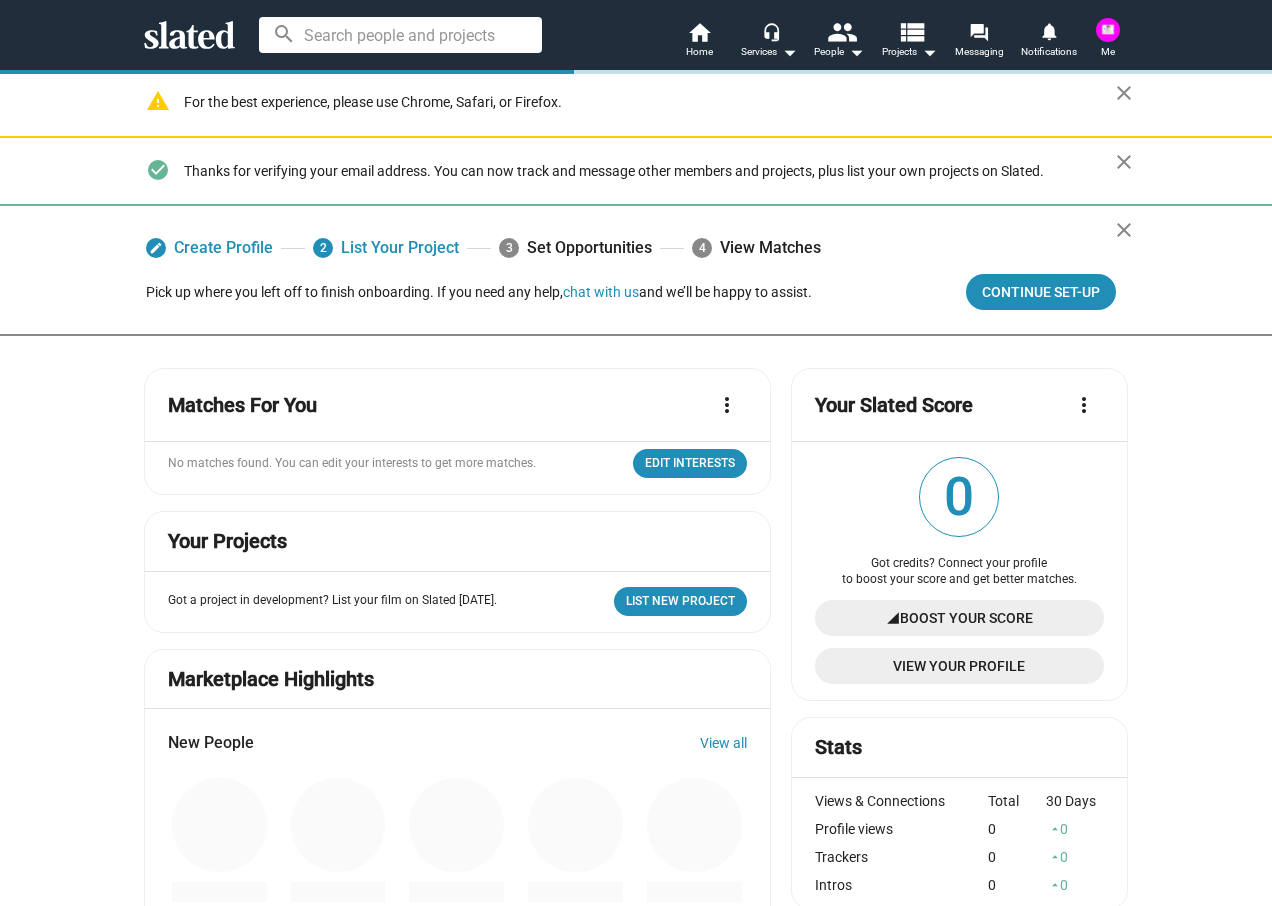 scroll, scrollTop: 0, scrollLeft: 0, axis: both 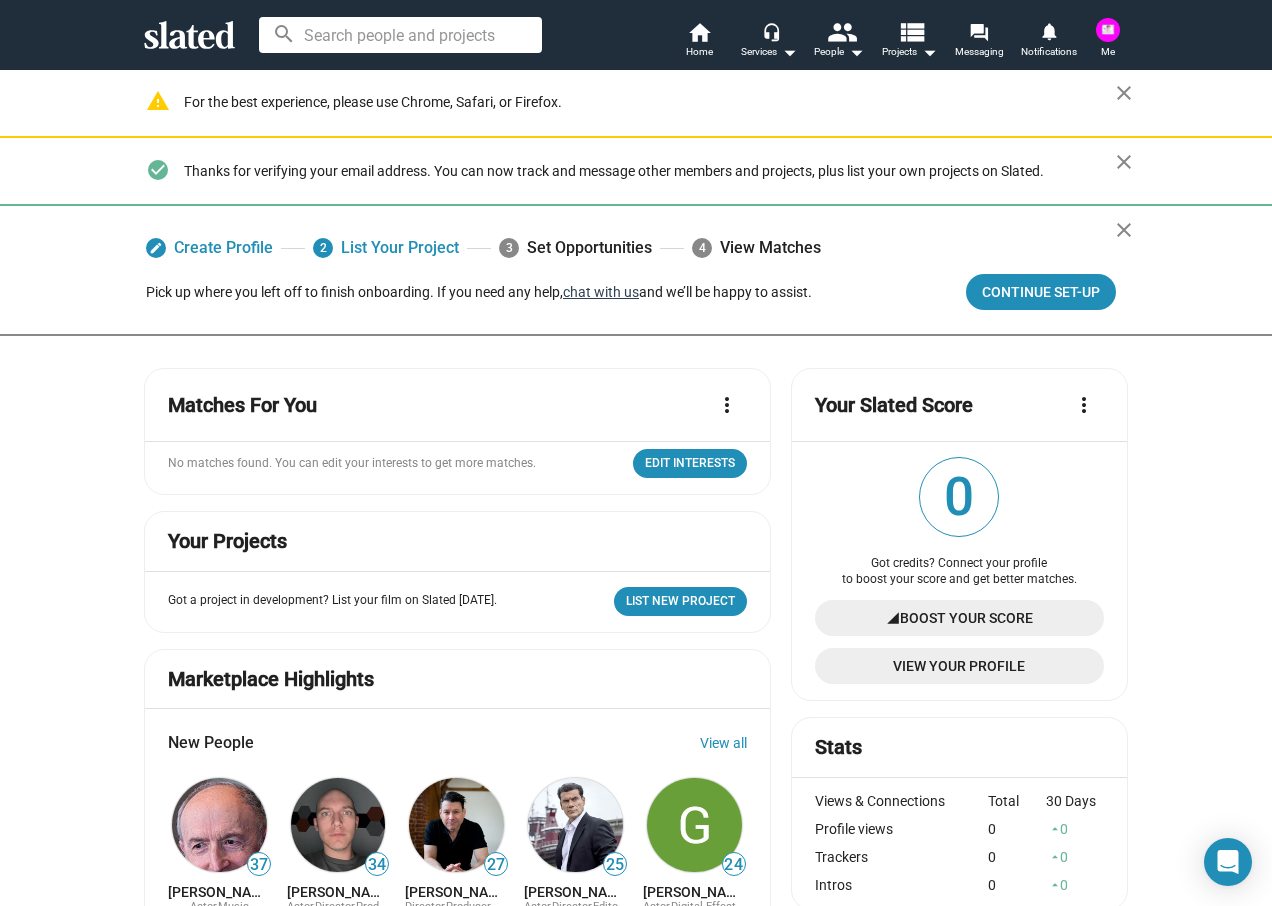 click on "chat with us" 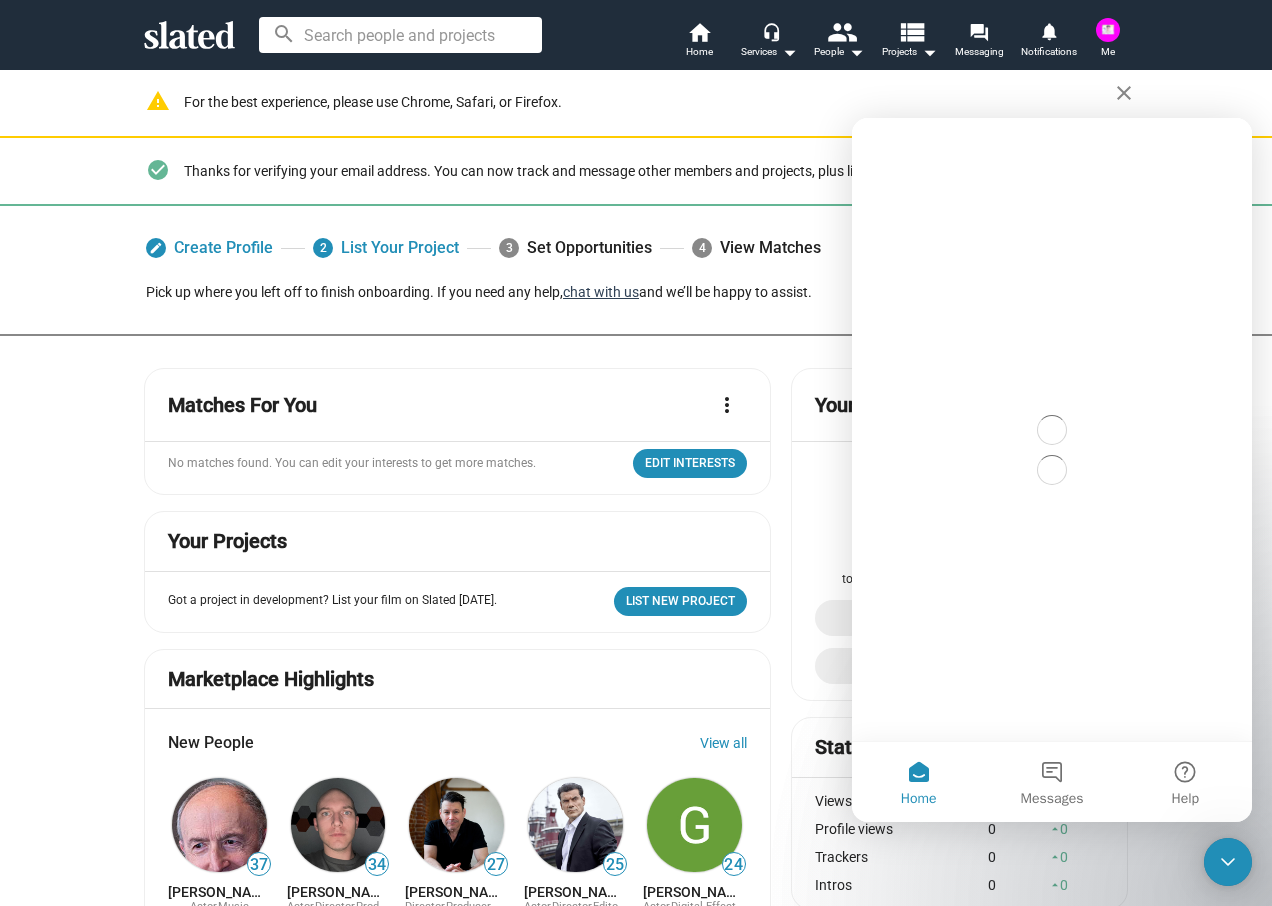 scroll, scrollTop: 0, scrollLeft: 0, axis: both 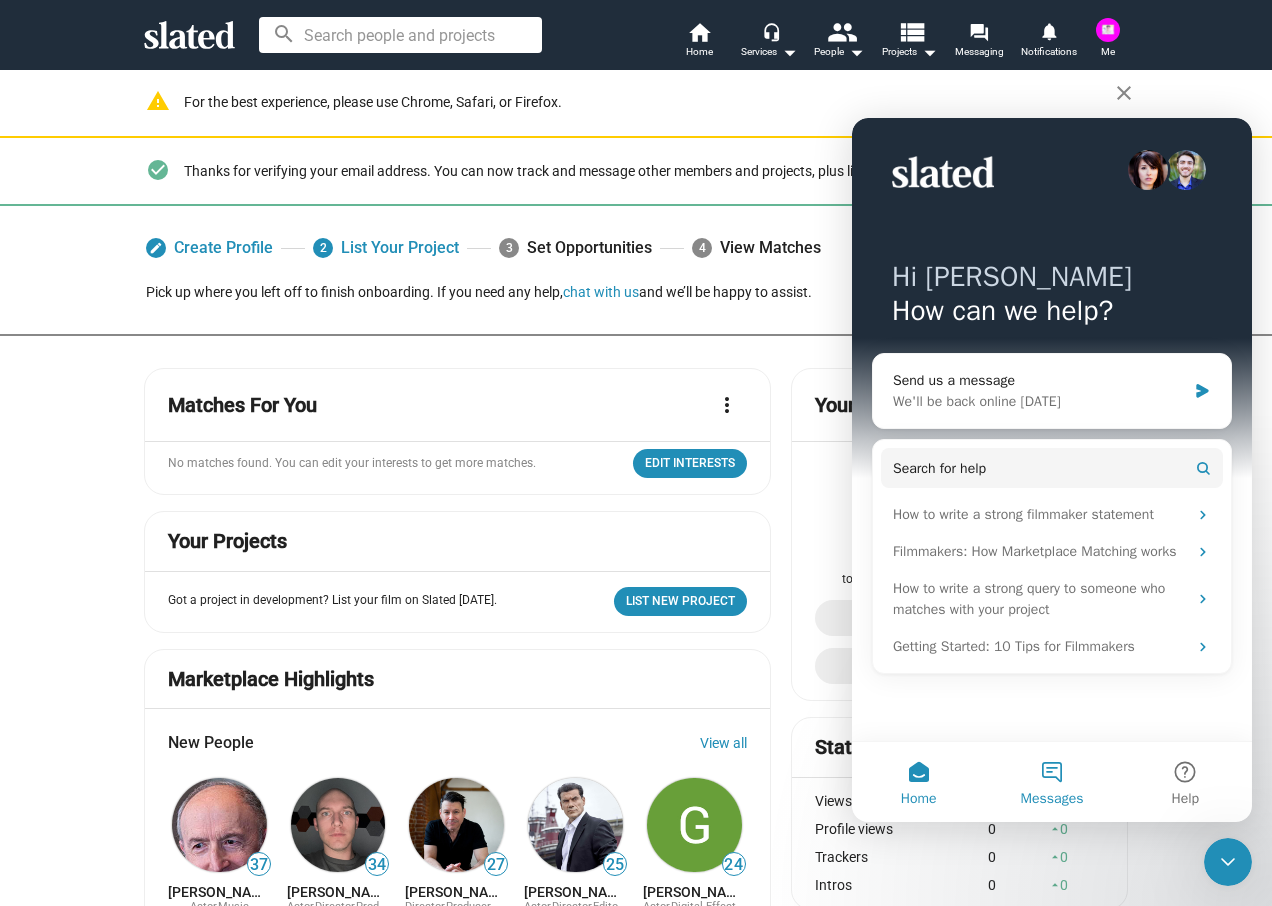 click on "Messages" at bounding box center (1051, 782) 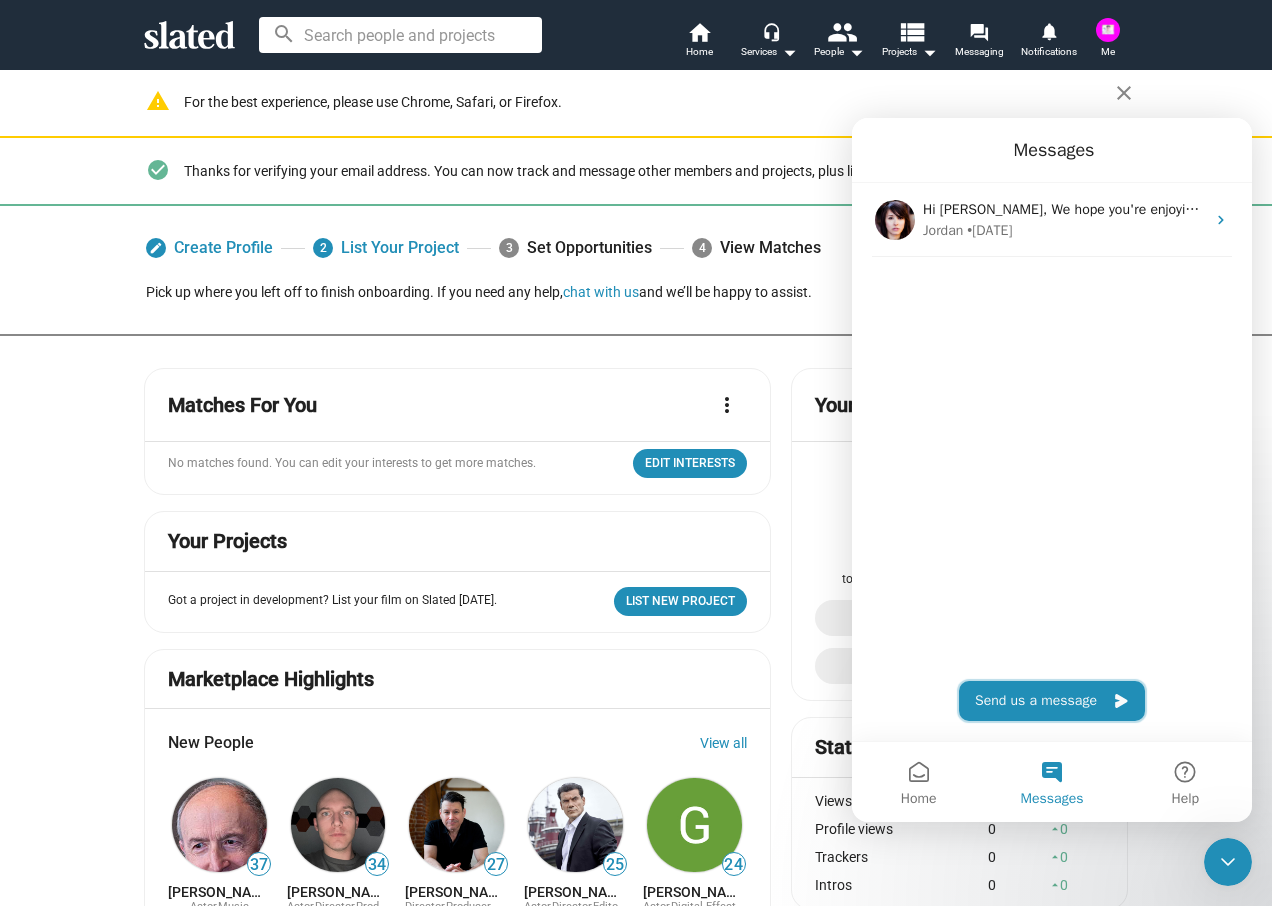 click on "Send us a message" at bounding box center [1052, 701] 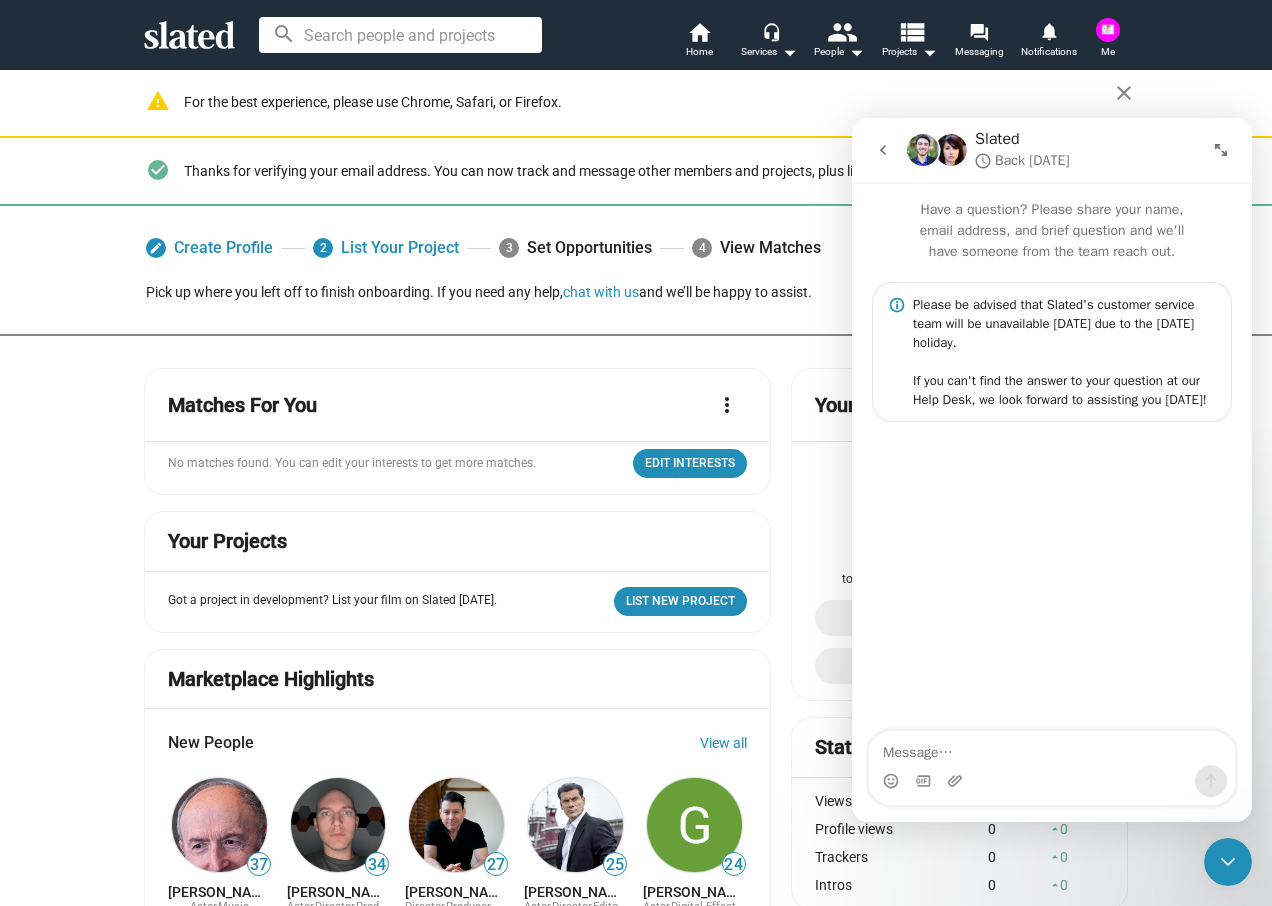 click 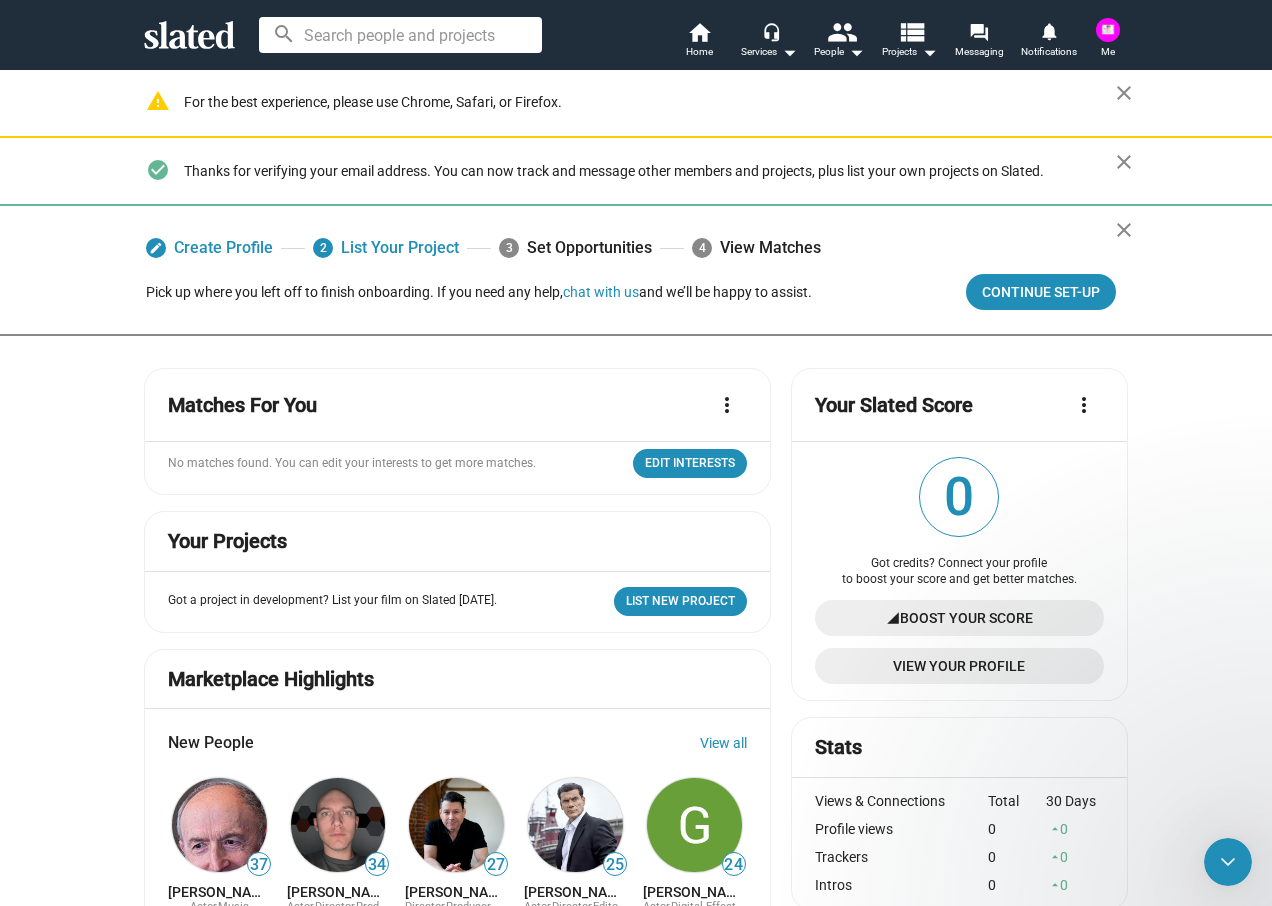 scroll, scrollTop: 0, scrollLeft: 0, axis: both 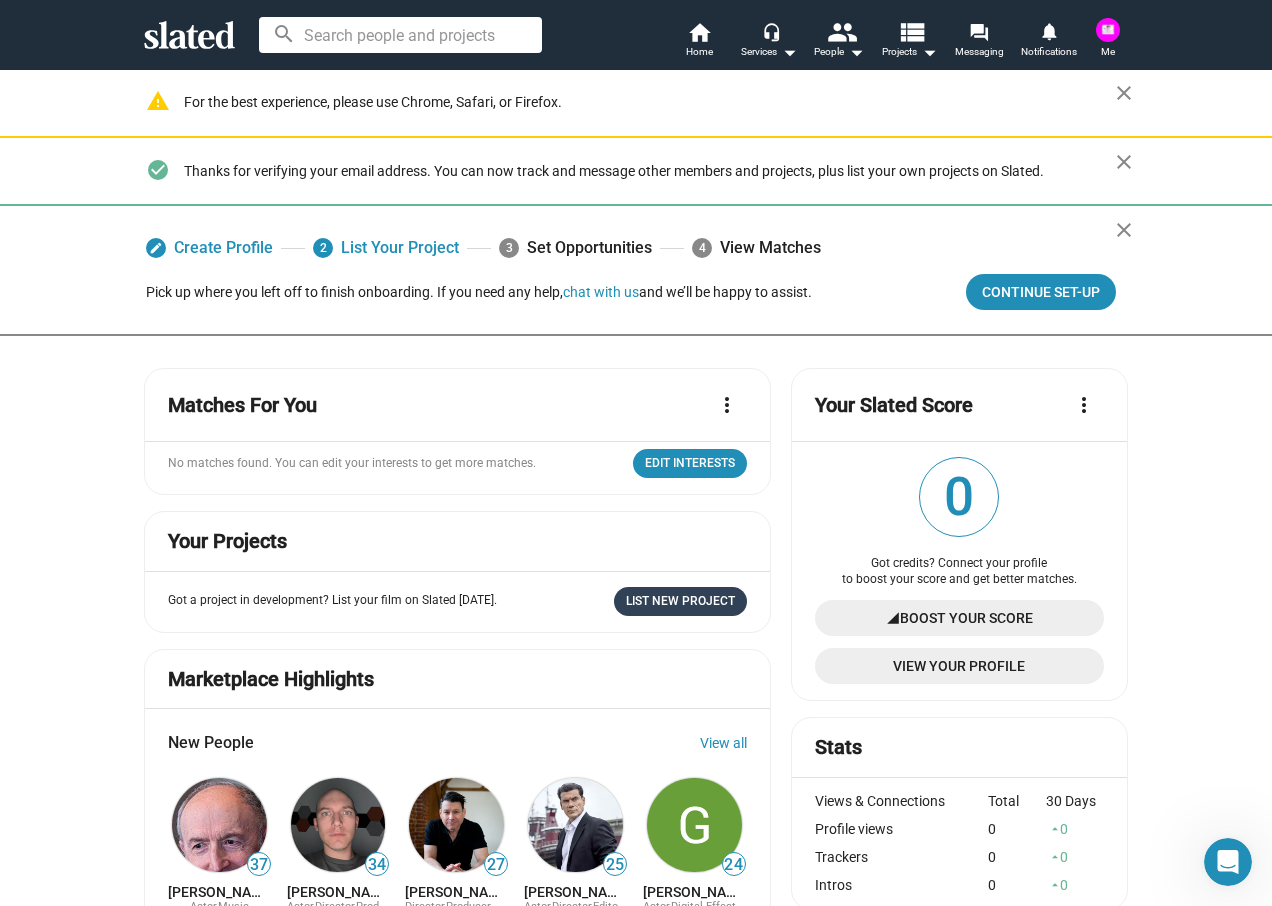 click on "List New Project" 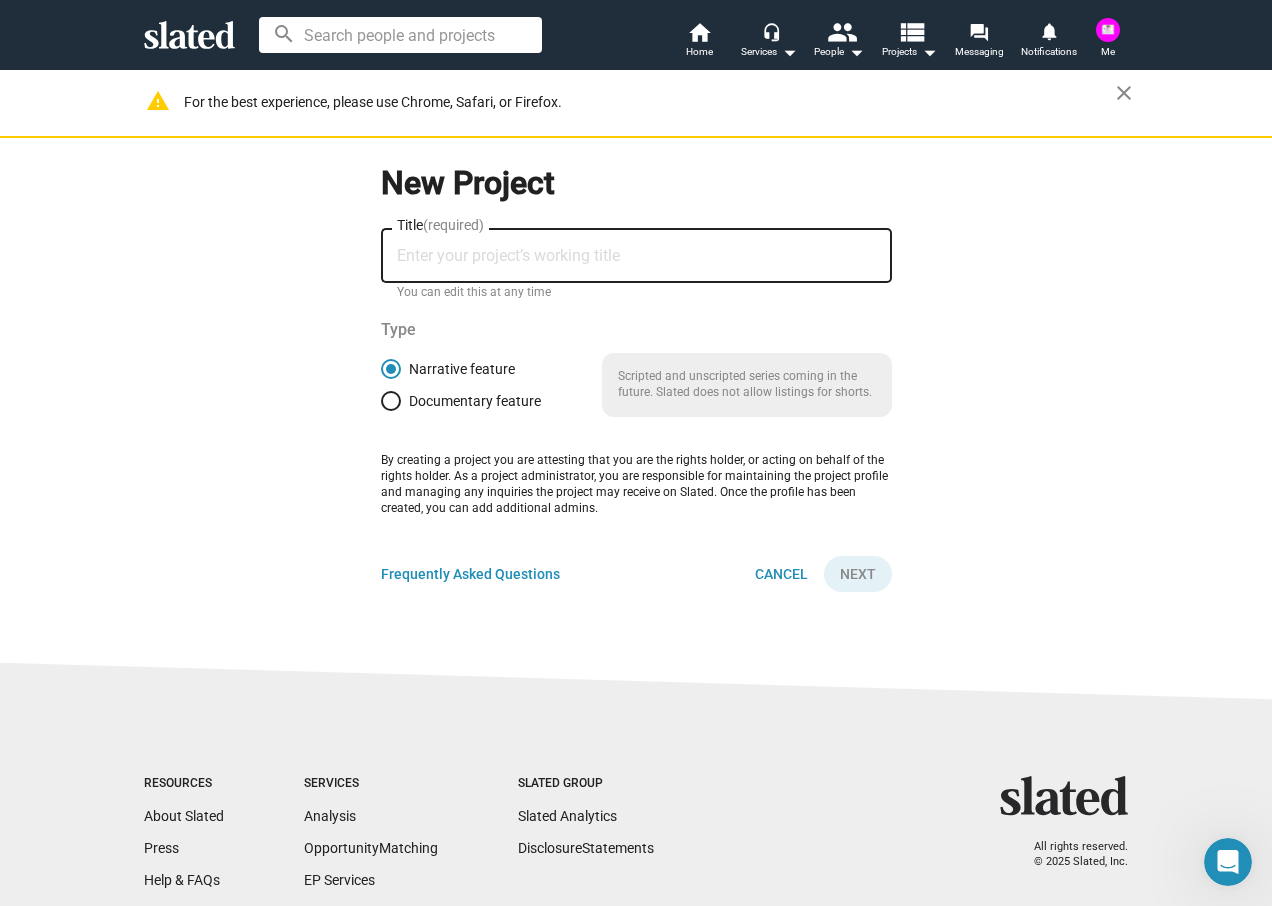 click on "Title  (required)" at bounding box center (636, 256) 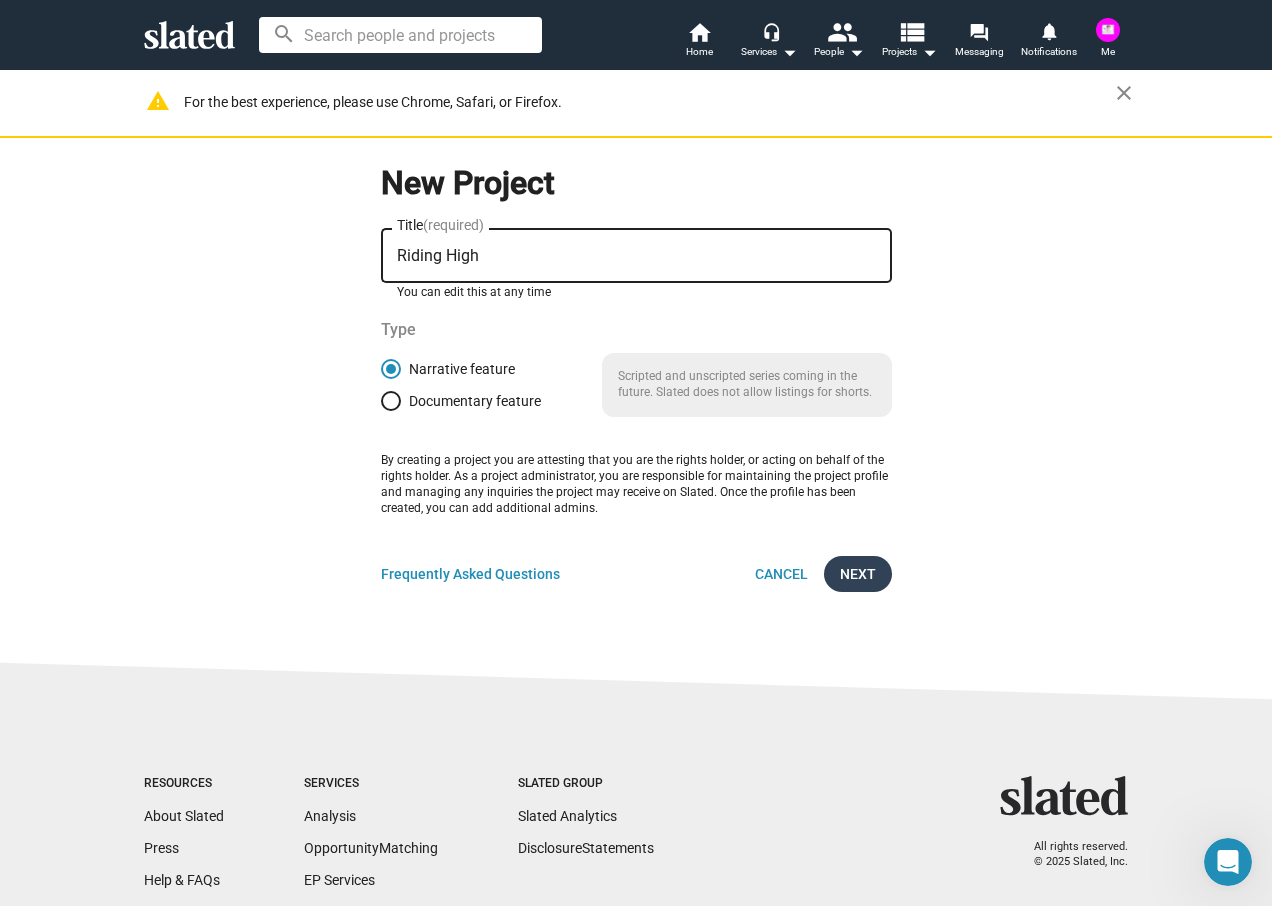 type on "Riding High" 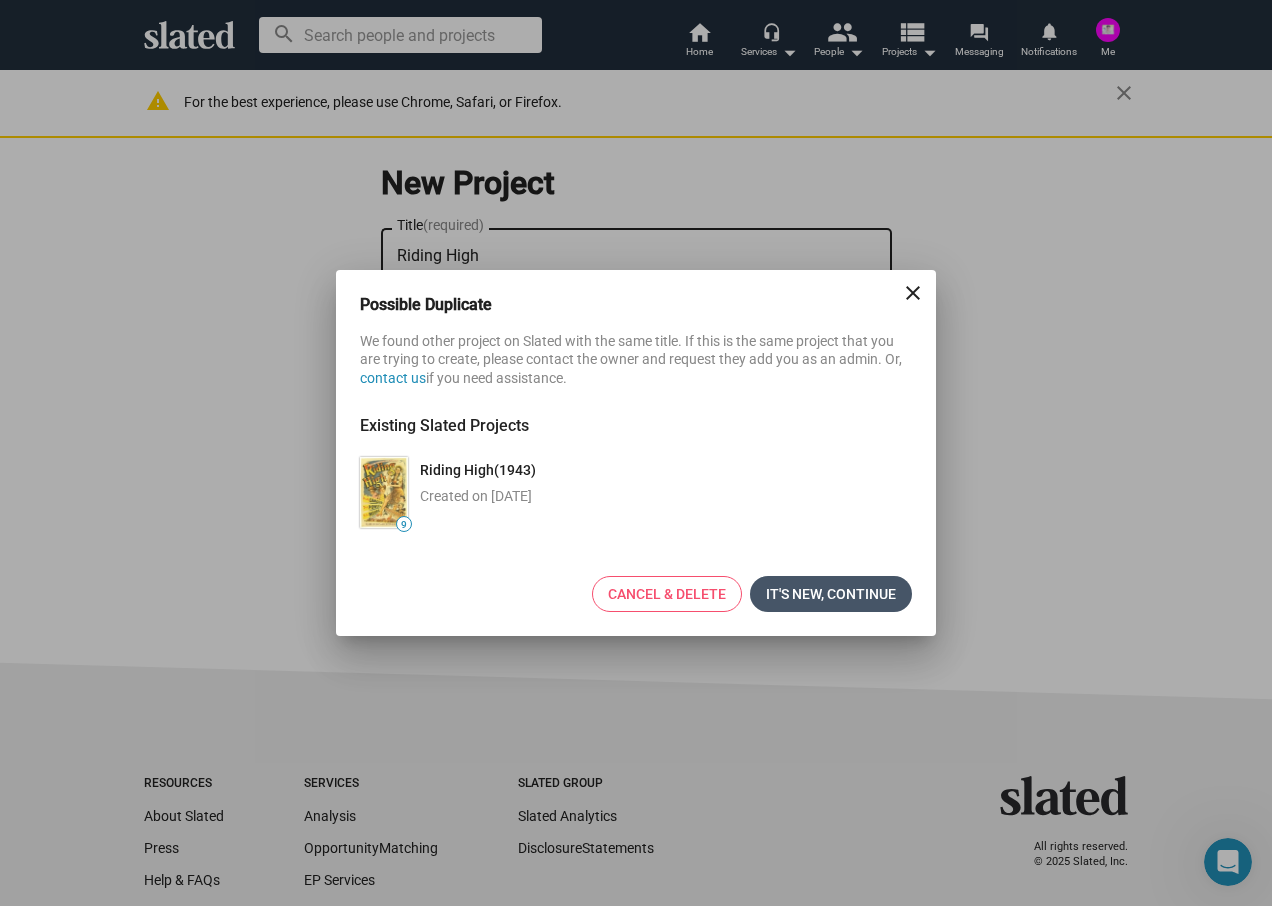 click on "It's new, continue" at bounding box center (831, 594) 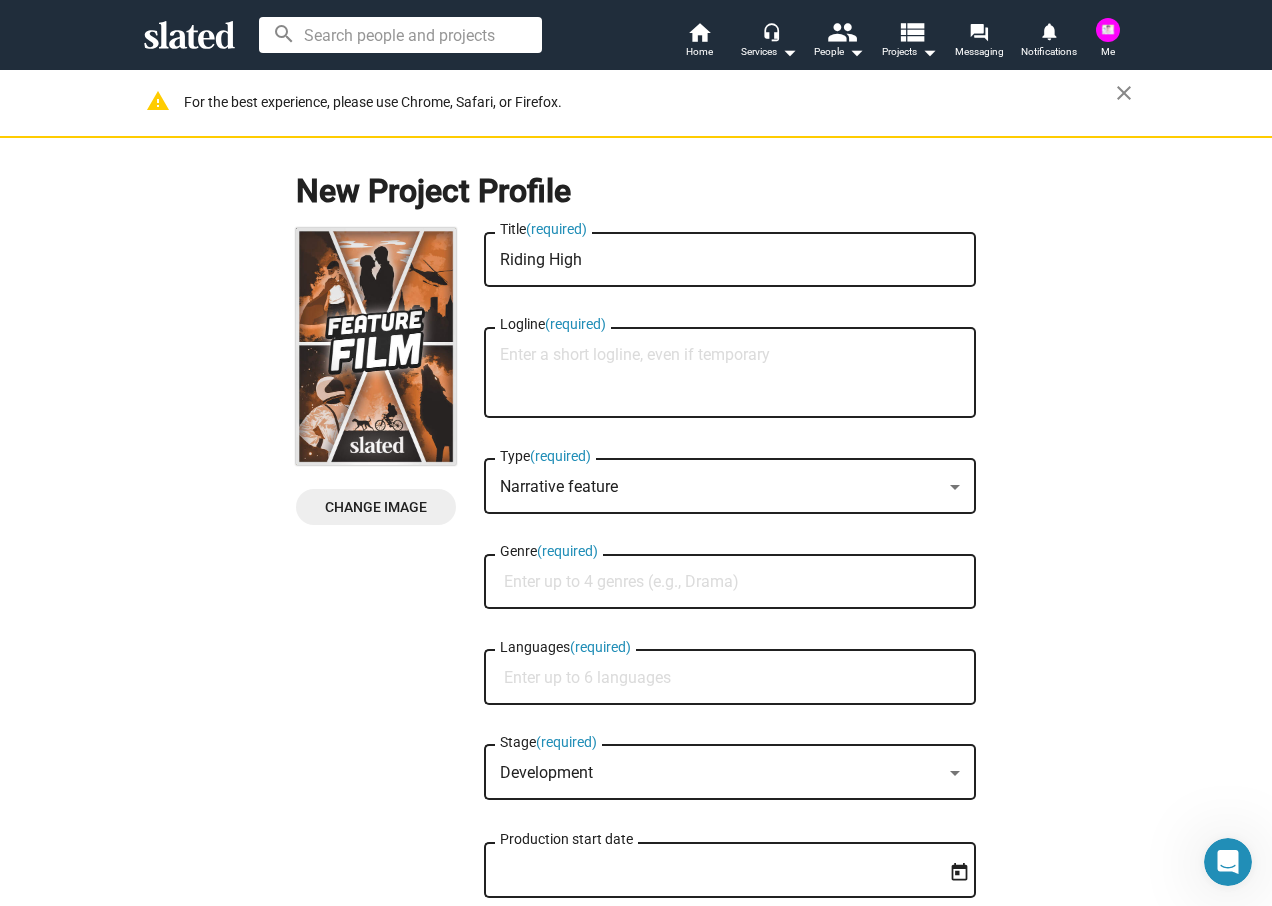 click on "Narrative feature" at bounding box center (721, 487) 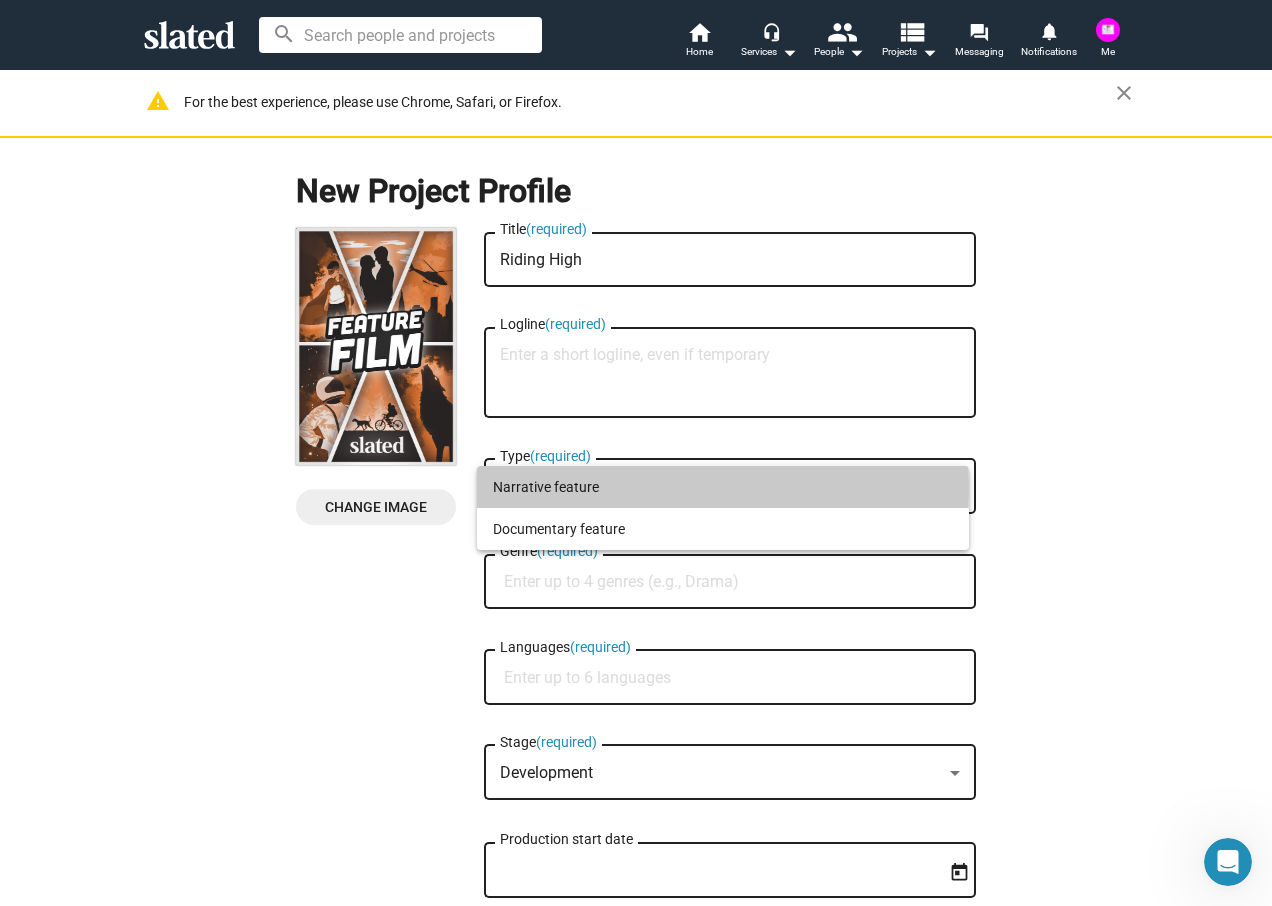 click on "Narrative feature" at bounding box center [723, 487] 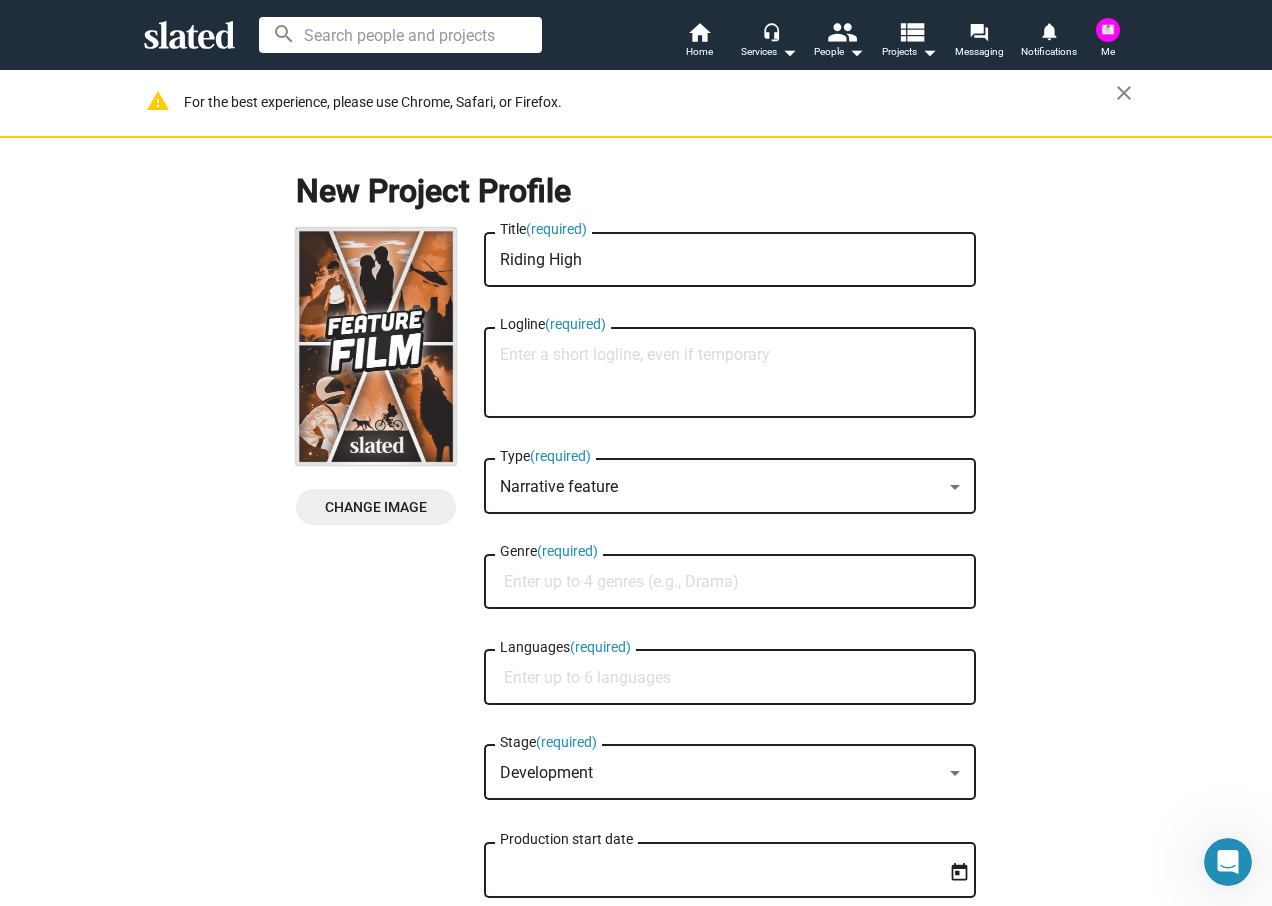 click on "Logline  (required)" at bounding box center (730, 373) 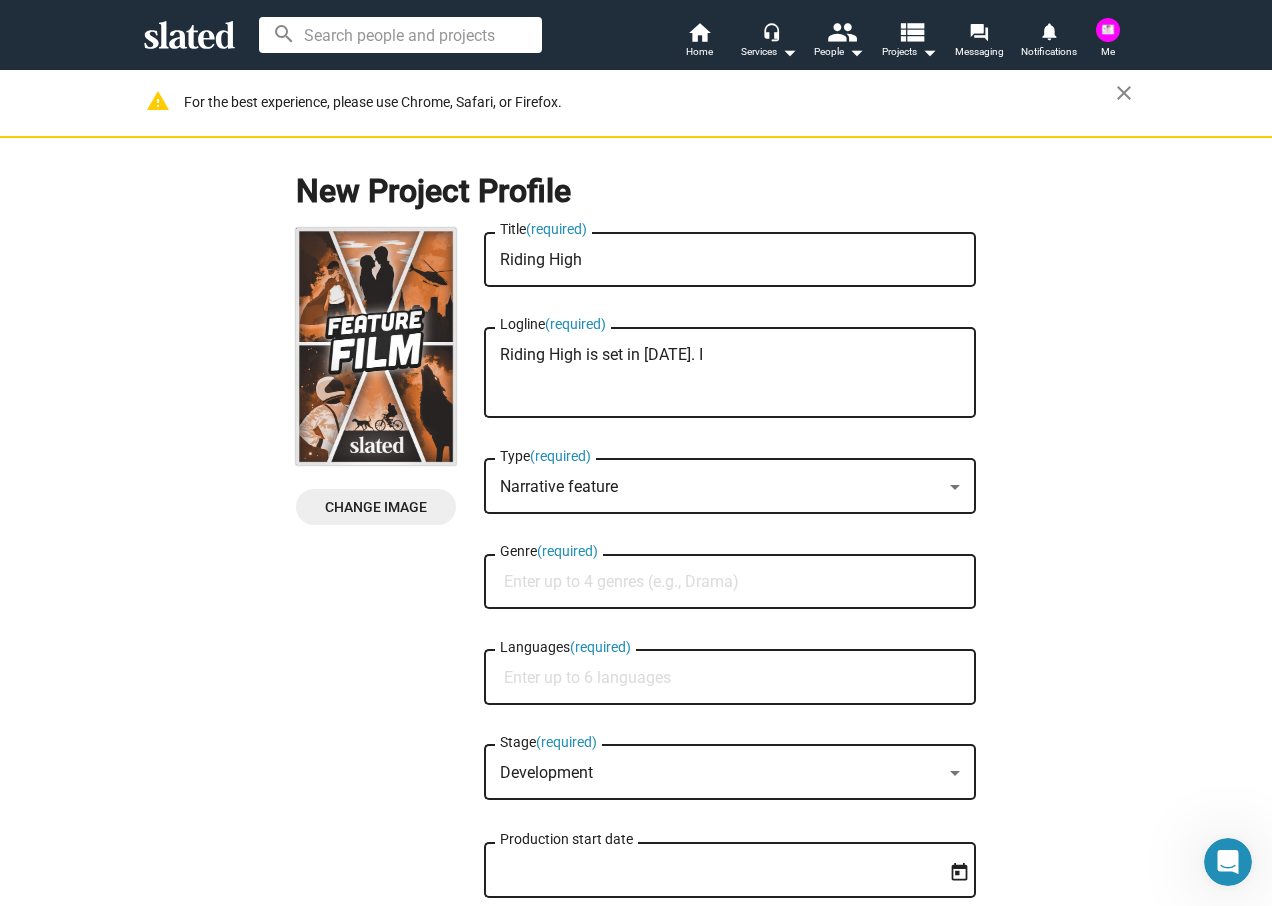 type on "Riding High is set in 1901. I" 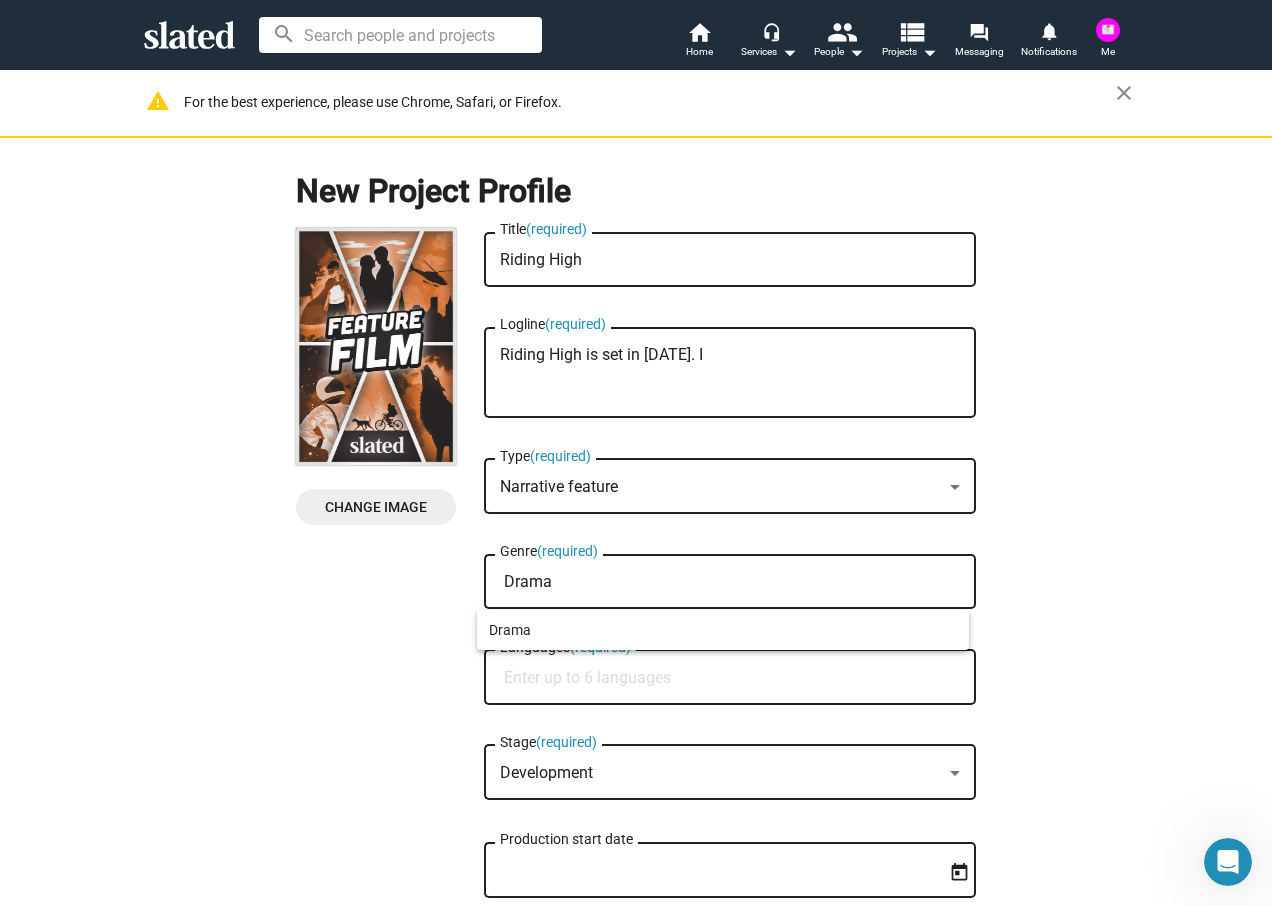 type on "Drama" 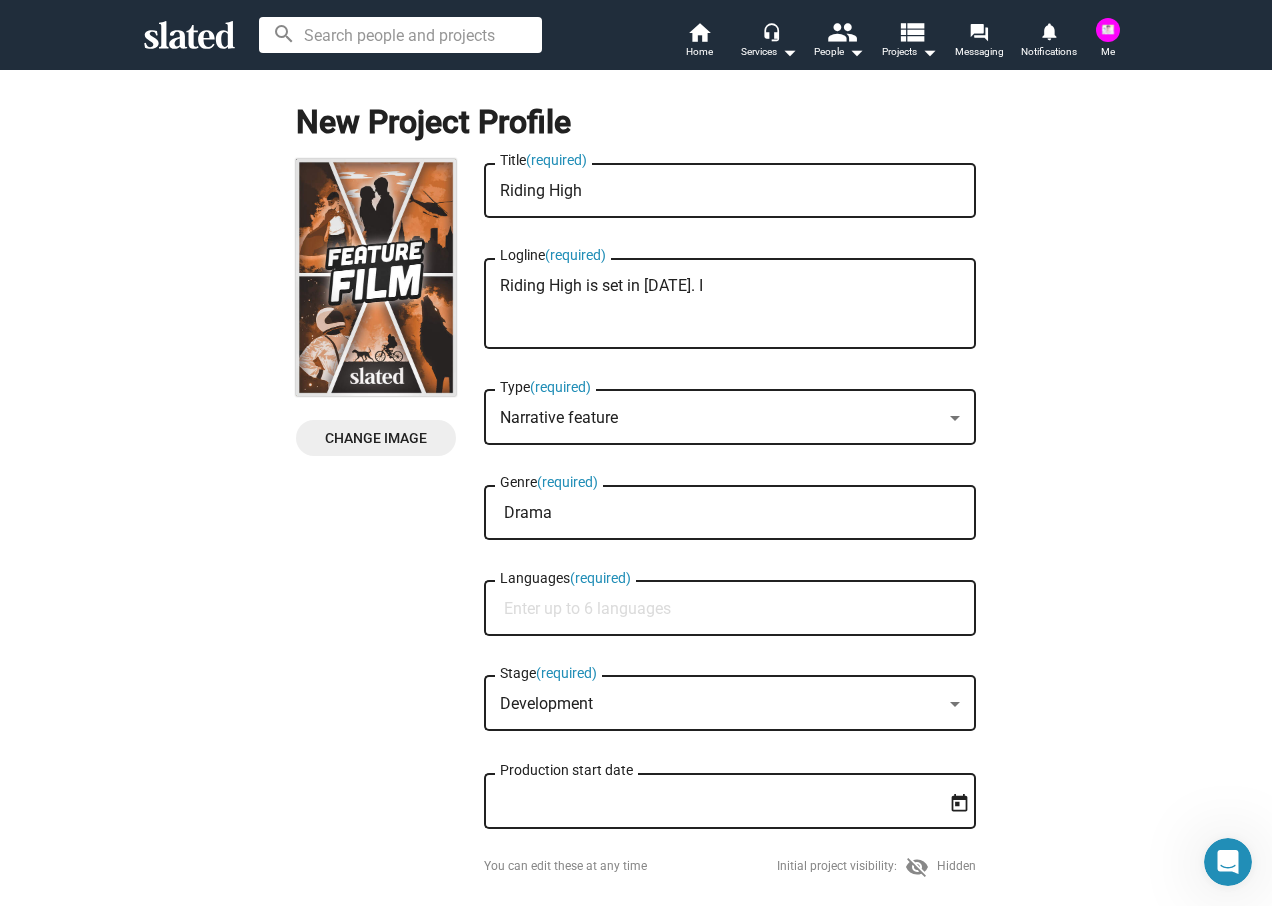 scroll, scrollTop: 100, scrollLeft: 0, axis: vertical 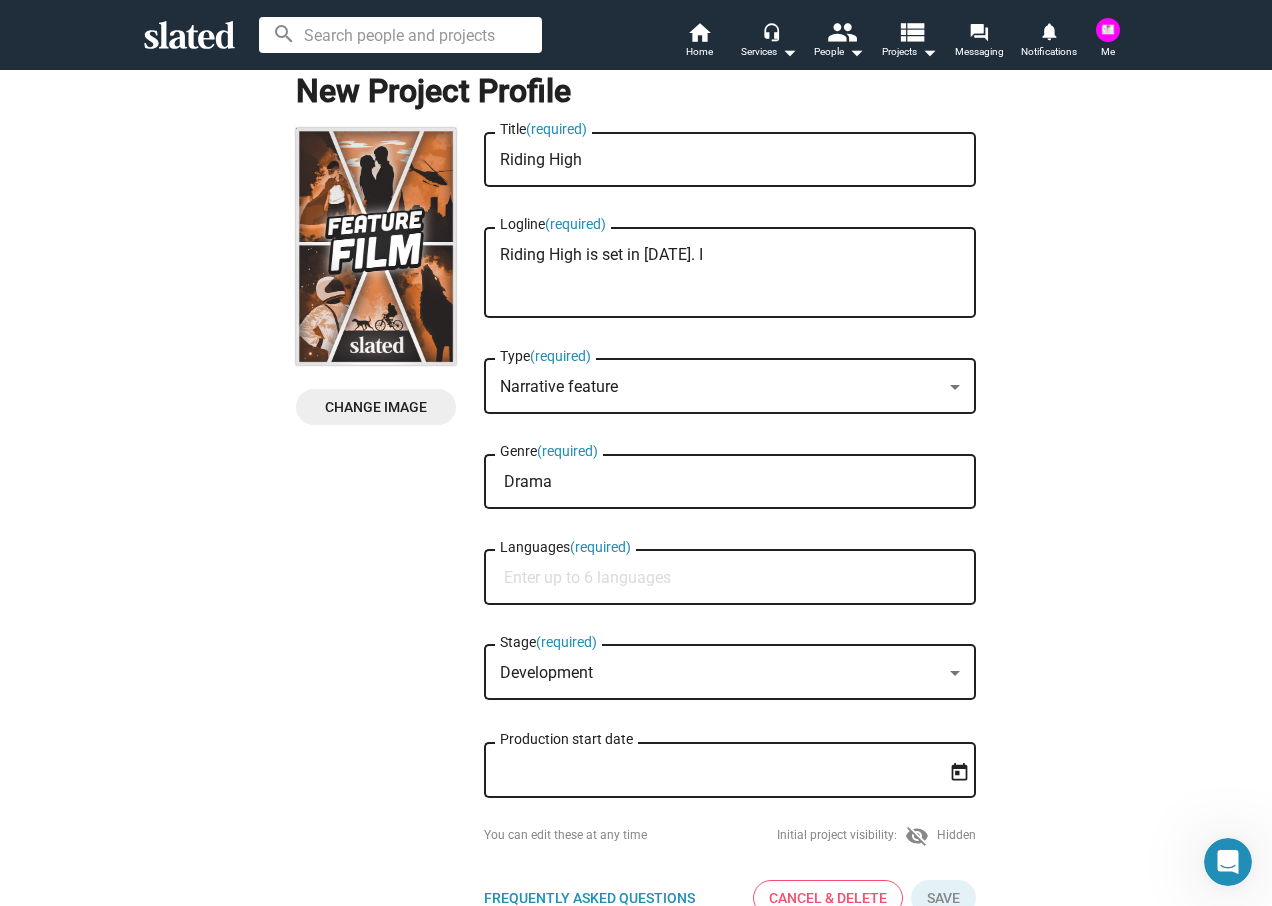 click on "Languages  (required)" 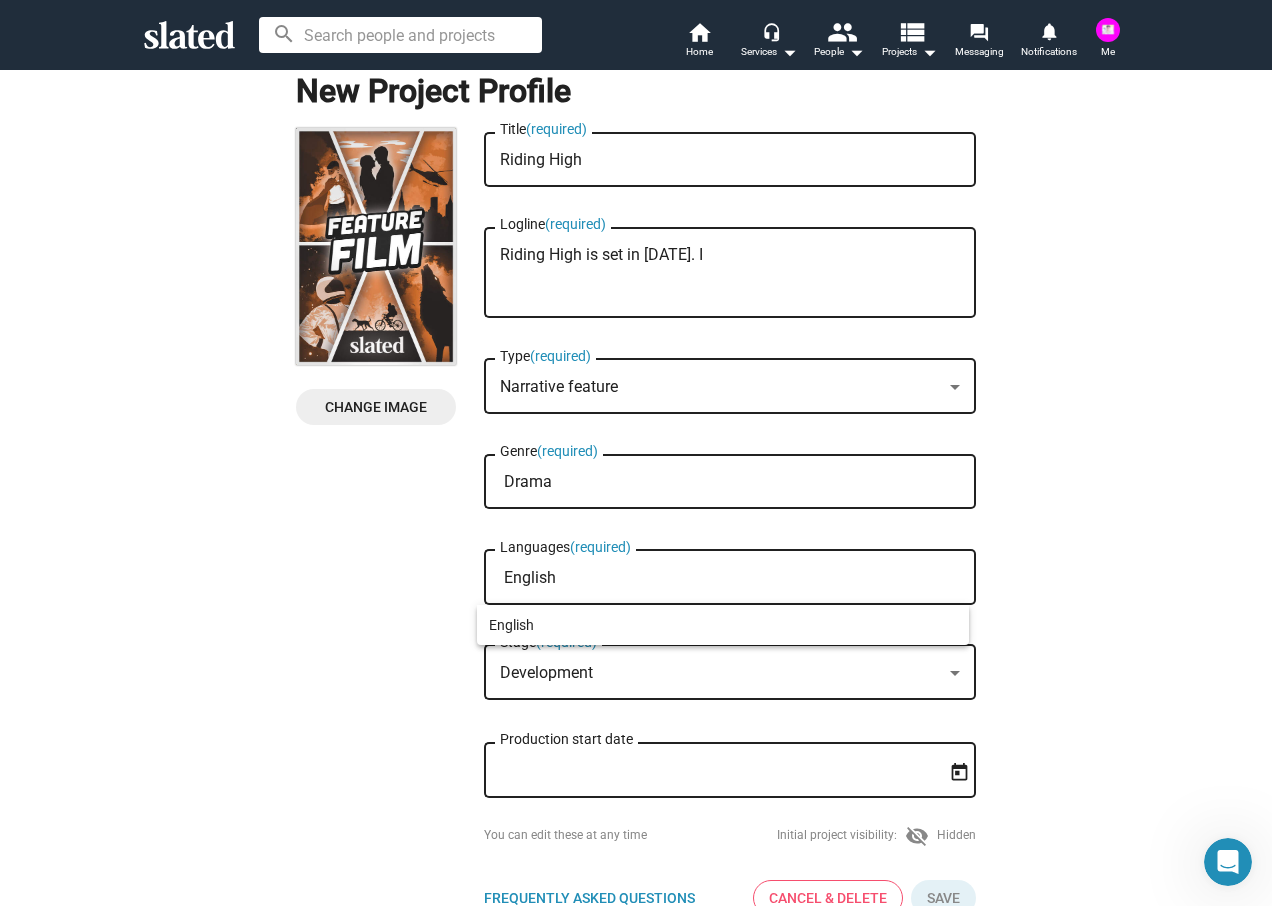 type on "English" 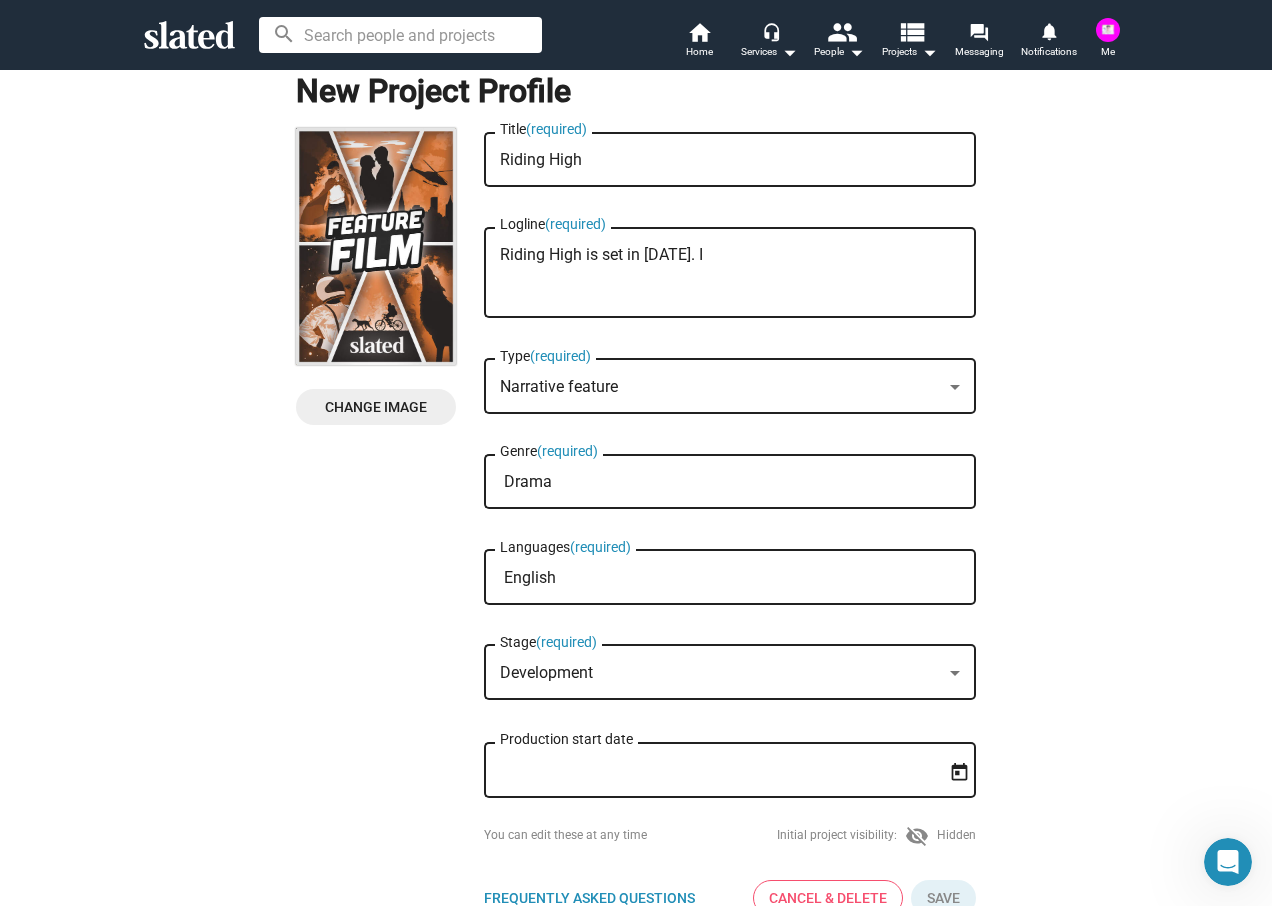 click at bounding box center [955, 673] 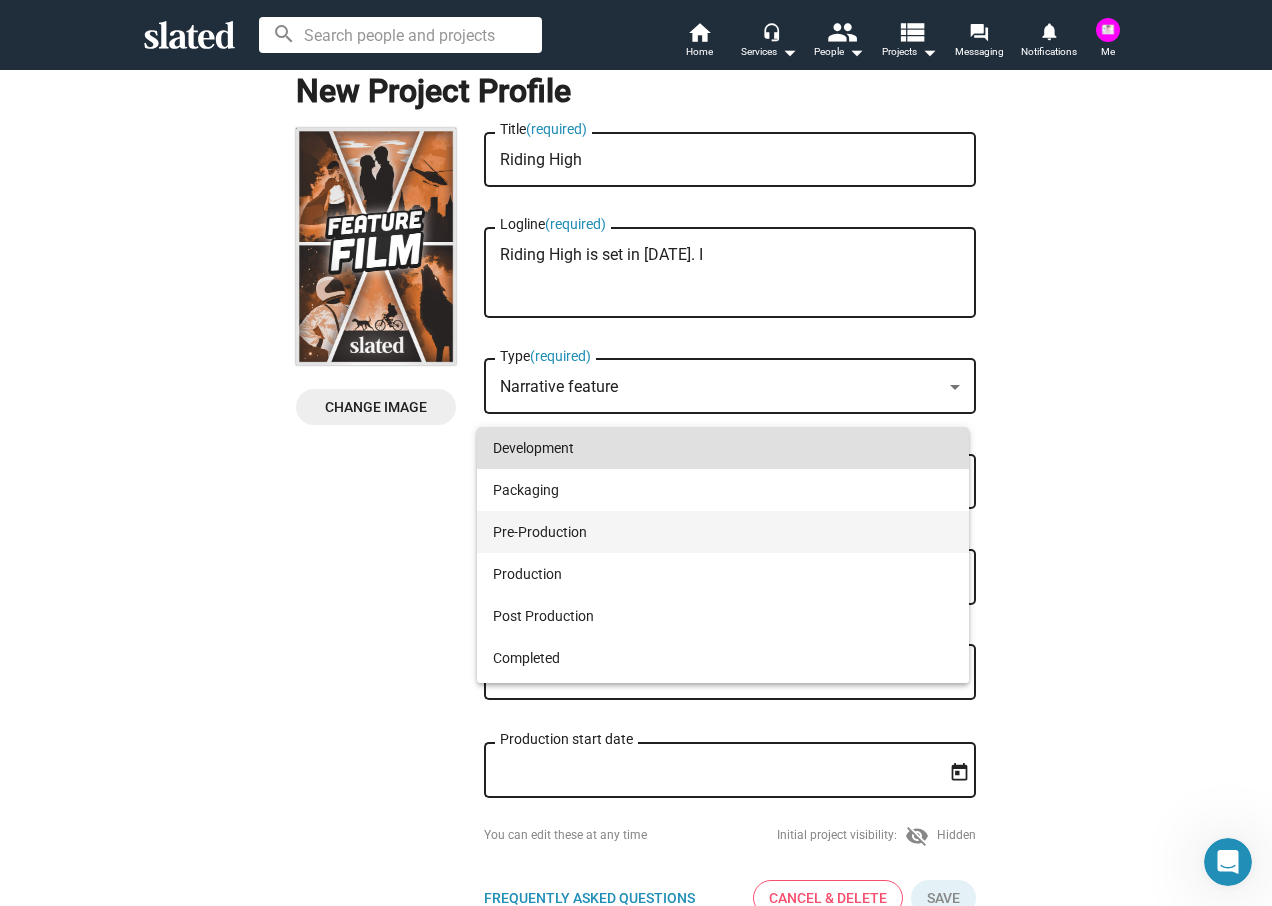 click on "Pre-Production" at bounding box center [723, 532] 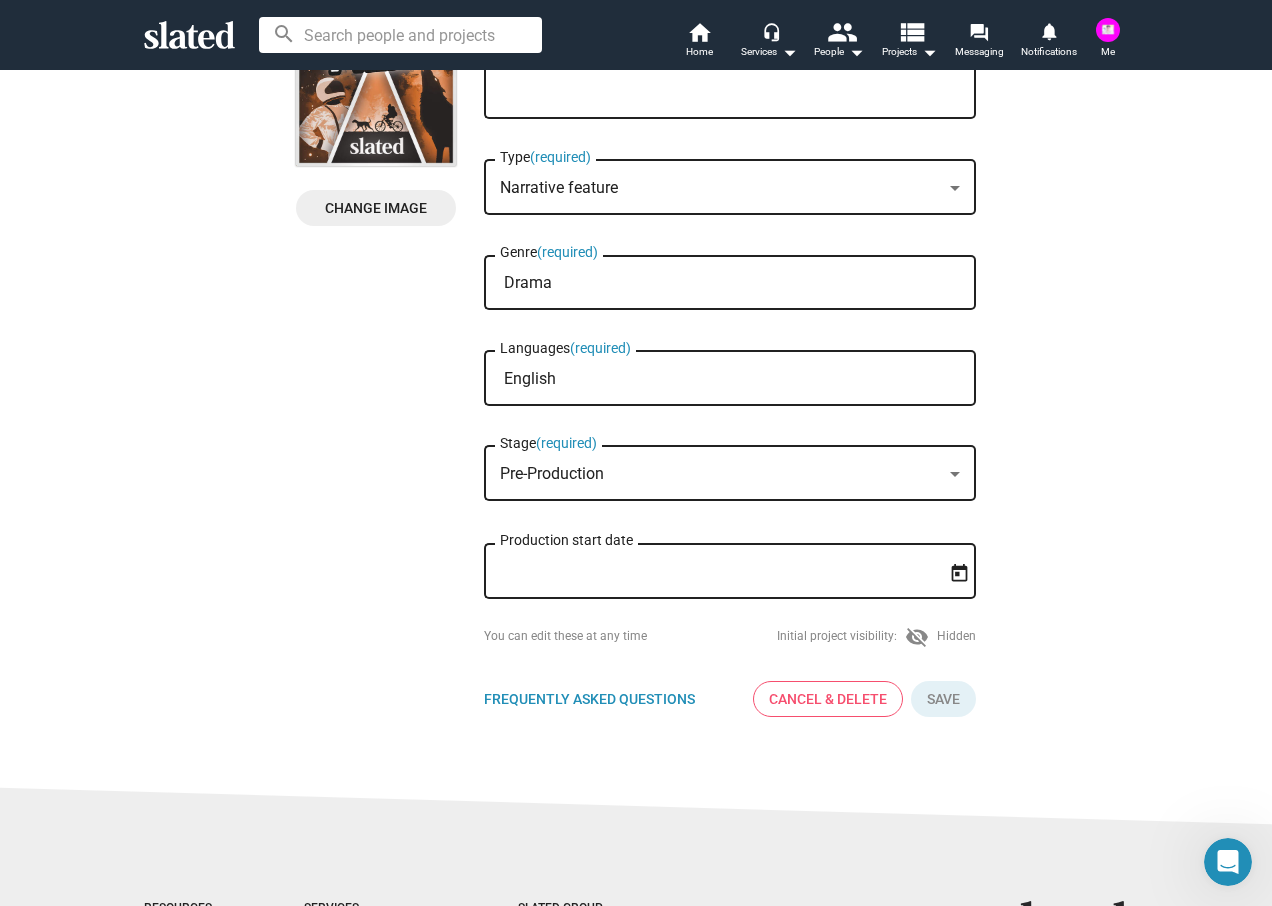 scroll, scrollTop: 300, scrollLeft: 0, axis: vertical 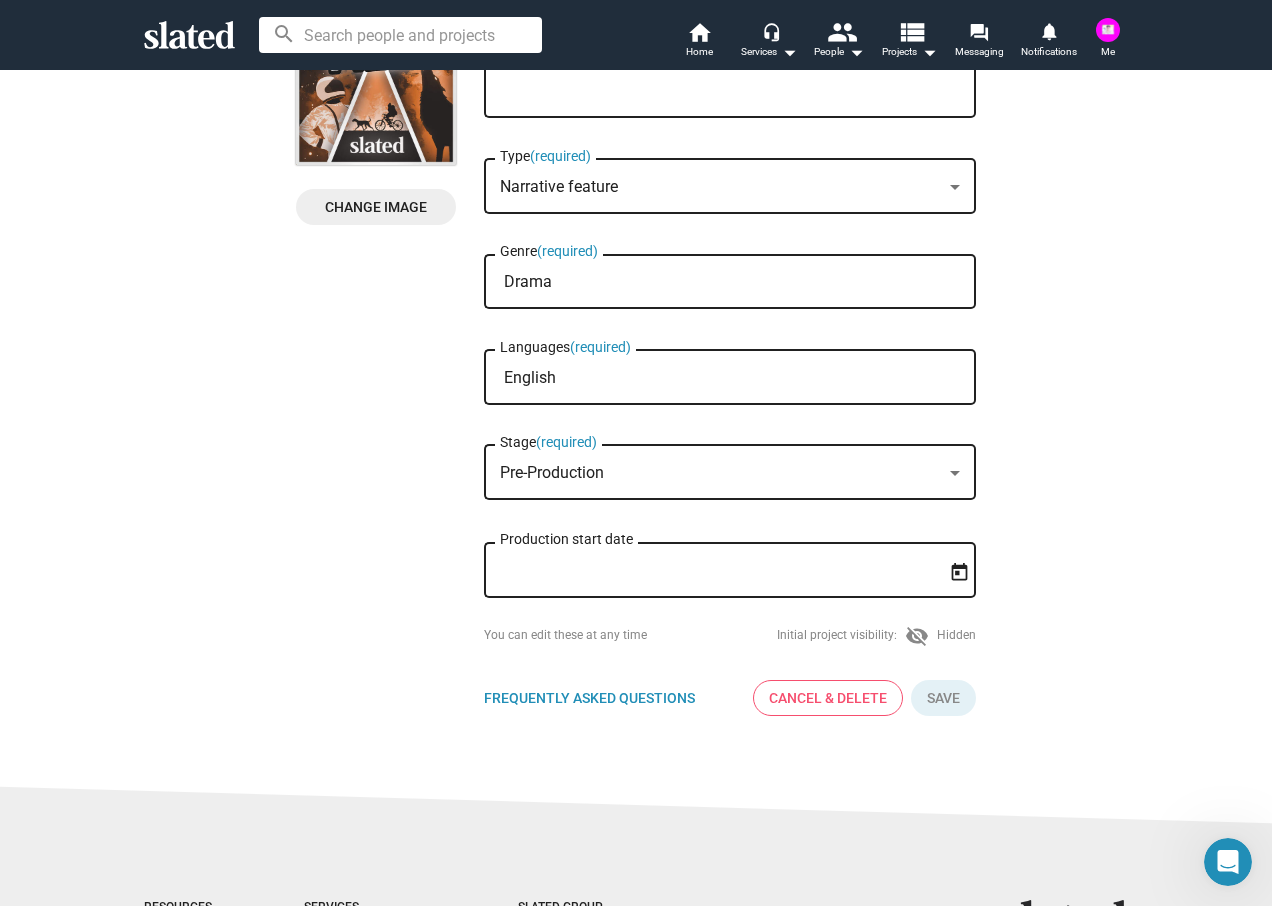 click on "Production start date" at bounding box center (716, 571) 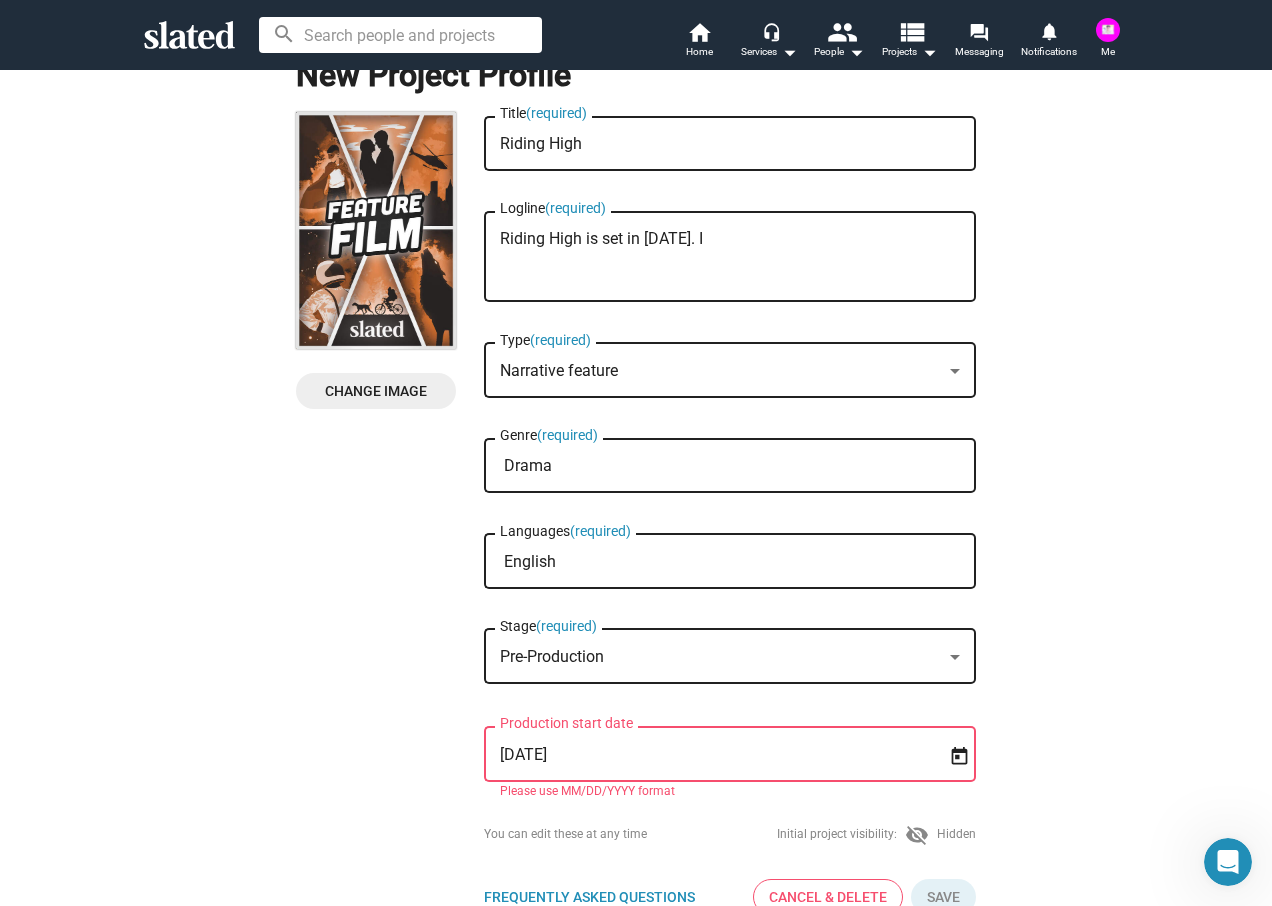 scroll, scrollTop: 100, scrollLeft: 0, axis: vertical 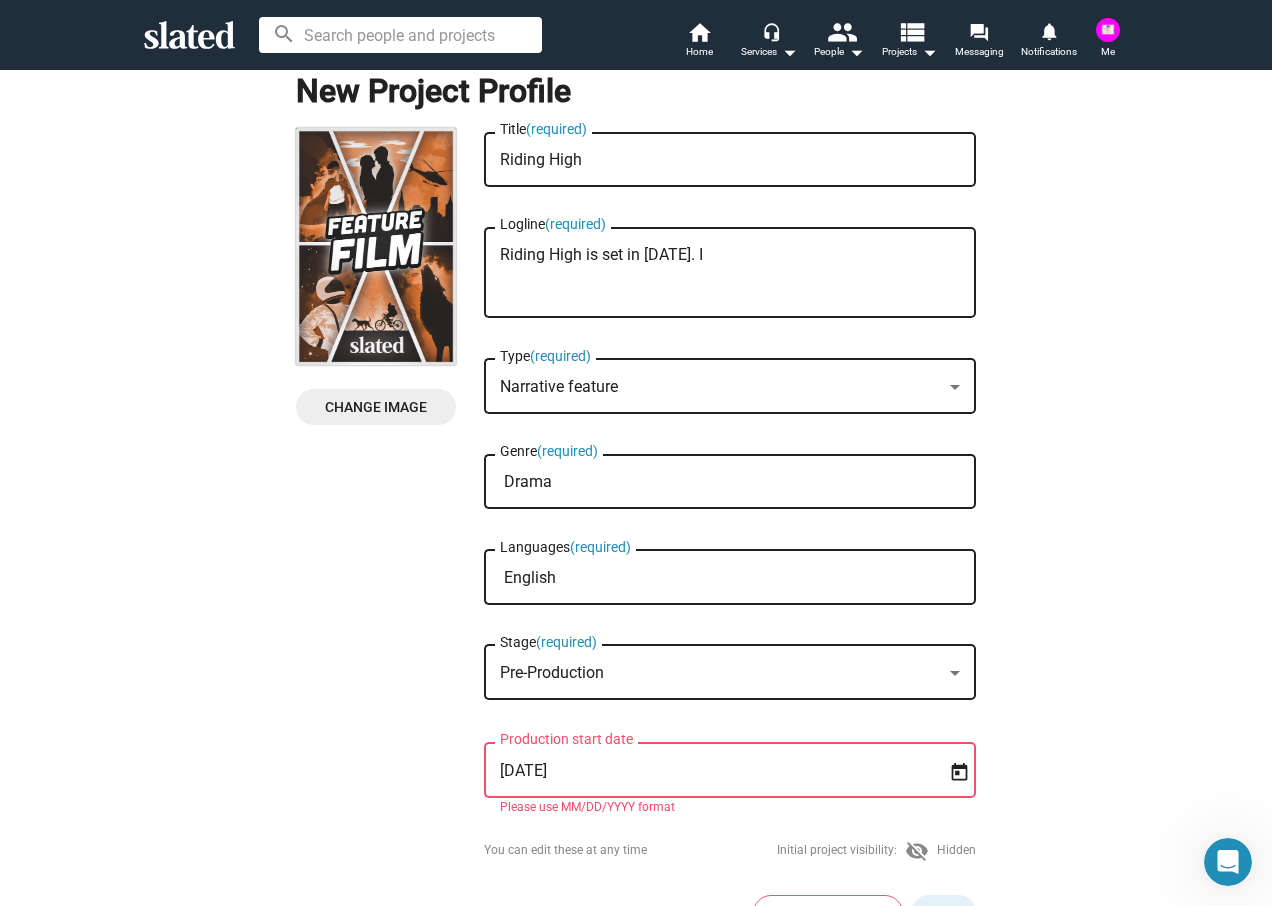 type on "9/1/2025" 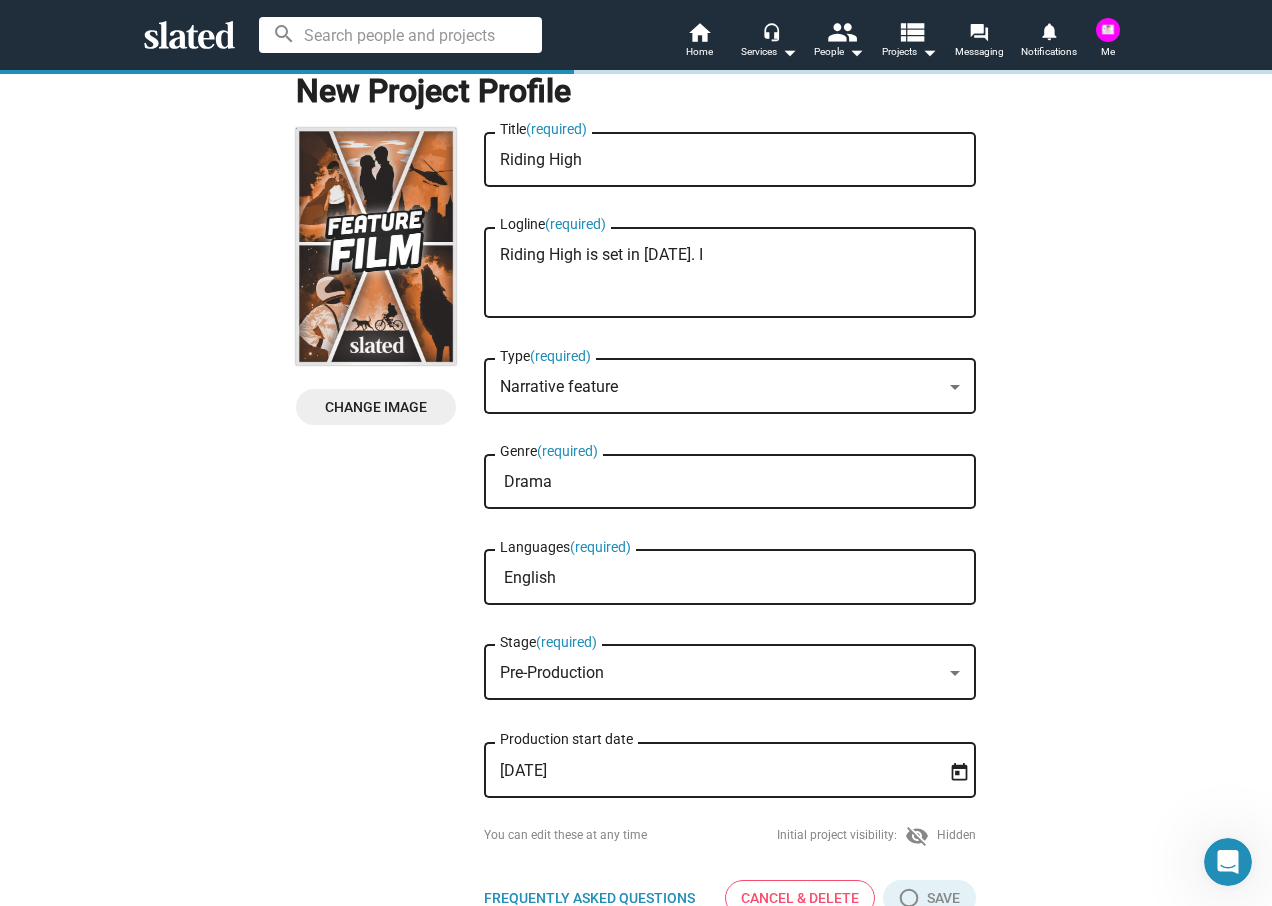 click on "Riding High is set in 1901. I" at bounding box center (730, 273) 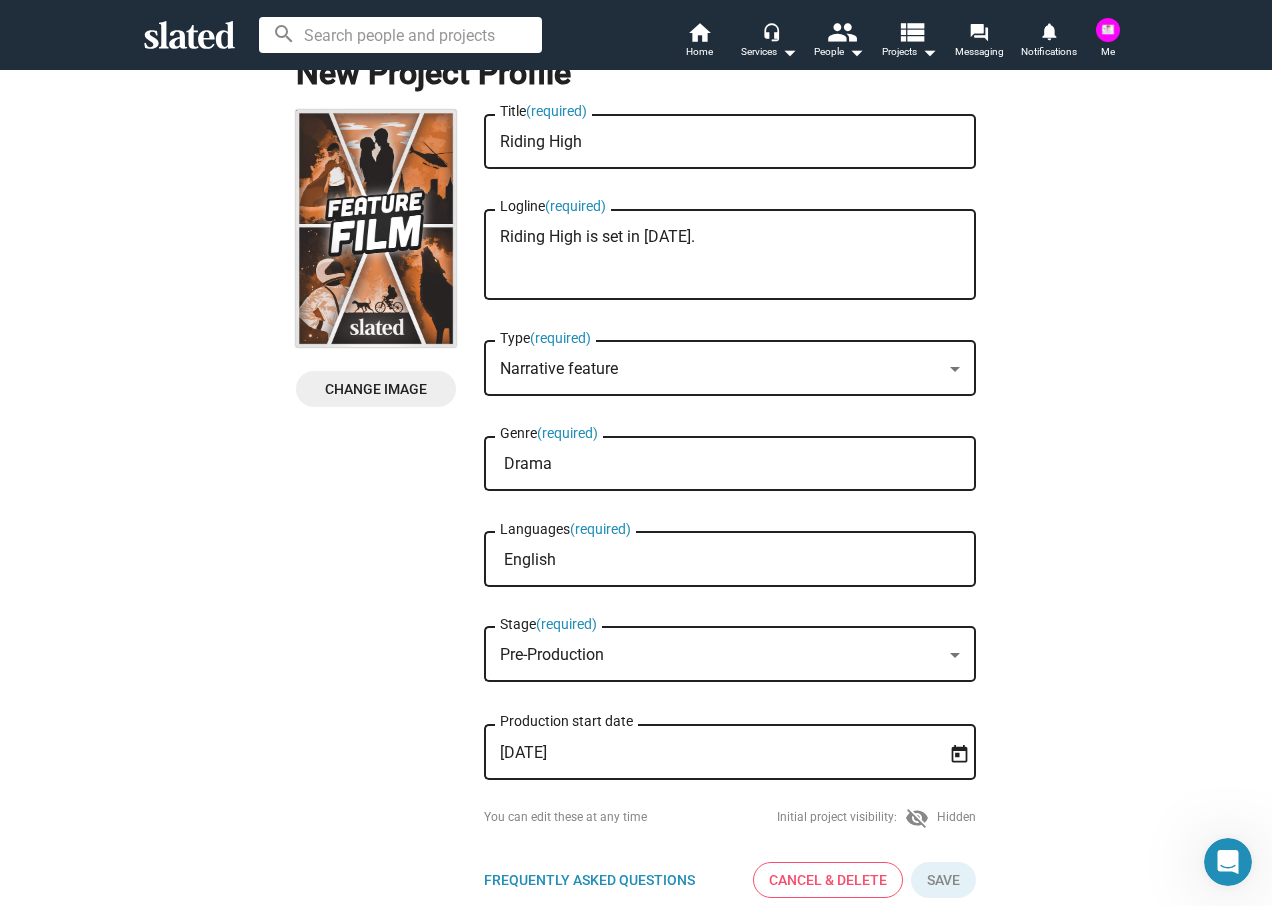 scroll, scrollTop: 100, scrollLeft: 0, axis: vertical 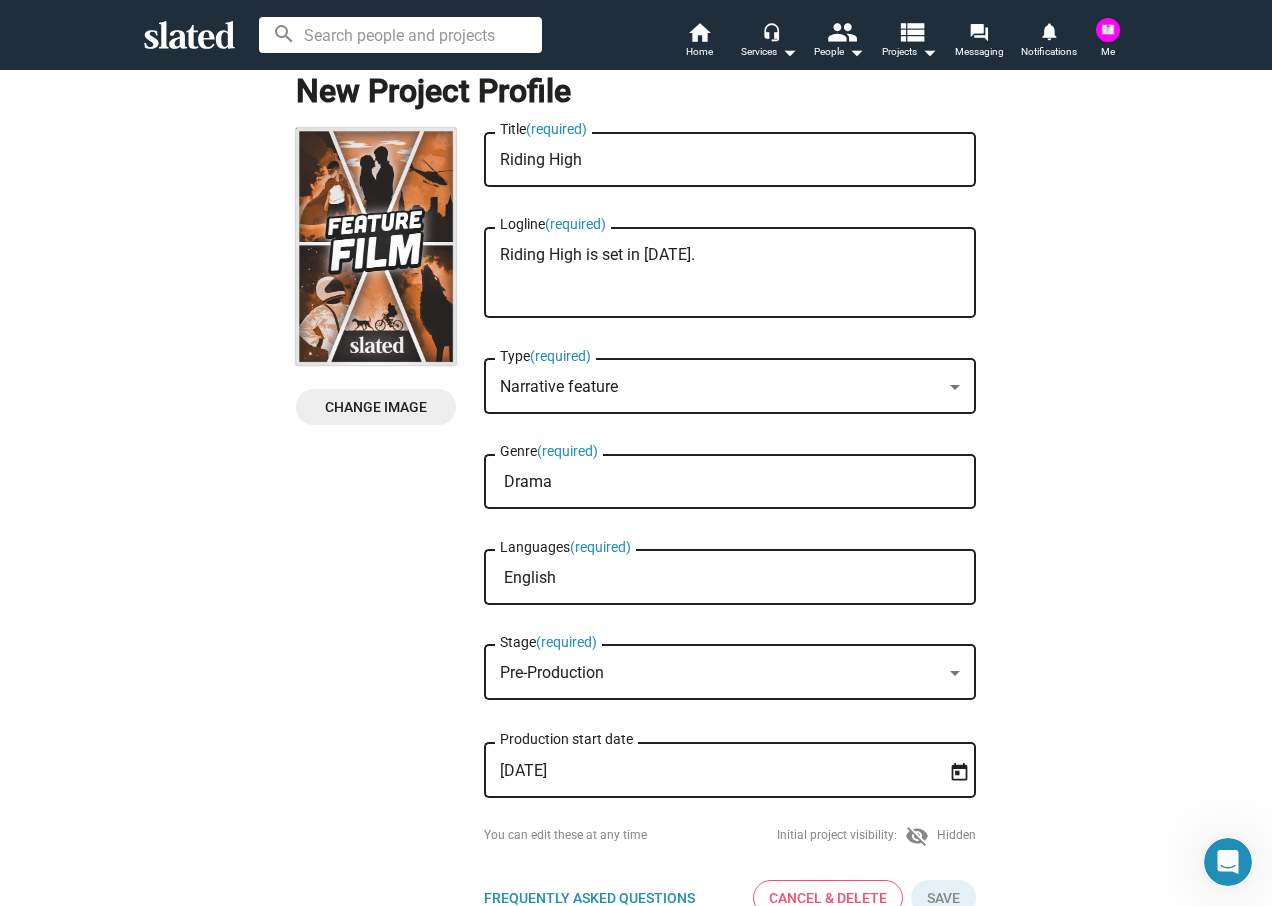 type on "Riding High is set in 1901." 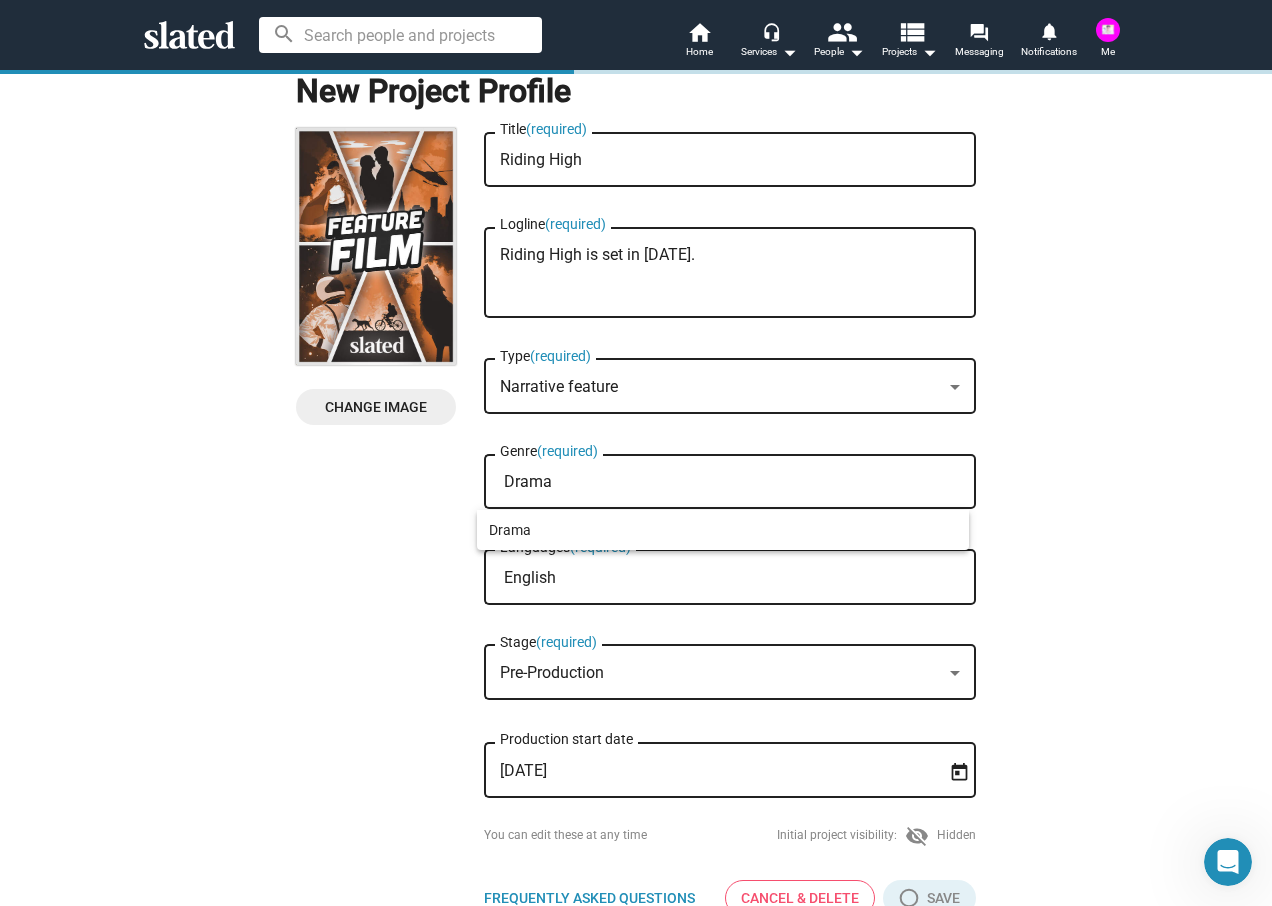click on "Drama" at bounding box center (734, 482) 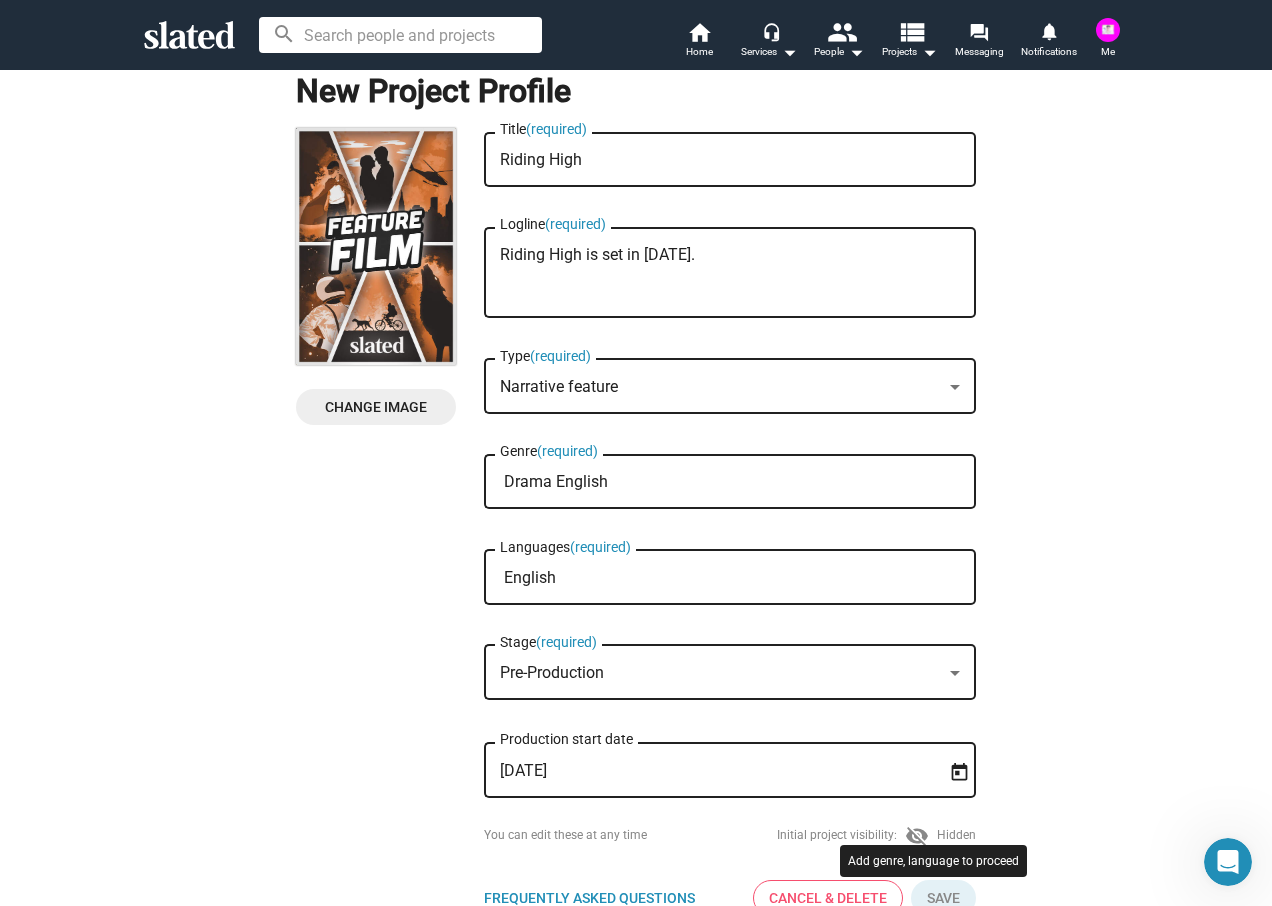 click 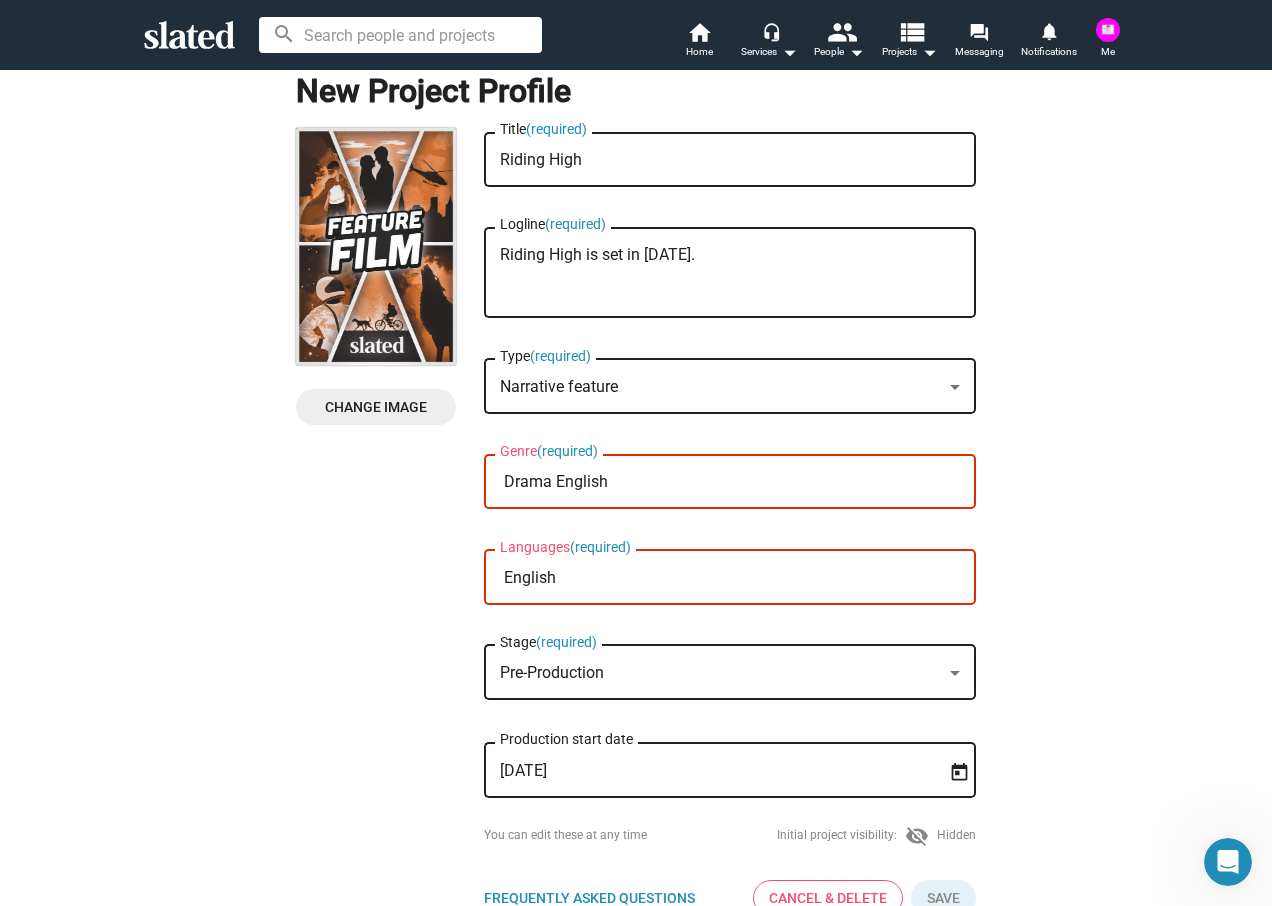 click on "Drama English" at bounding box center (734, 482) 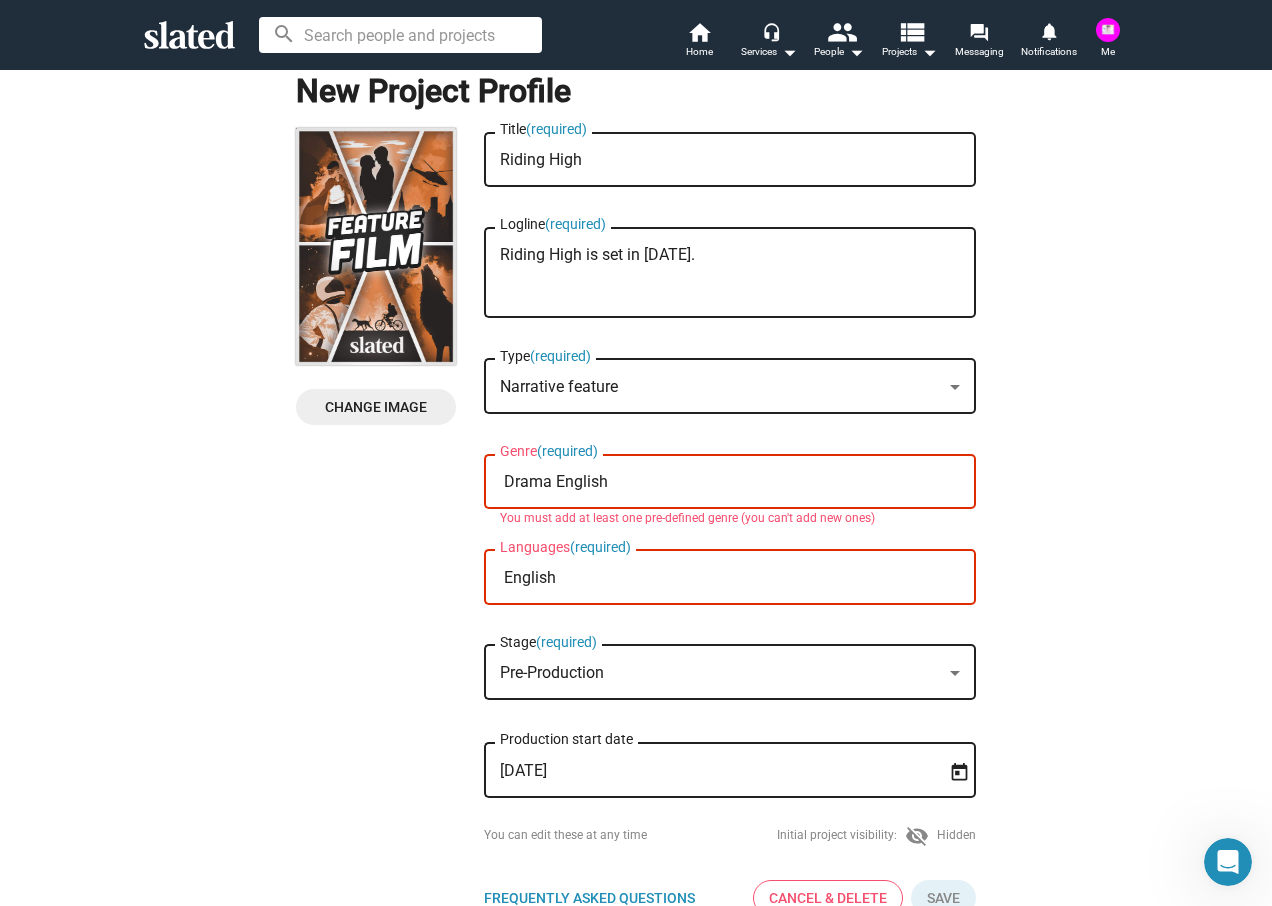 click on "New Project Profile  Change Image   Change Image  Riding High Title  (required) Riding High is set in 1901. Logline  (required) Narrative feature Type  (required) Drama English Genre  (required)  You must add at least one pre-defined genre (you can't add new ones)  English Languages  (required) Pre-Production Stage  (required) 9/1/2025 Production start date You can edit these at any time  Initial project visibility:  visibility_off  Hidden  Frequently Asked Questions FAQ Cancel & Delete Save" 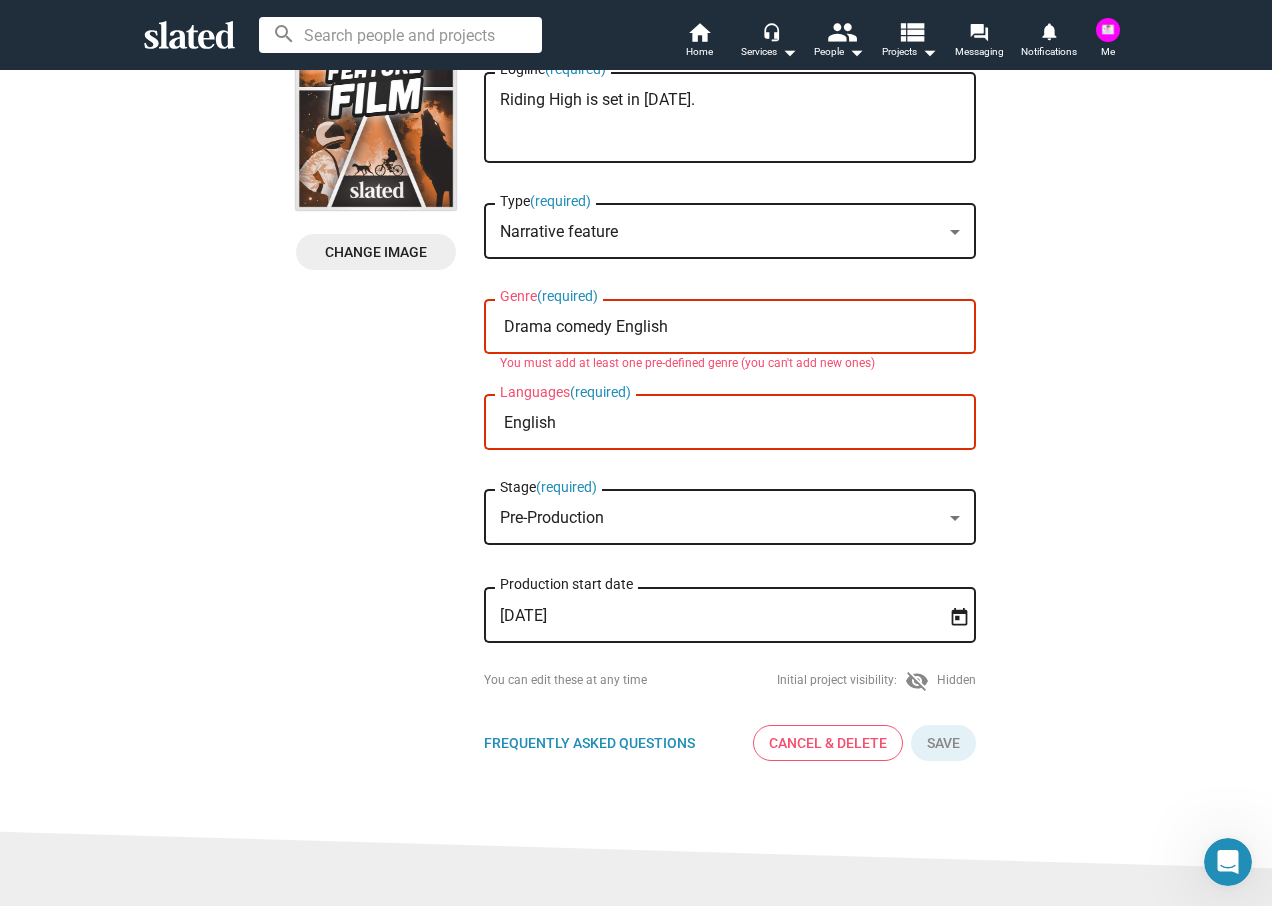 scroll, scrollTop: 300, scrollLeft: 0, axis: vertical 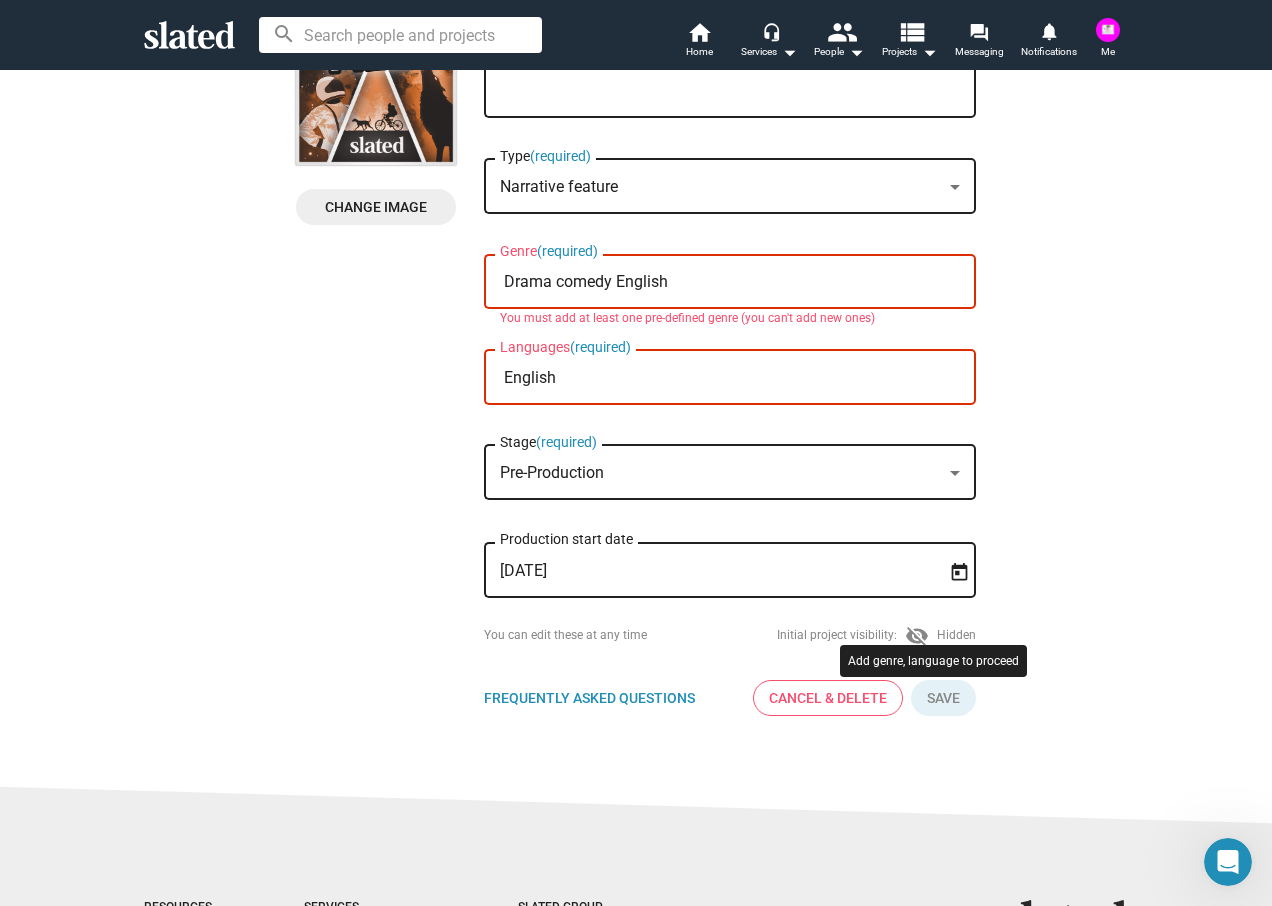 type on "Drama comedy English" 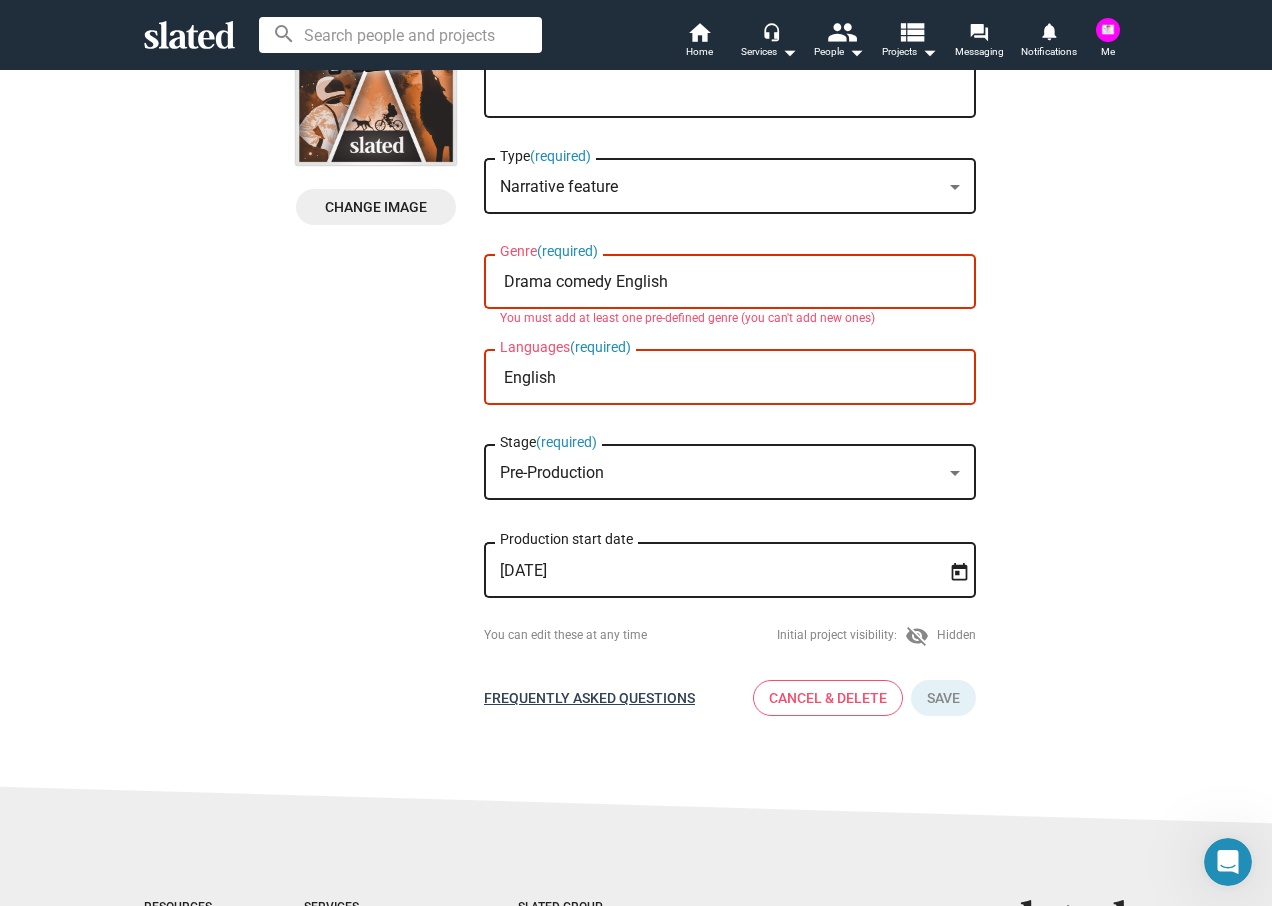 click on "Frequently Asked Questions" 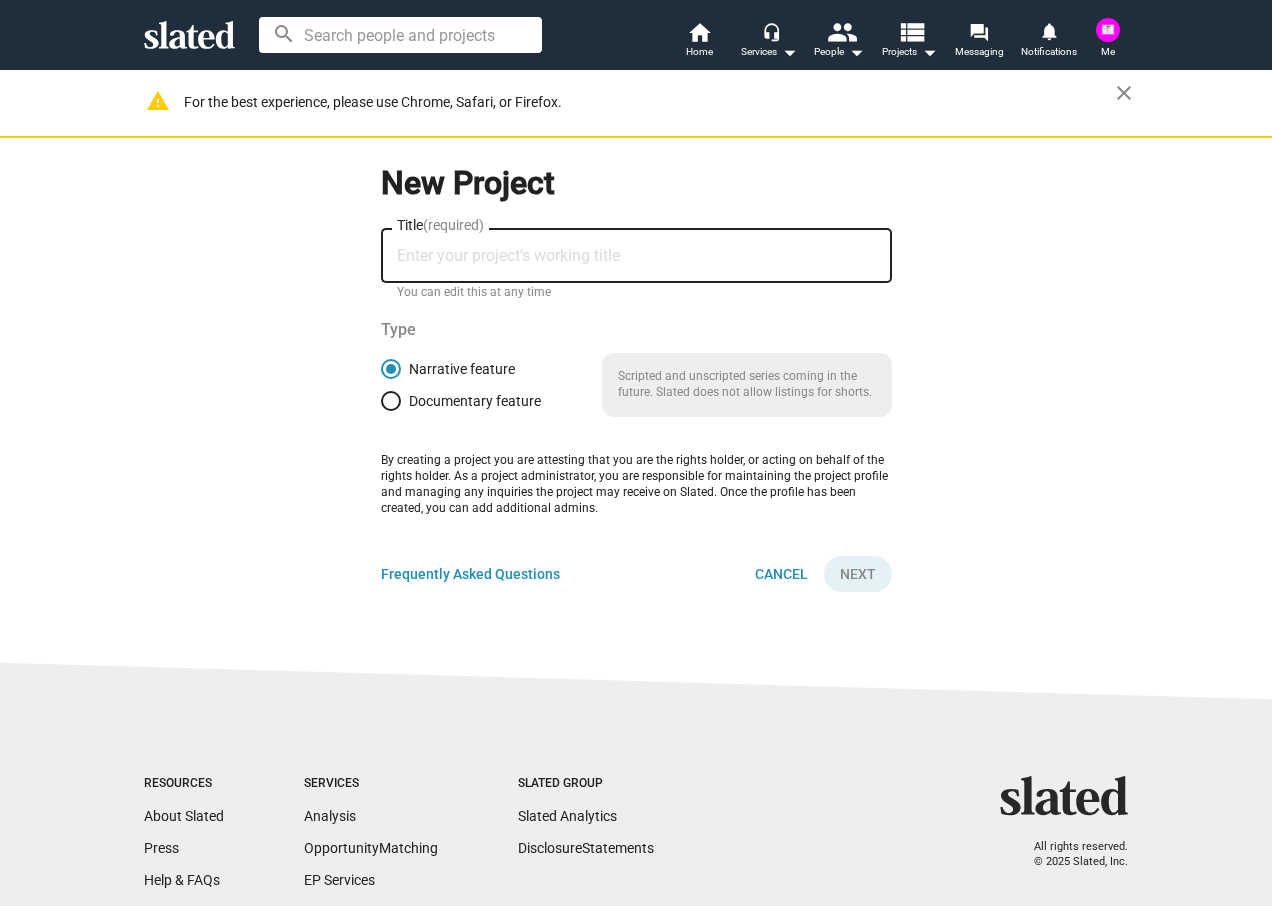 scroll, scrollTop: 0, scrollLeft: 0, axis: both 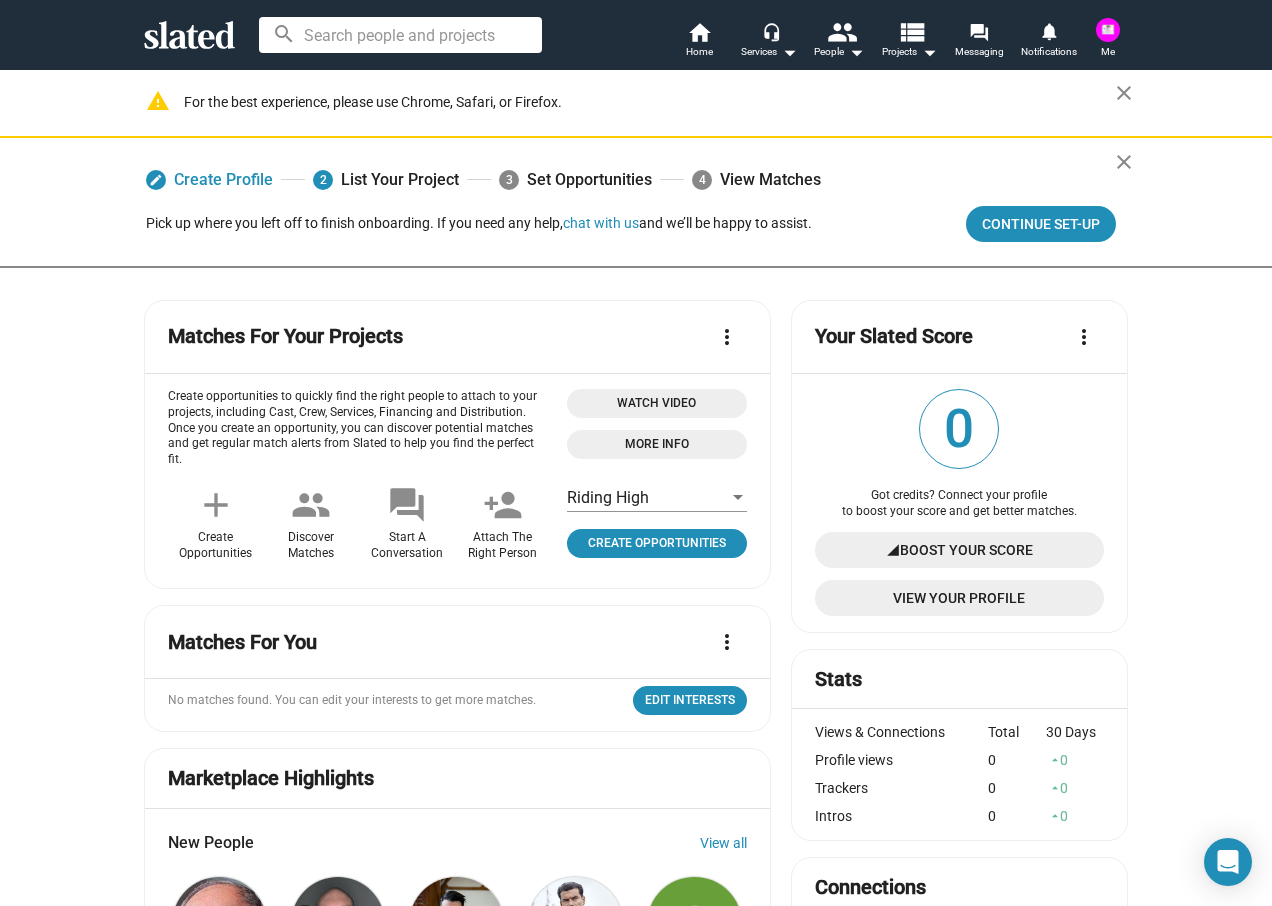 click at bounding box center (738, 498) 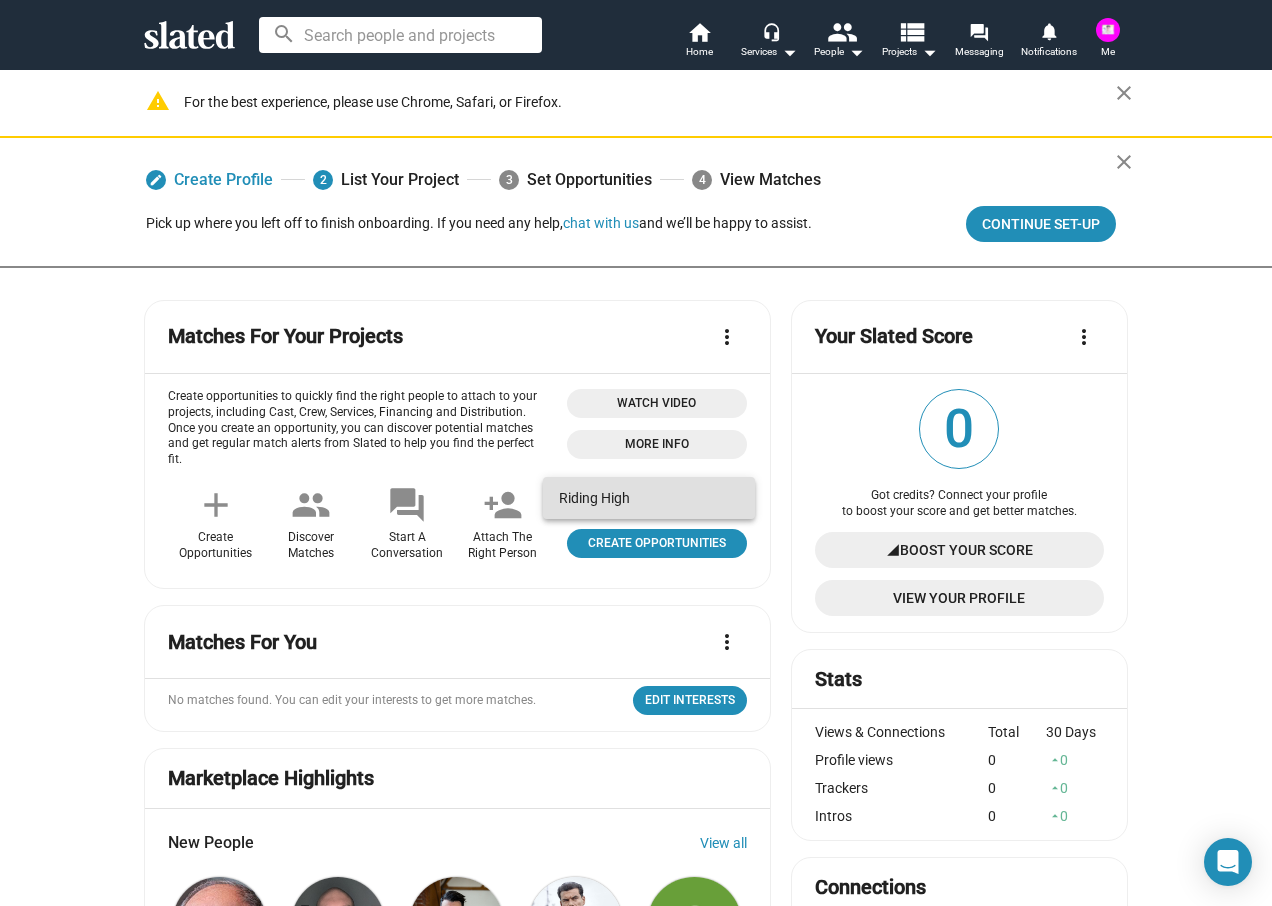 click at bounding box center [636, 453] 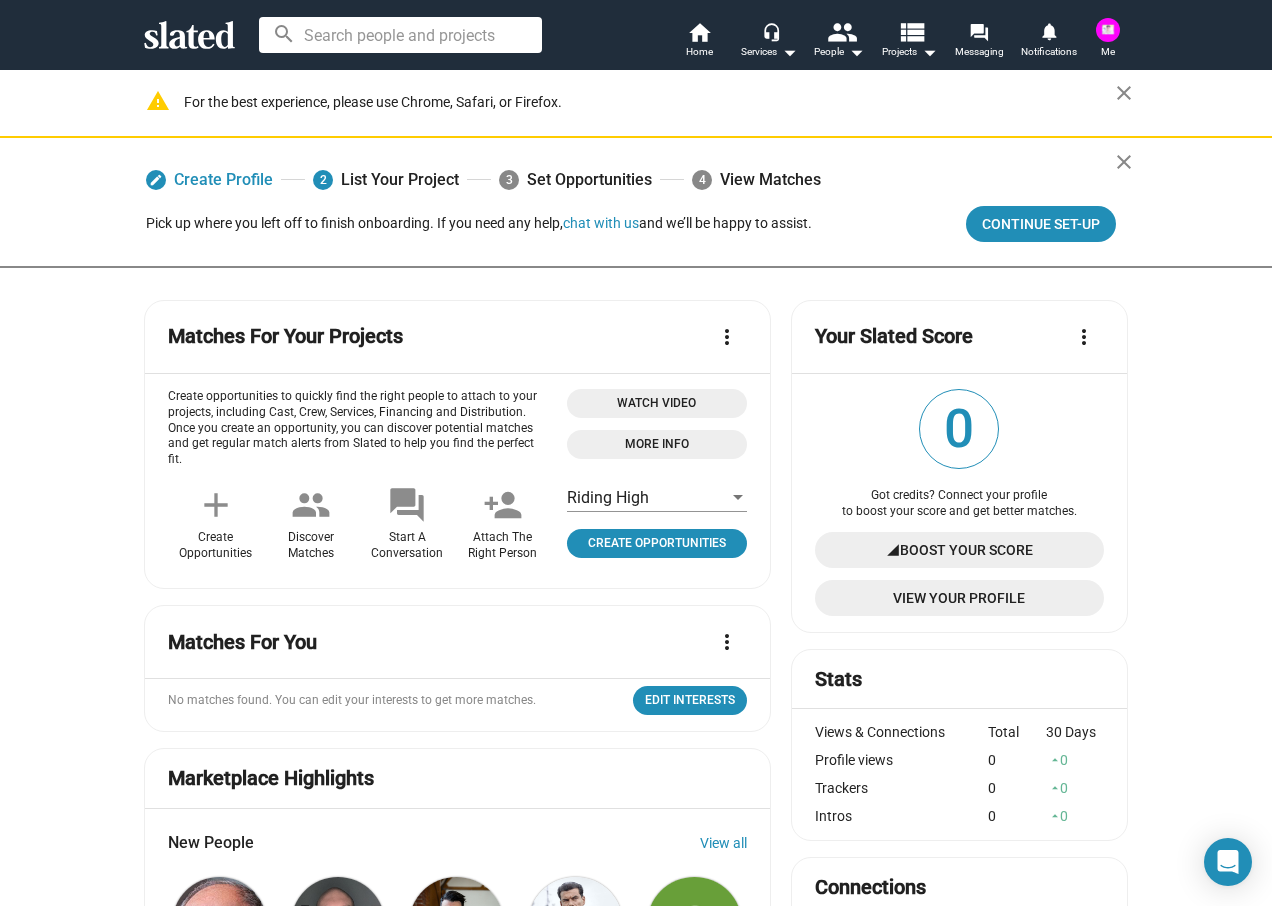 click on "Watch Video" 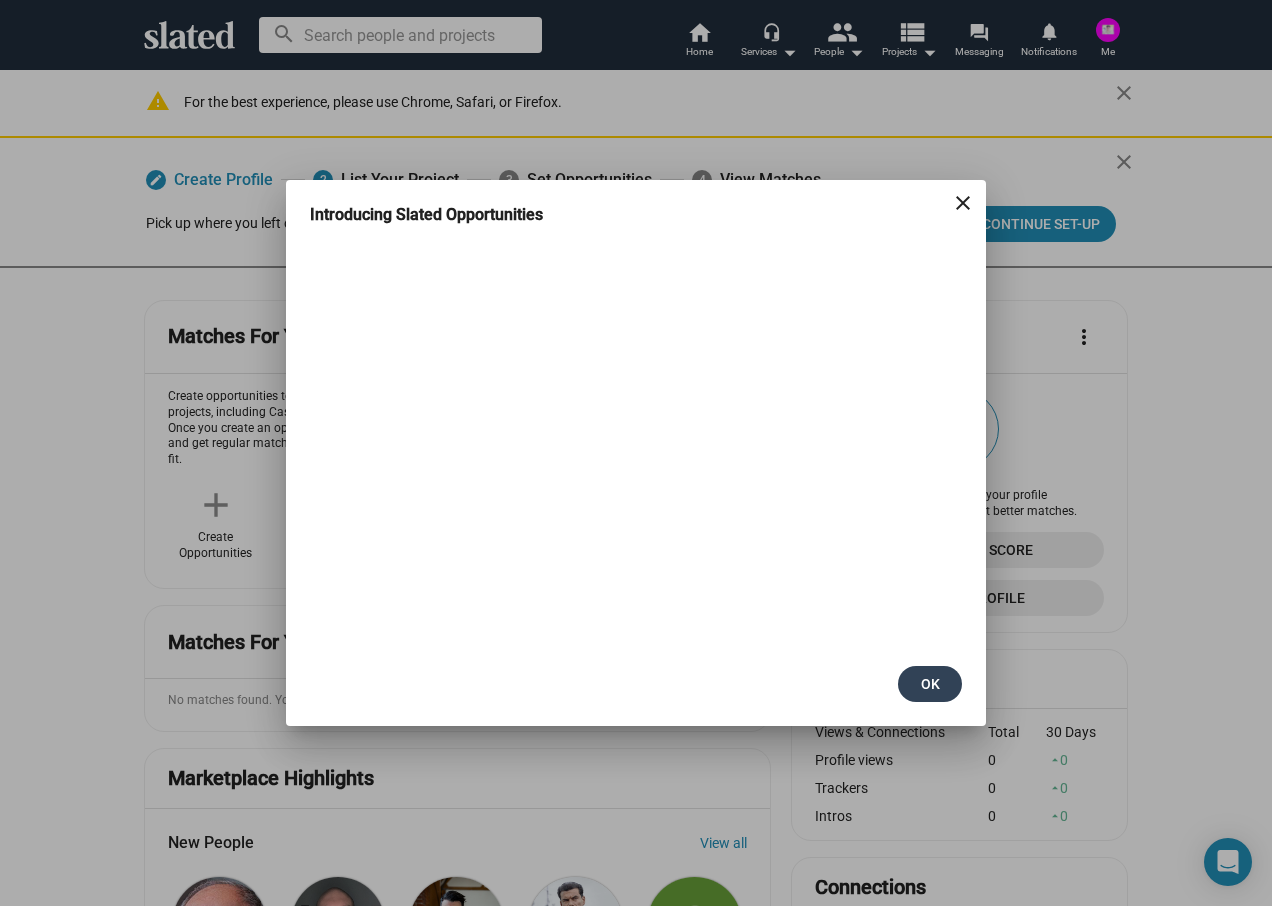 click on "OK" at bounding box center (930, 684) 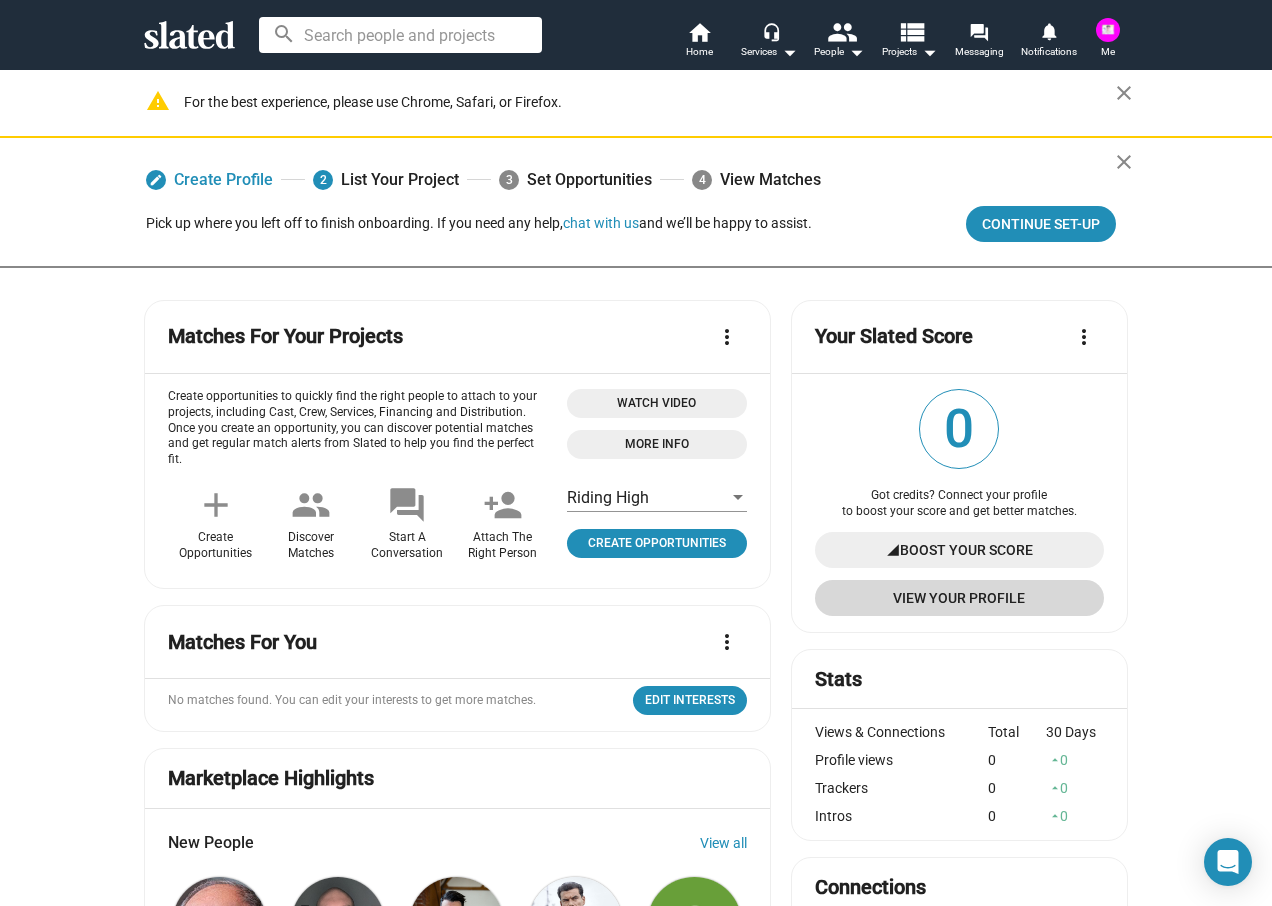 click on "View Your Profile" 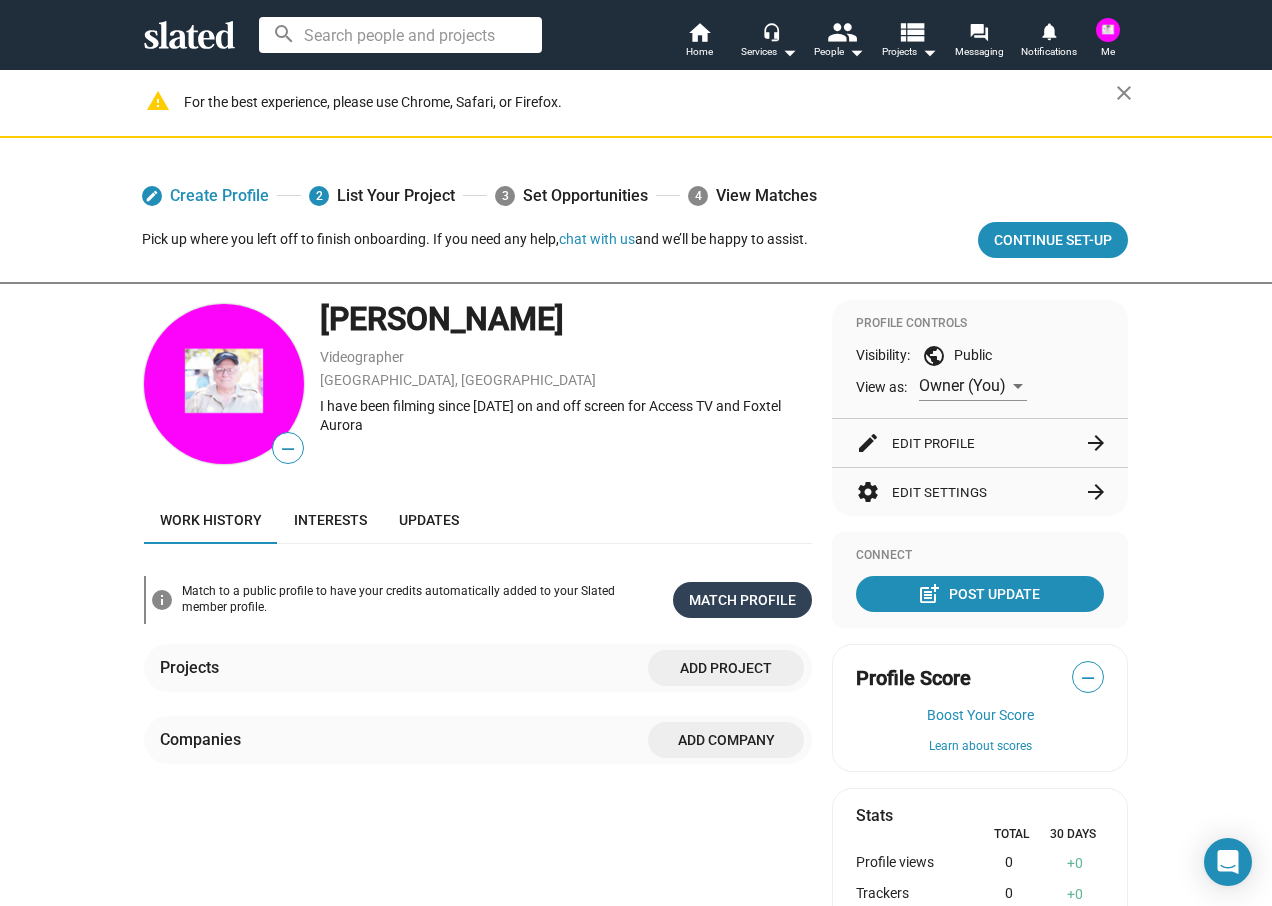 click on "Match Profile" 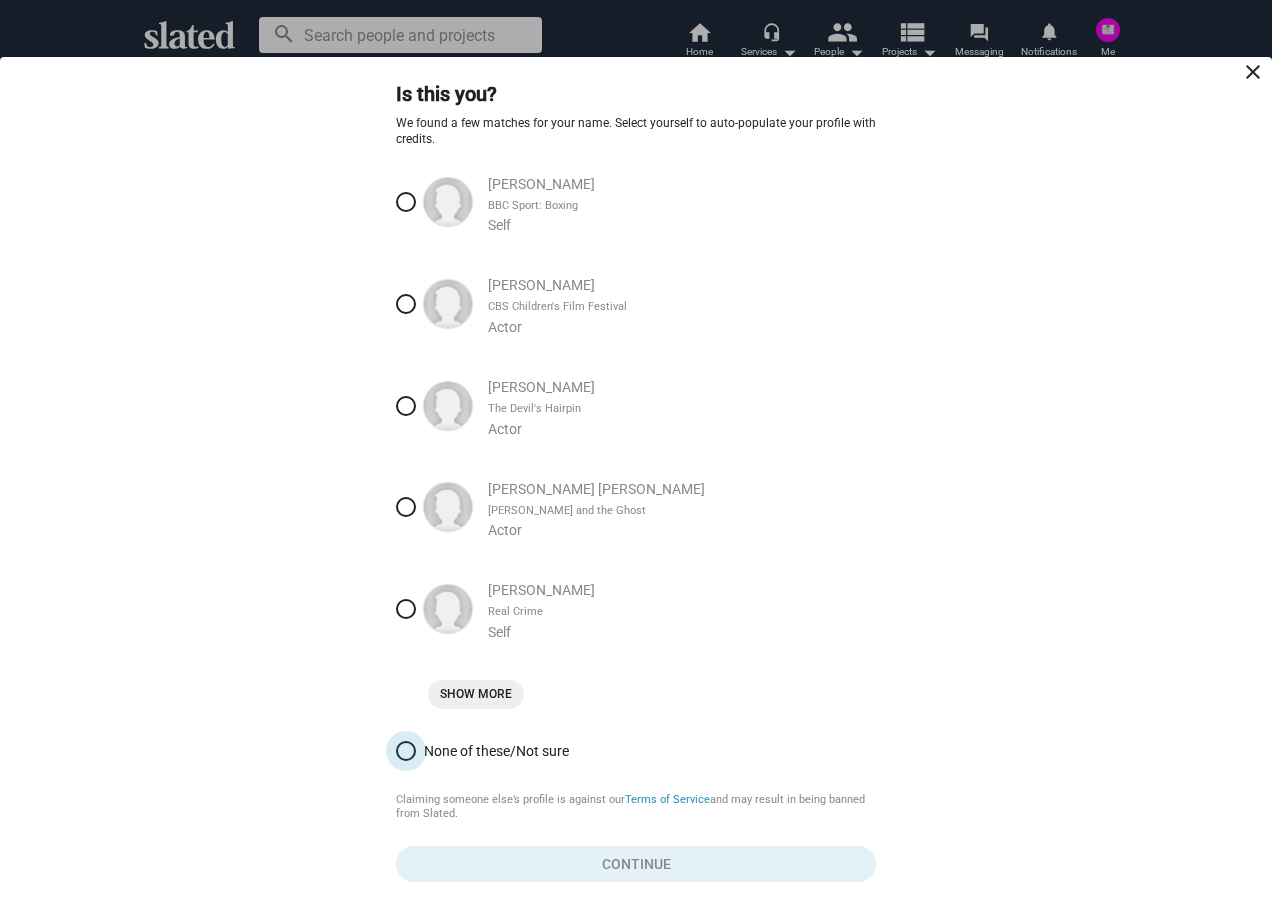 click at bounding box center (406, 751) 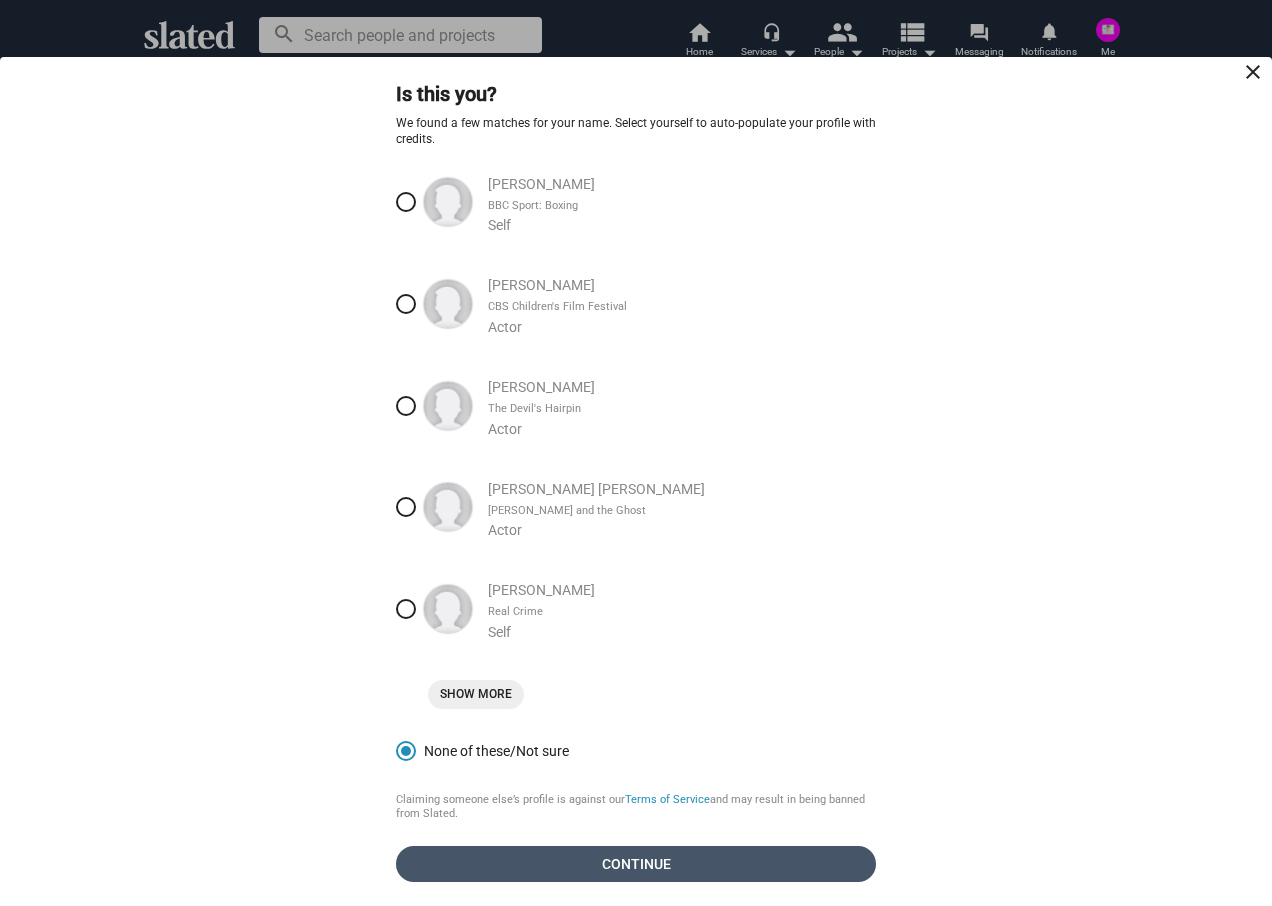 click on "Continue" 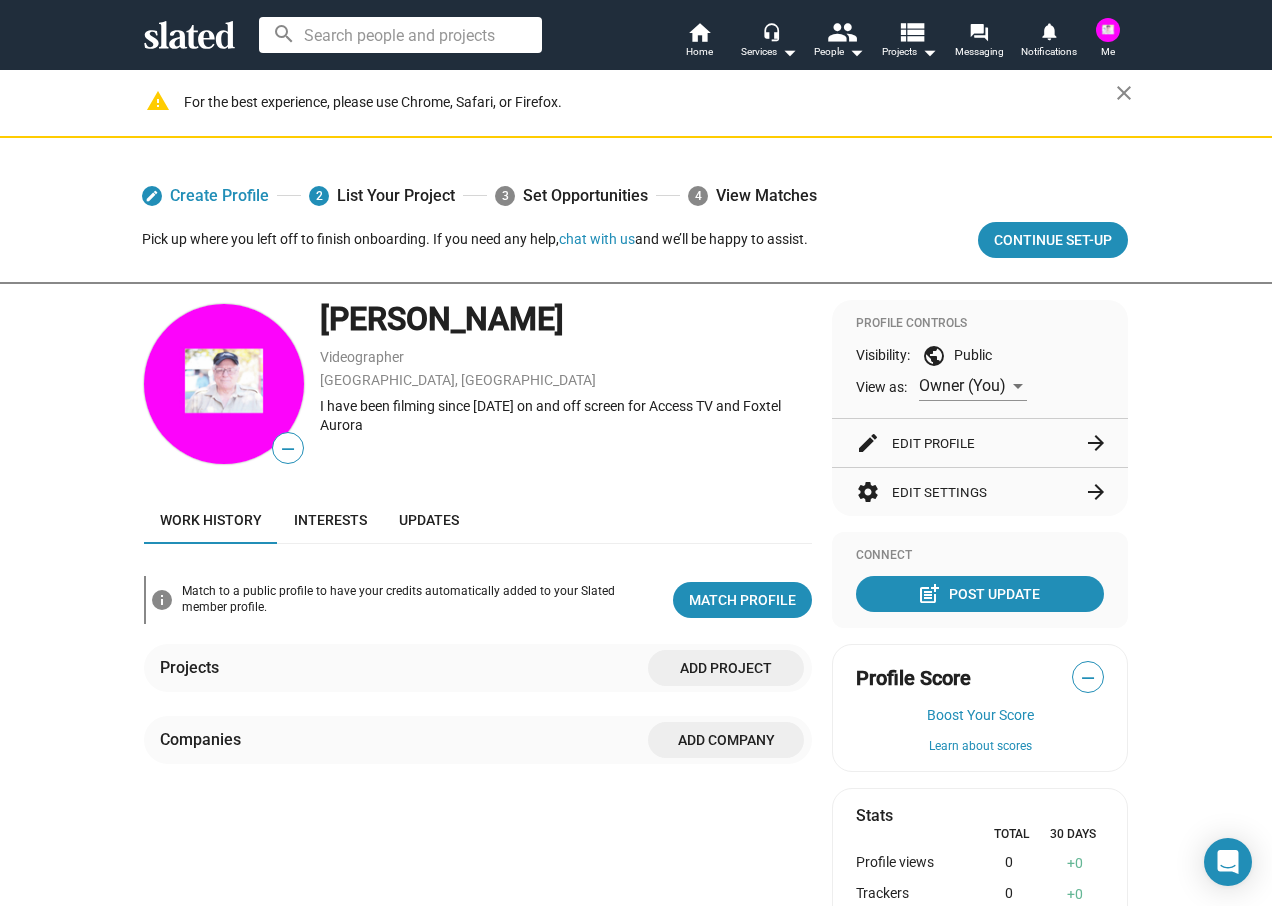 click on "settings  Edit Settings  arrow_forward" 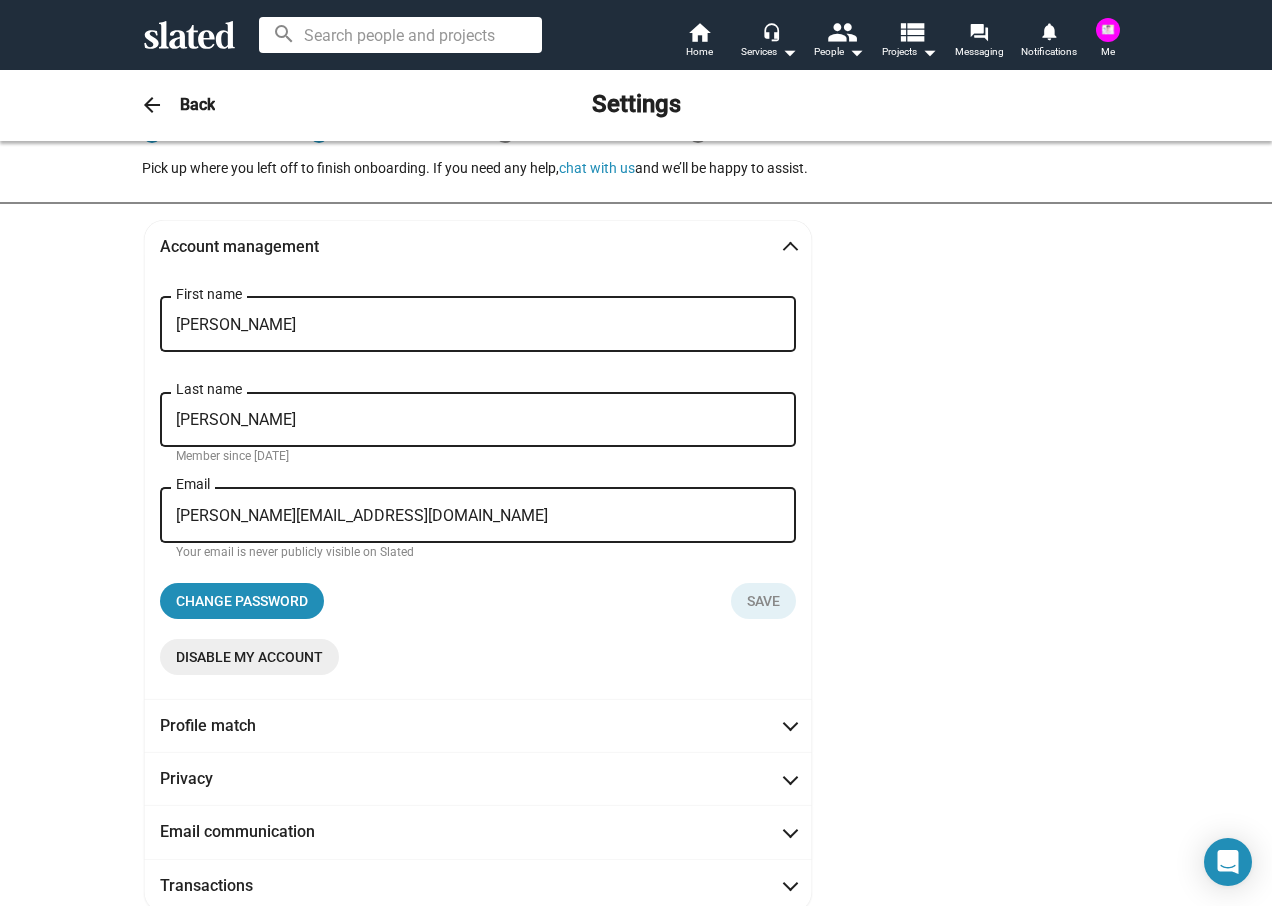 scroll, scrollTop: 500, scrollLeft: 0, axis: vertical 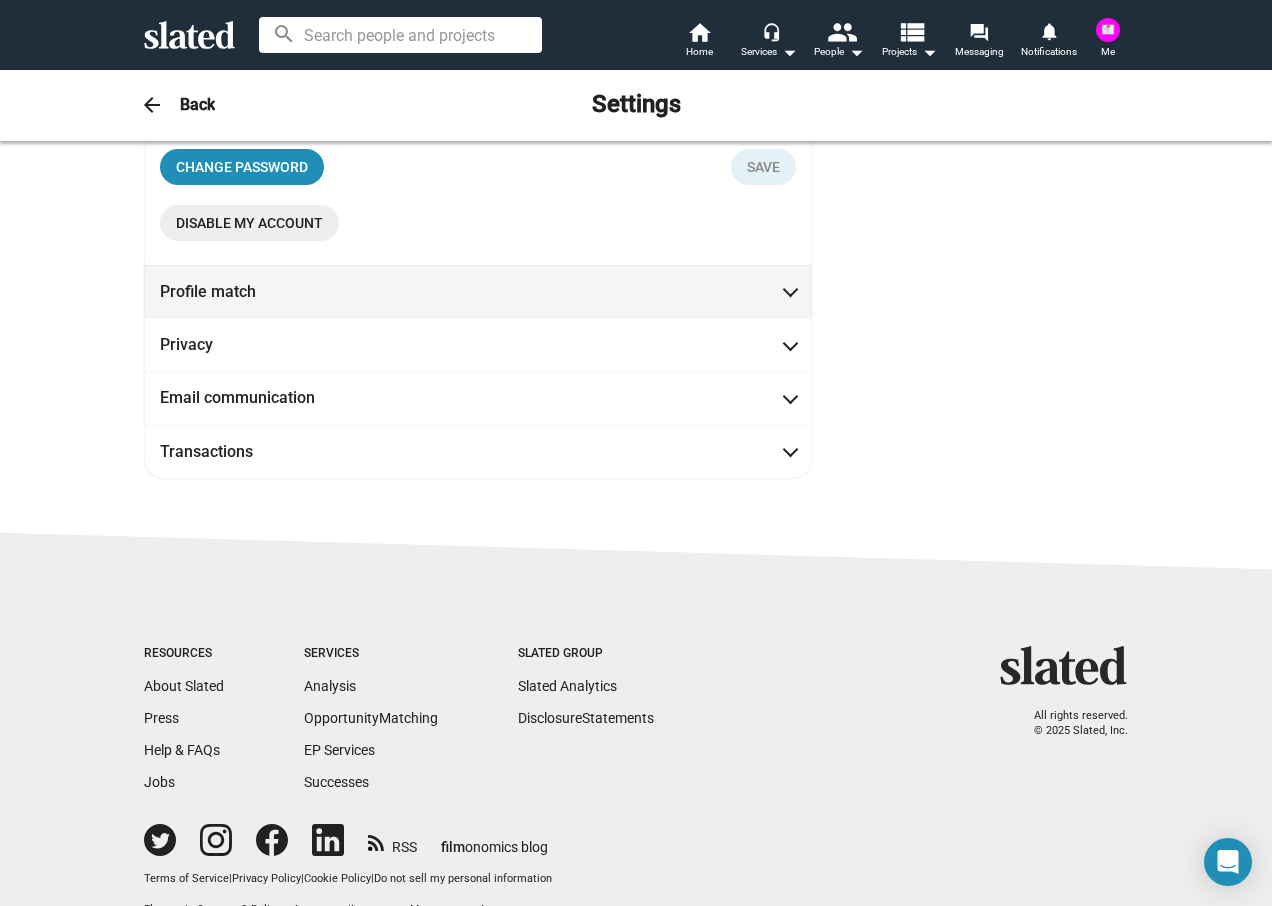 click at bounding box center [790, 290] 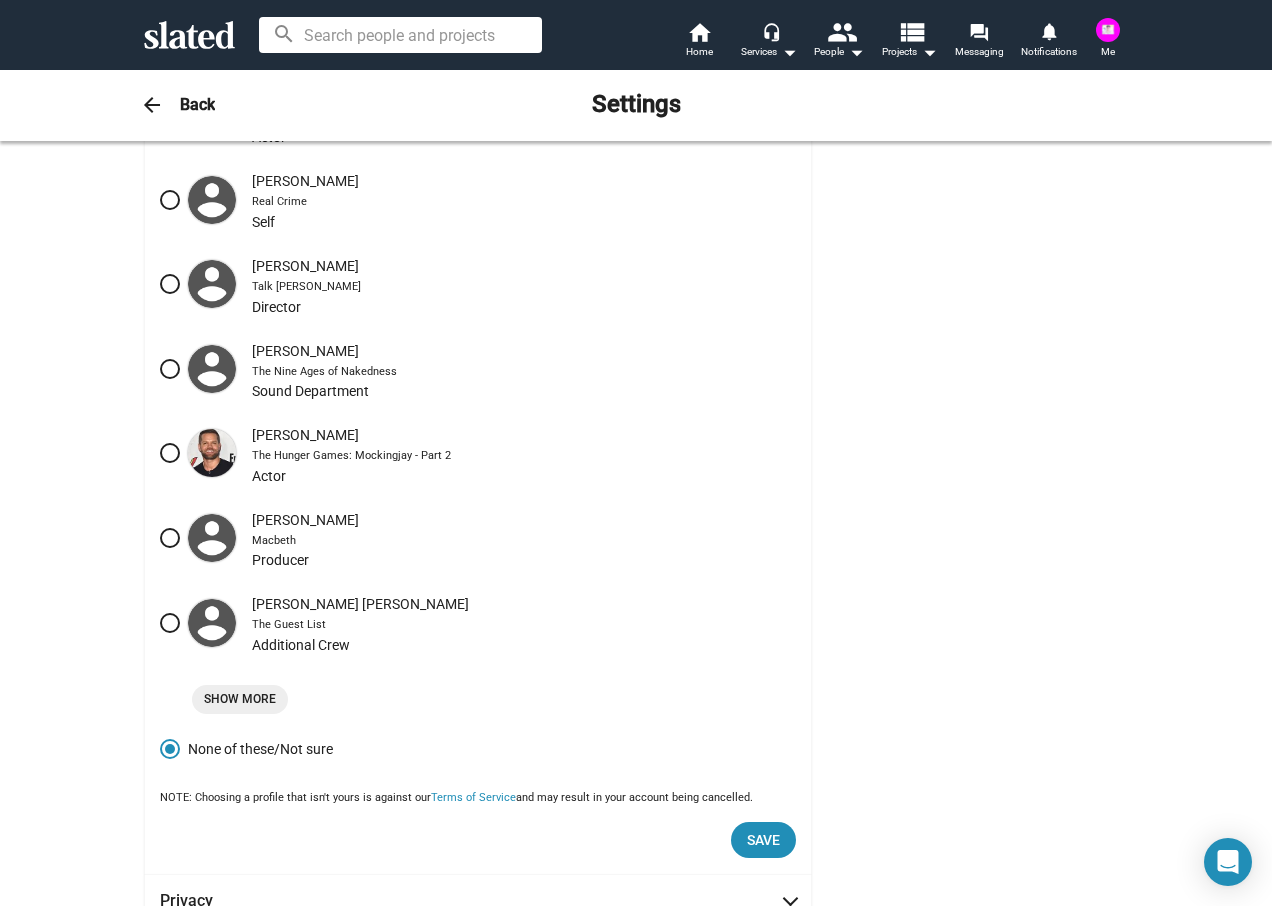 scroll, scrollTop: 600, scrollLeft: 0, axis: vertical 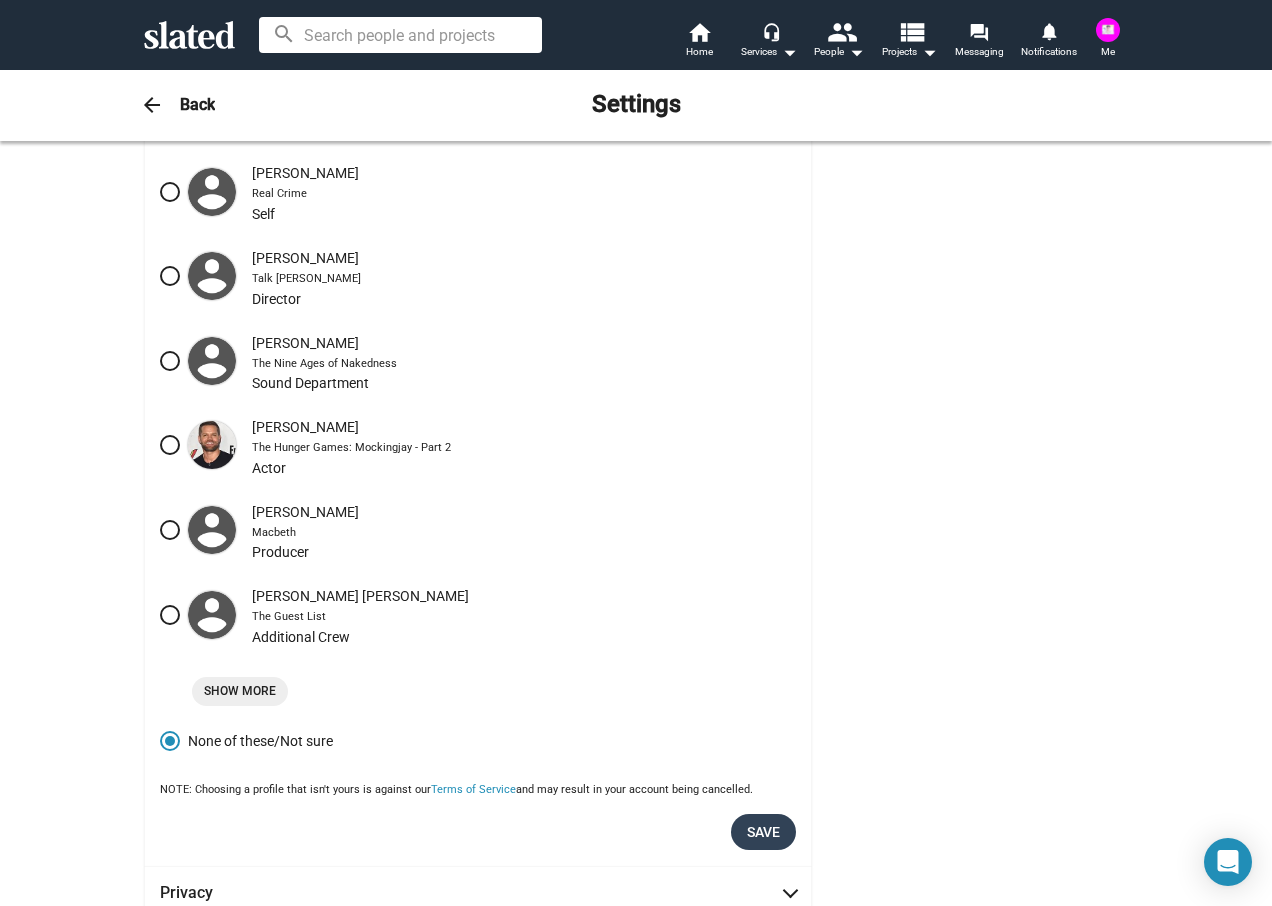 click on "Save" at bounding box center [763, 832] 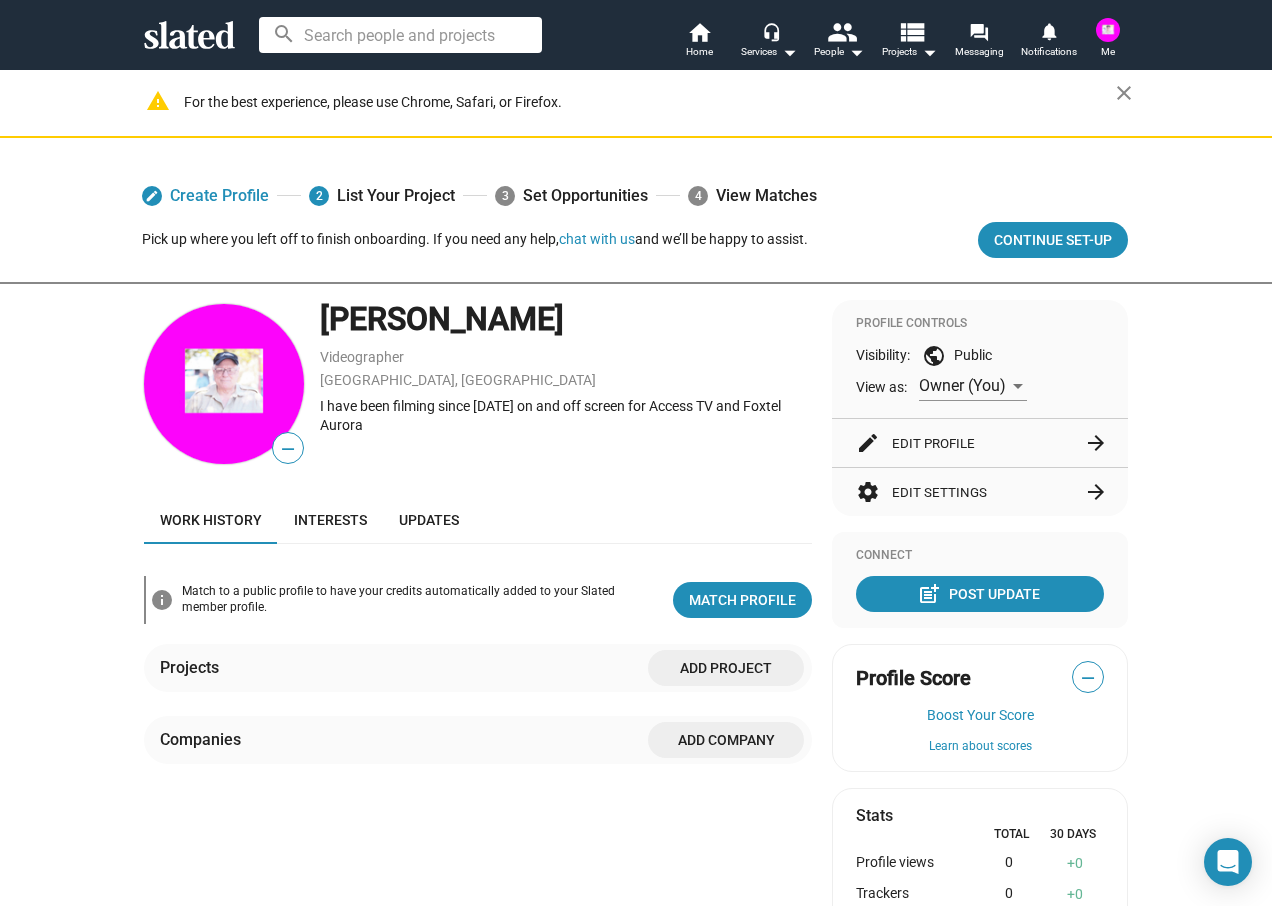 scroll, scrollTop: 118, scrollLeft: 0, axis: vertical 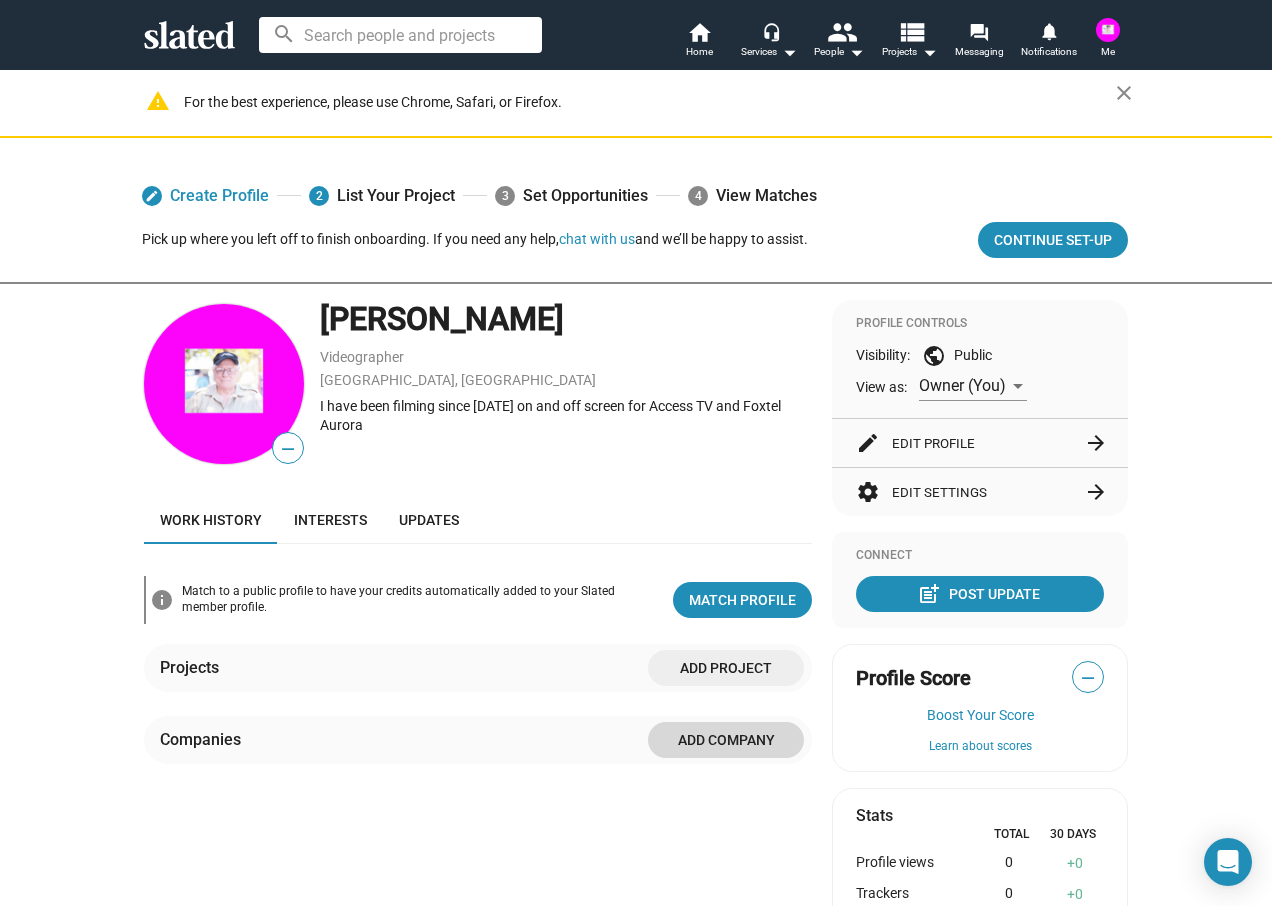 click on "Add Company" 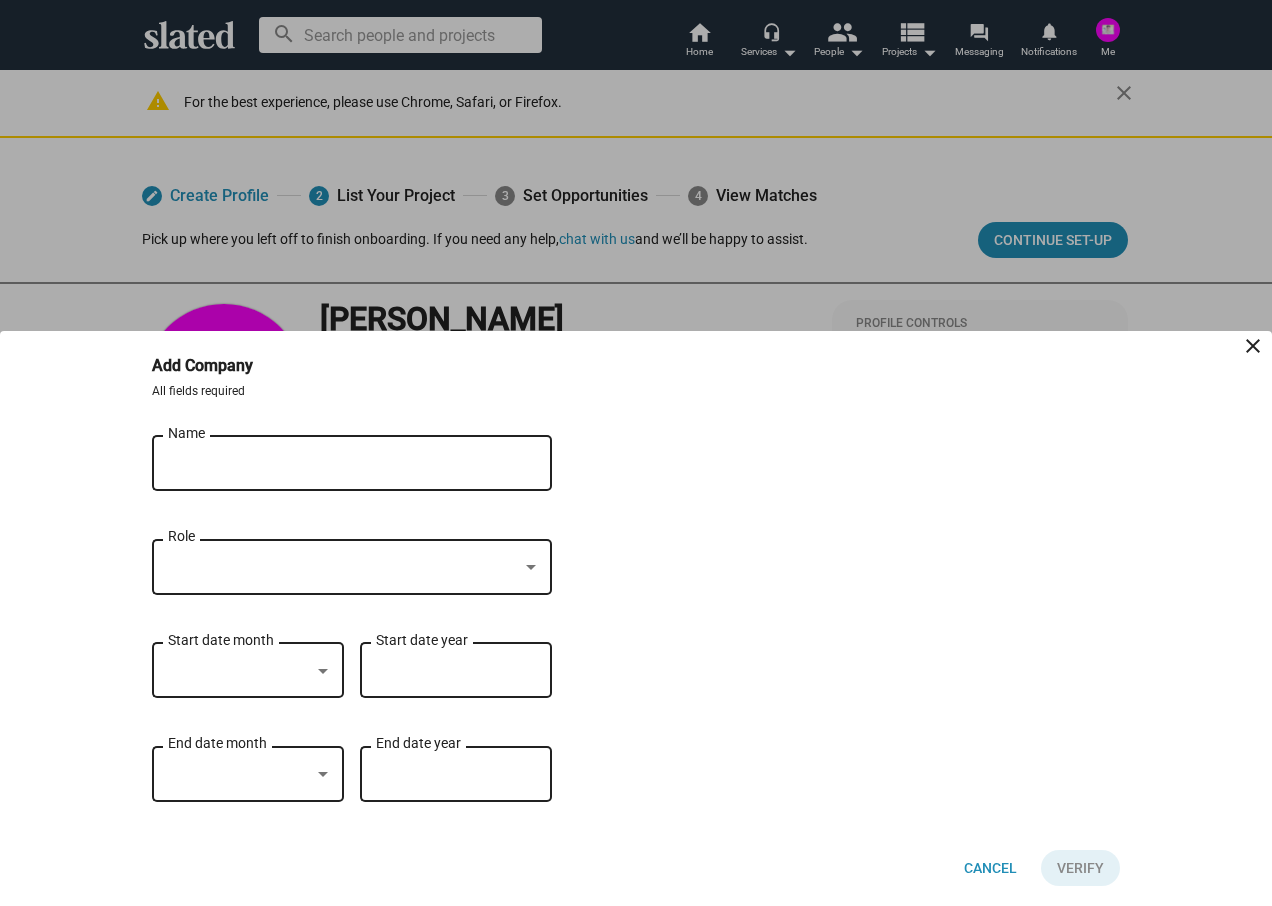 click on "Name" at bounding box center (338, 464) 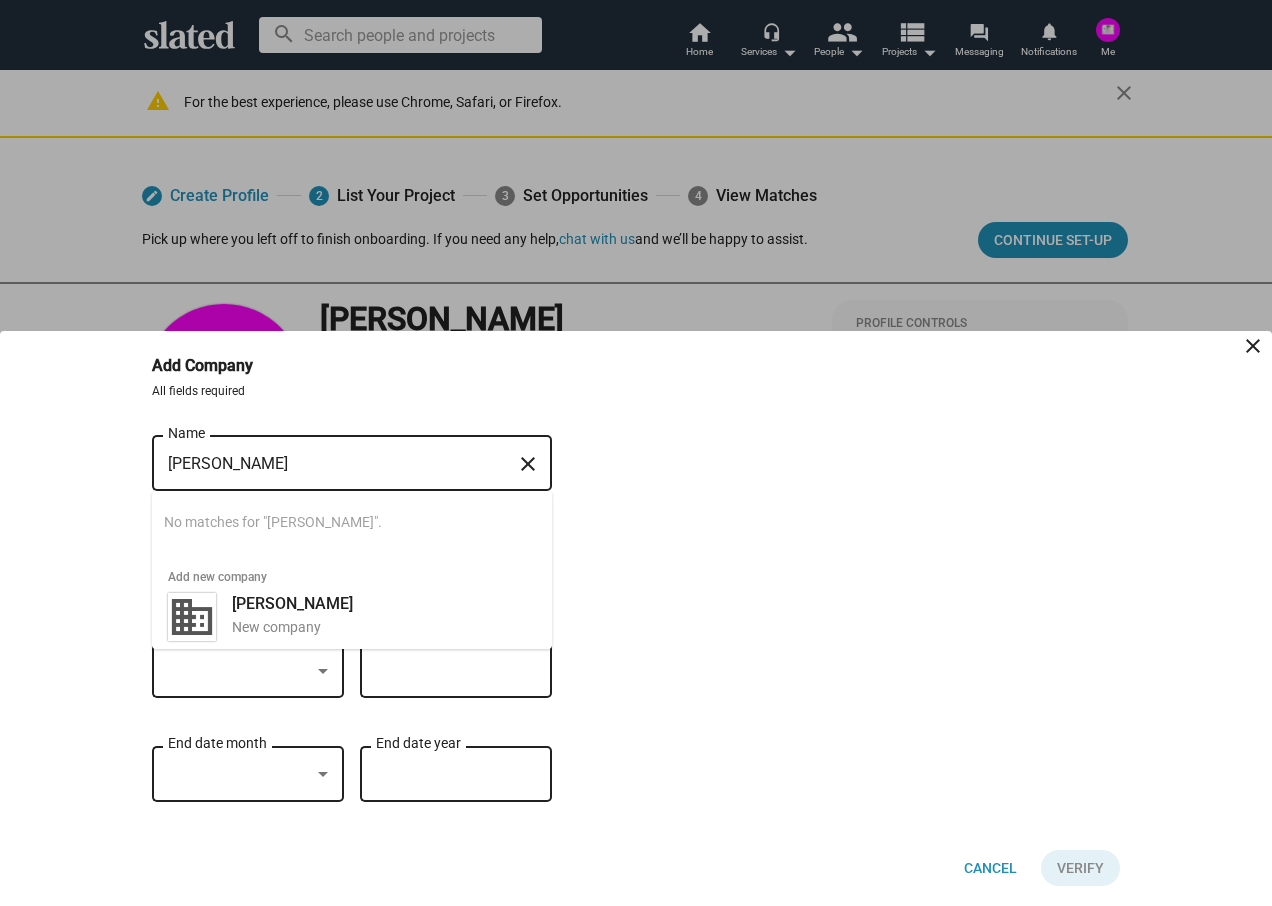 type on "[PERSON_NAME]" 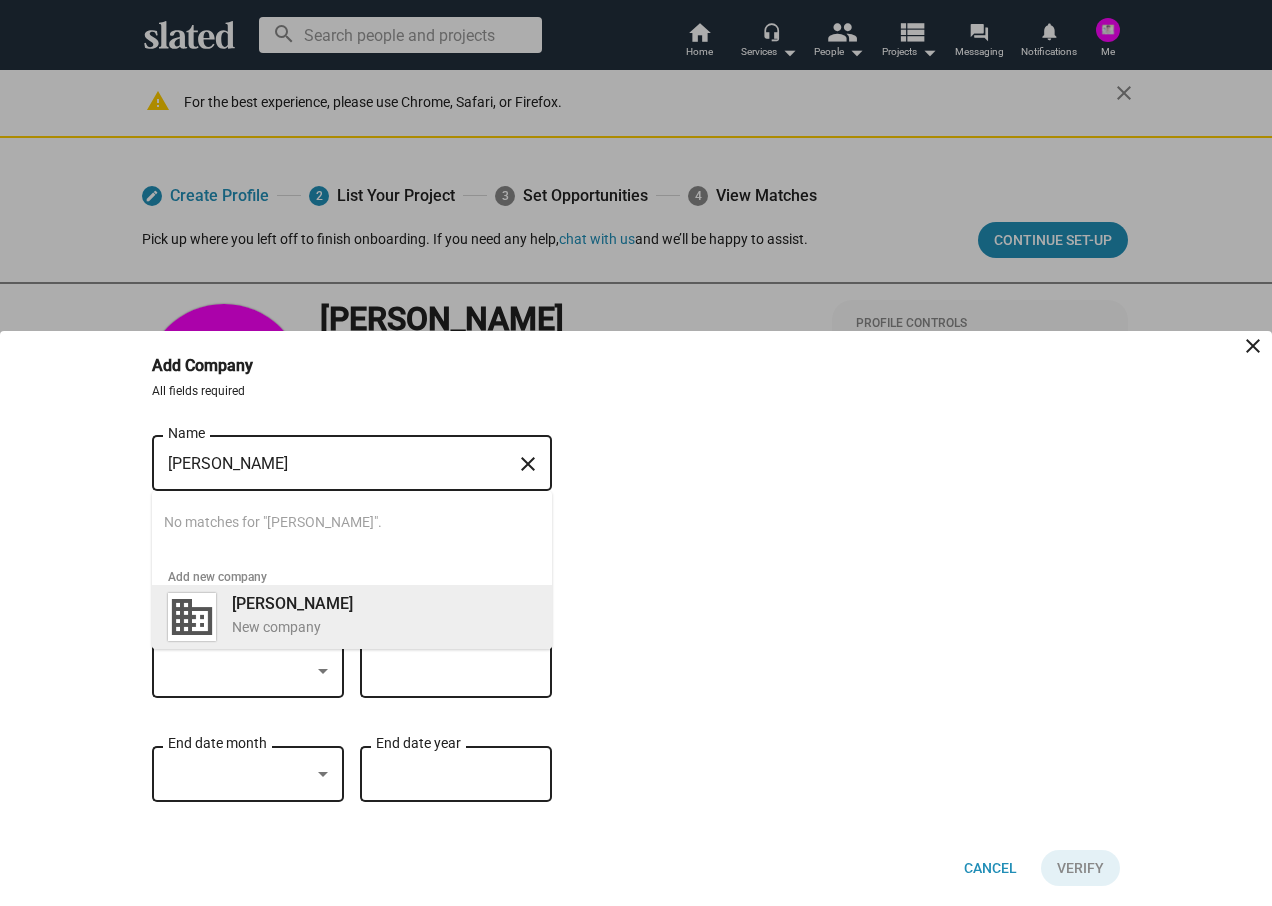 drag, startPoint x: 318, startPoint y: 666, endPoint x: 192, endPoint y: 615, distance: 135.93013 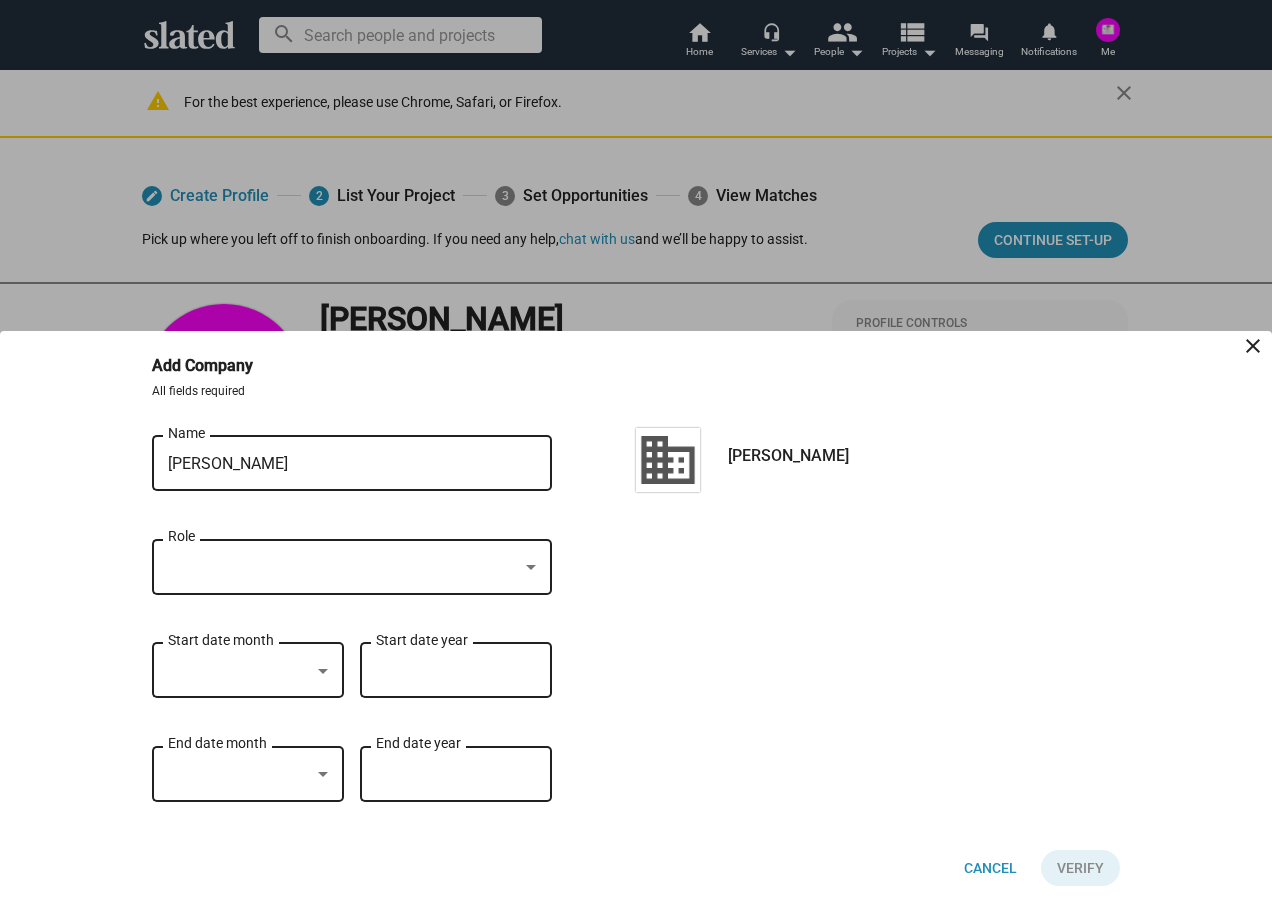 click at bounding box center [531, 568] 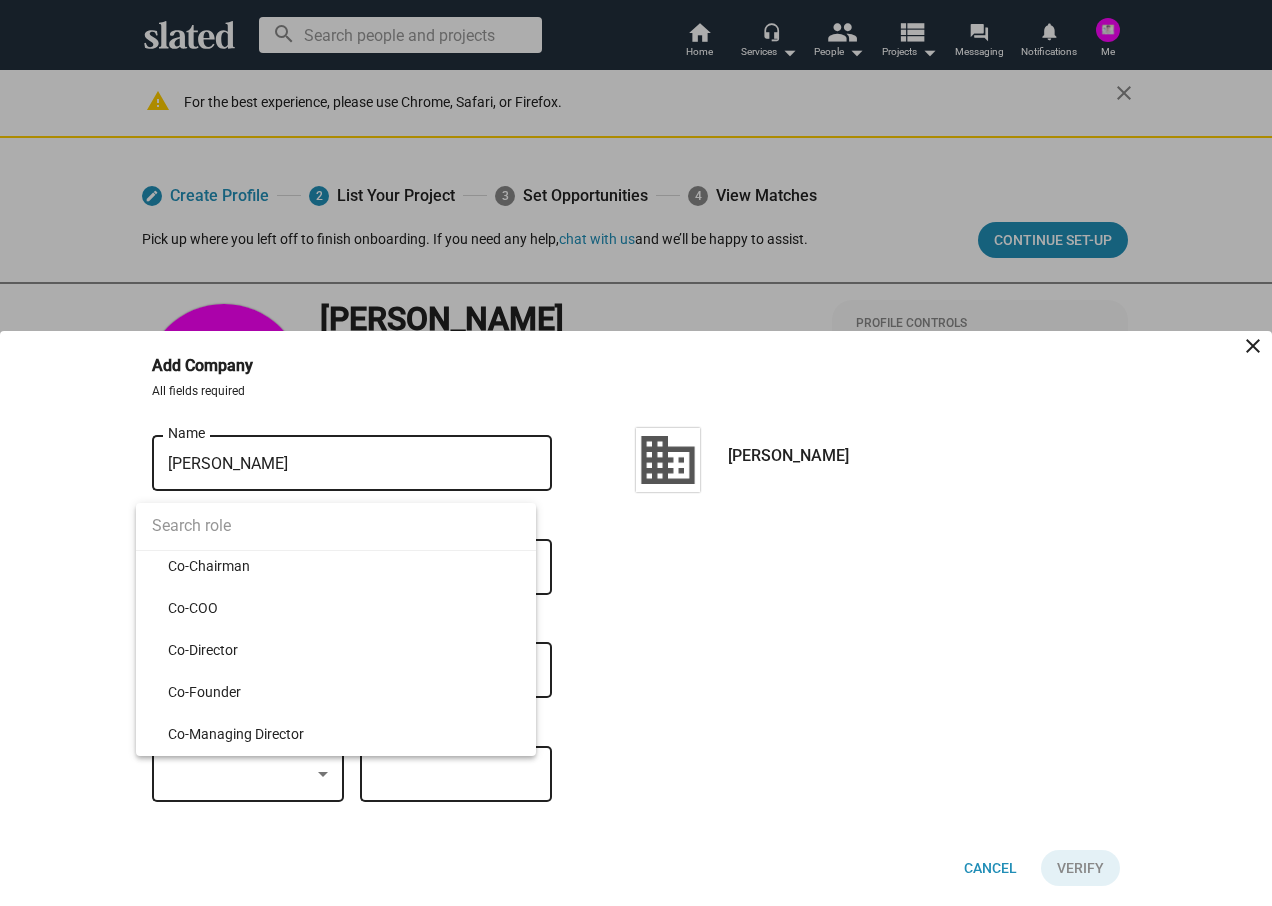 scroll, scrollTop: 2500, scrollLeft: 0, axis: vertical 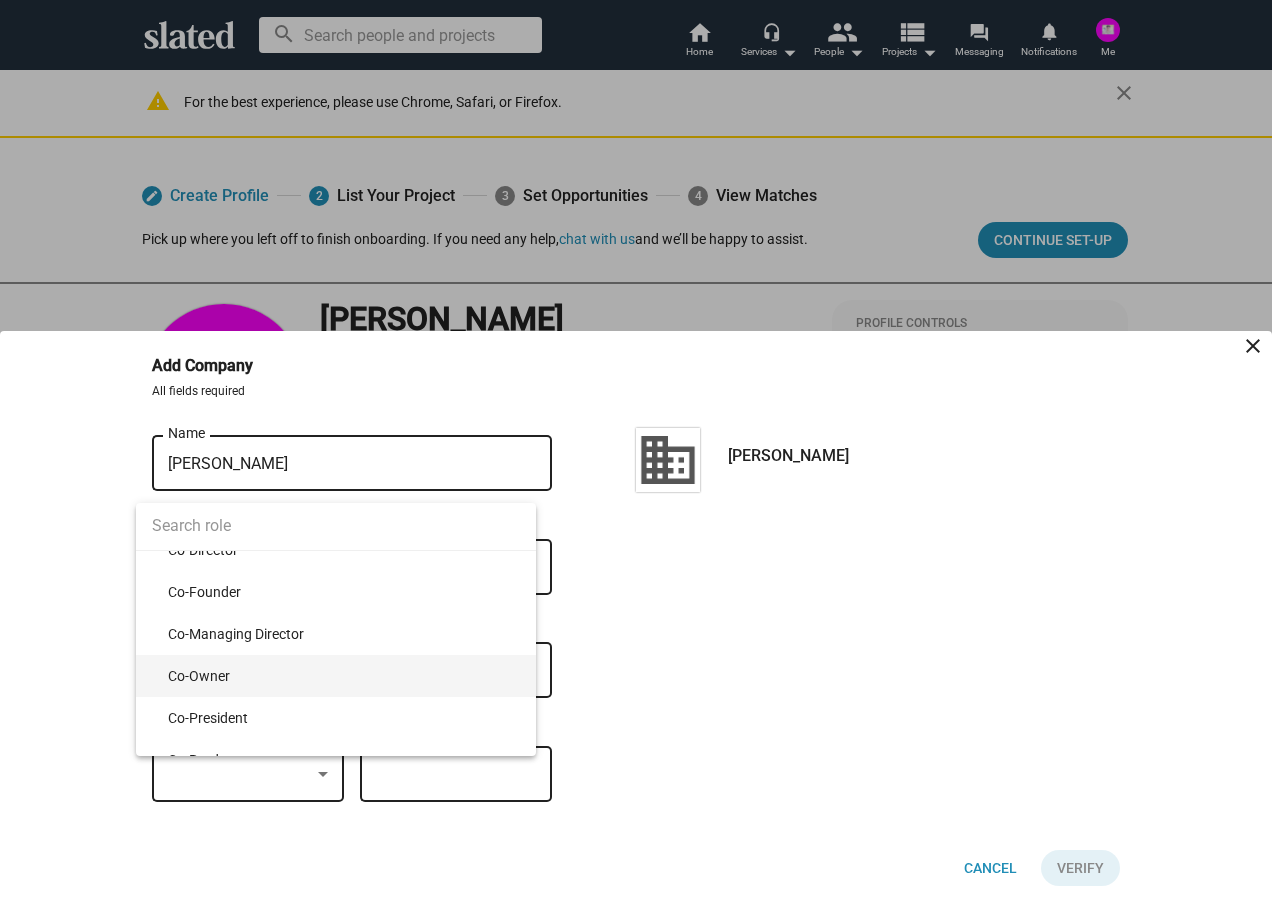click on "Co-Owner" at bounding box center [344, 676] 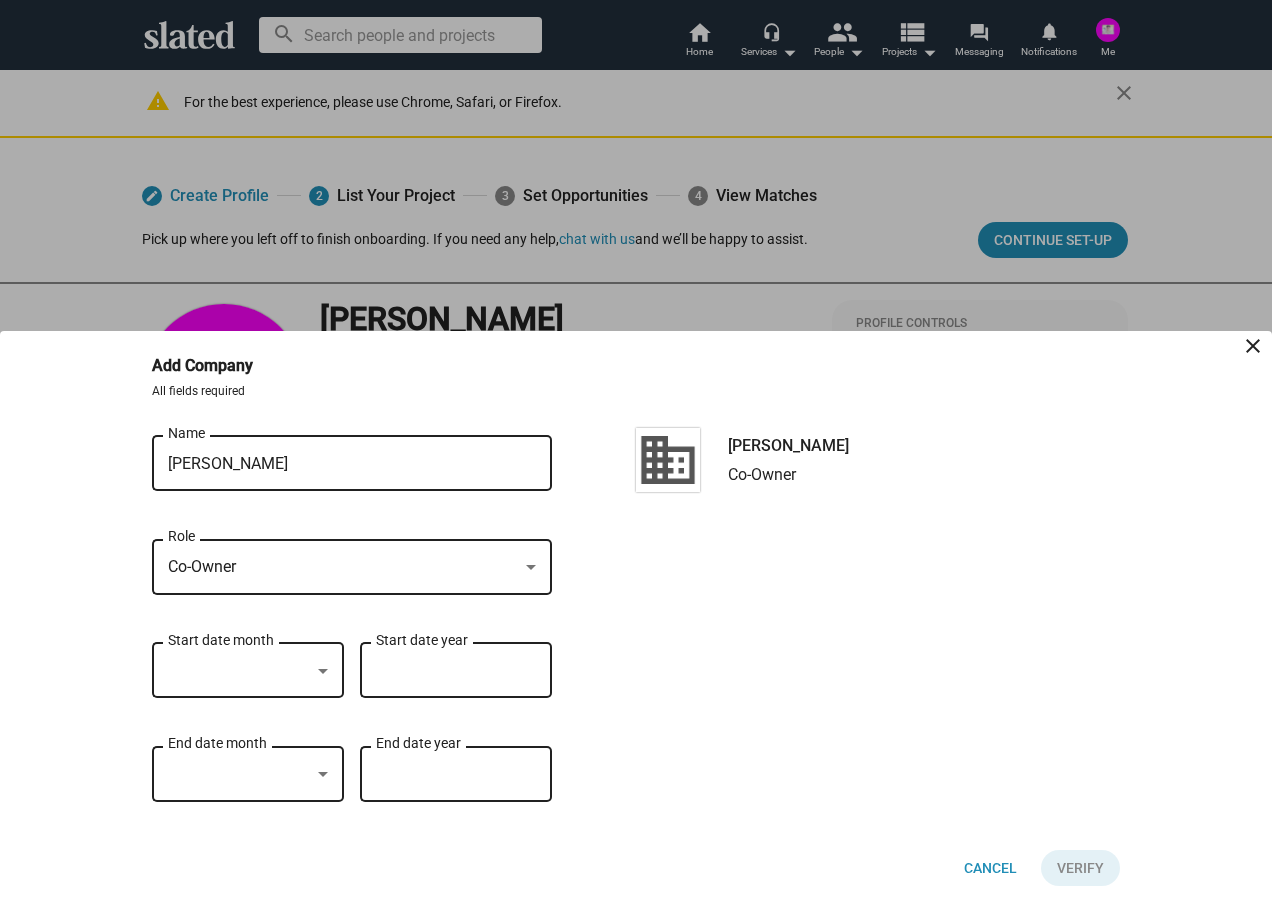 click at bounding box center [323, 671] 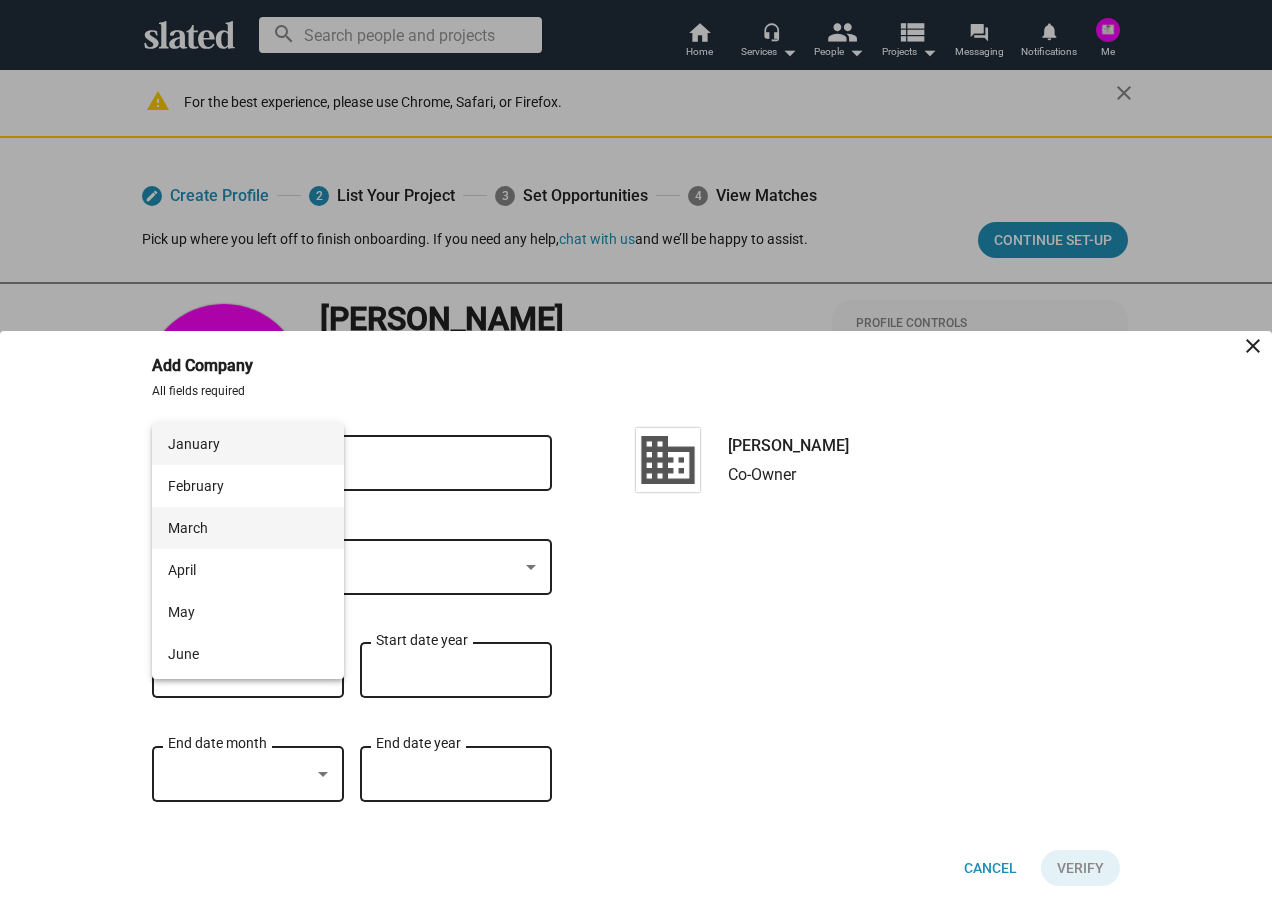 click on "March" at bounding box center [248, 528] 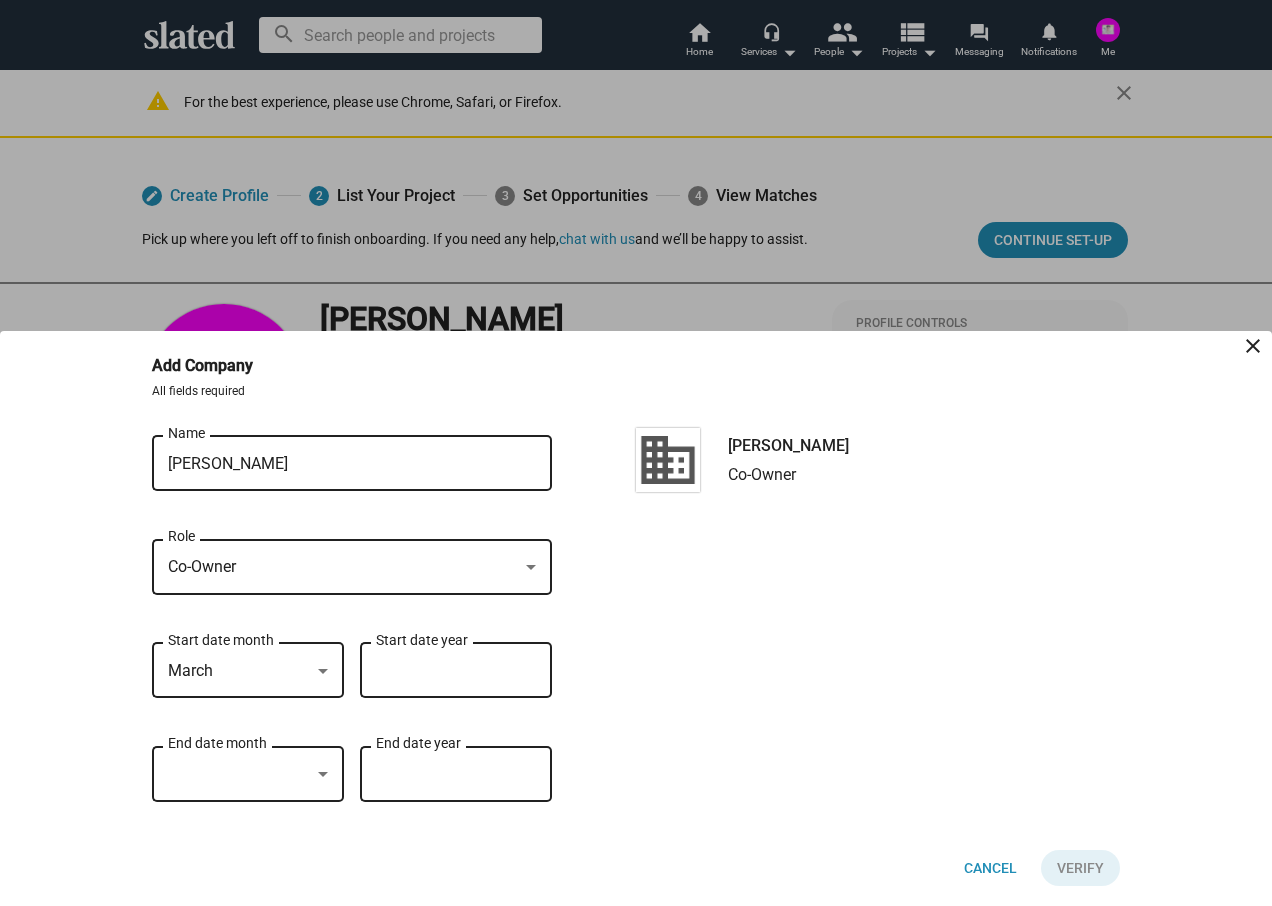 click on "Start date year" at bounding box center [456, 671] 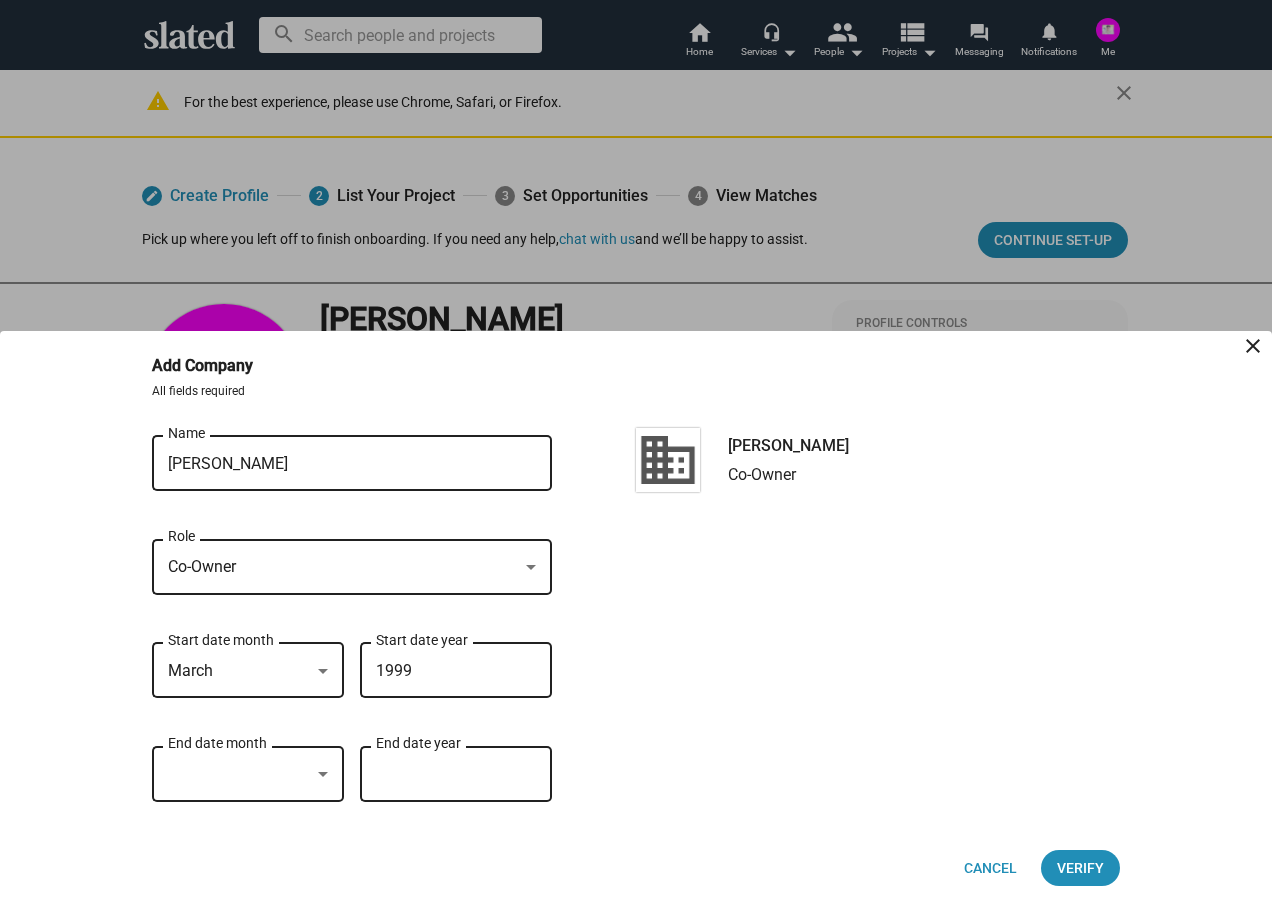 type on "1999" 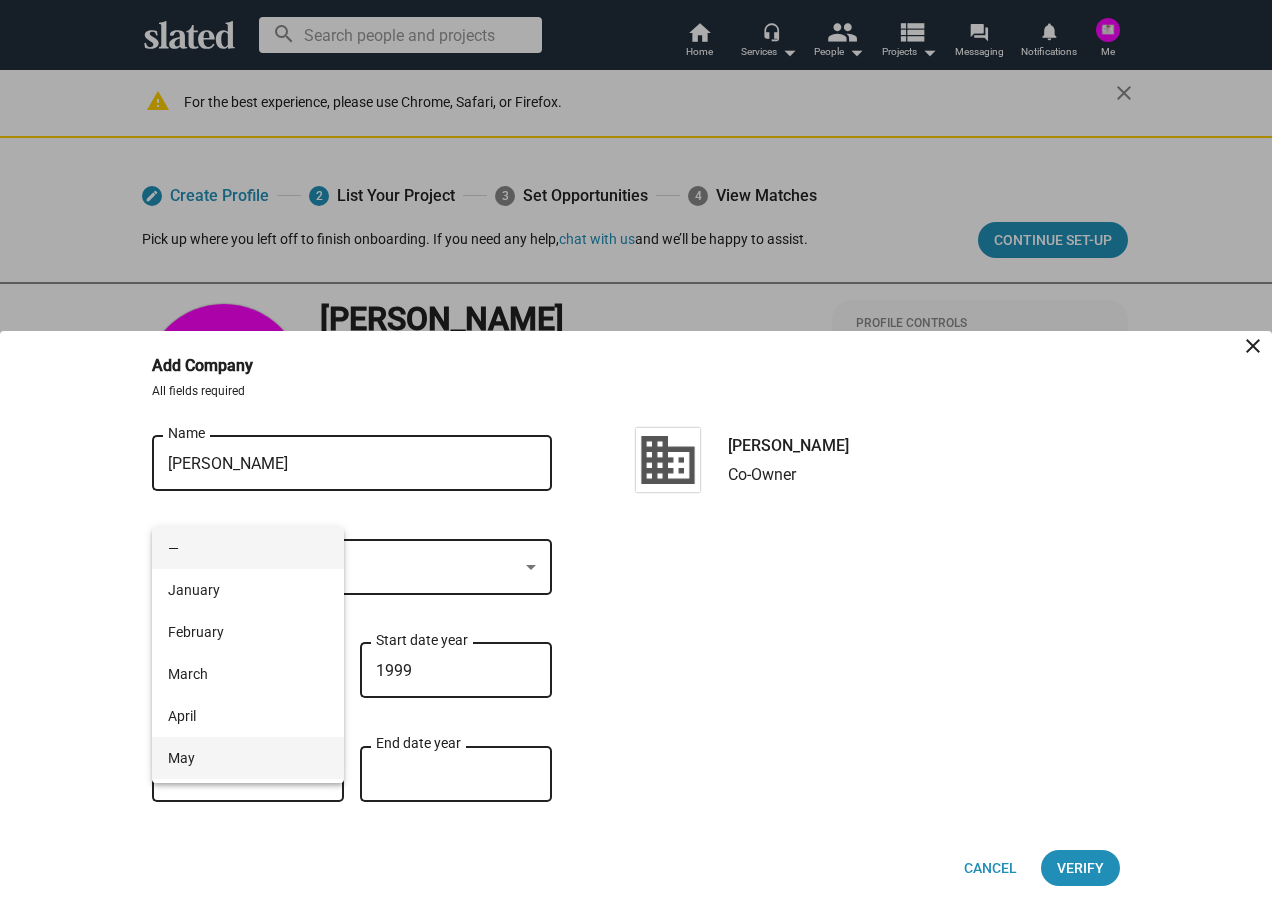 click on "May" at bounding box center [248, 758] 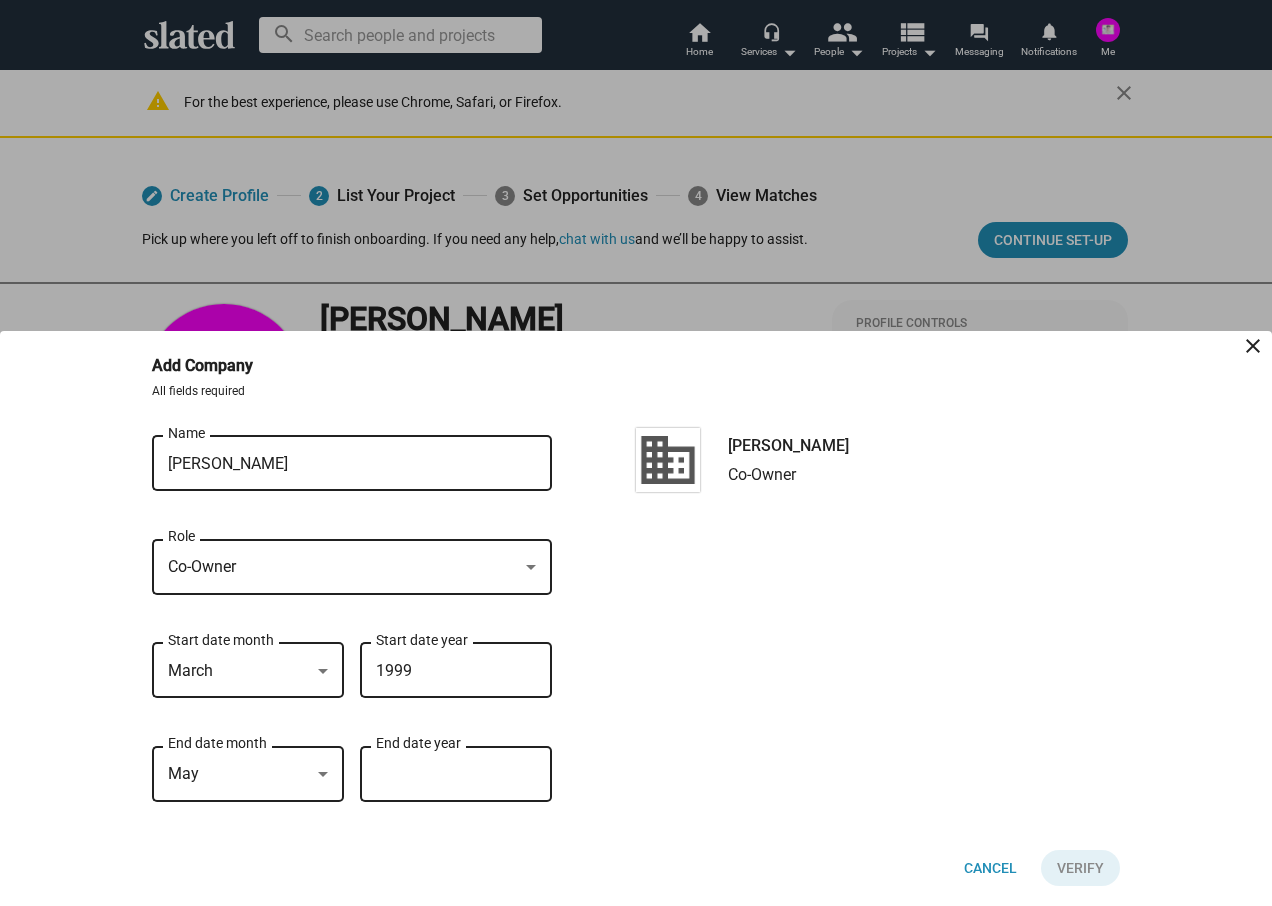 click on "End date year" at bounding box center [456, 775] 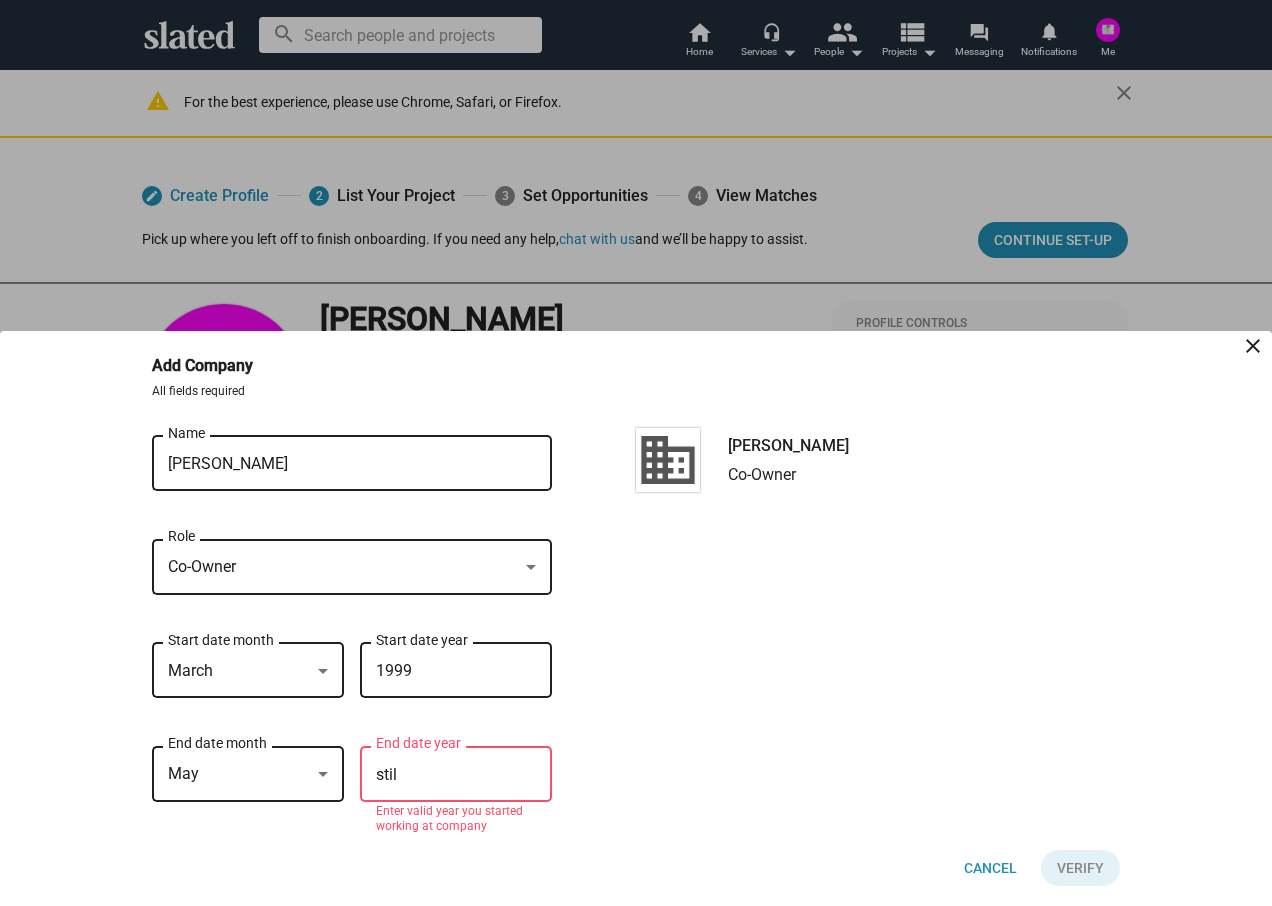 click on "John Latham Name close Co-Owner Role March Start date month 1999 Start date year May End date month stil End date year Enter valid year you started working at company John Latham Co-Owner" at bounding box center (636, 629) 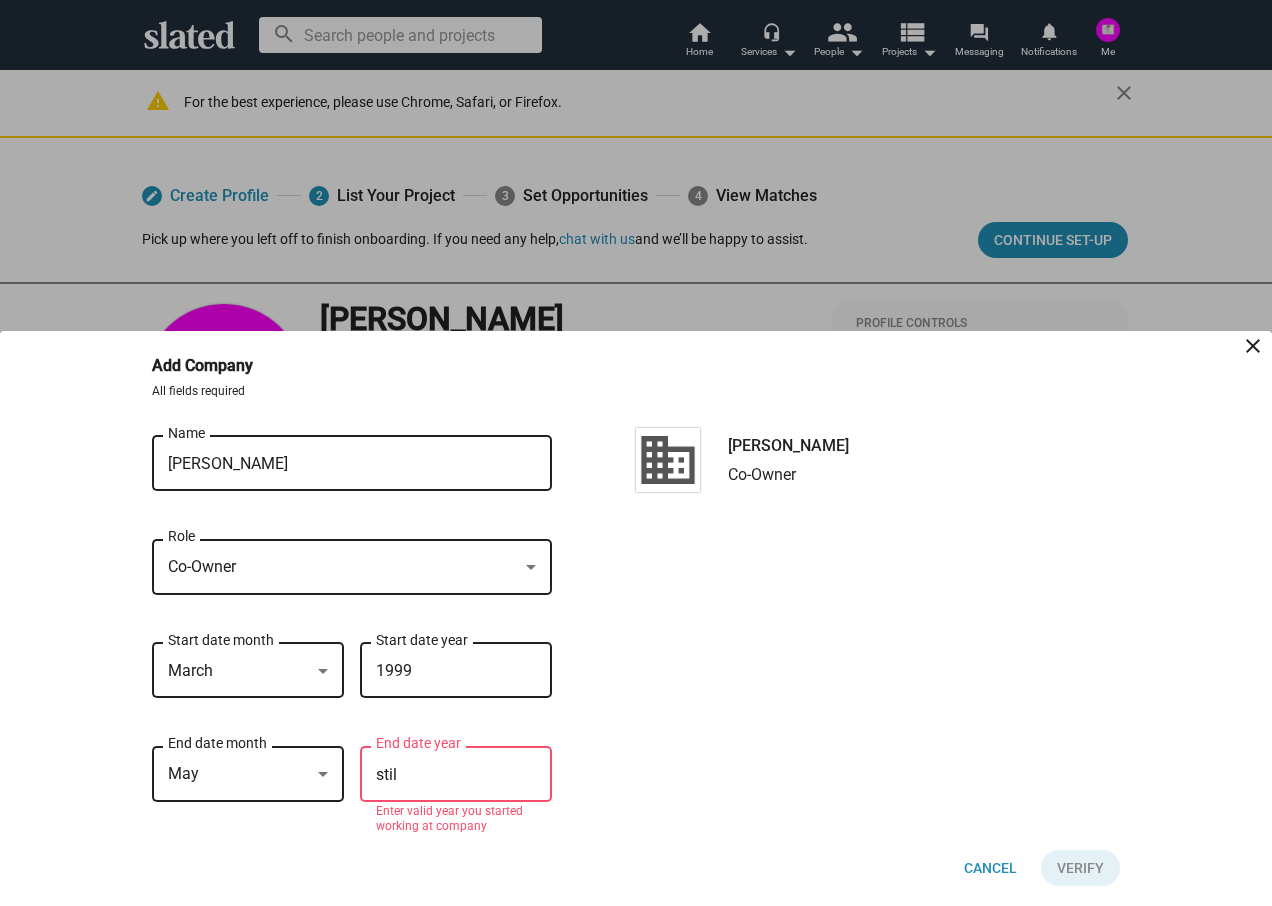 click on "stil" at bounding box center [456, 775] 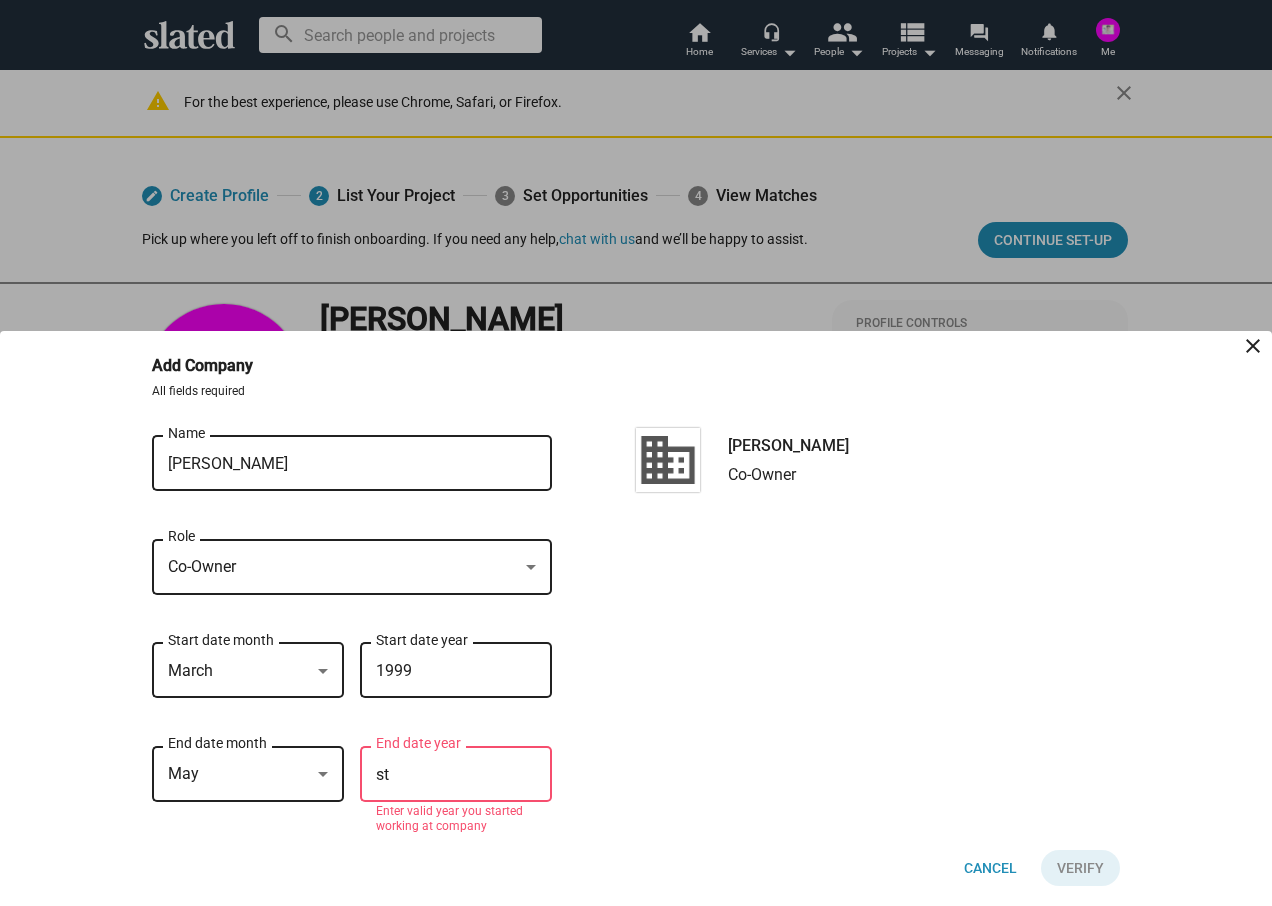 type on "s" 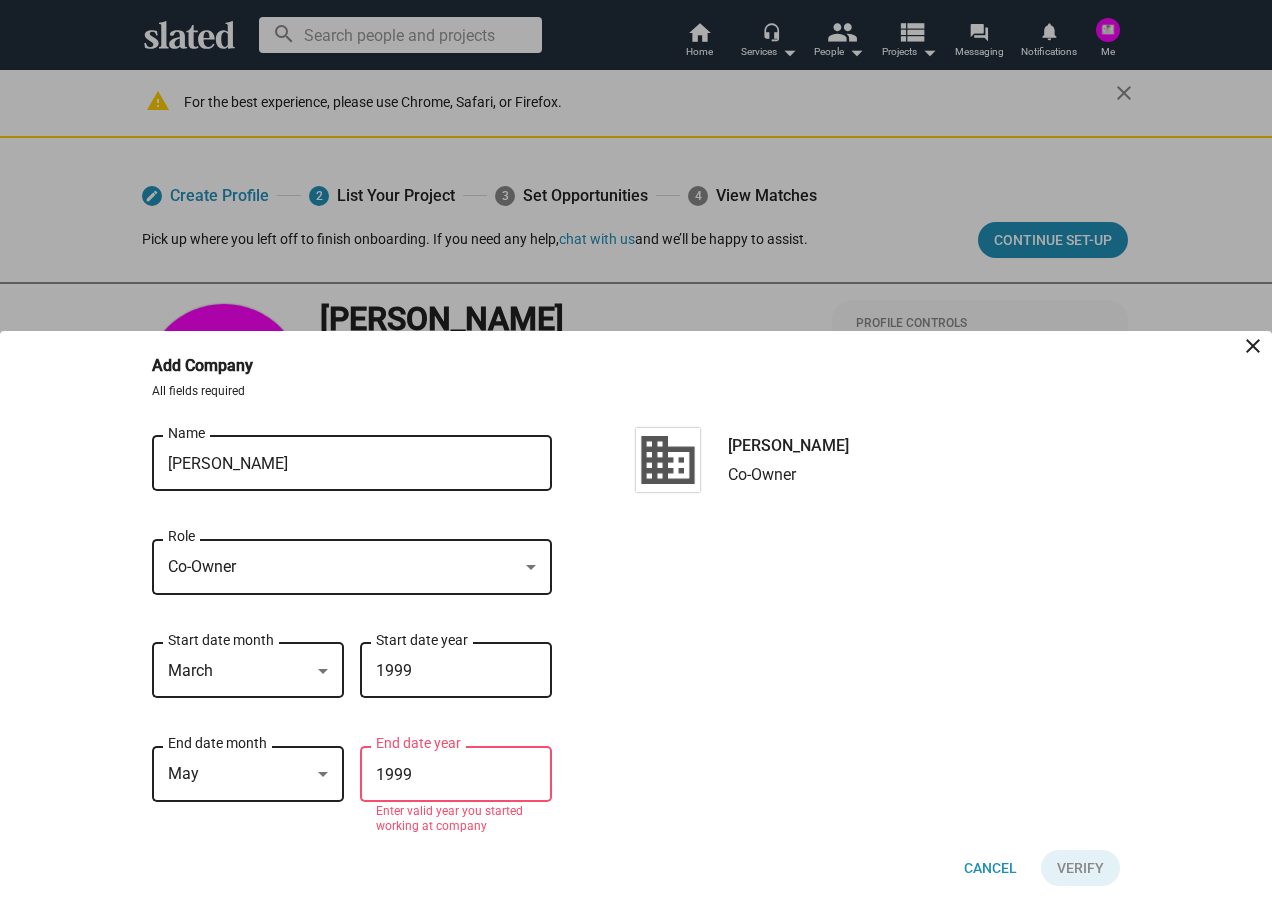 type on "1999" 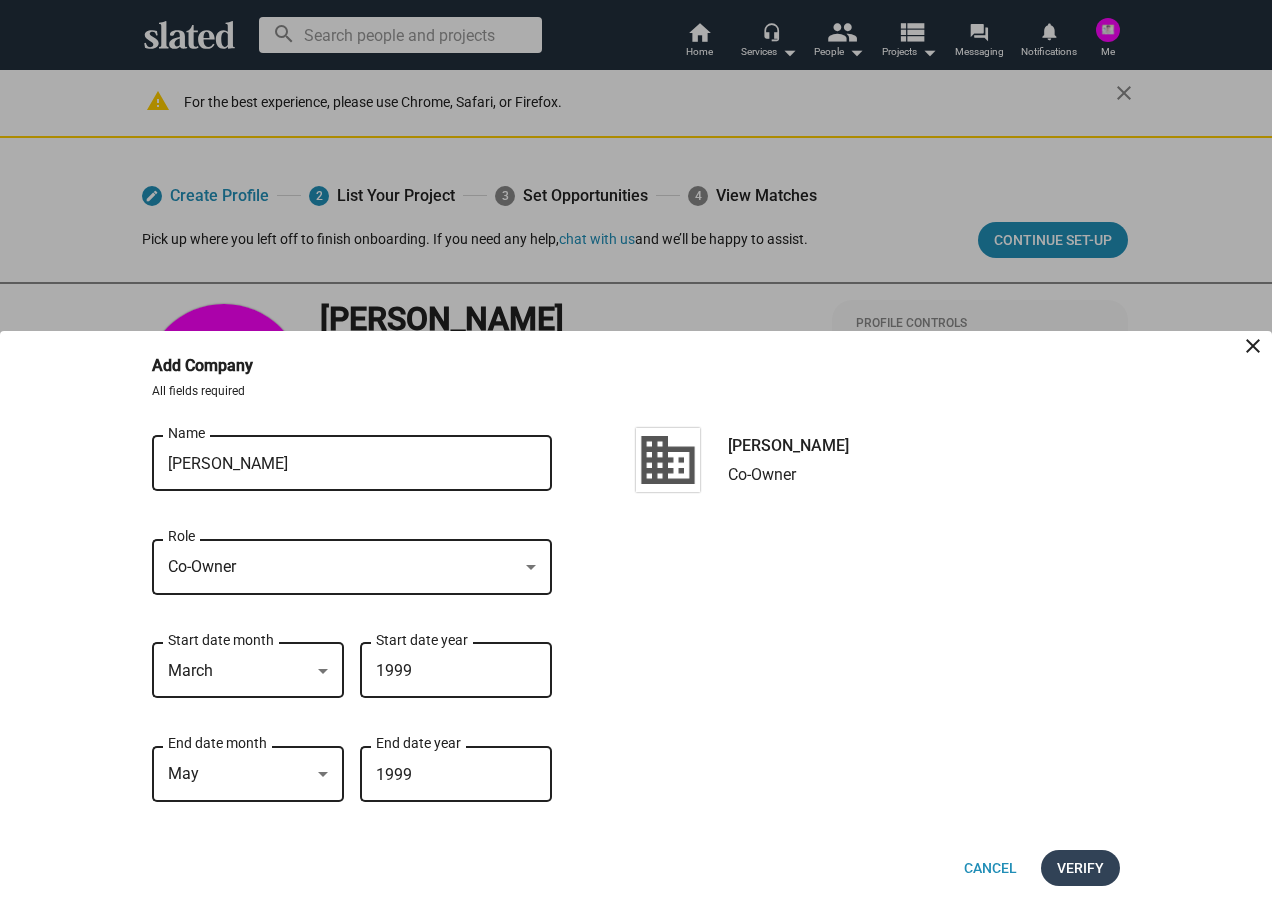 click on "Verify" at bounding box center [1080, 868] 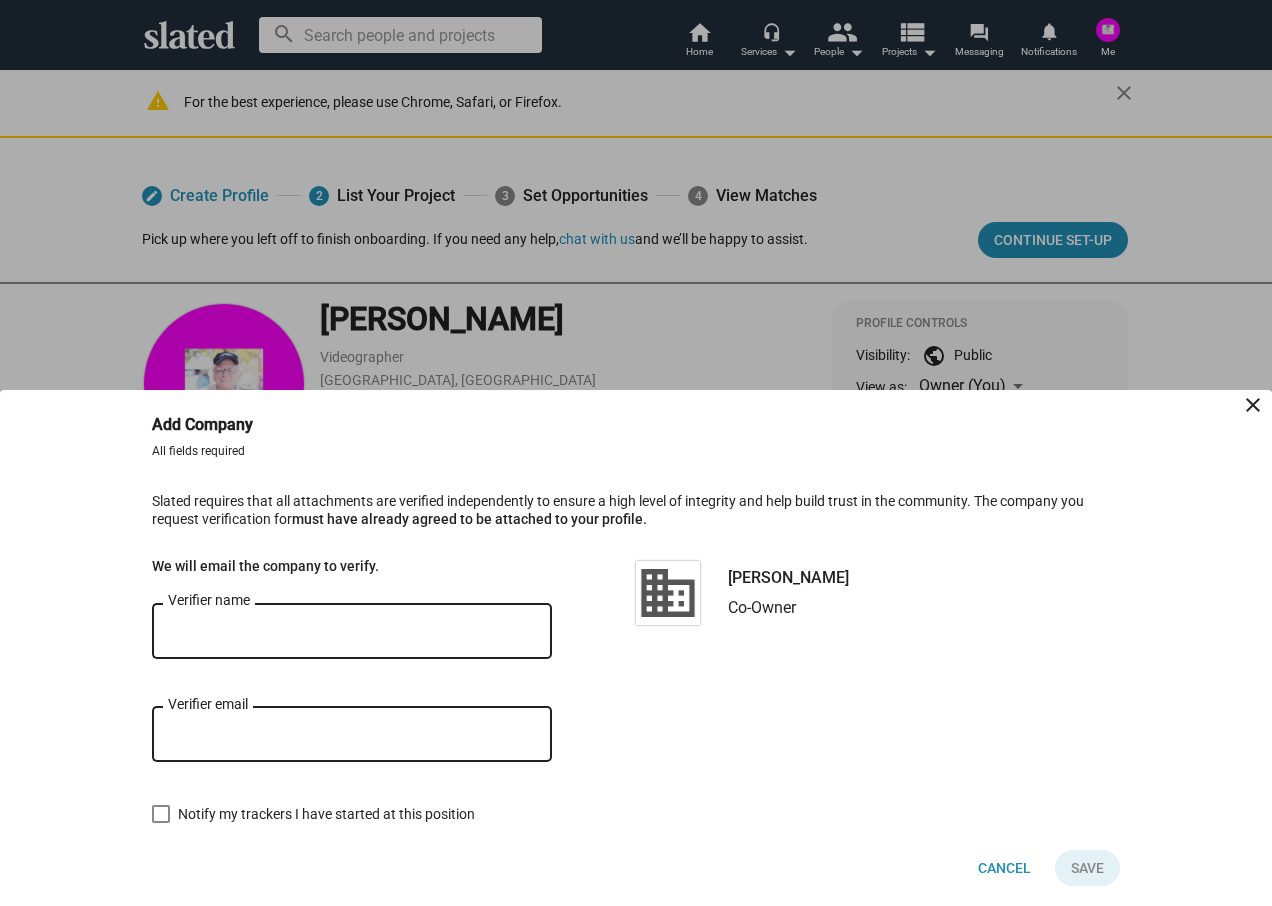 click on "Verifier name" at bounding box center [352, 632] 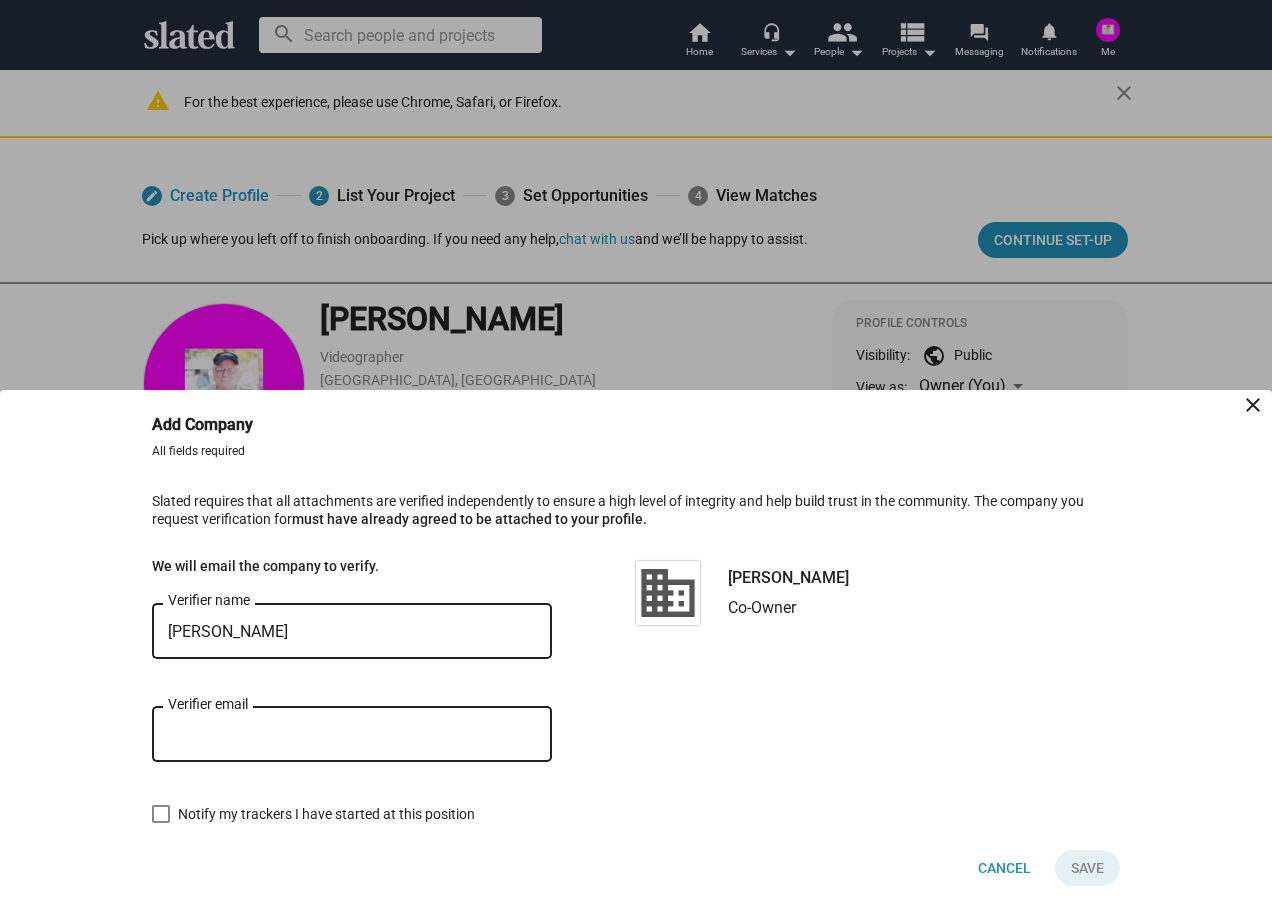 type on "[PERSON_NAME]" 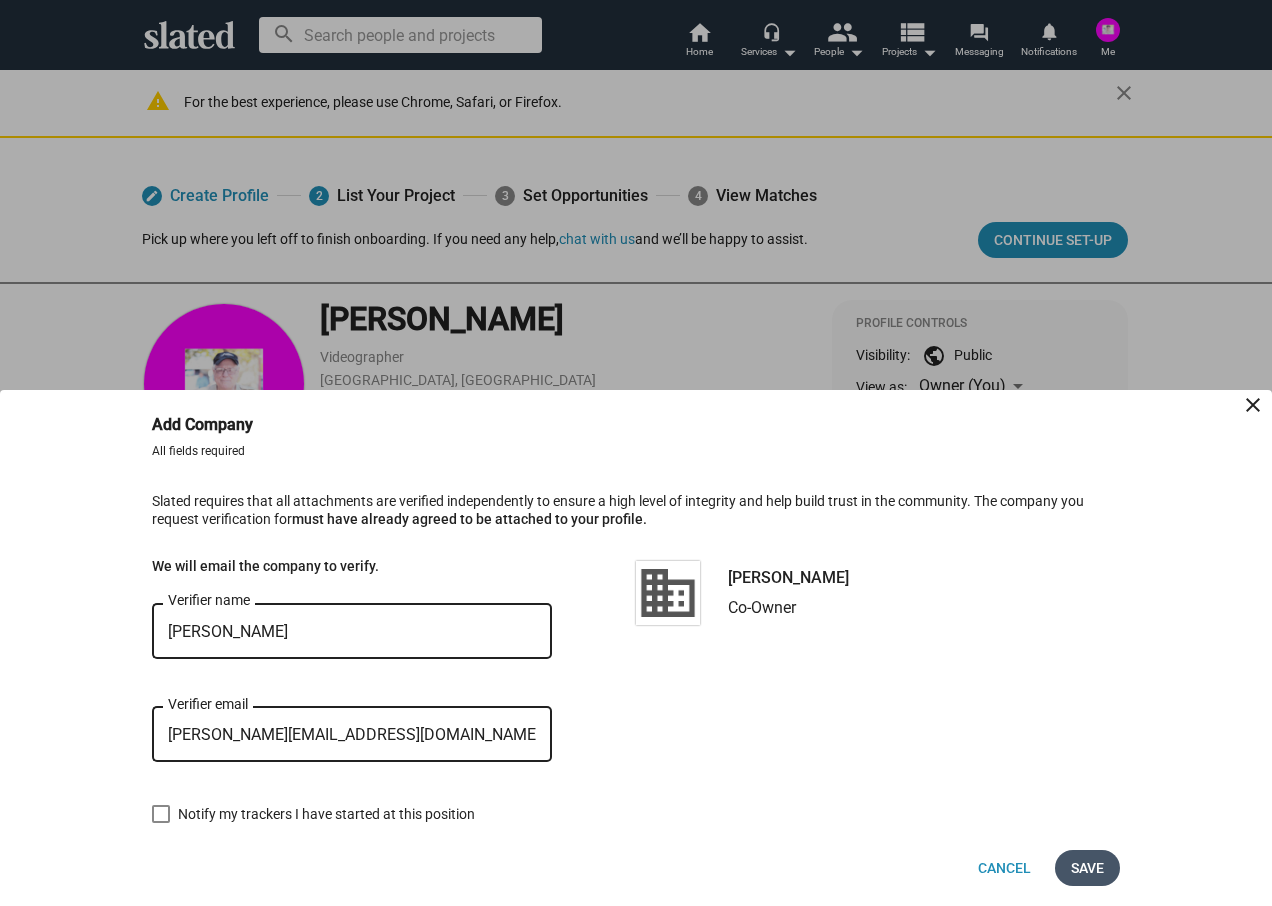 click on "Save" at bounding box center (1087, 868) 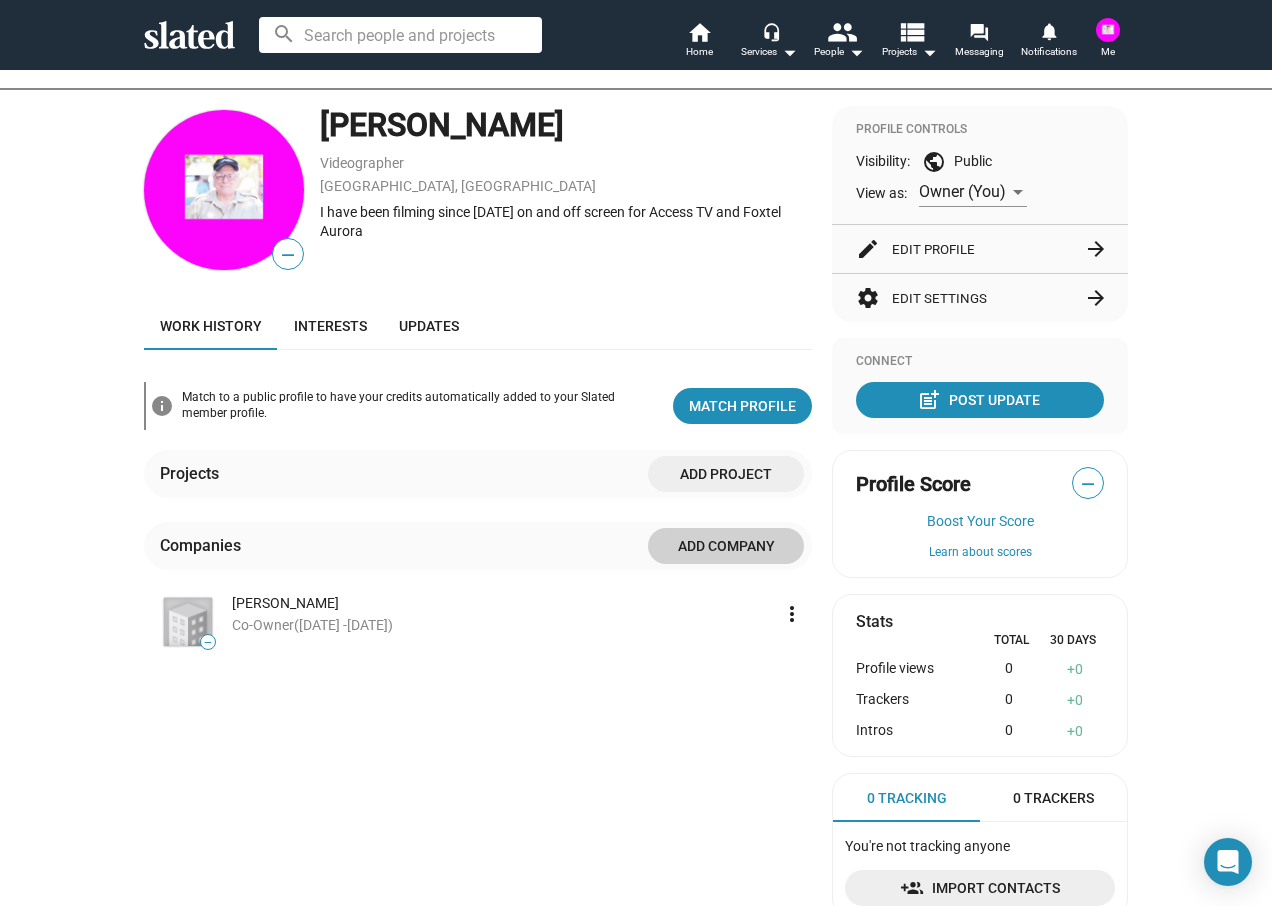 scroll, scrollTop: 200, scrollLeft: 0, axis: vertical 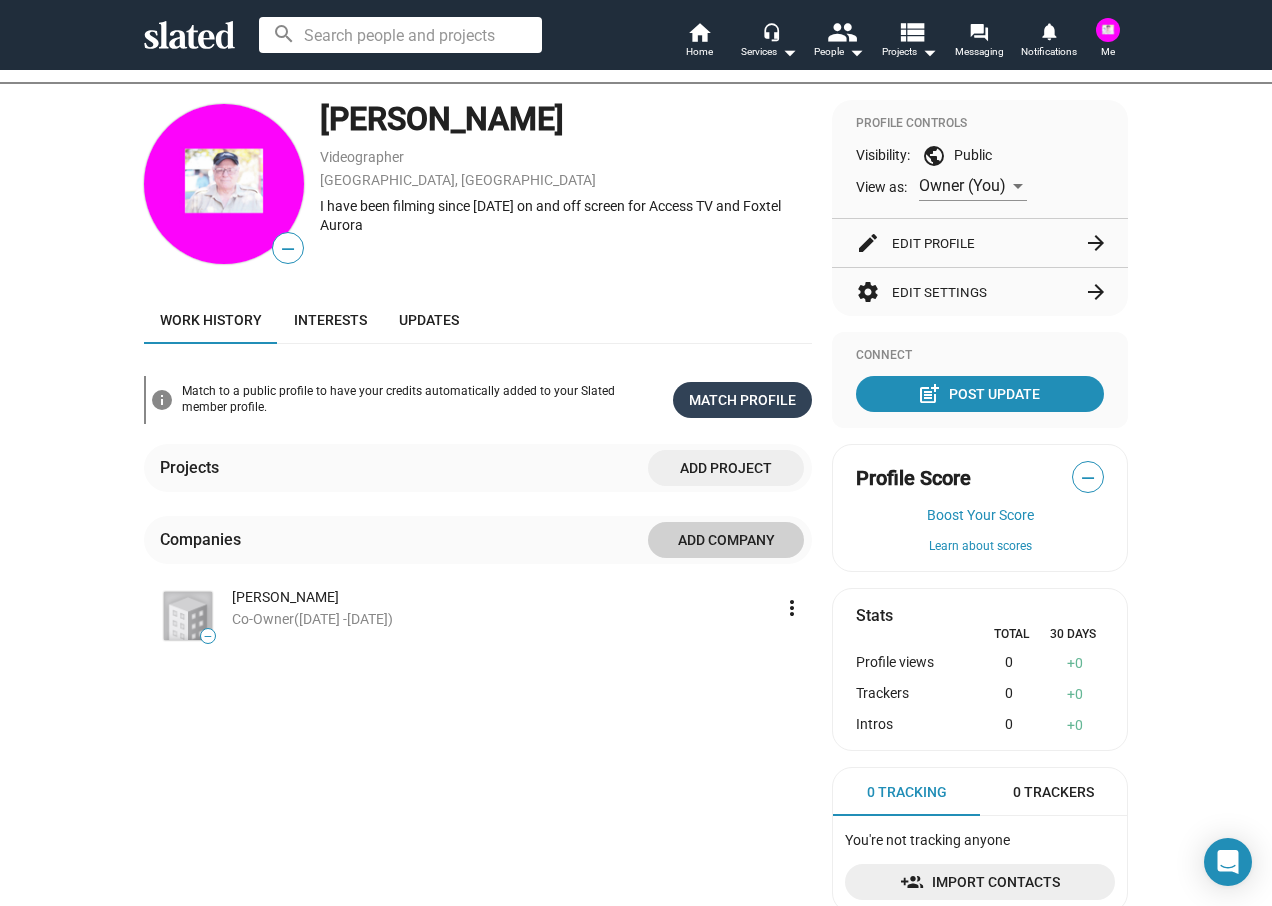 click on "Match Profile" 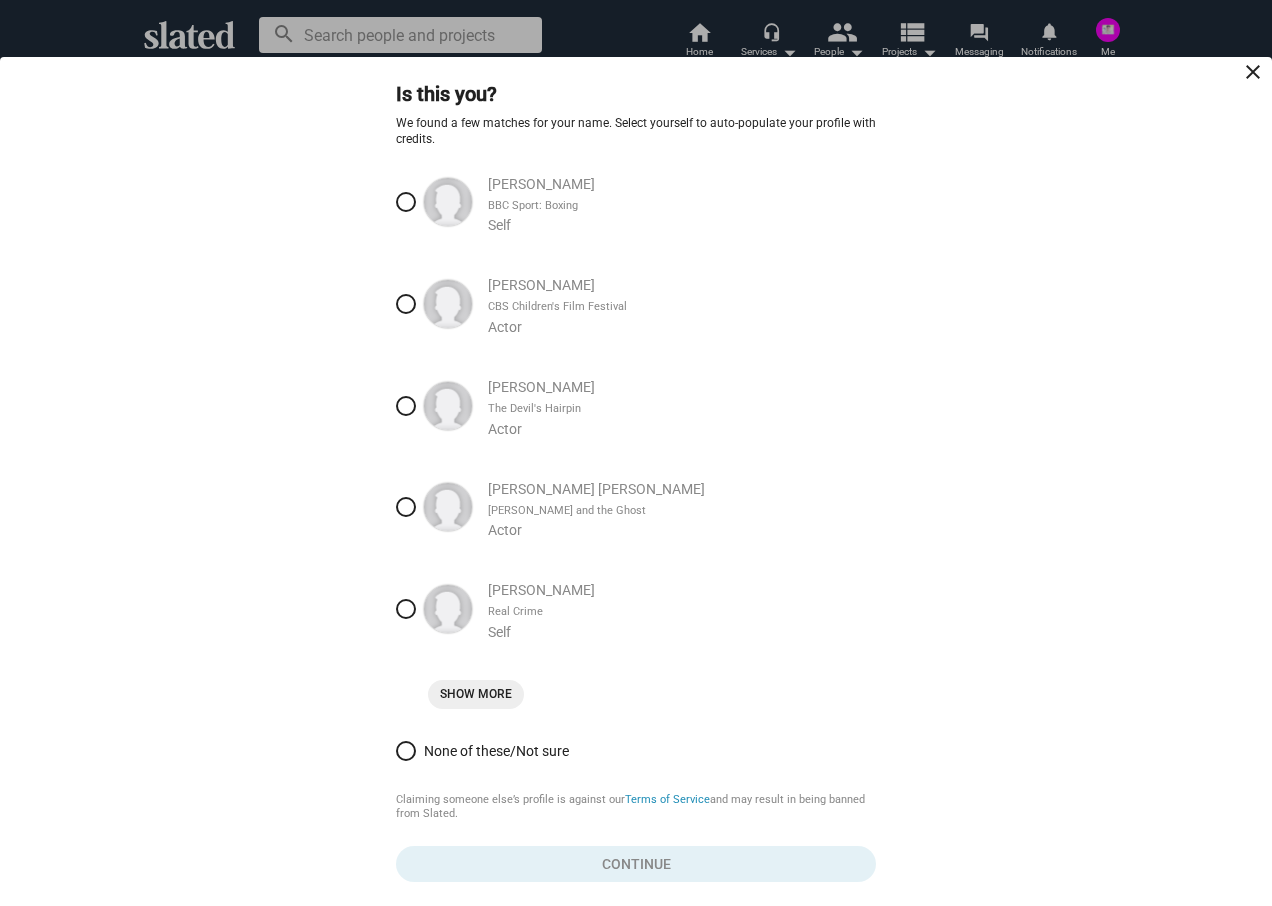 click at bounding box center (406, 751) 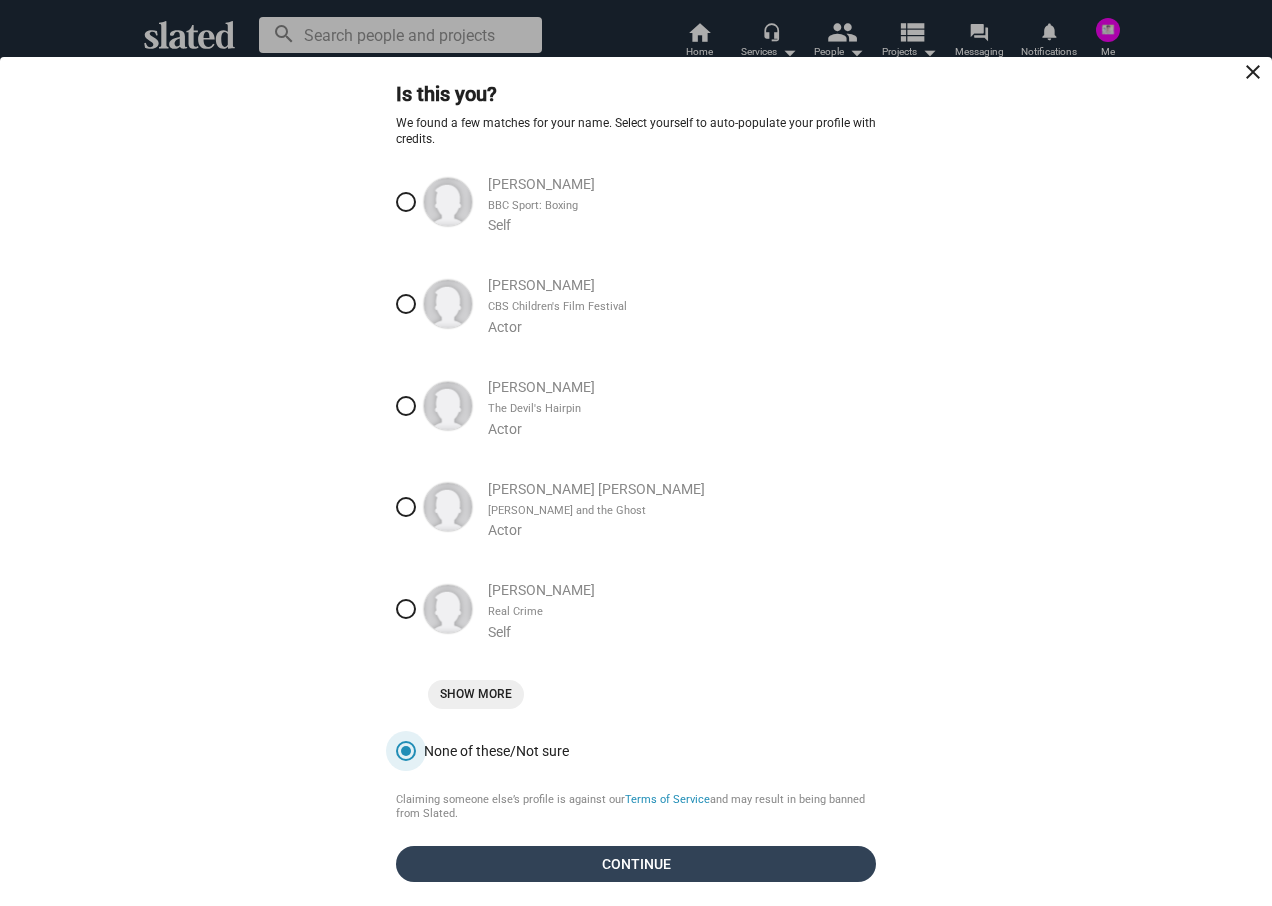 click on "Continue" 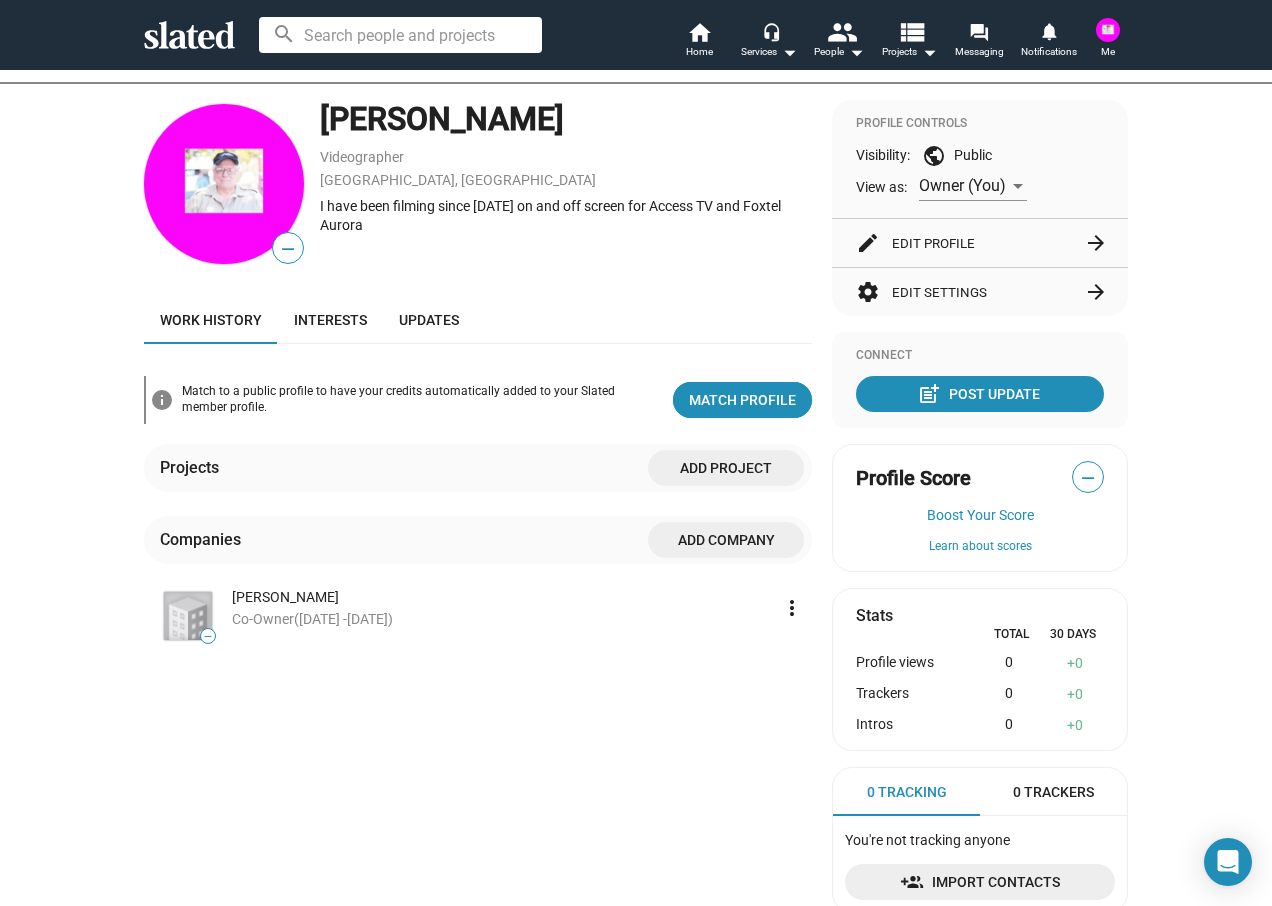 click on "edit  Edit Profile  arrow_forward" 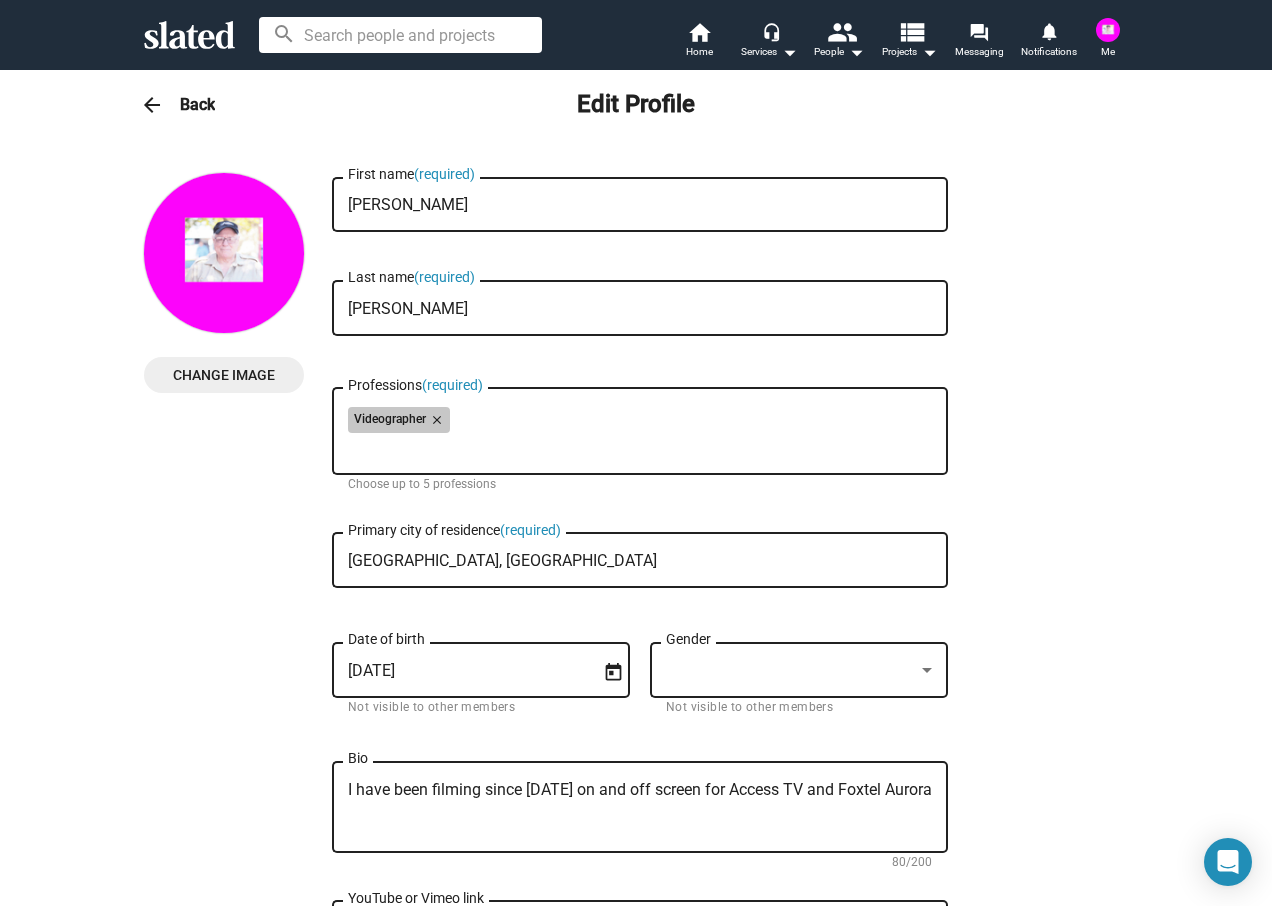 click on "Videographer close" at bounding box center [640, 423] 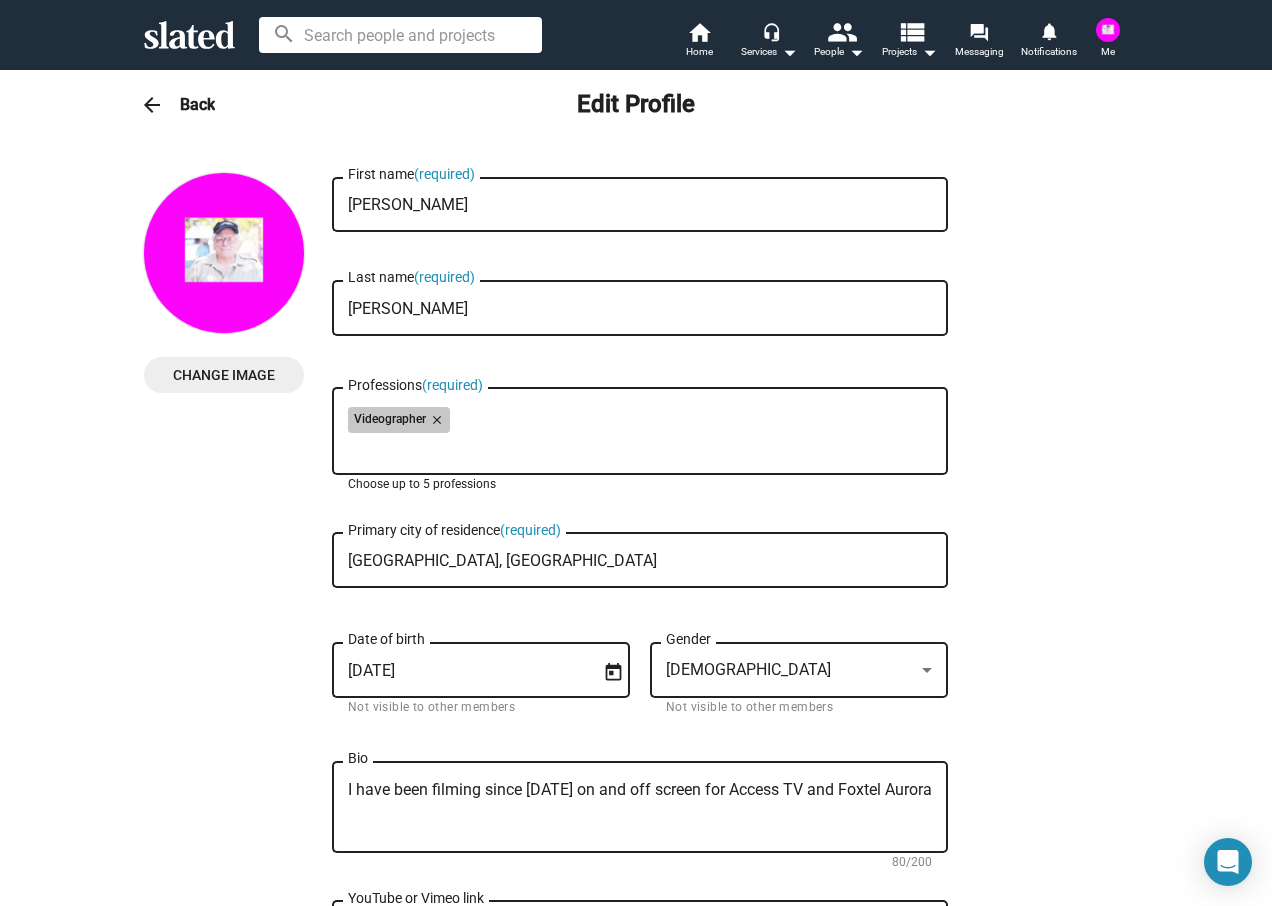click on "Videographer close" at bounding box center [640, 423] 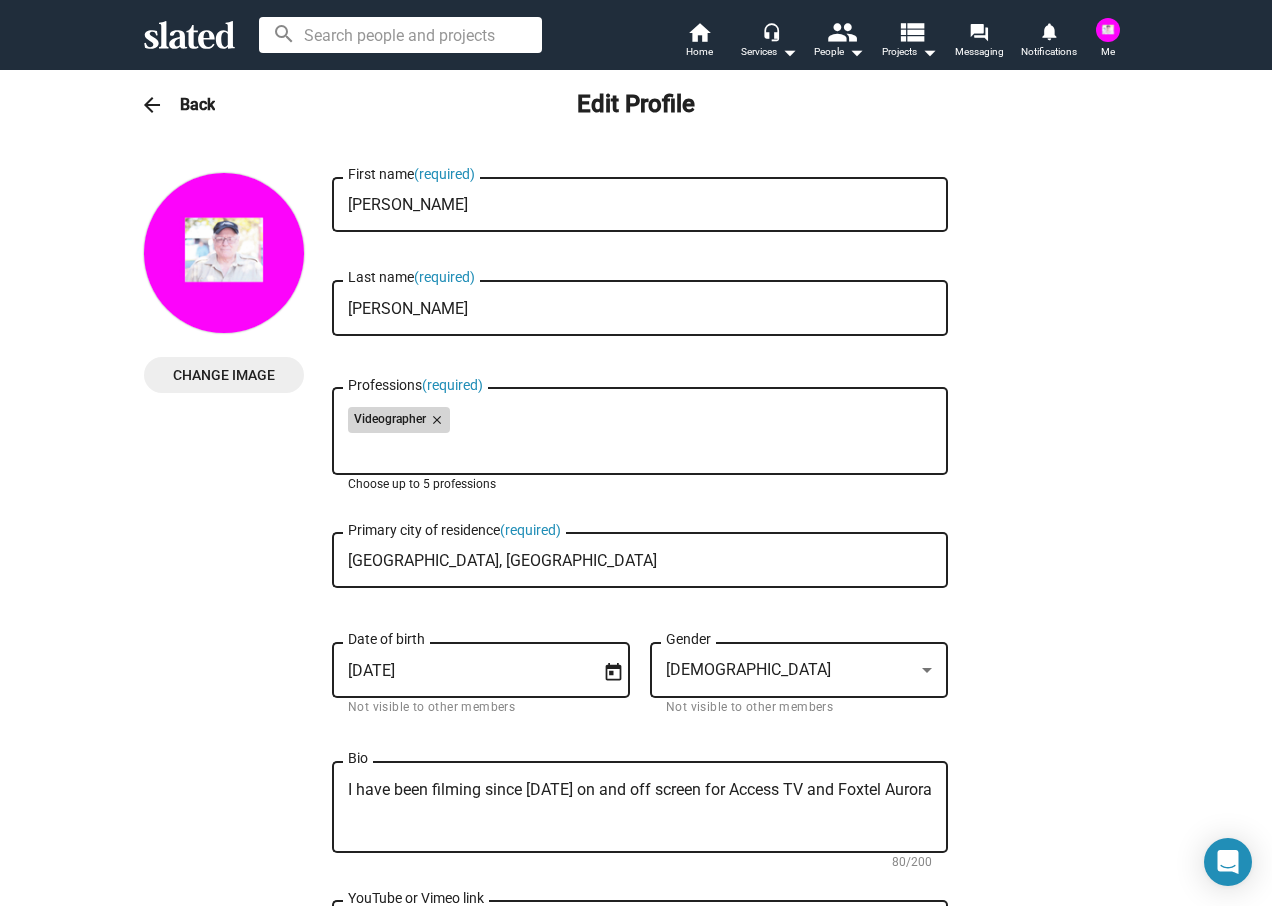 click on "close" at bounding box center (435, 420) 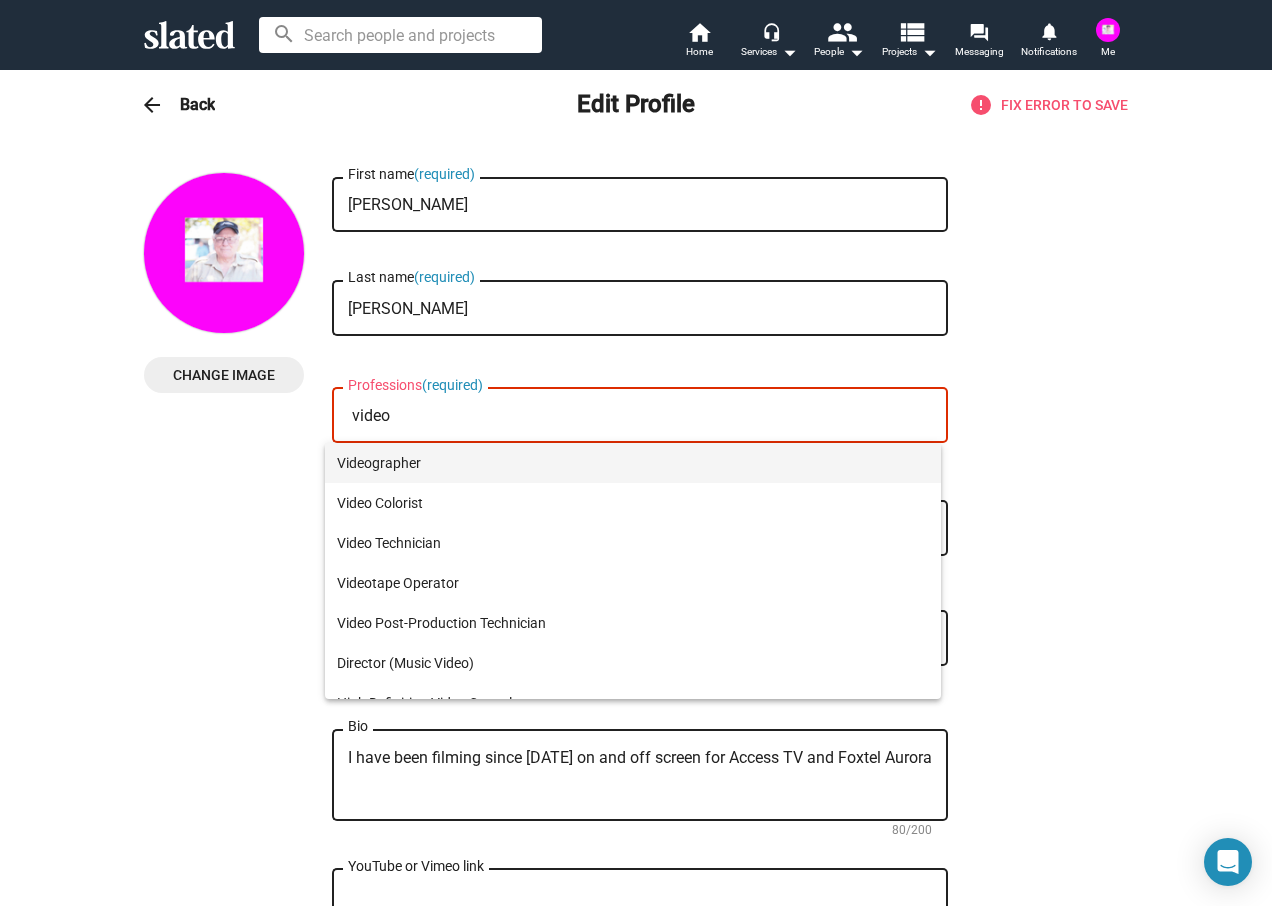 type on "video" 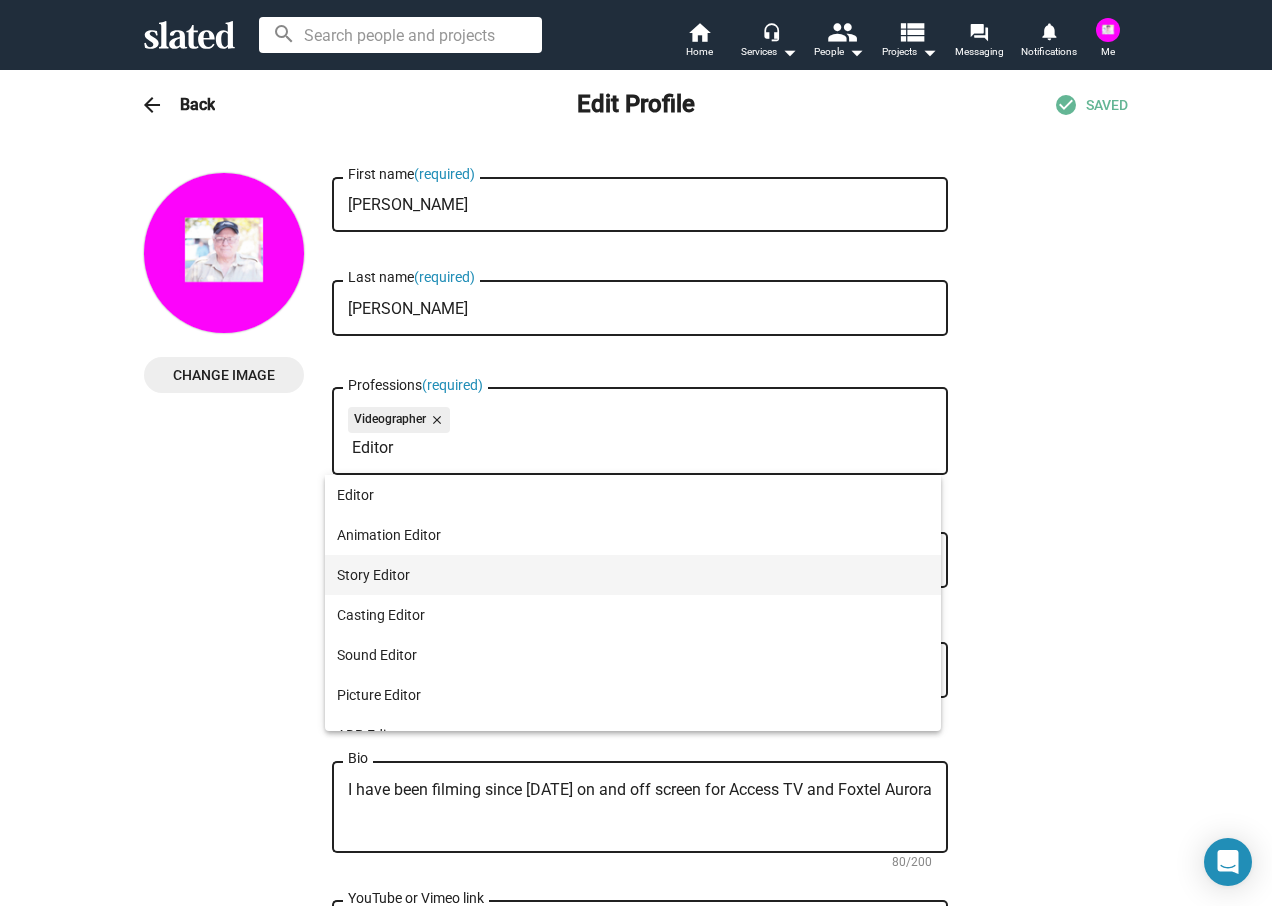 scroll, scrollTop: 100, scrollLeft: 0, axis: vertical 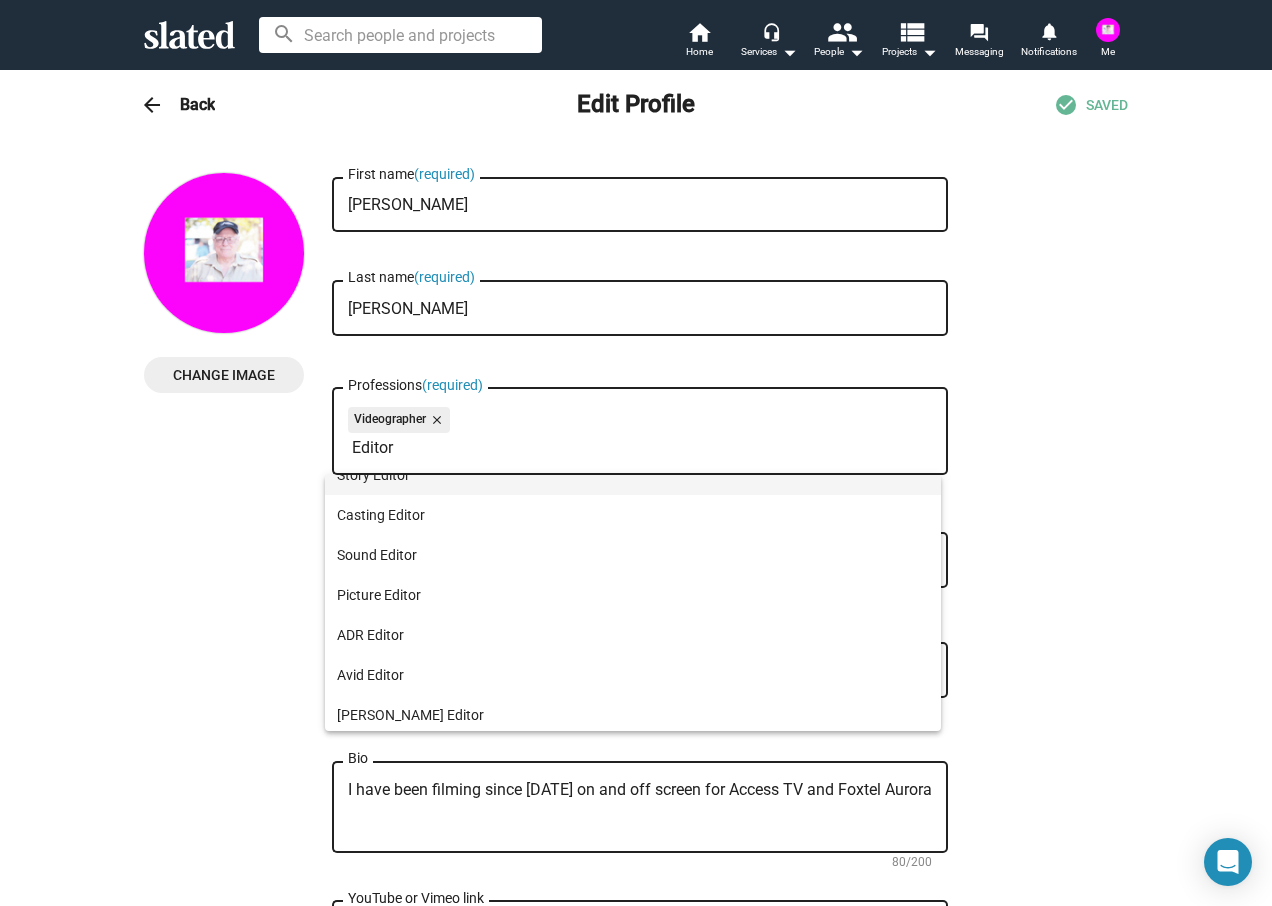 type on "Editor" 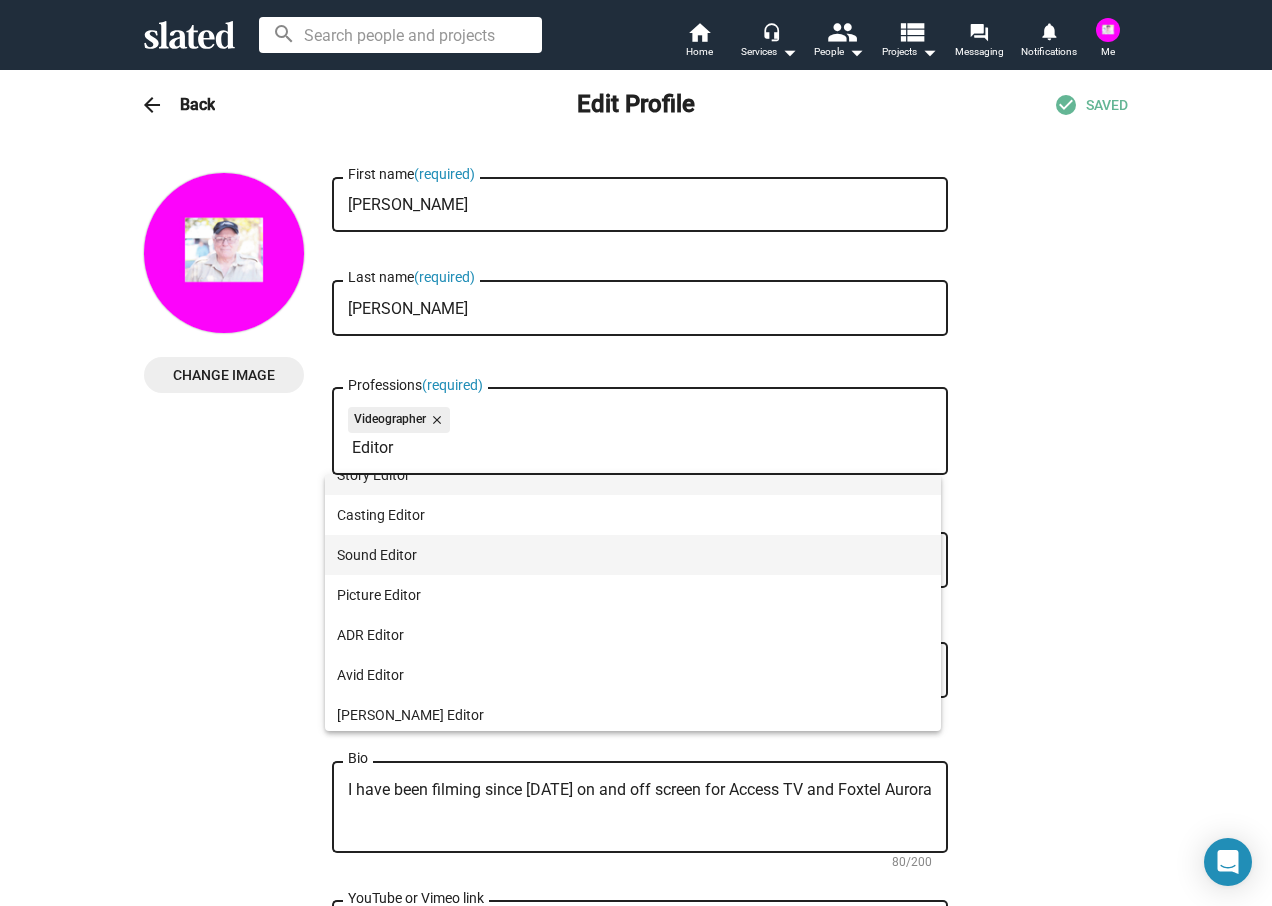 click on "Sound Editor" at bounding box center (633, 555) 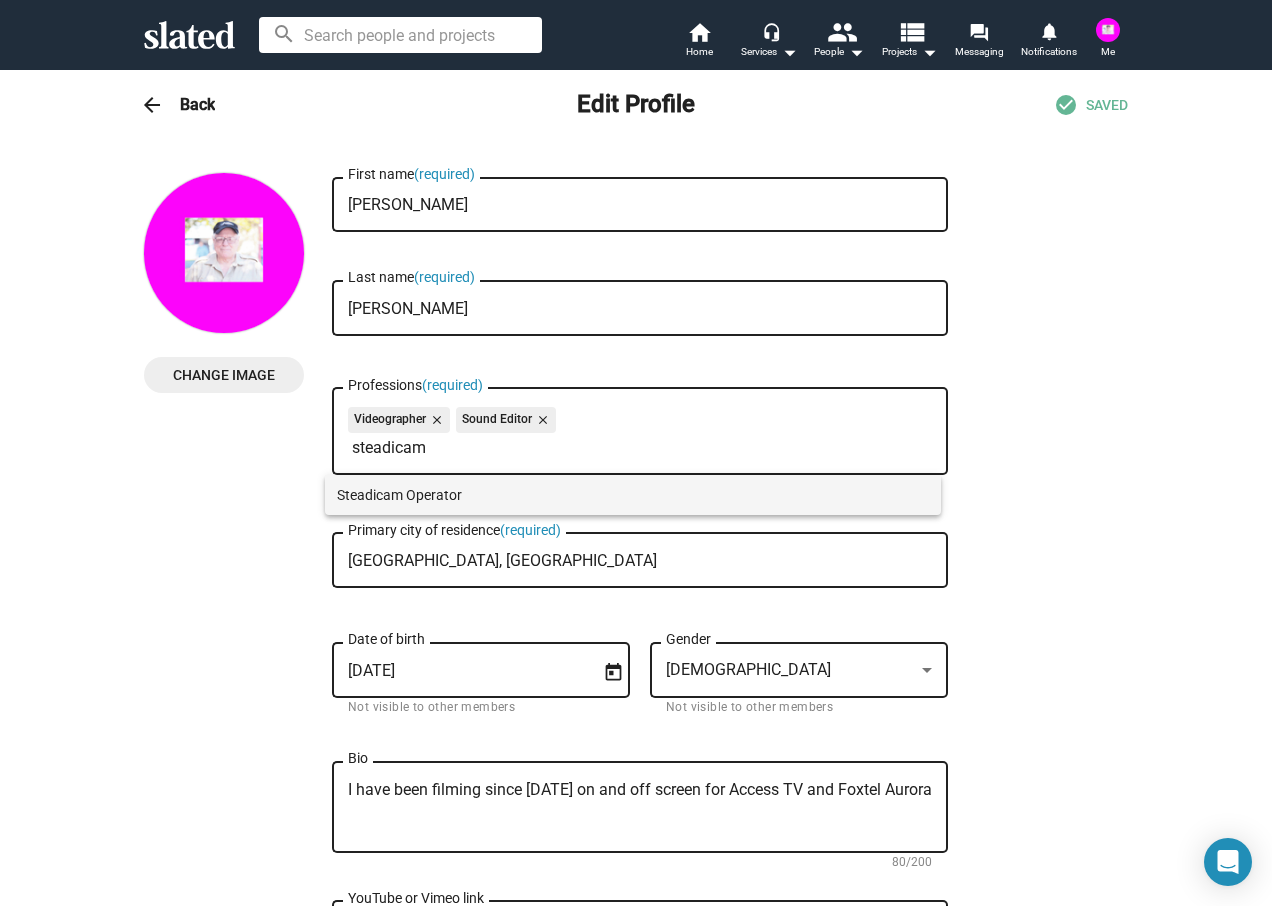 type on "steadicam" 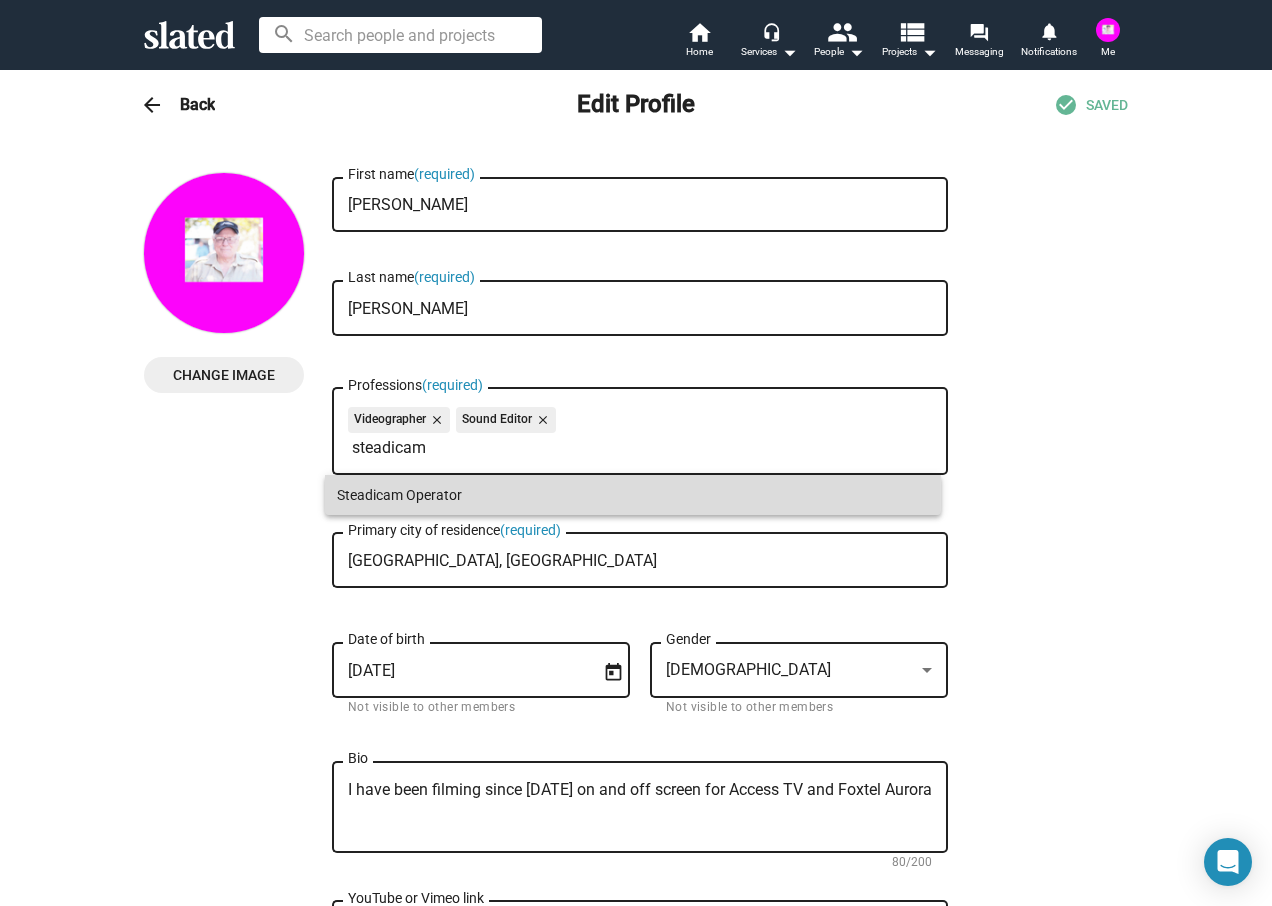 click on "Steadicam Operator" at bounding box center (633, 495) 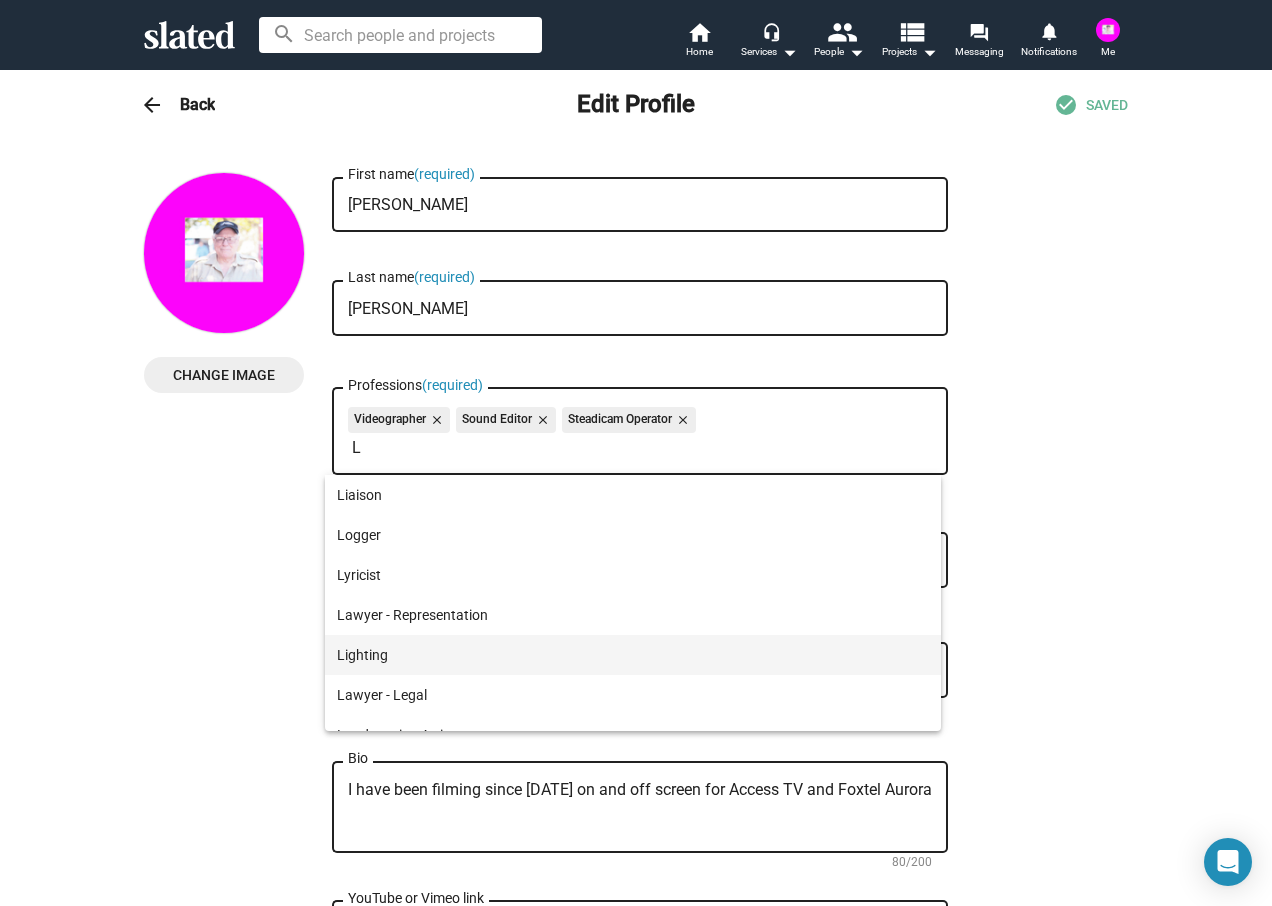 type on "L" 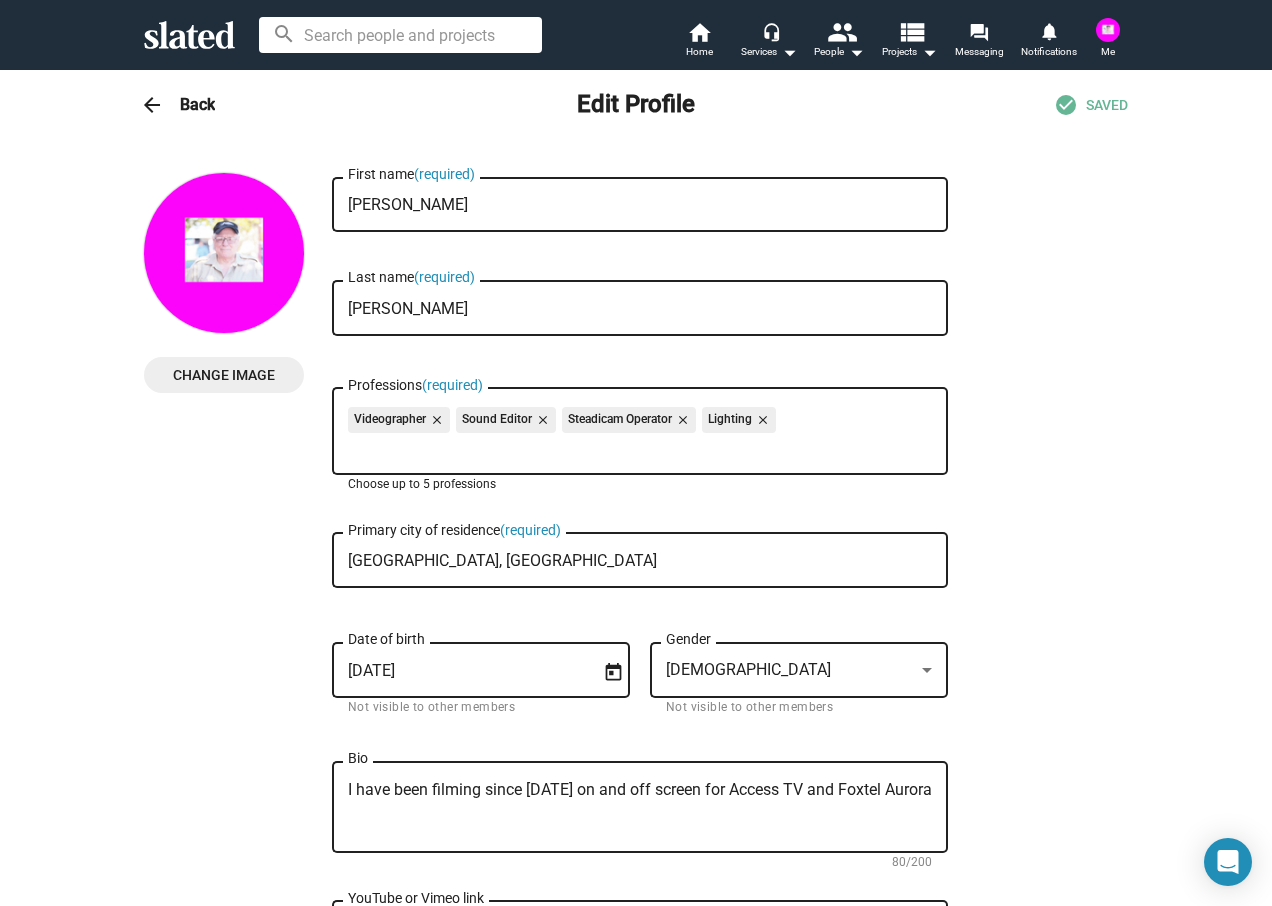type on "d" 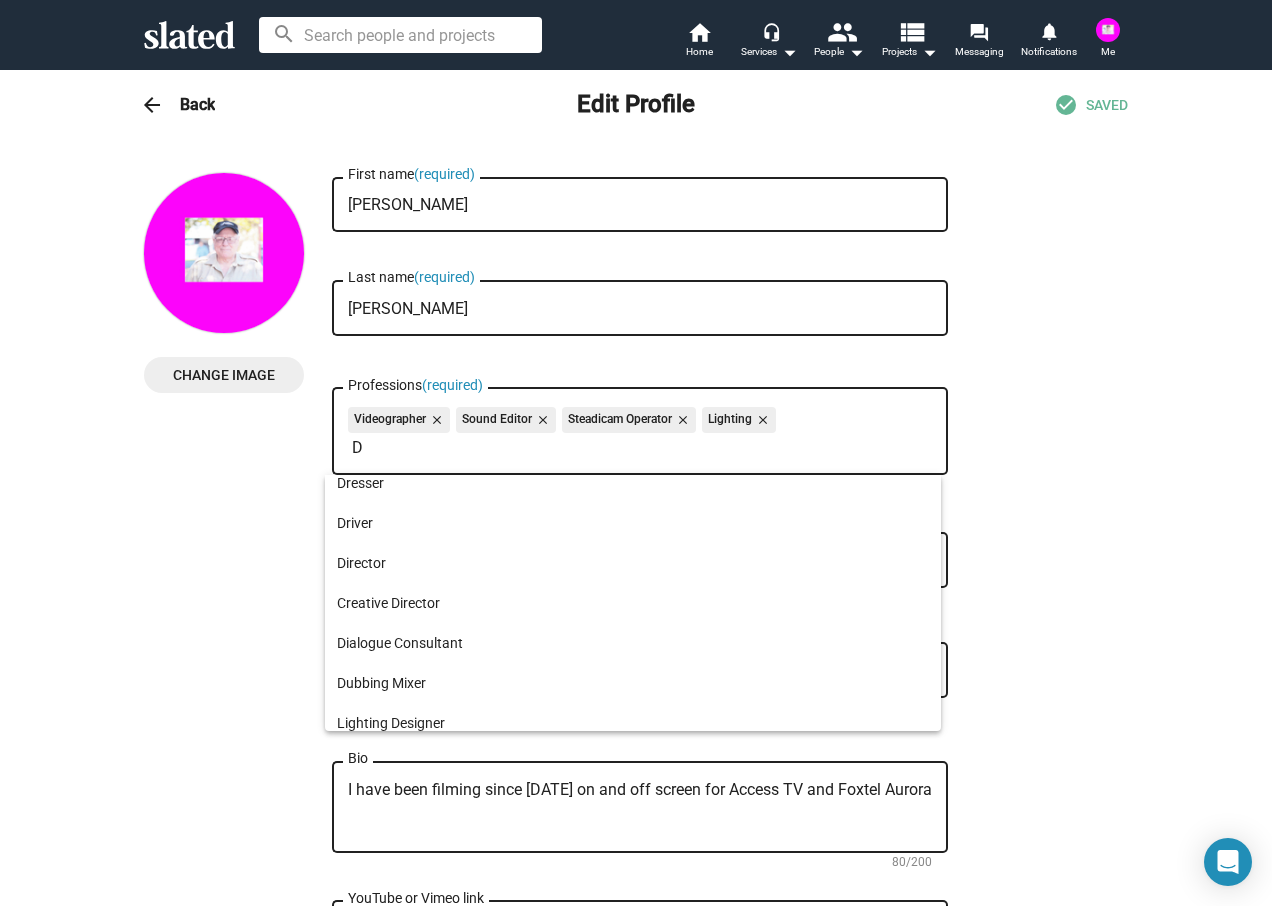 scroll, scrollTop: 100, scrollLeft: 0, axis: vertical 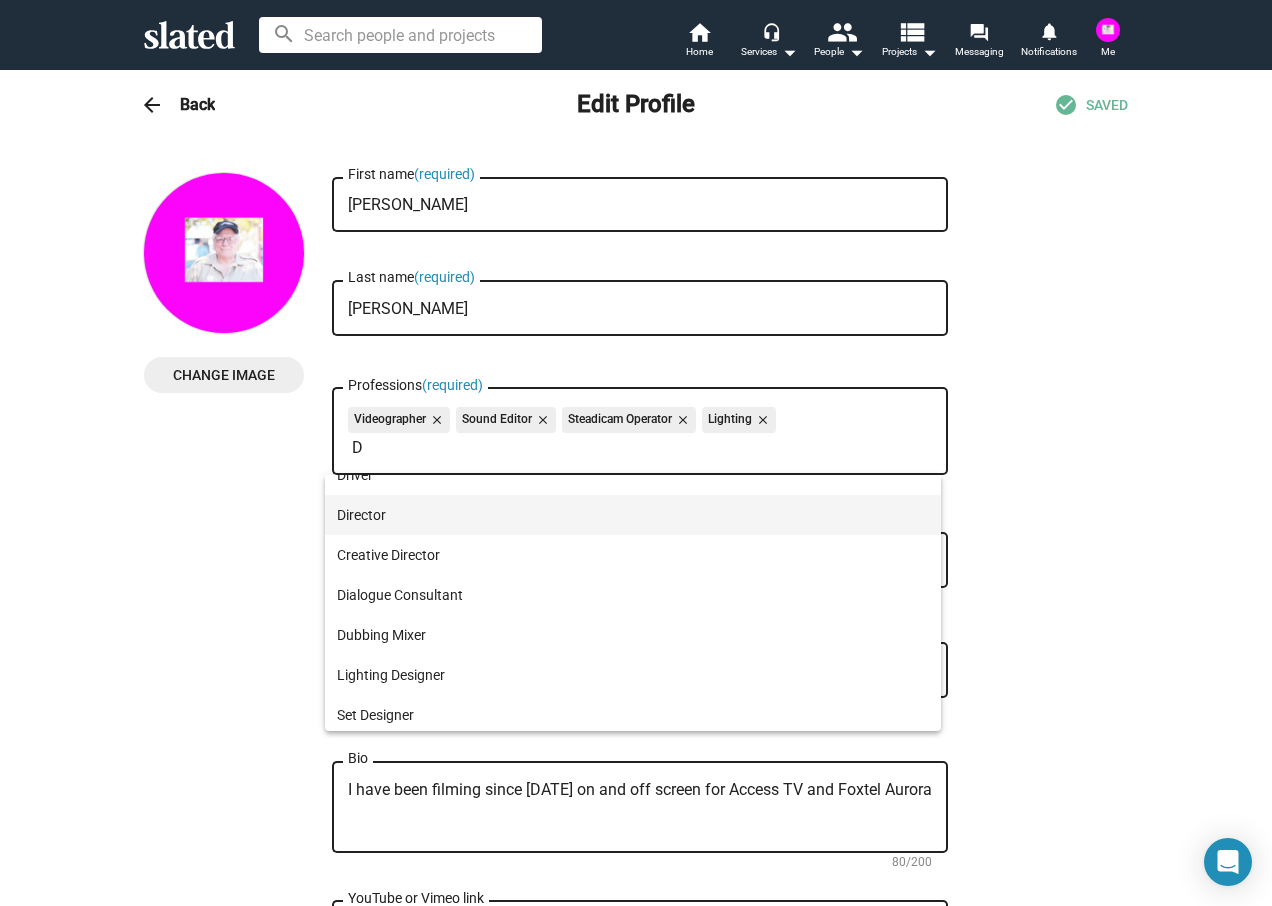 type on "D" 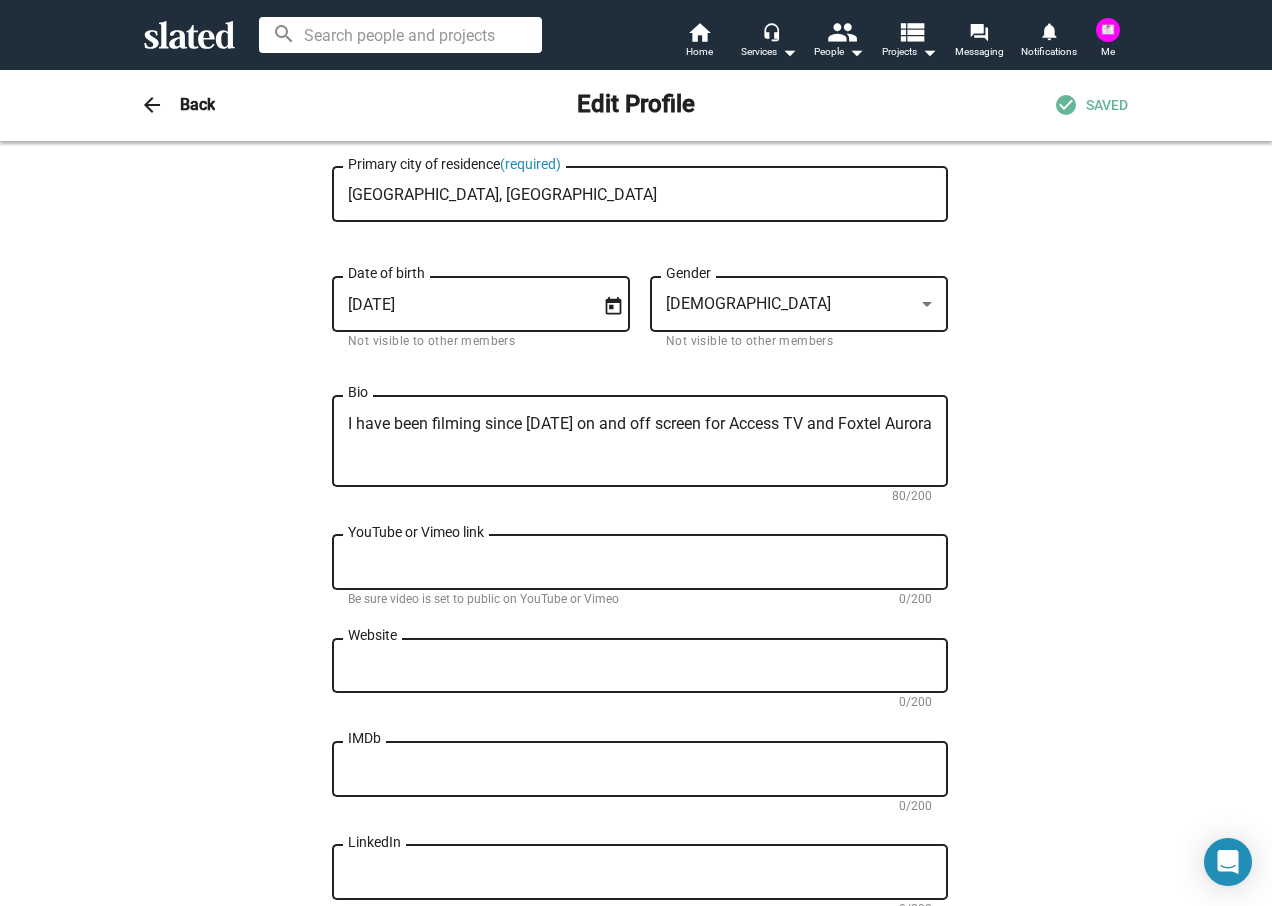 scroll, scrollTop: 400, scrollLeft: 0, axis: vertical 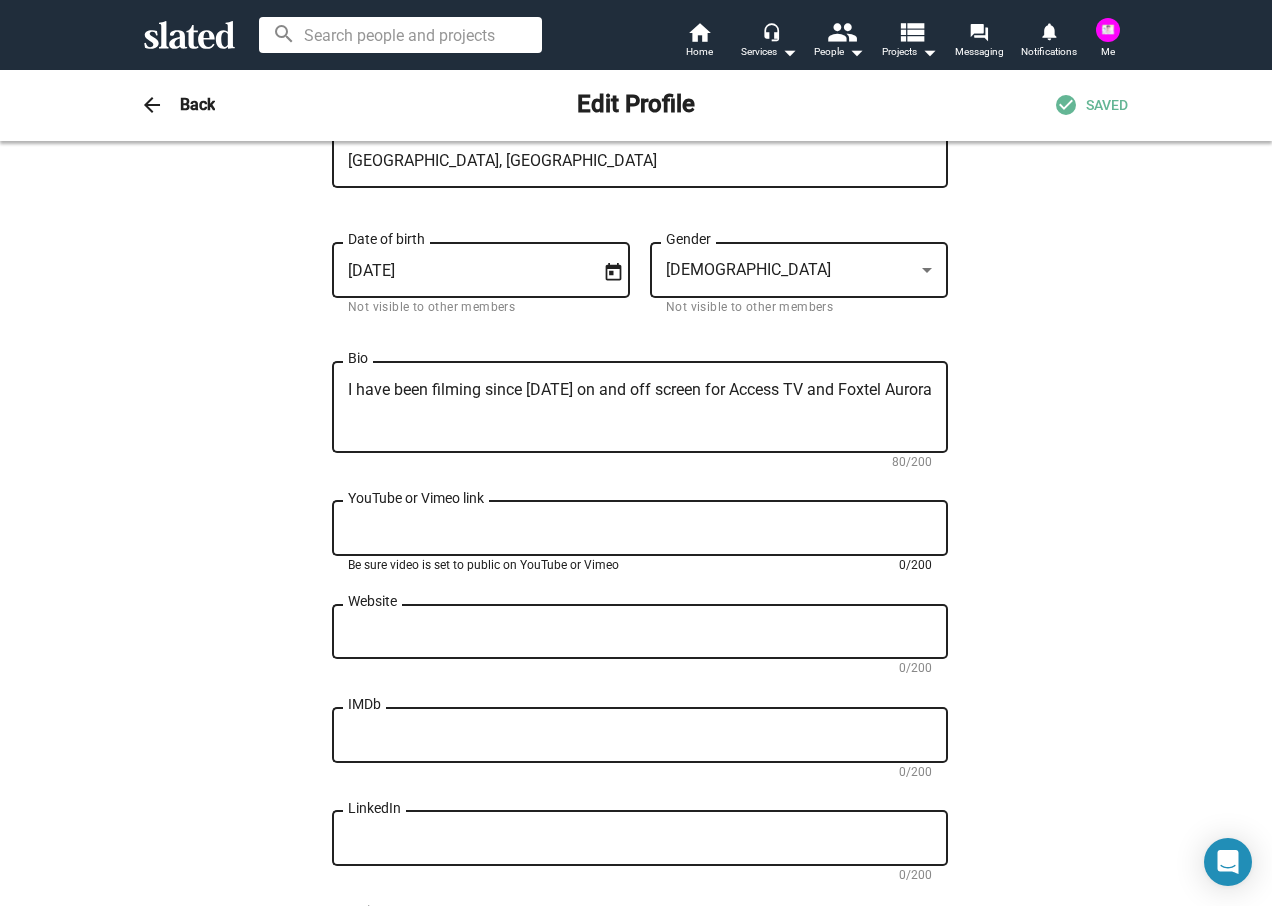 click on "YouTube or Vimeo link" at bounding box center [640, 529] 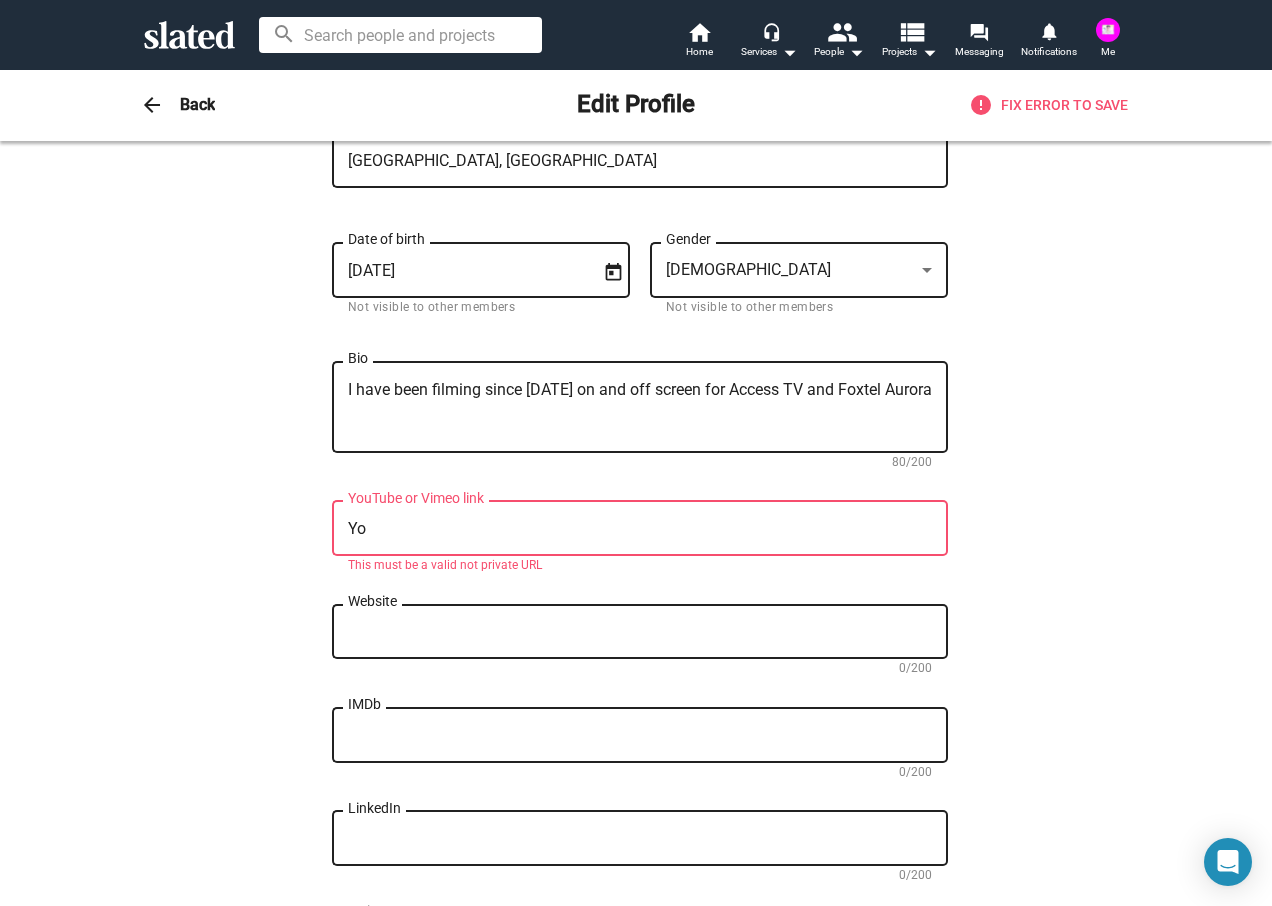 type on "Y" 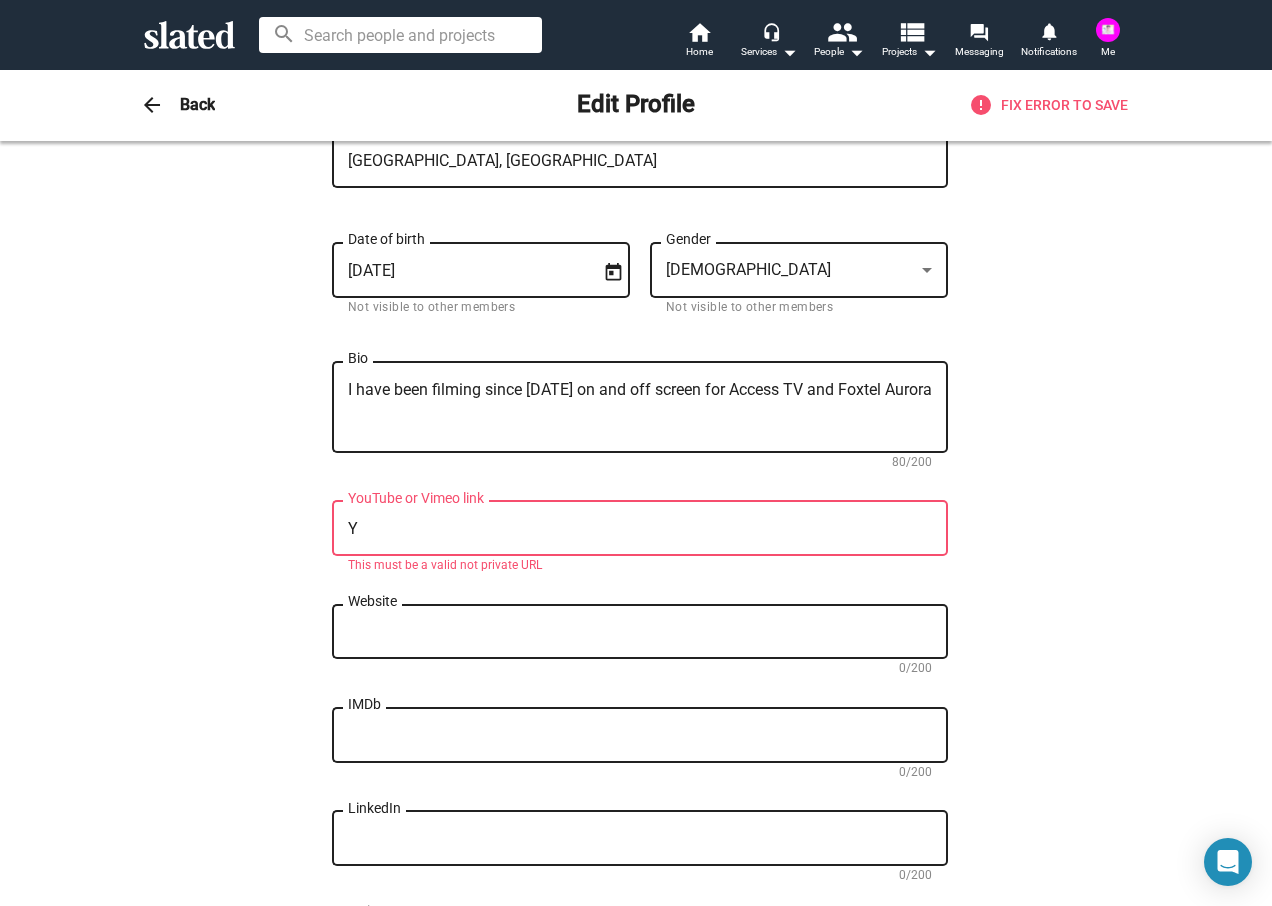 type 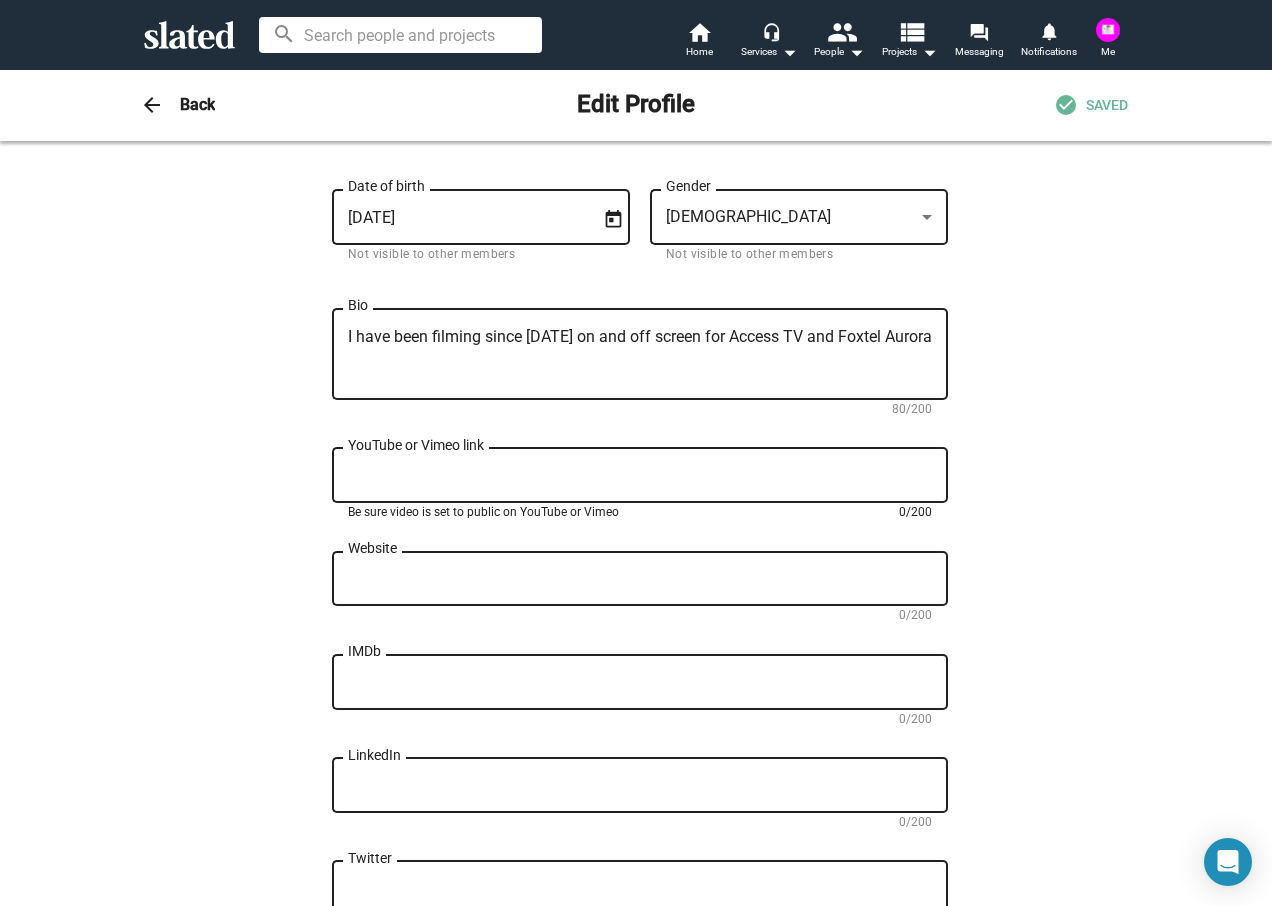 scroll, scrollTop: 500, scrollLeft: 0, axis: vertical 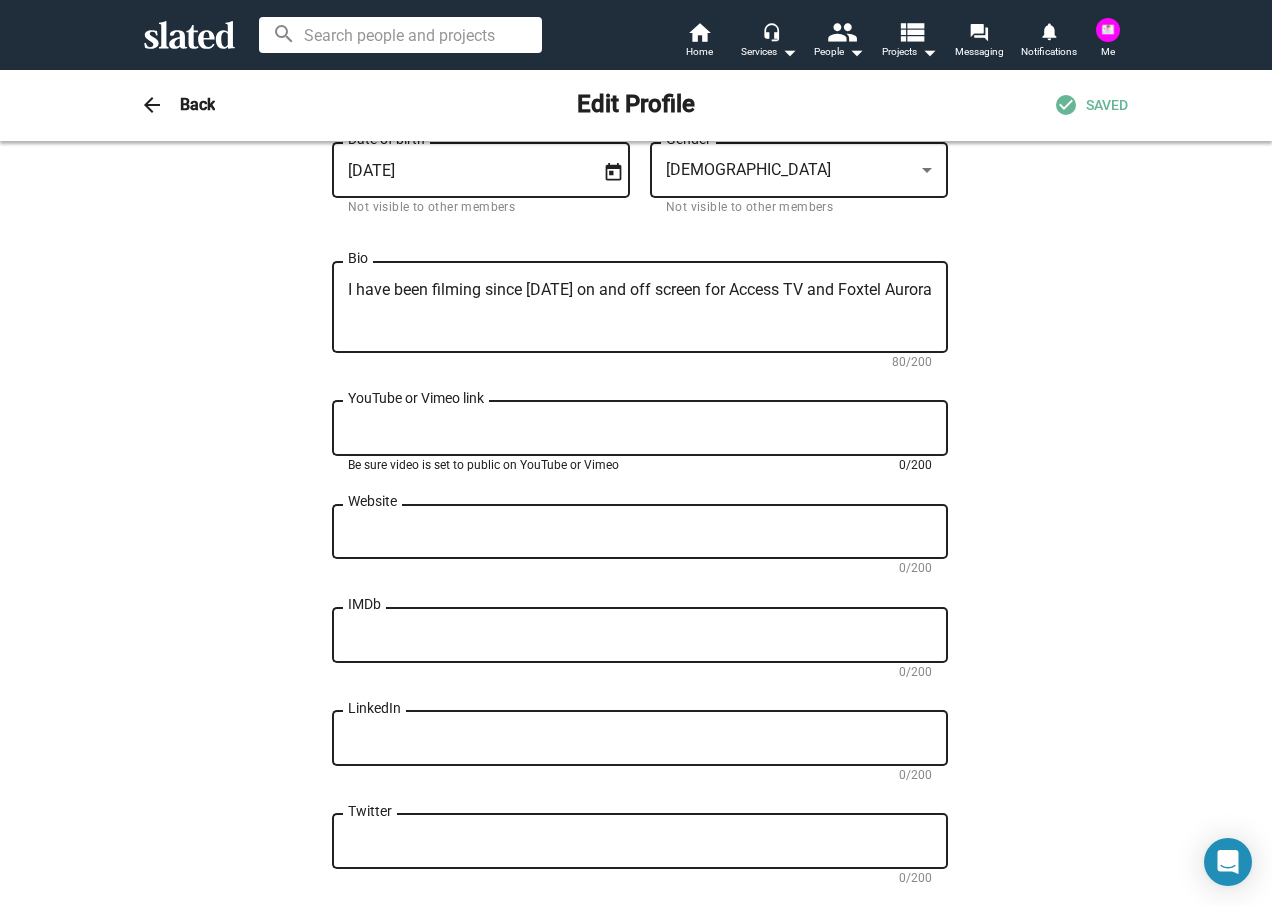 click on "Website" at bounding box center [640, 532] 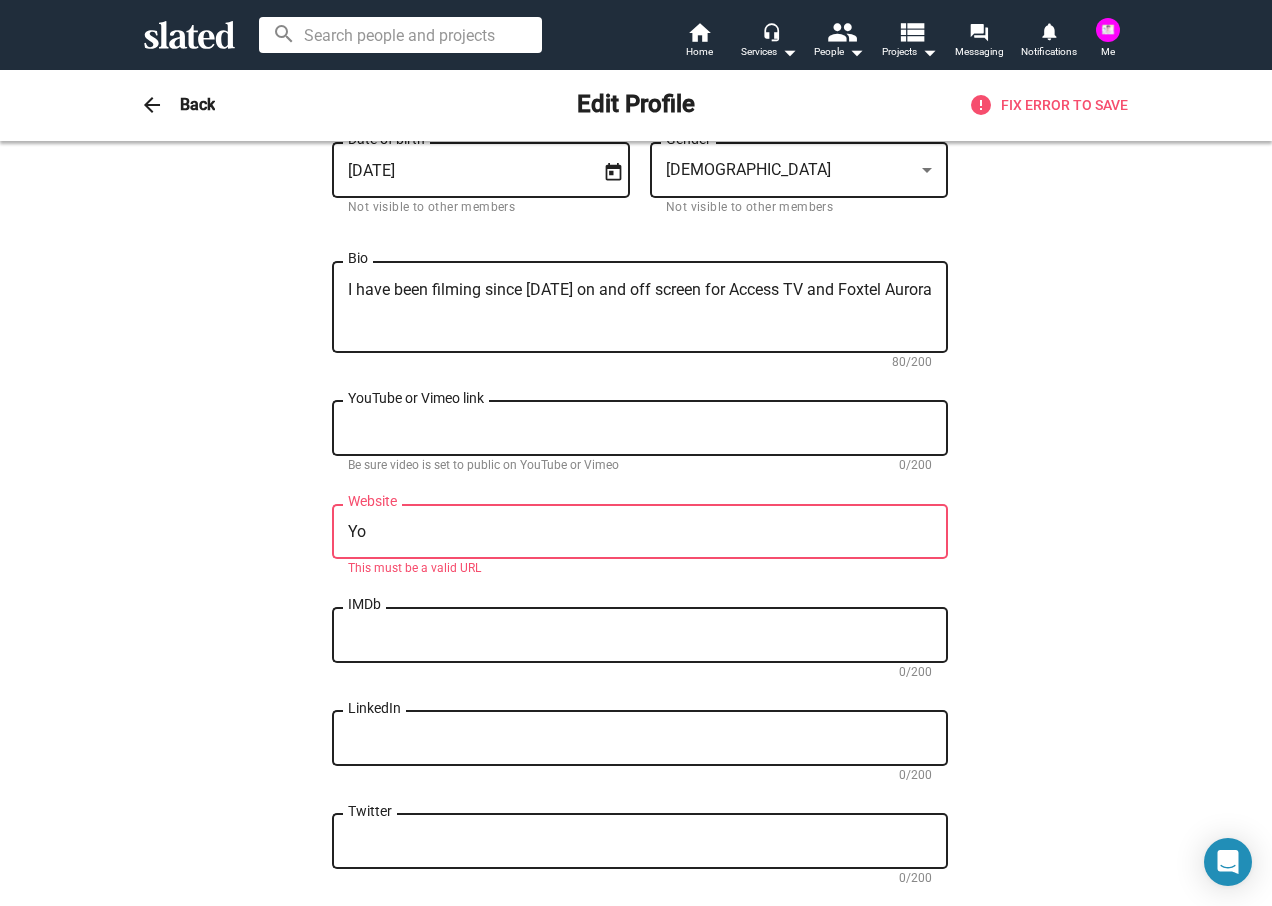 type on "Y" 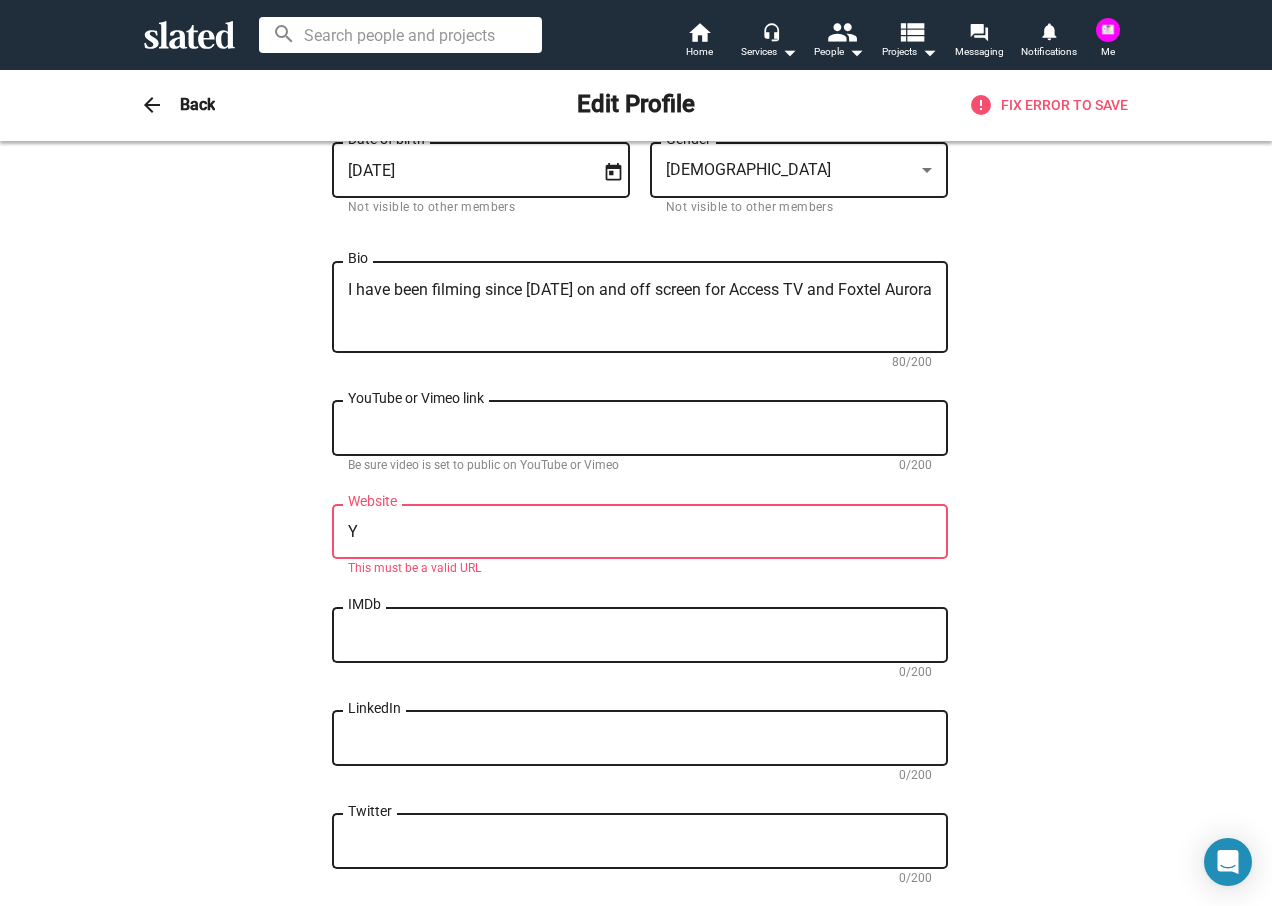 type 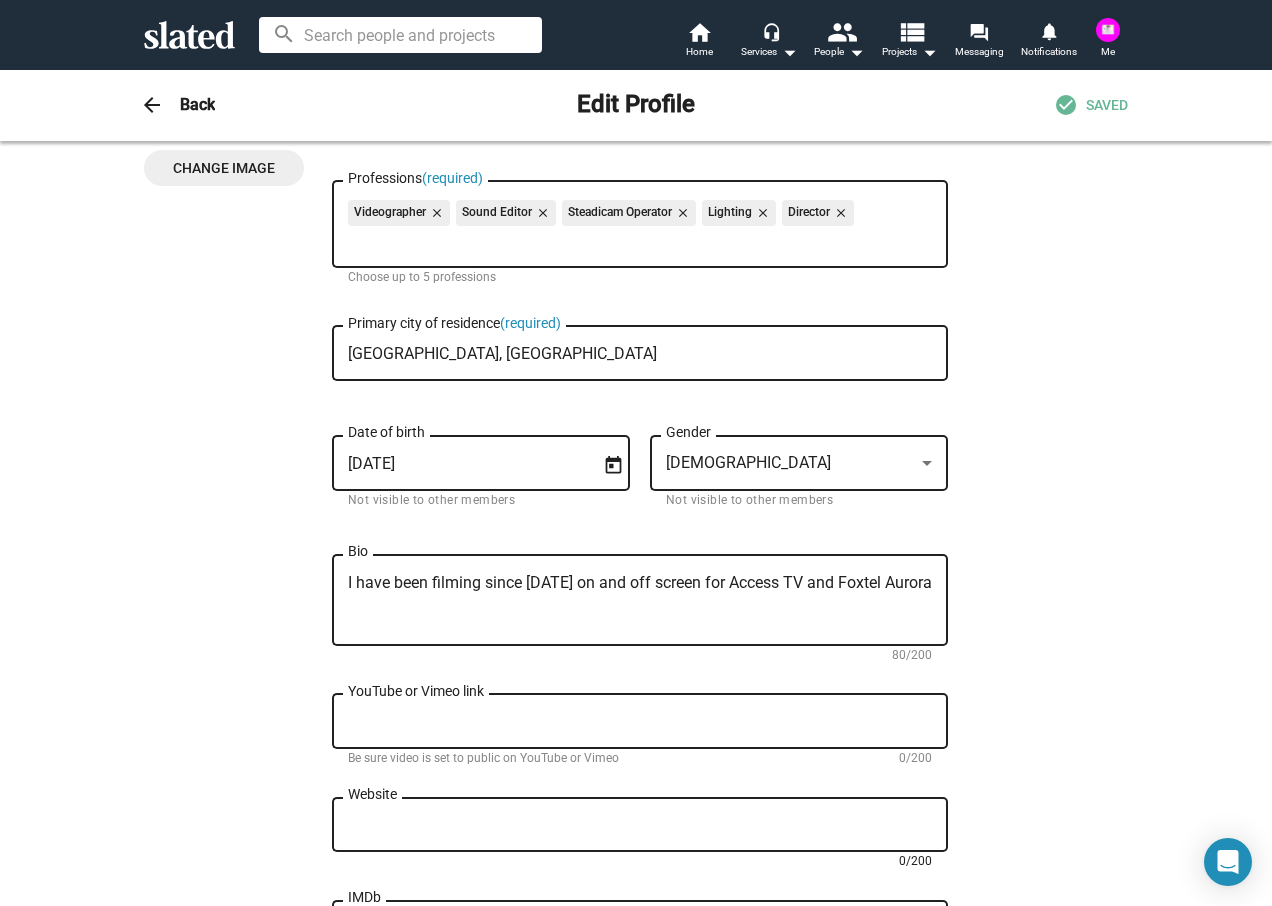 scroll, scrollTop: 200, scrollLeft: 0, axis: vertical 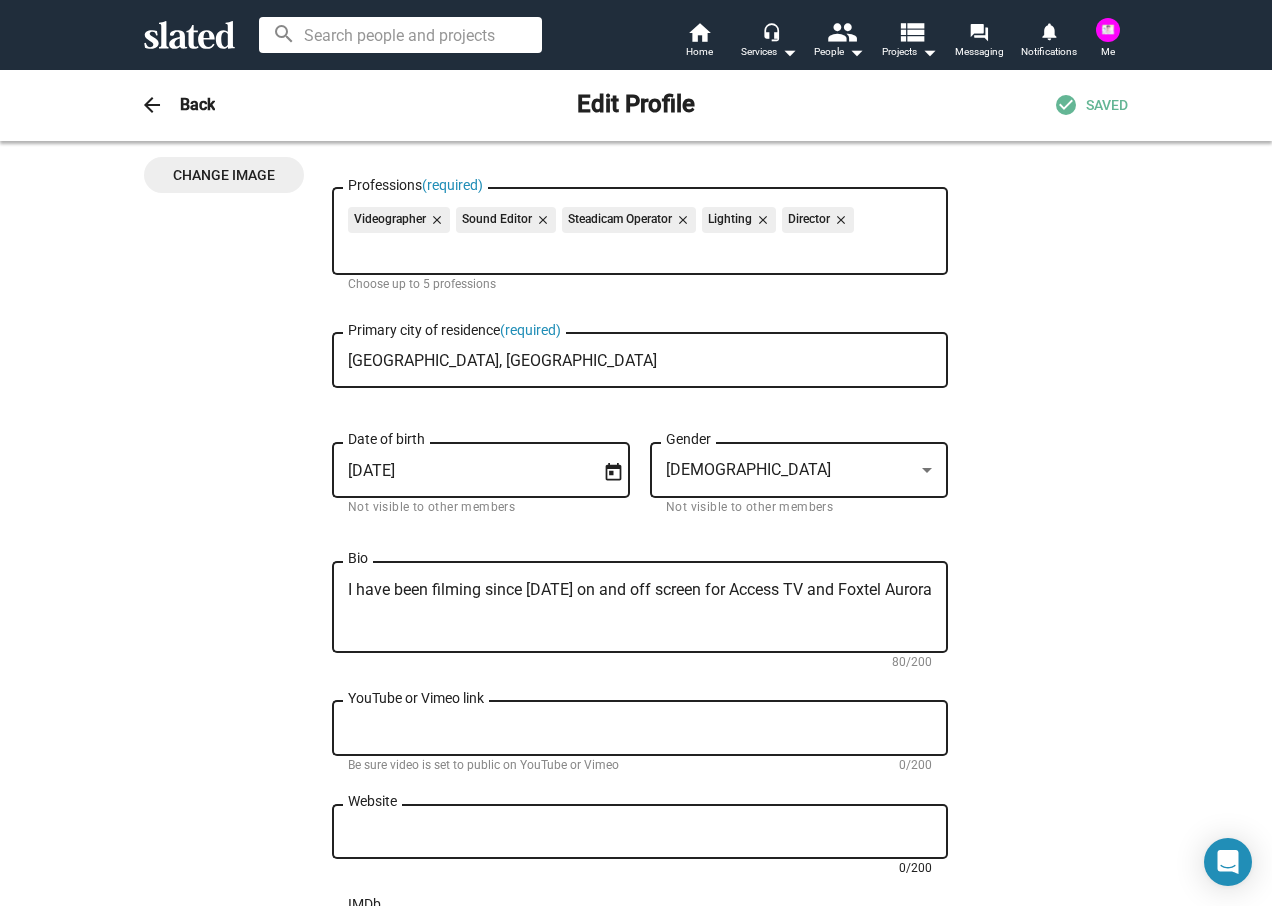 click on "Professions  (required)" at bounding box center [644, 248] 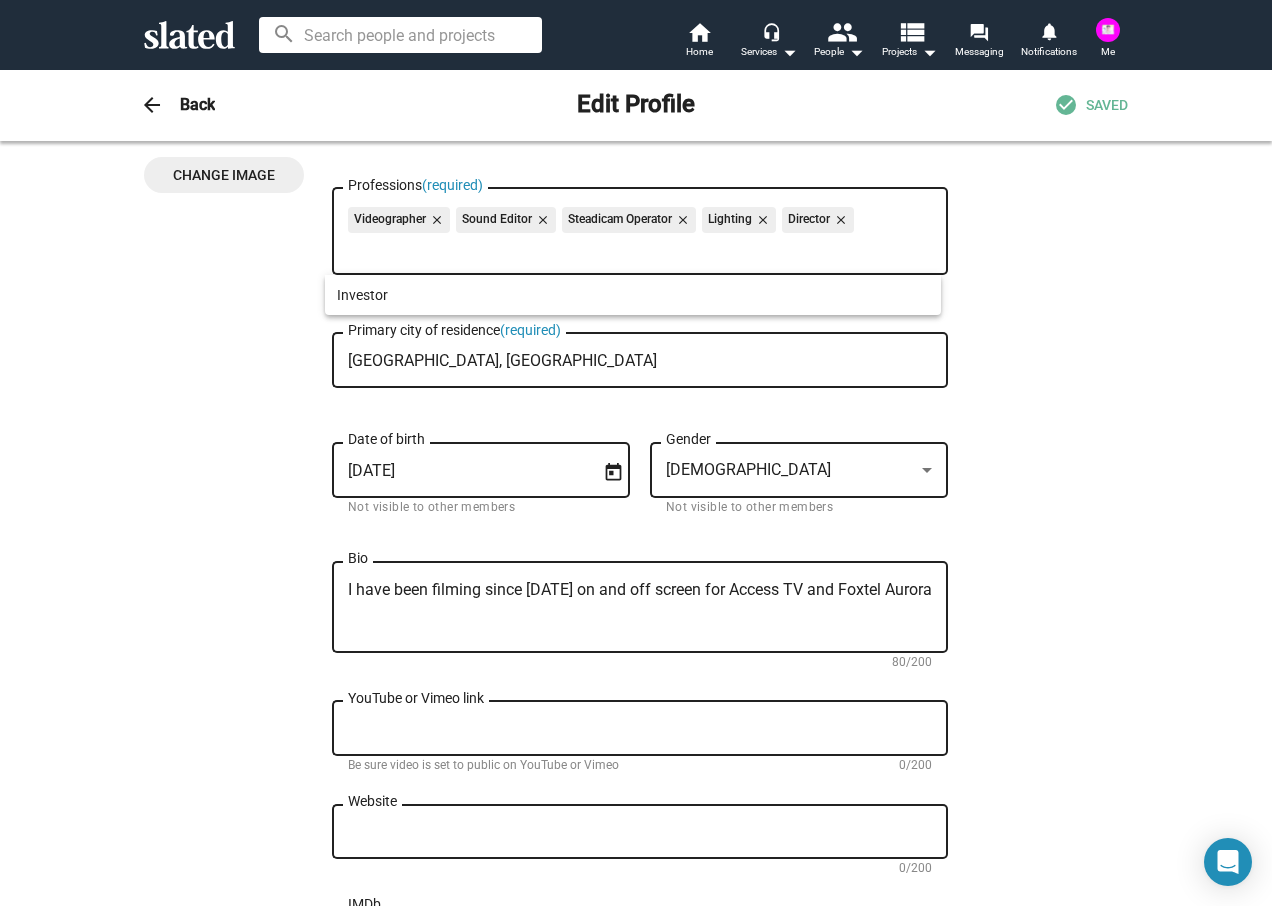 type on "f" 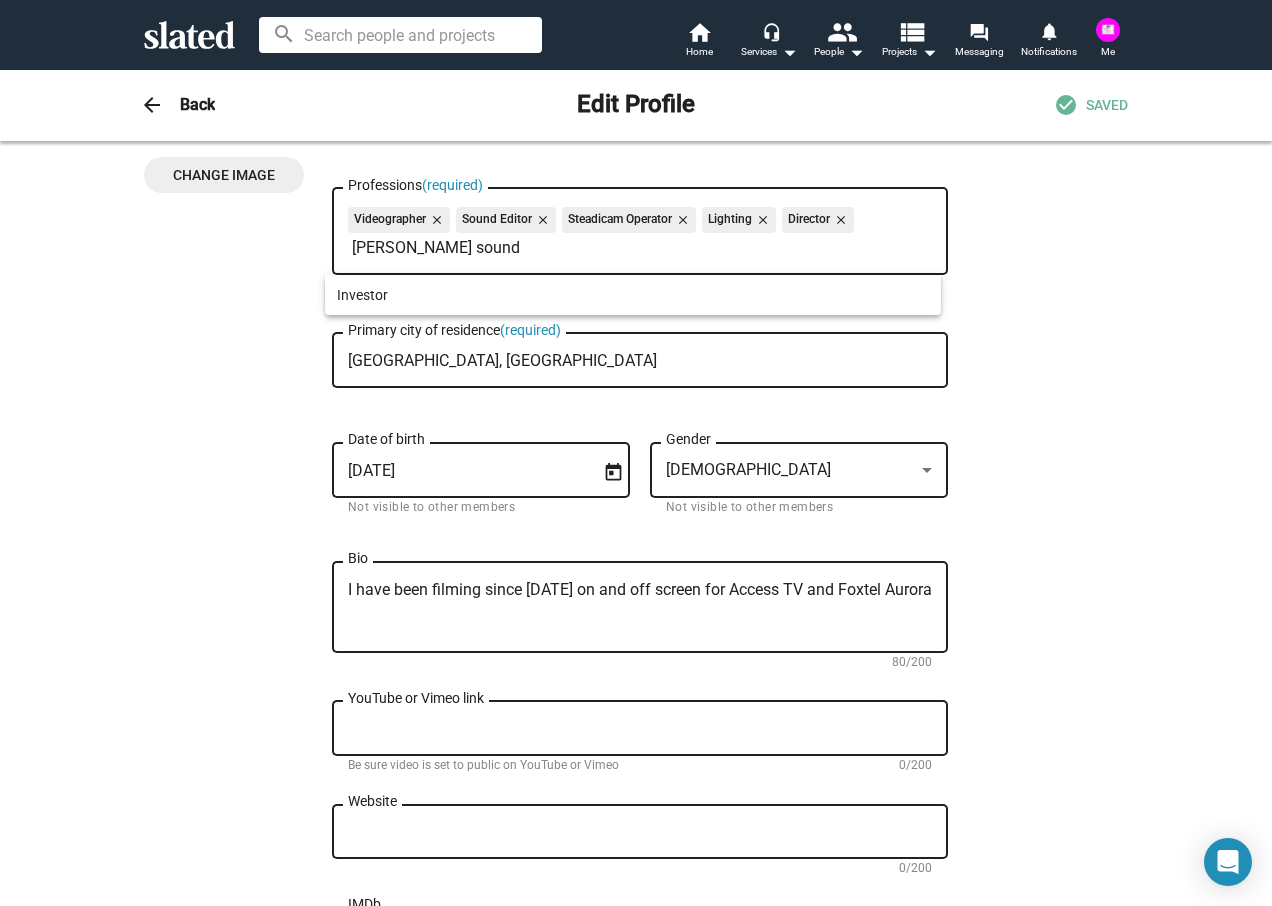type on "Foley sound" 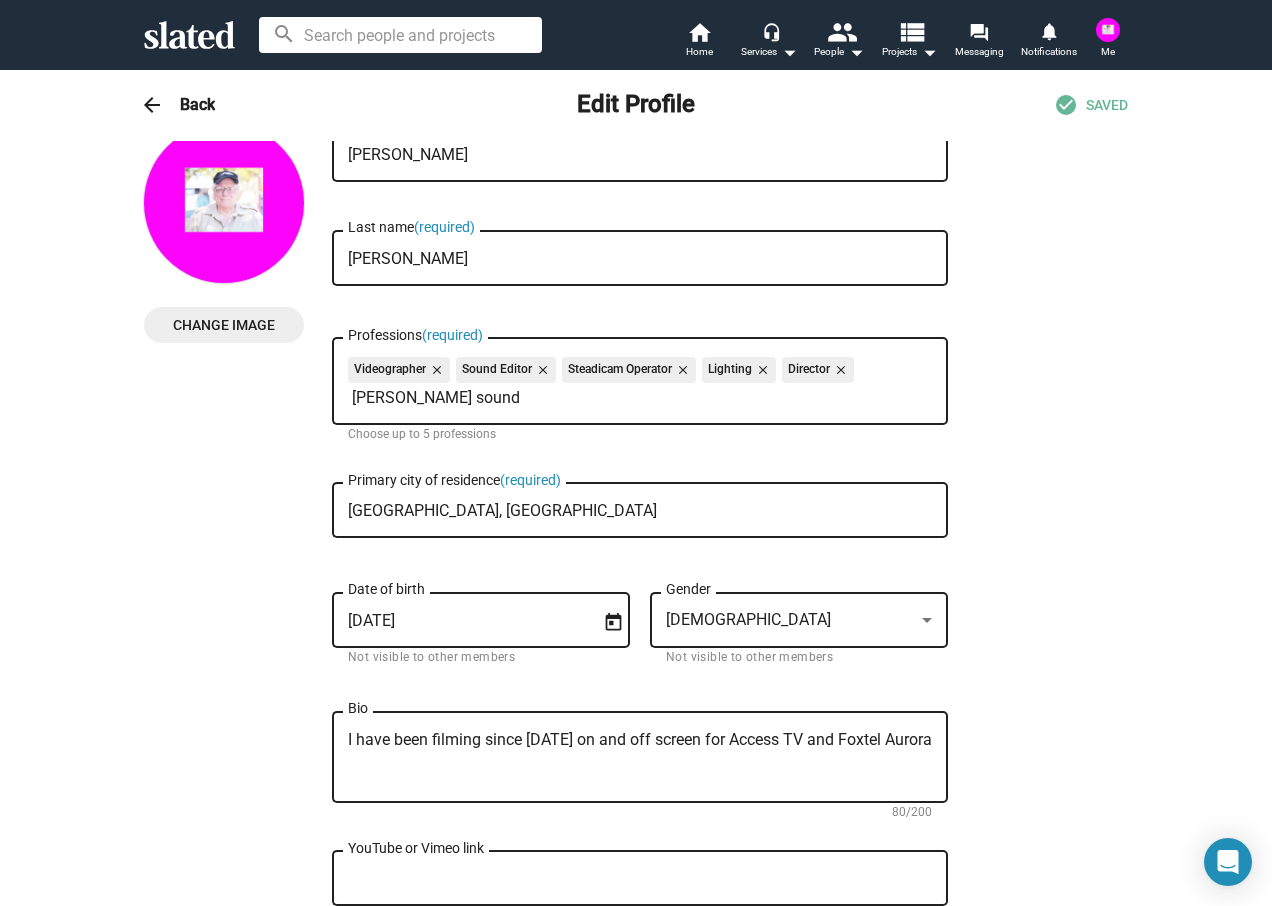 scroll, scrollTop: 0, scrollLeft: 0, axis: both 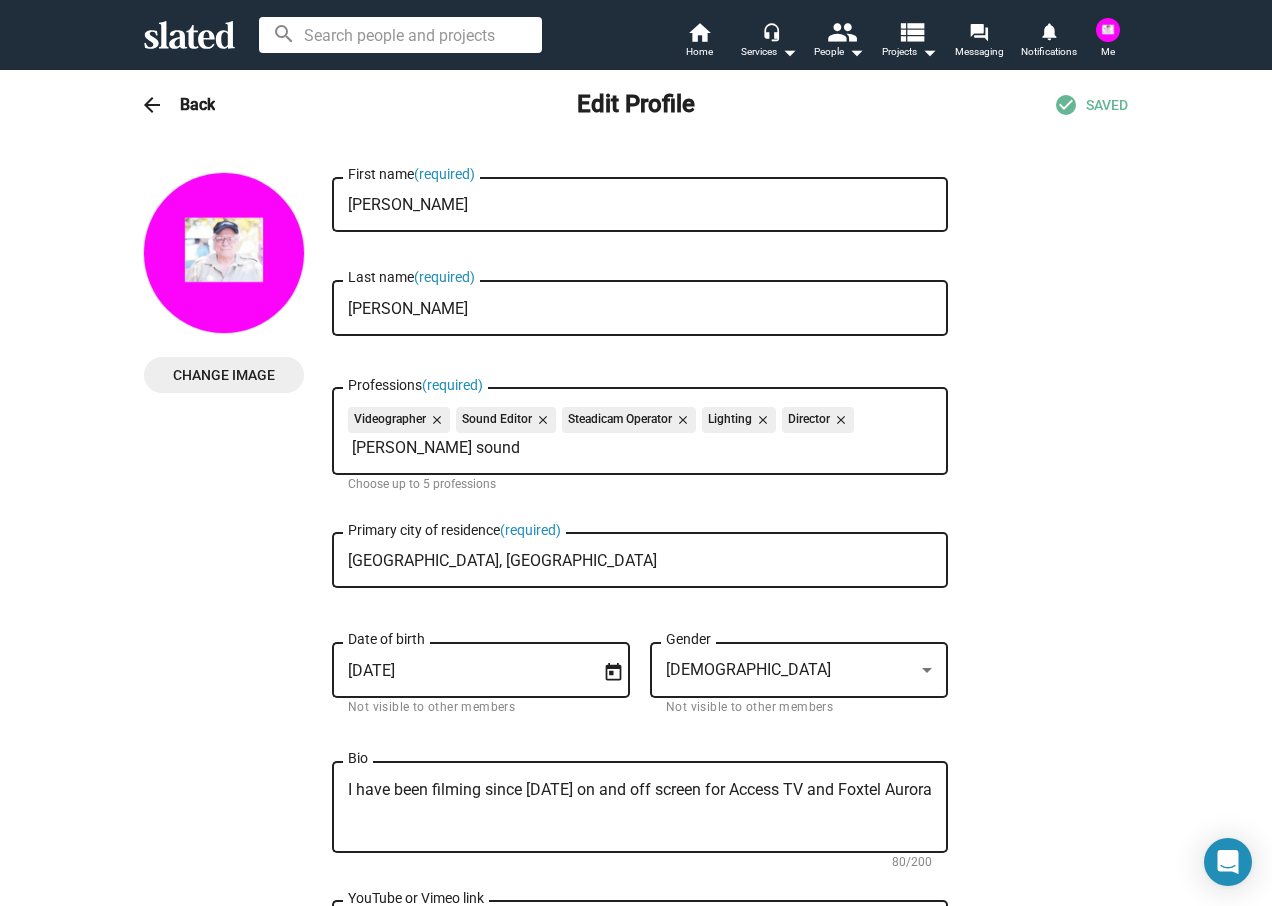 click on "Back" at bounding box center [197, 104] 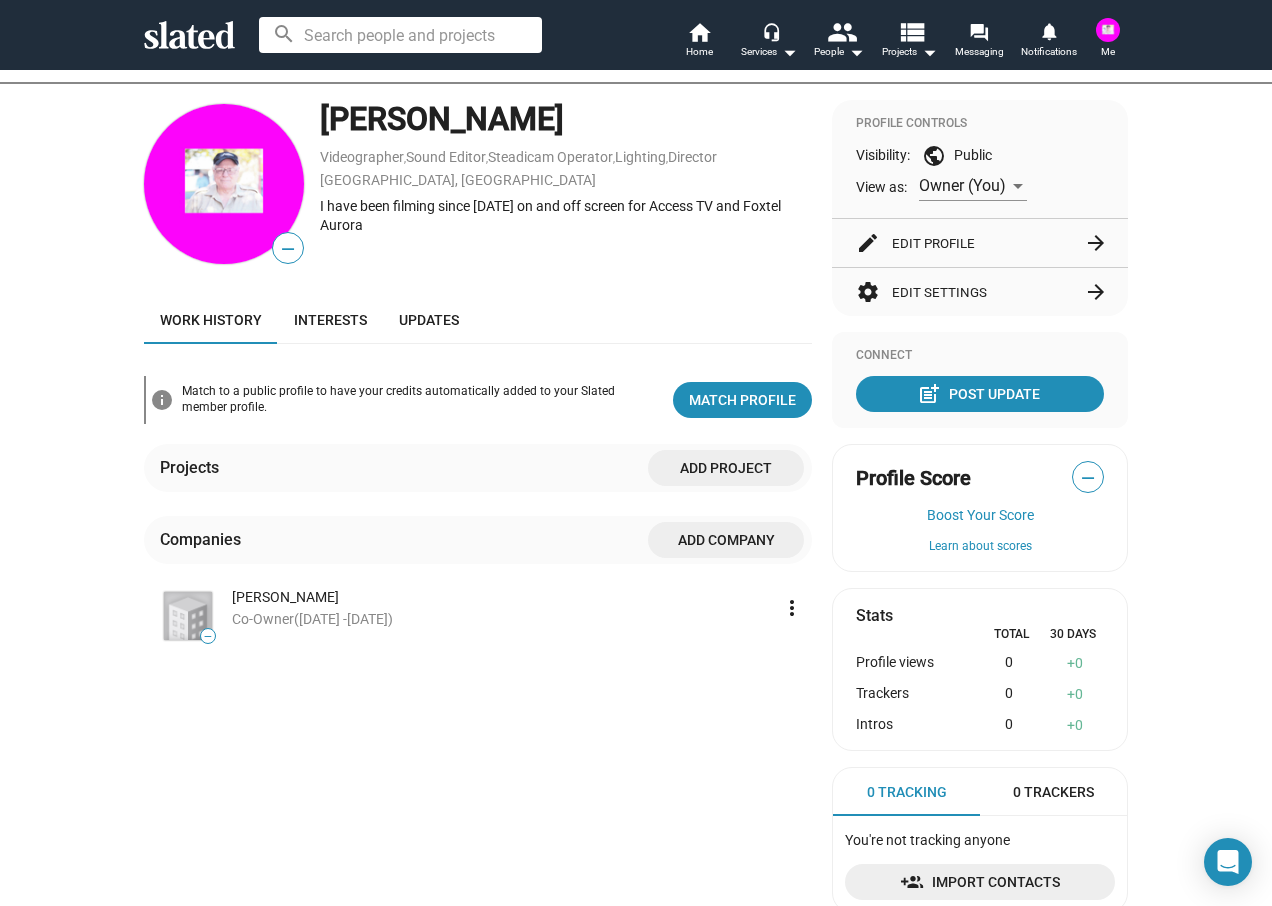 click on "—" 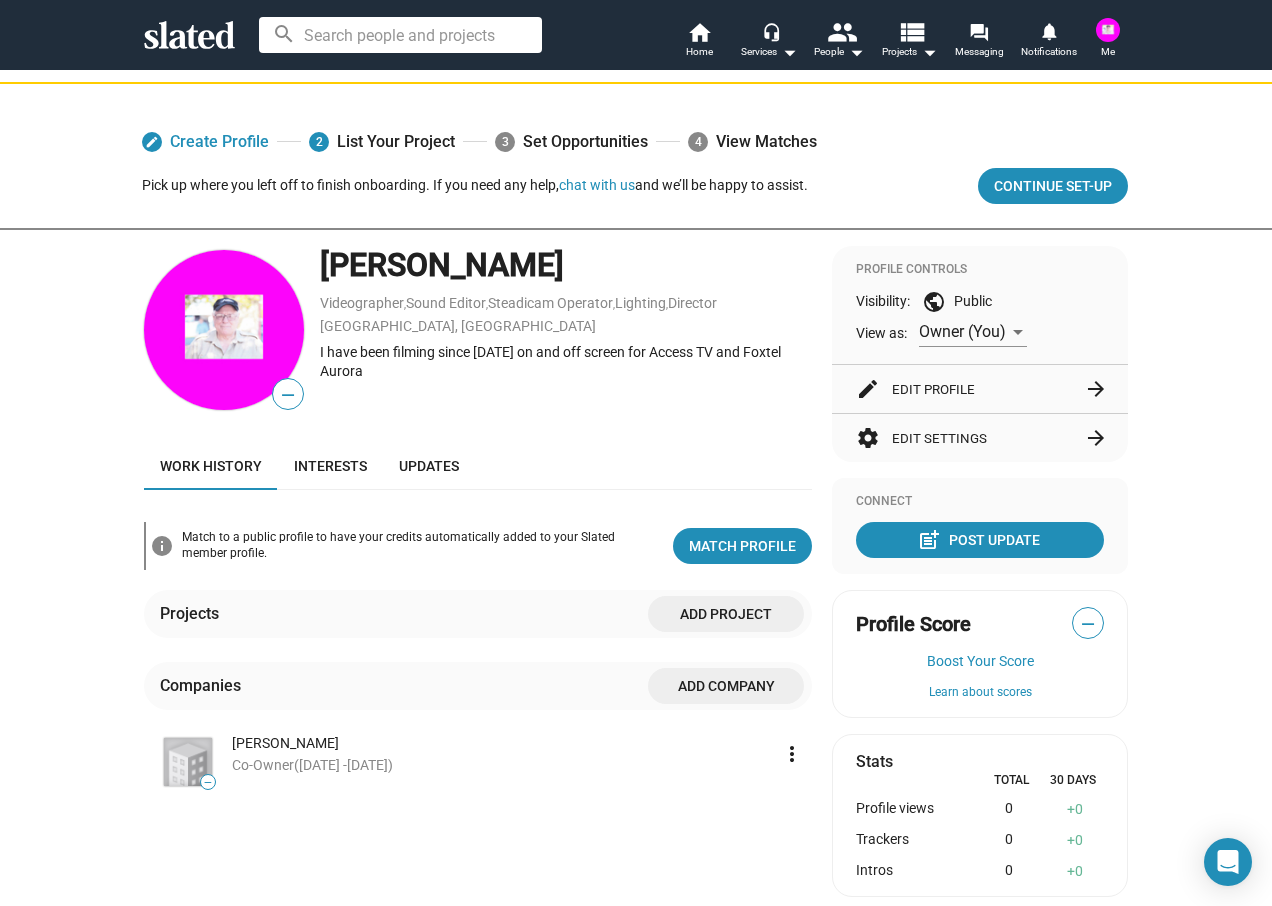 scroll, scrollTop: 100, scrollLeft: 0, axis: vertical 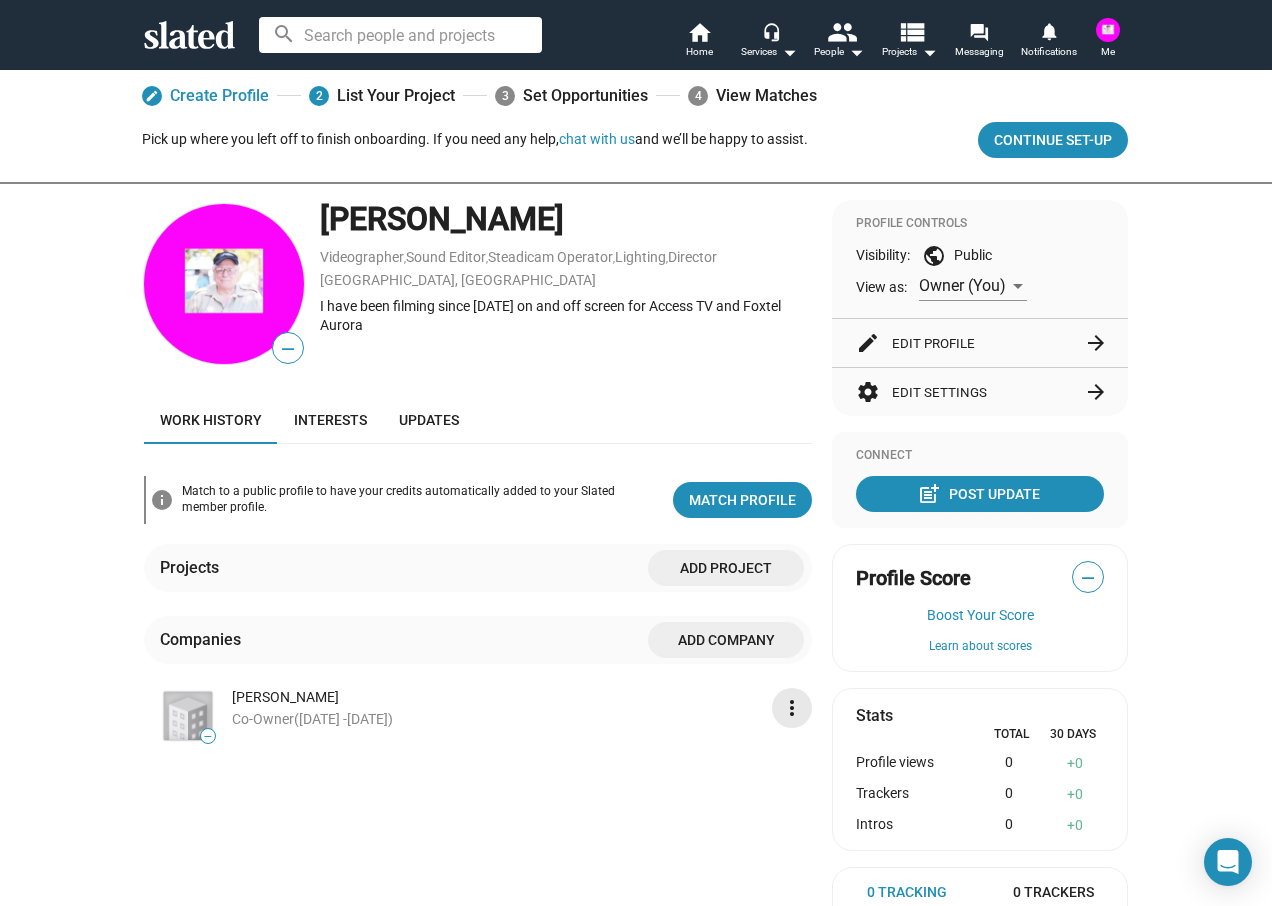 click on "more_vert" 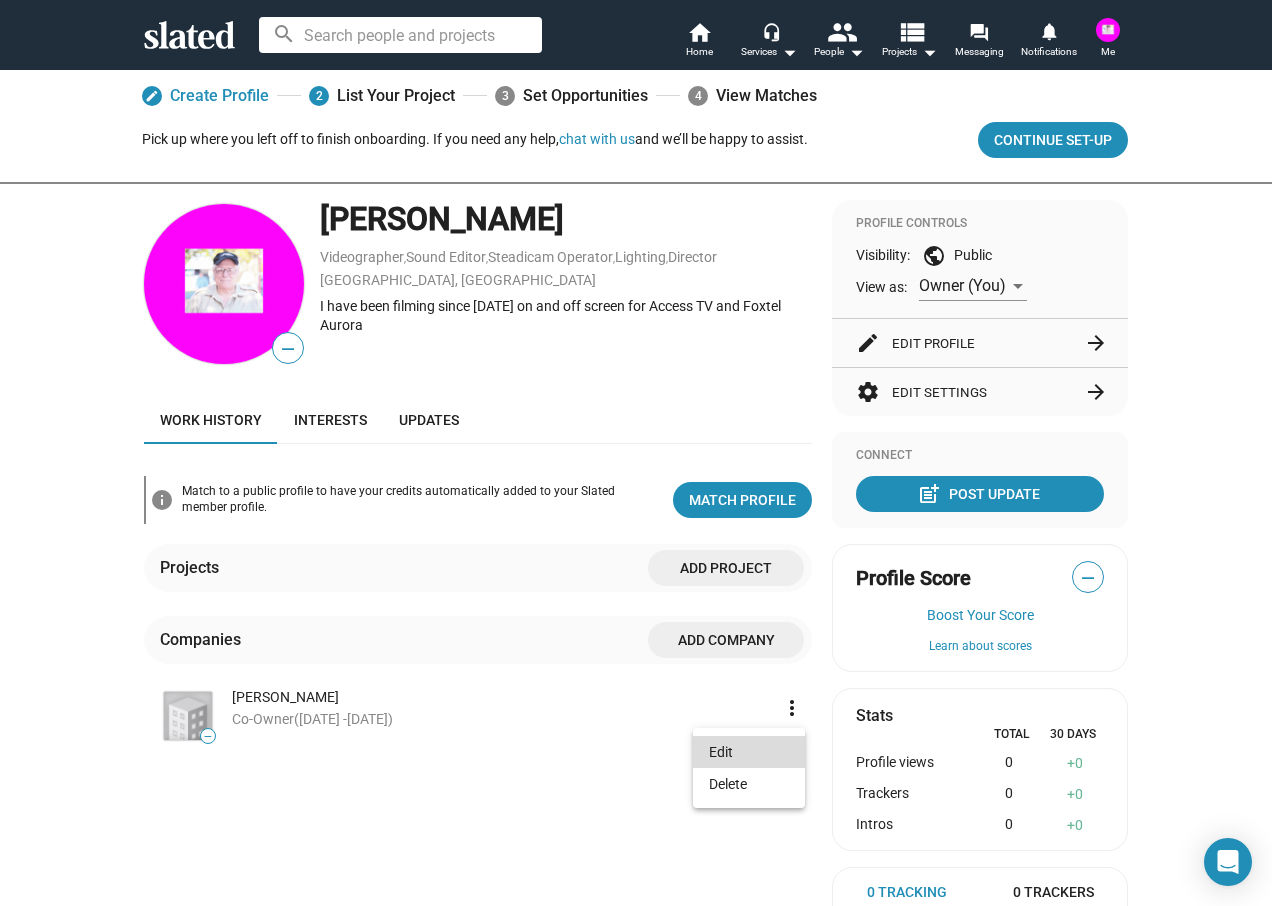 click on "Edit" at bounding box center [749, 752] 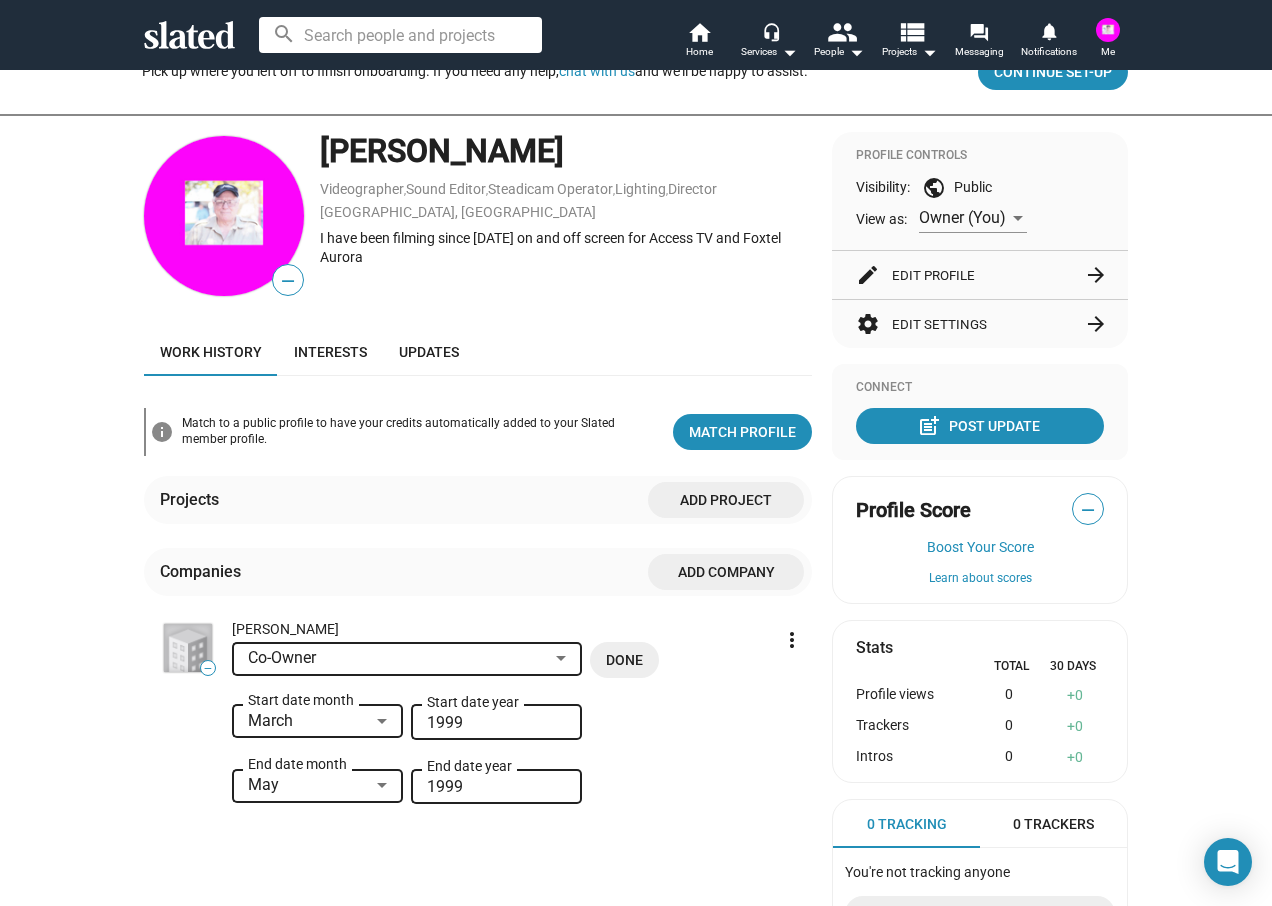 scroll, scrollTop: 300, scrollLeft: 0, axis: vertical 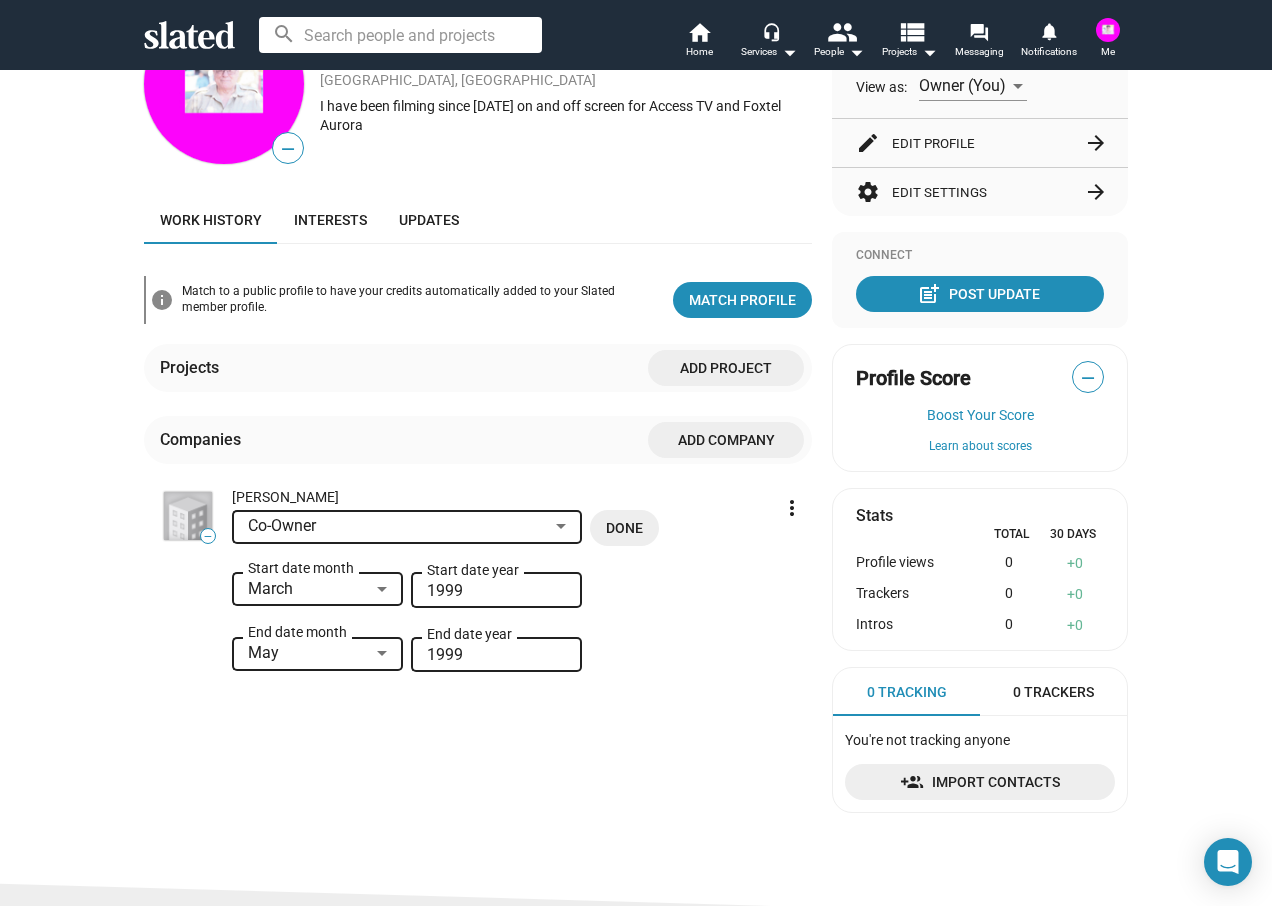 click on "1999" at bounding box center [496, 655] 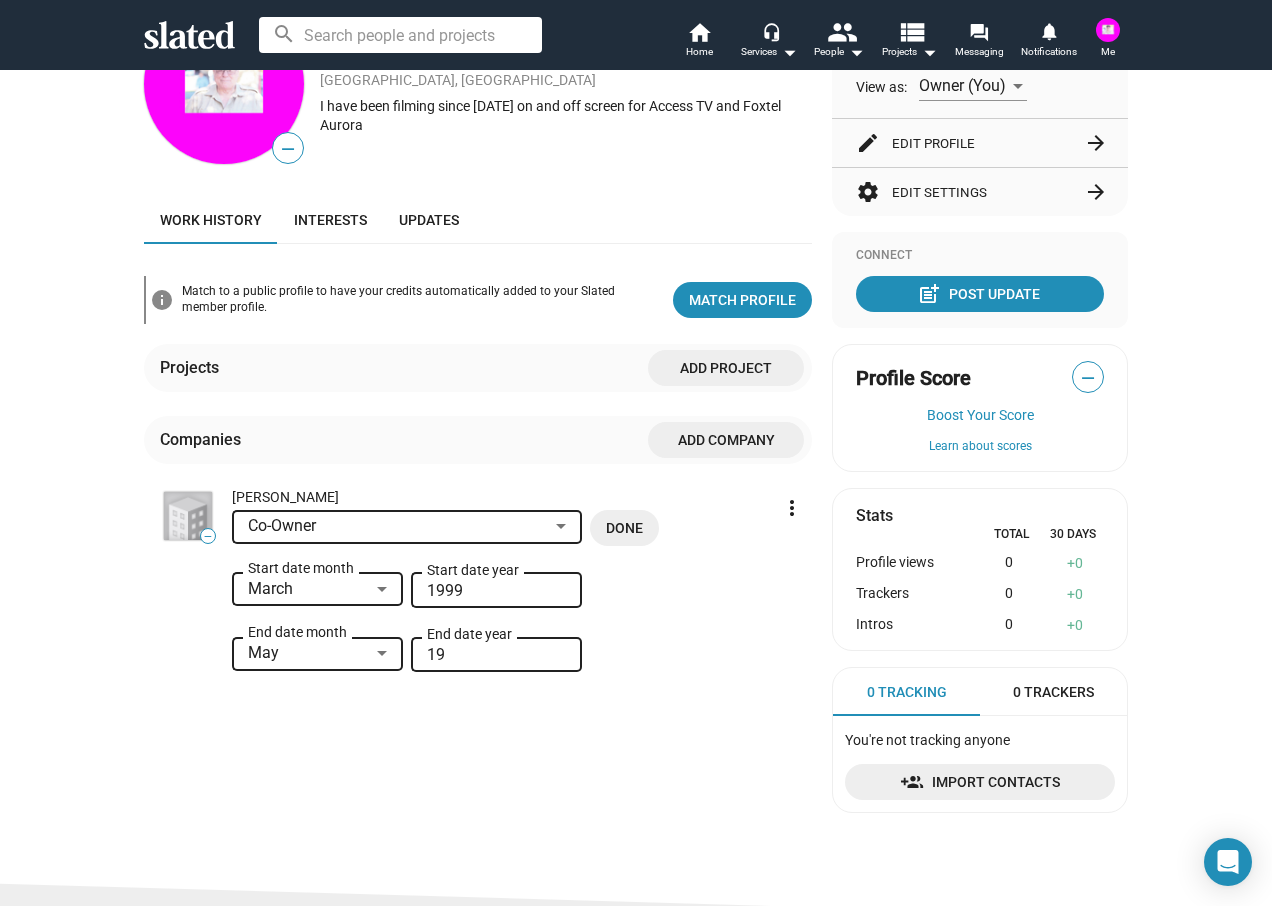 type on "1" 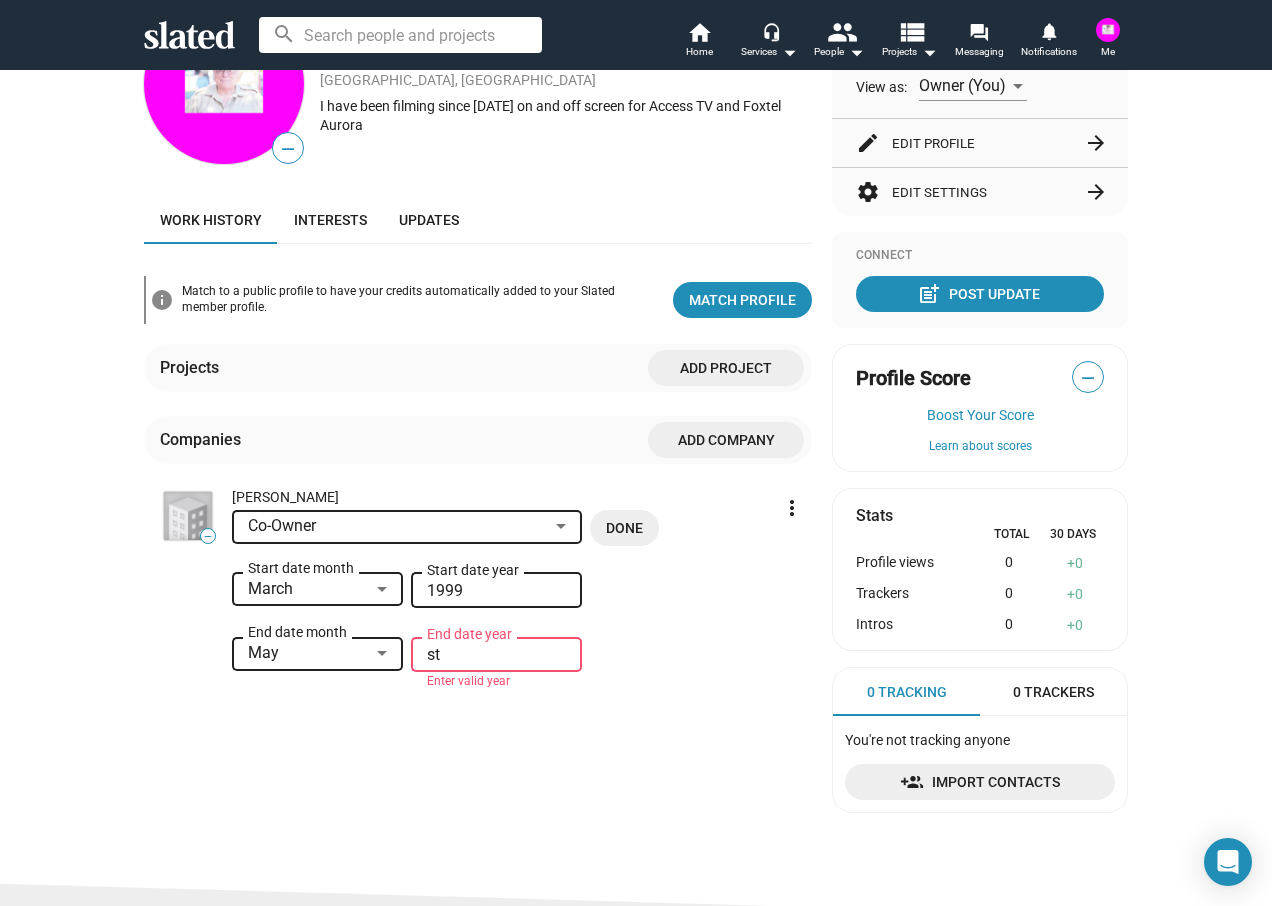 type on "s" 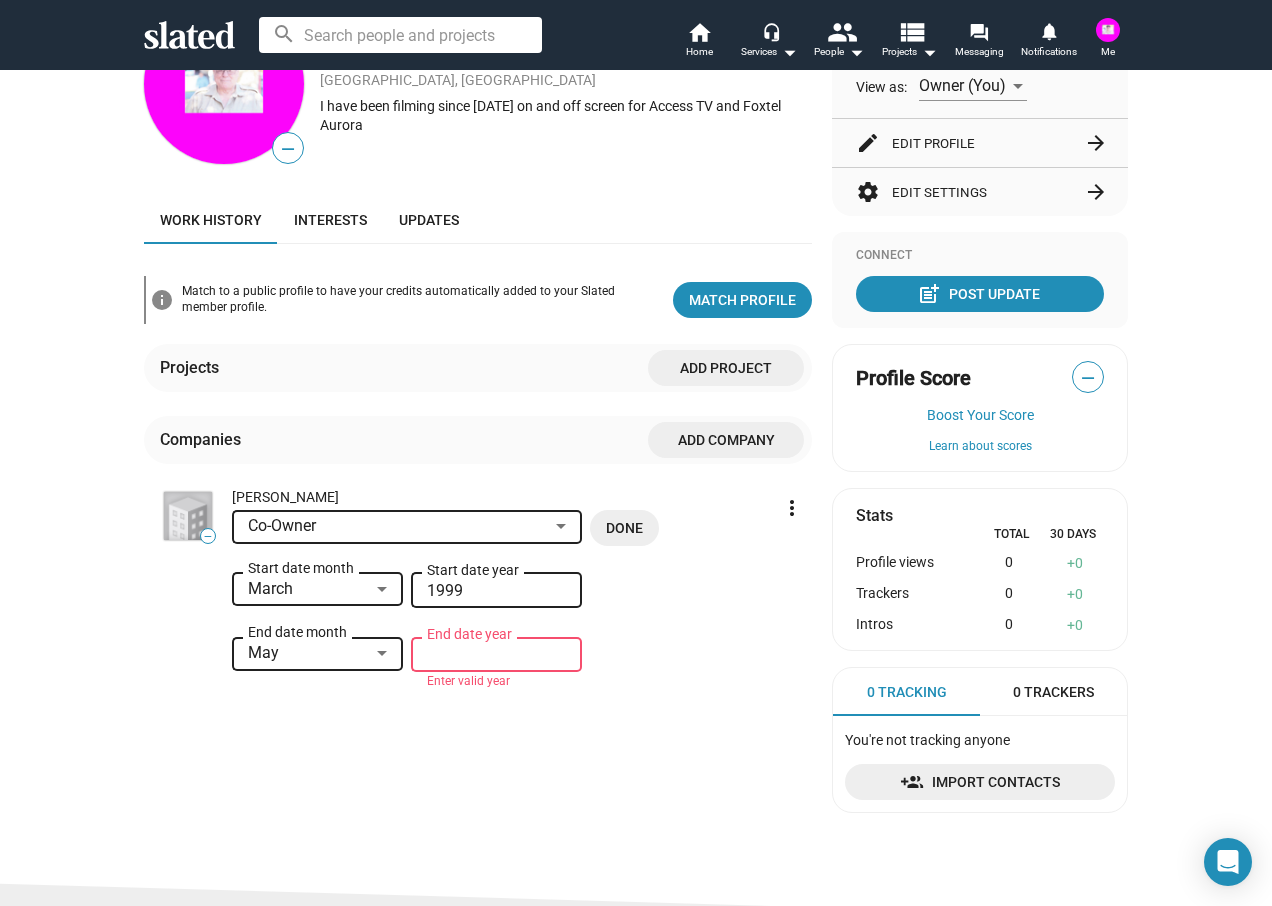 scroll, scrollTop: 200, scrollLeft: 0, axis: vertical 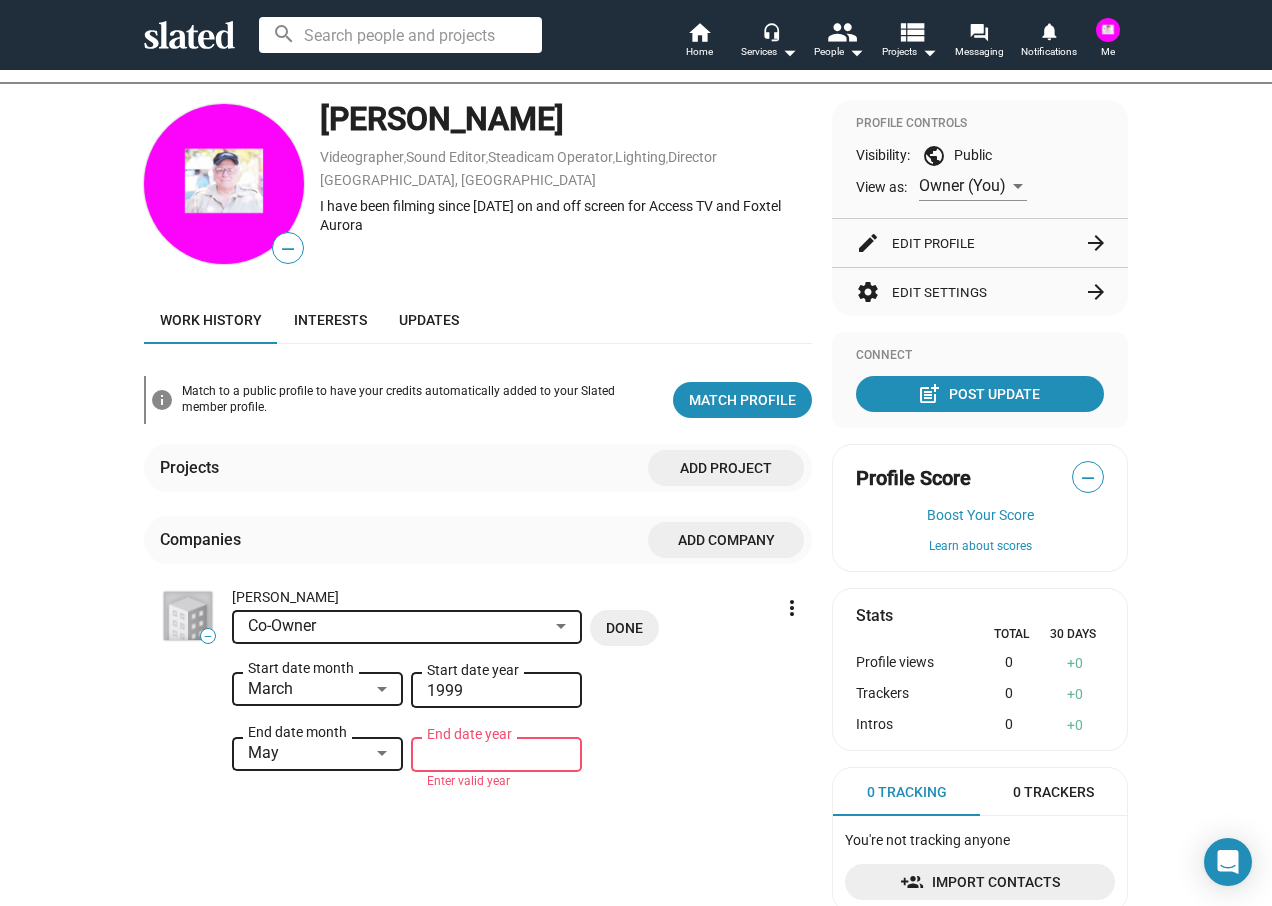 type 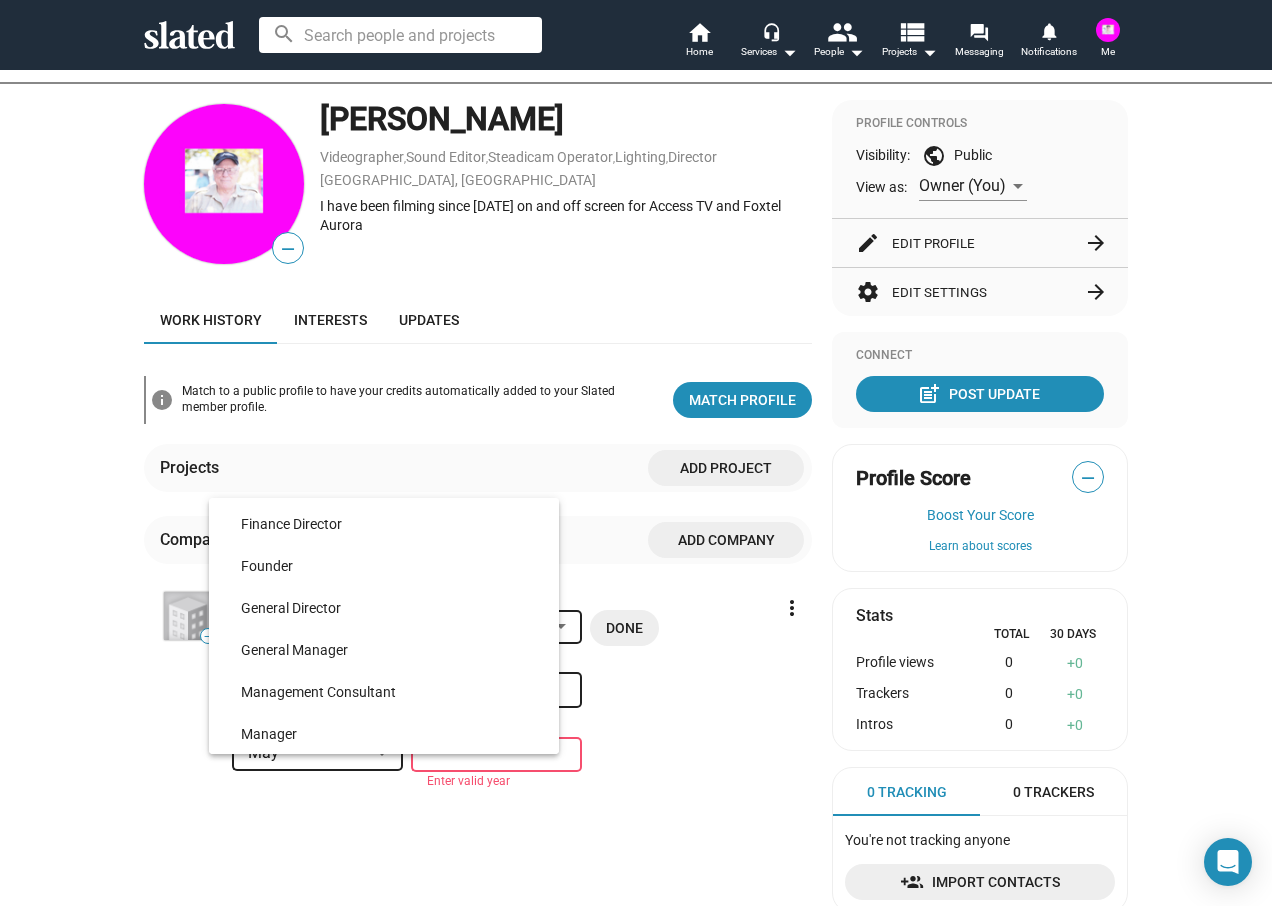 scroll, scrollTop: 3900, scrollLeft: 0, axis: vertical 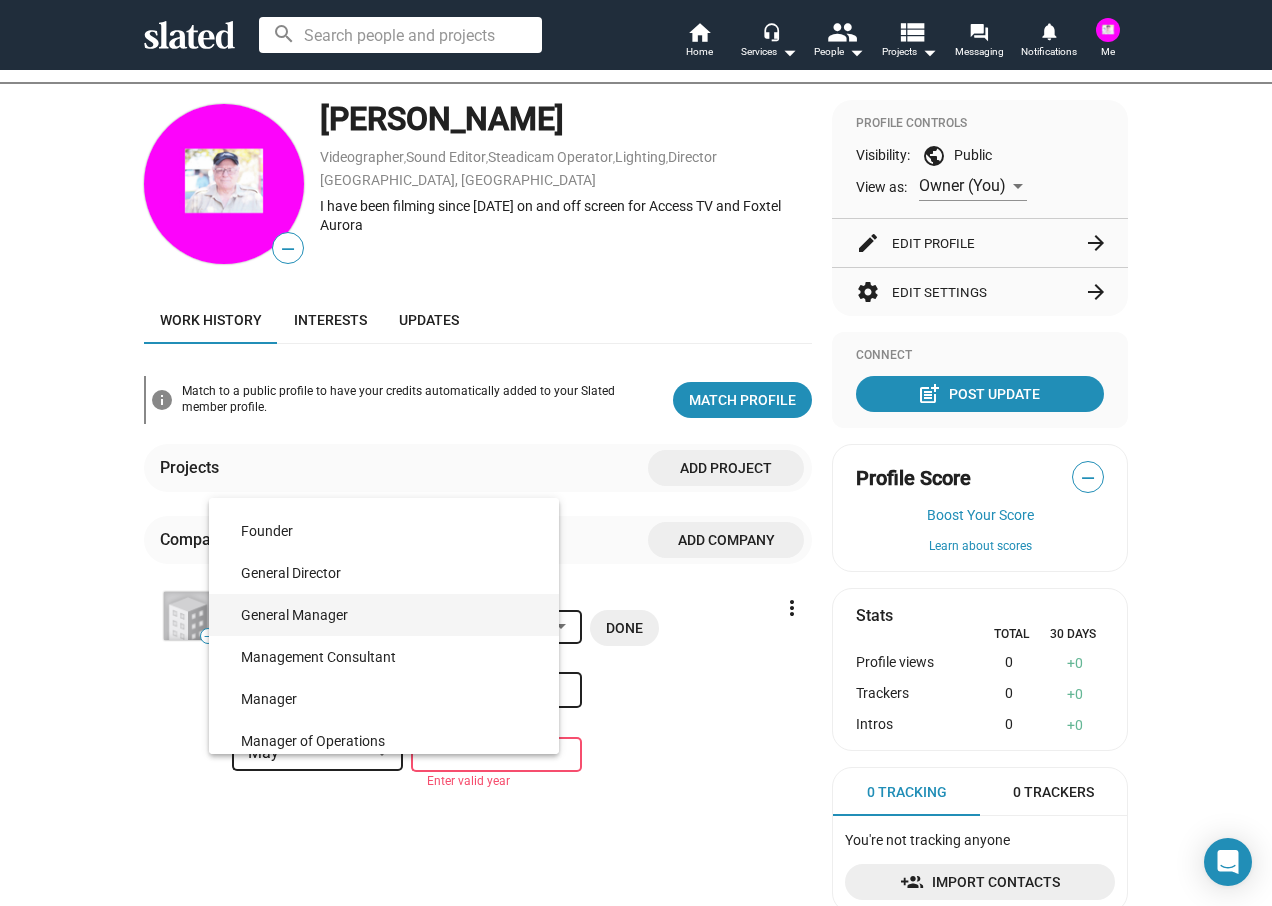 click on "General Manager" at bounding box center (392, 615) 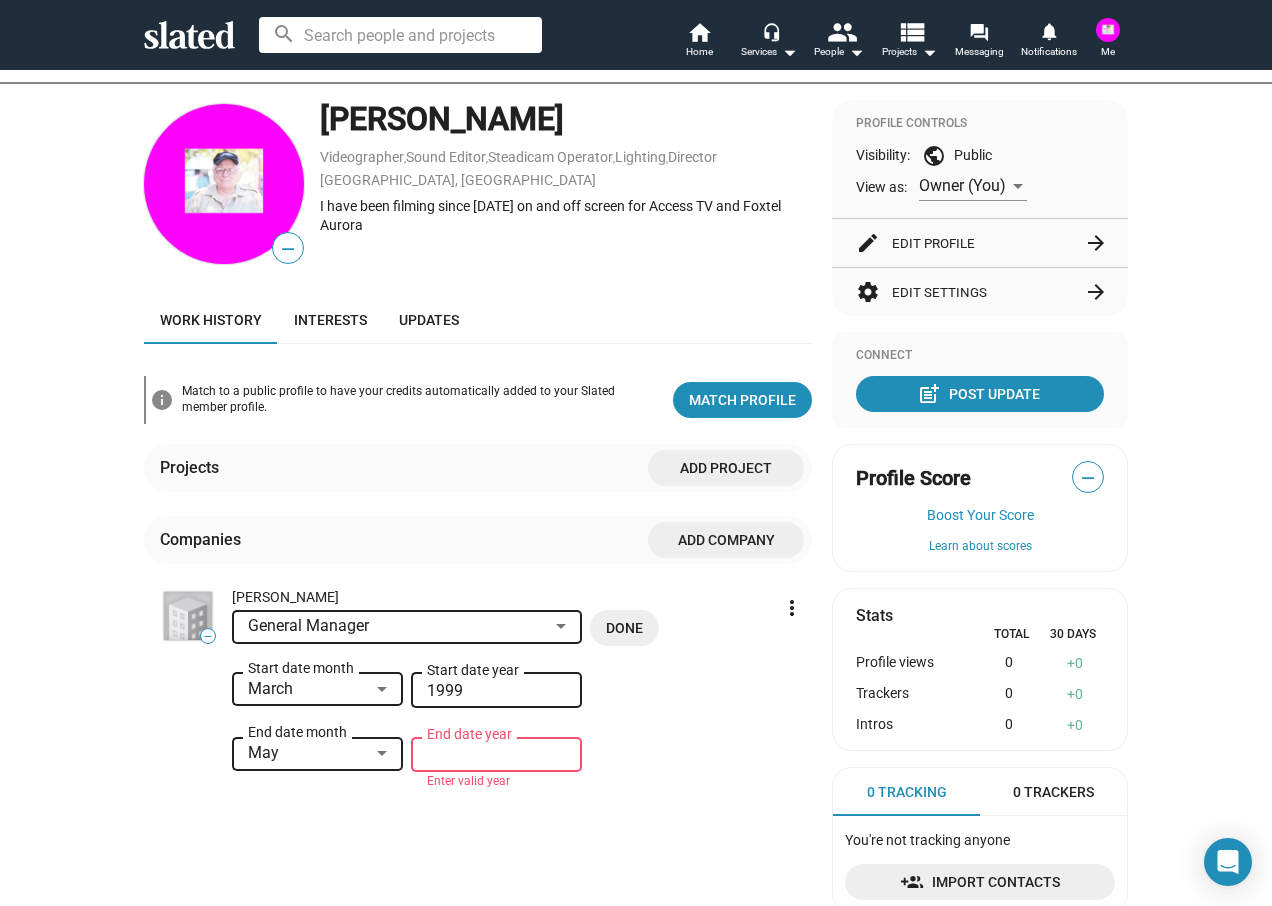 click on "Done" 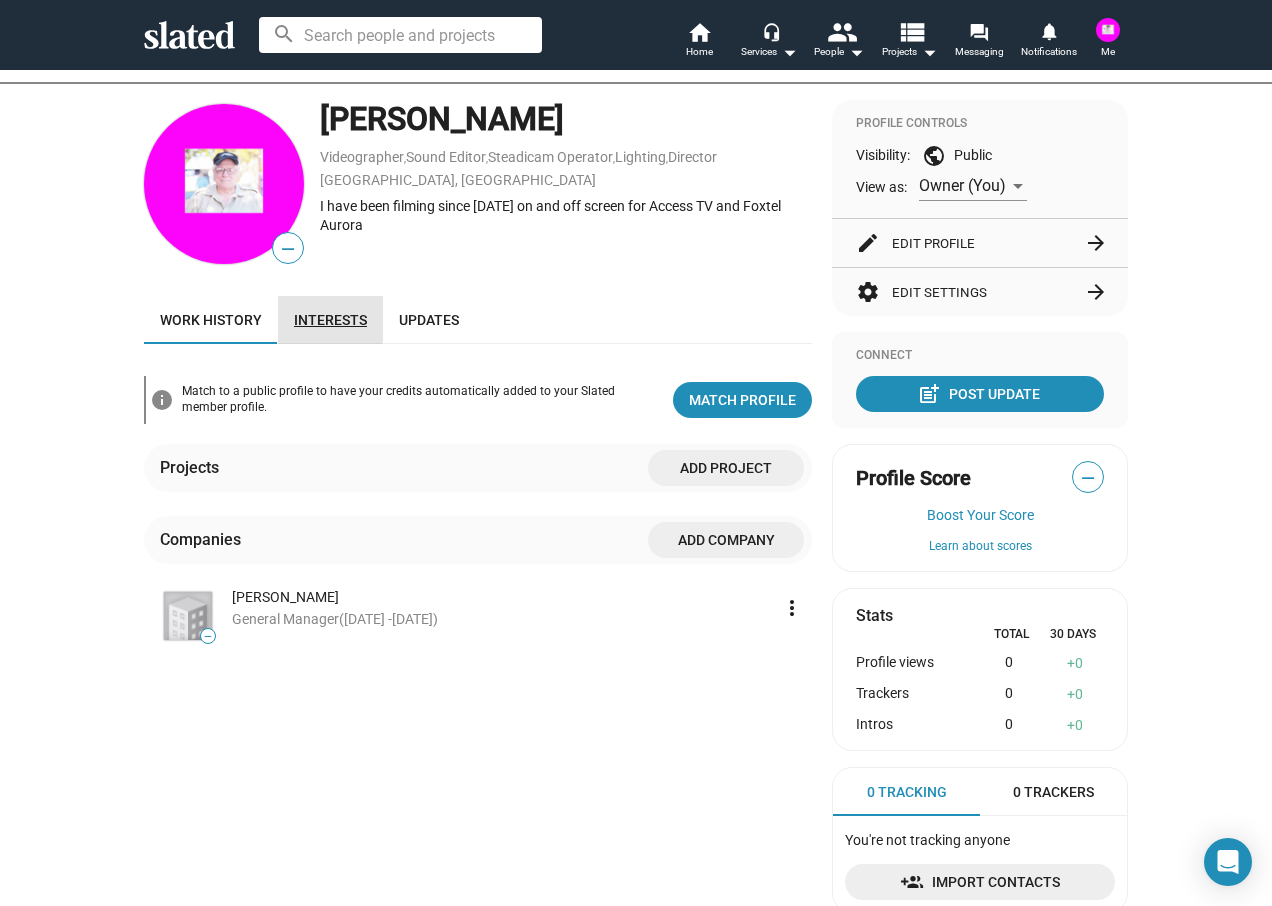 click on "Interests" at bounding box center (330, 320) 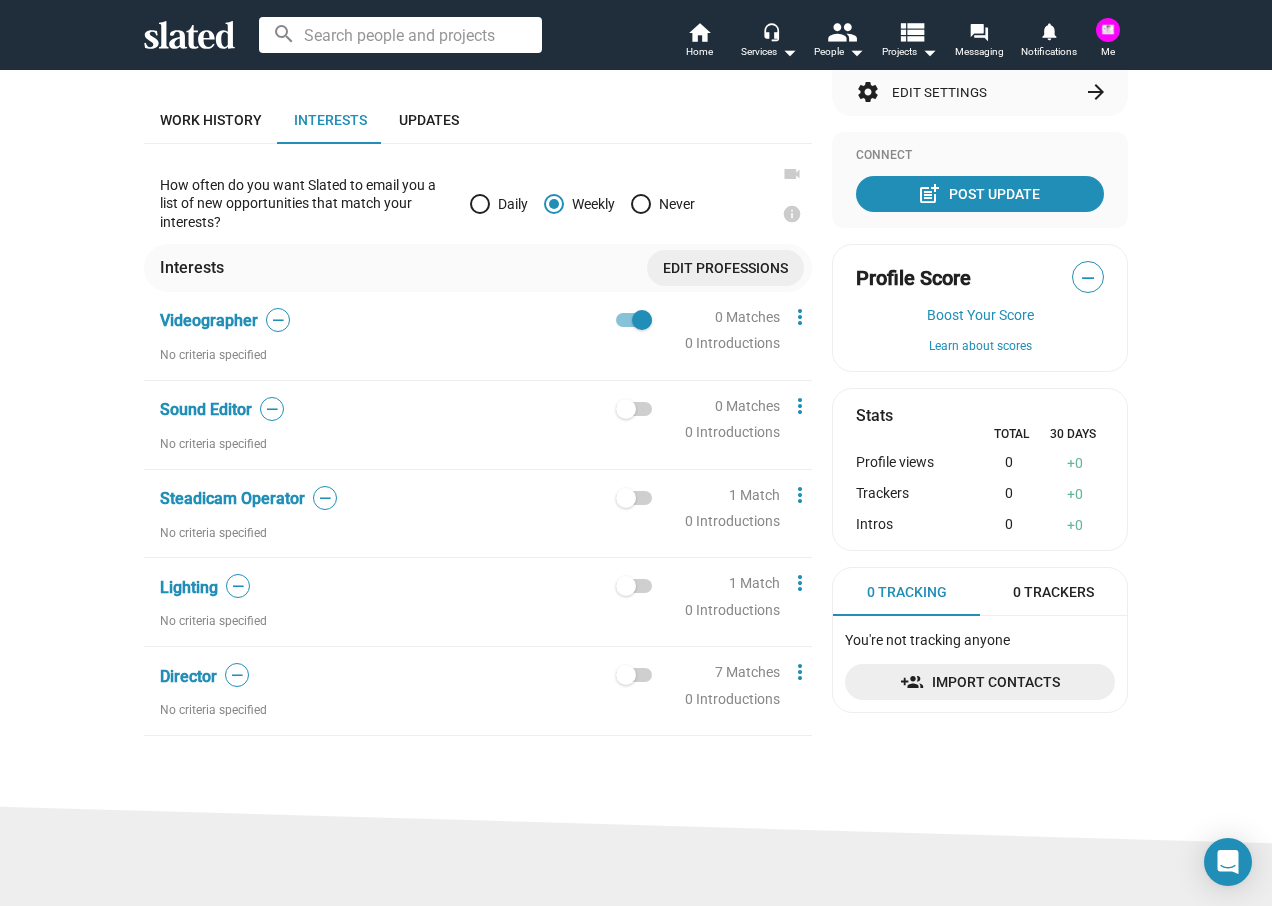 scroll, scrollTop: 300, scrollLeft: 0, axis: vertical 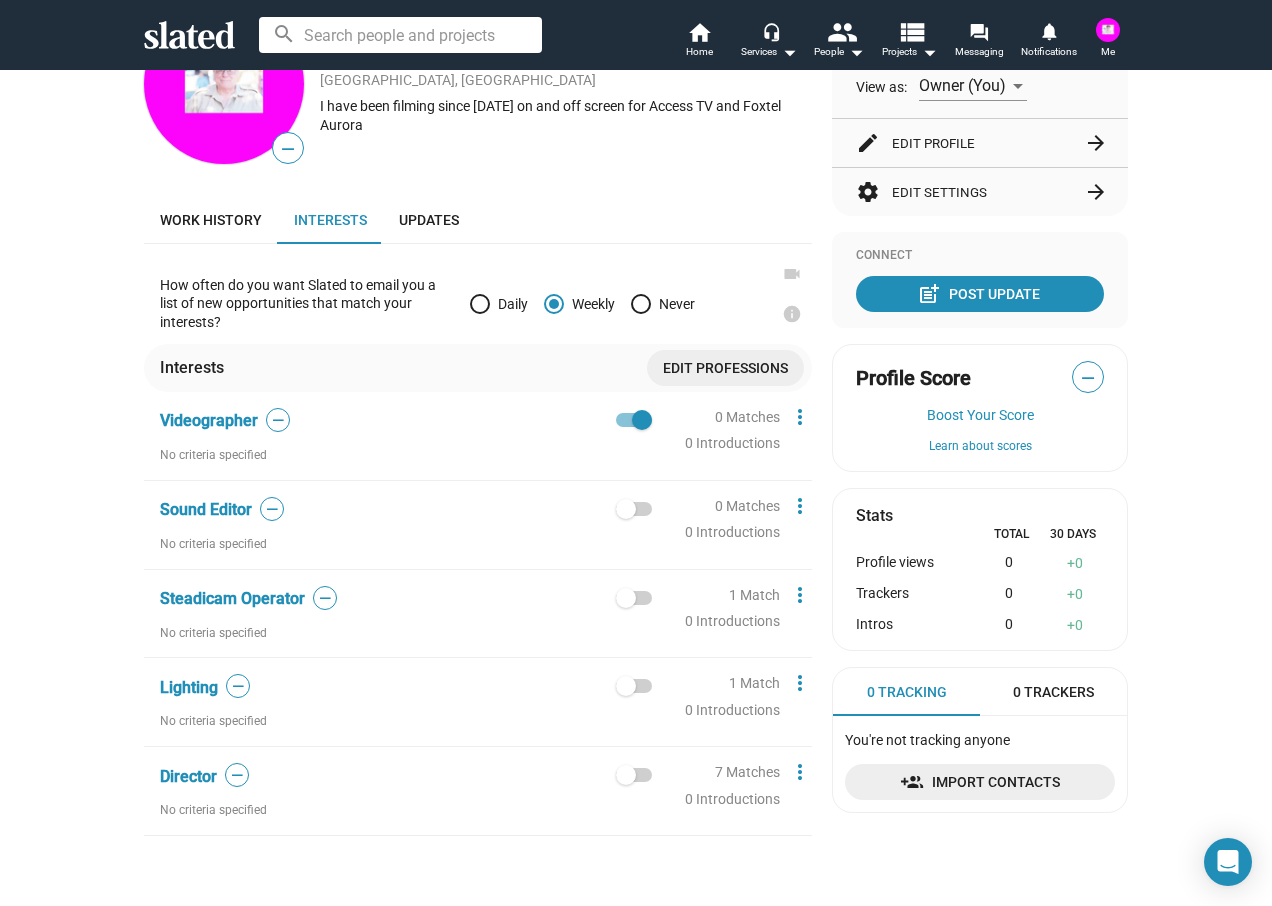 click at bounding box center [626, 509] 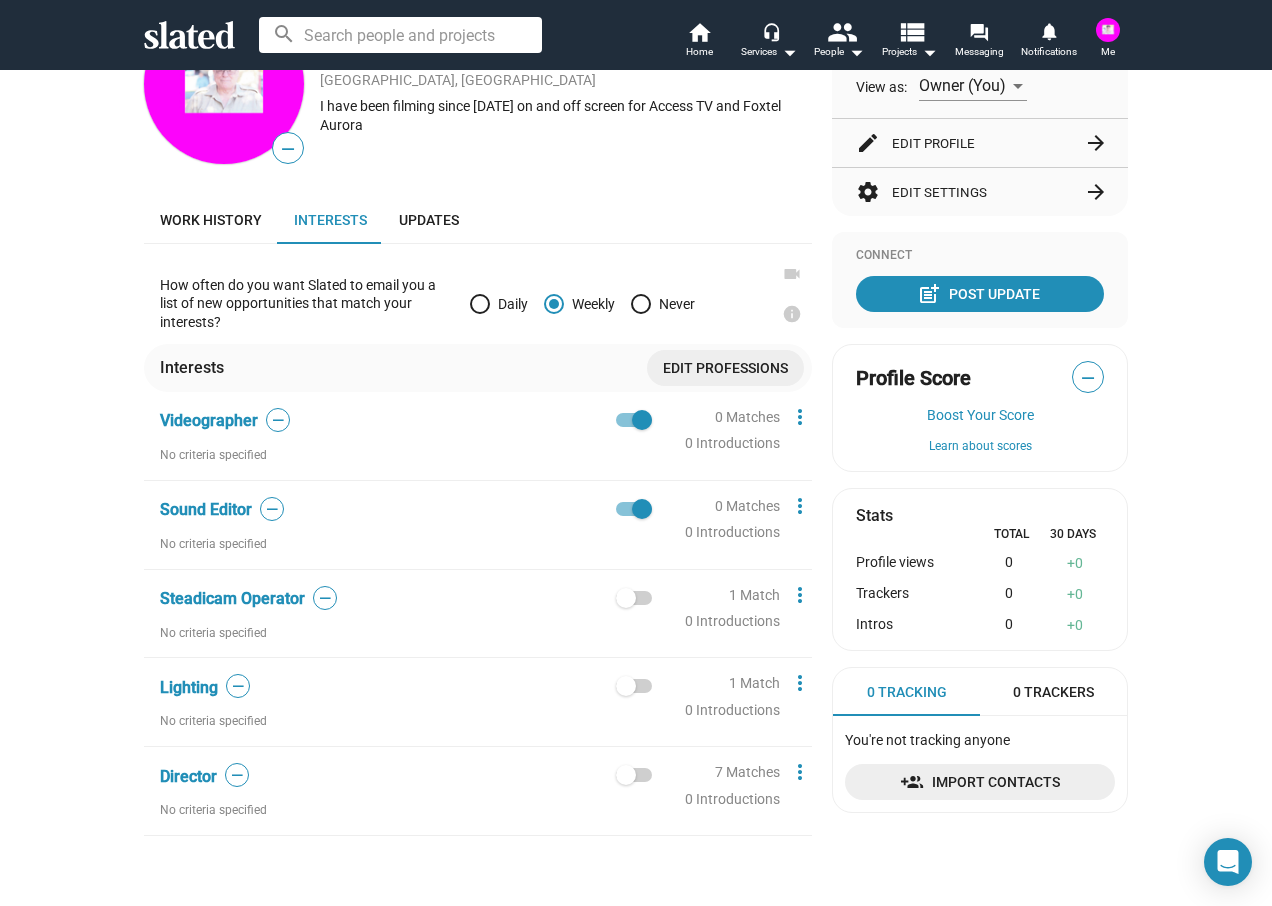 click at bounding box center (626, 598) 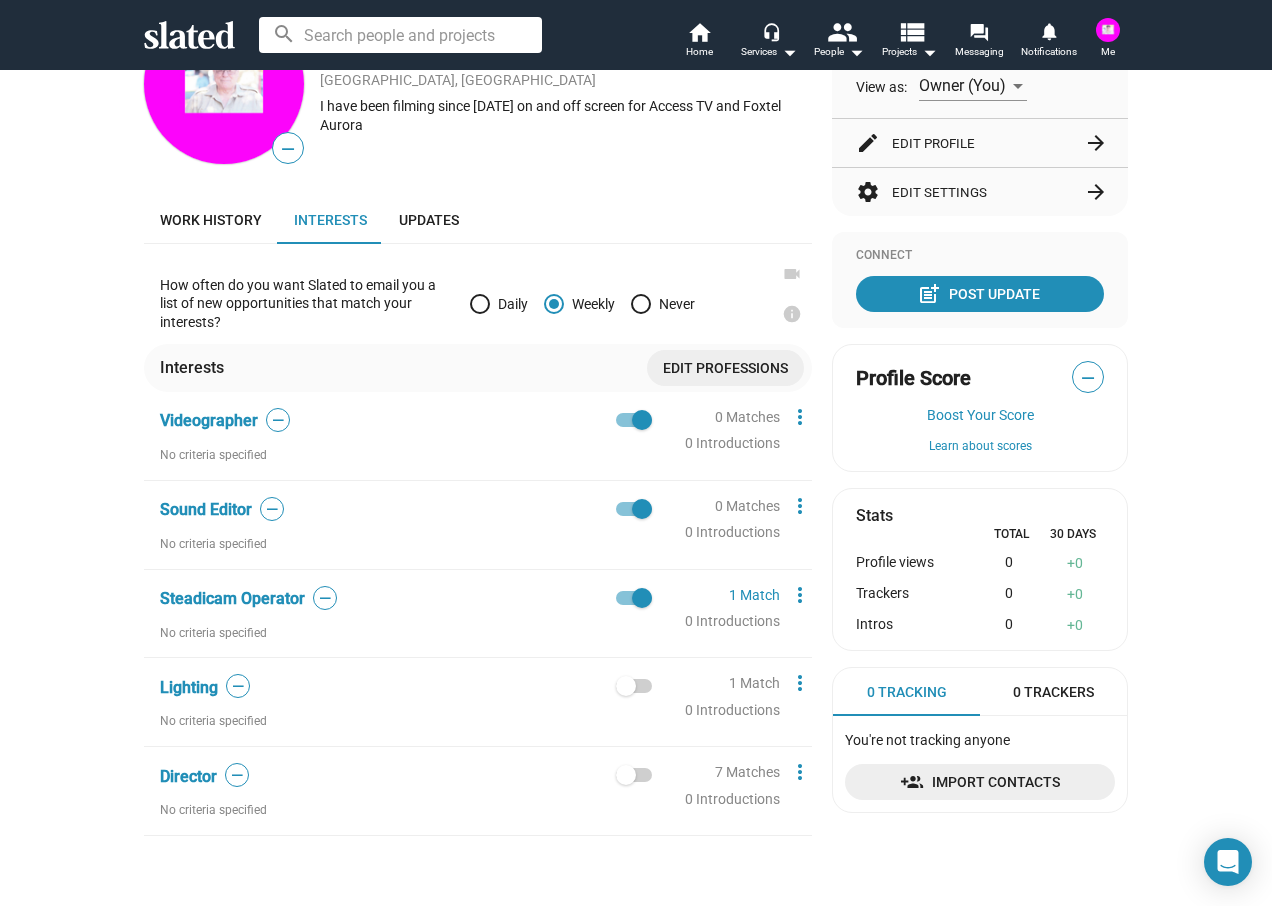 click at bounding box center (626, 686) 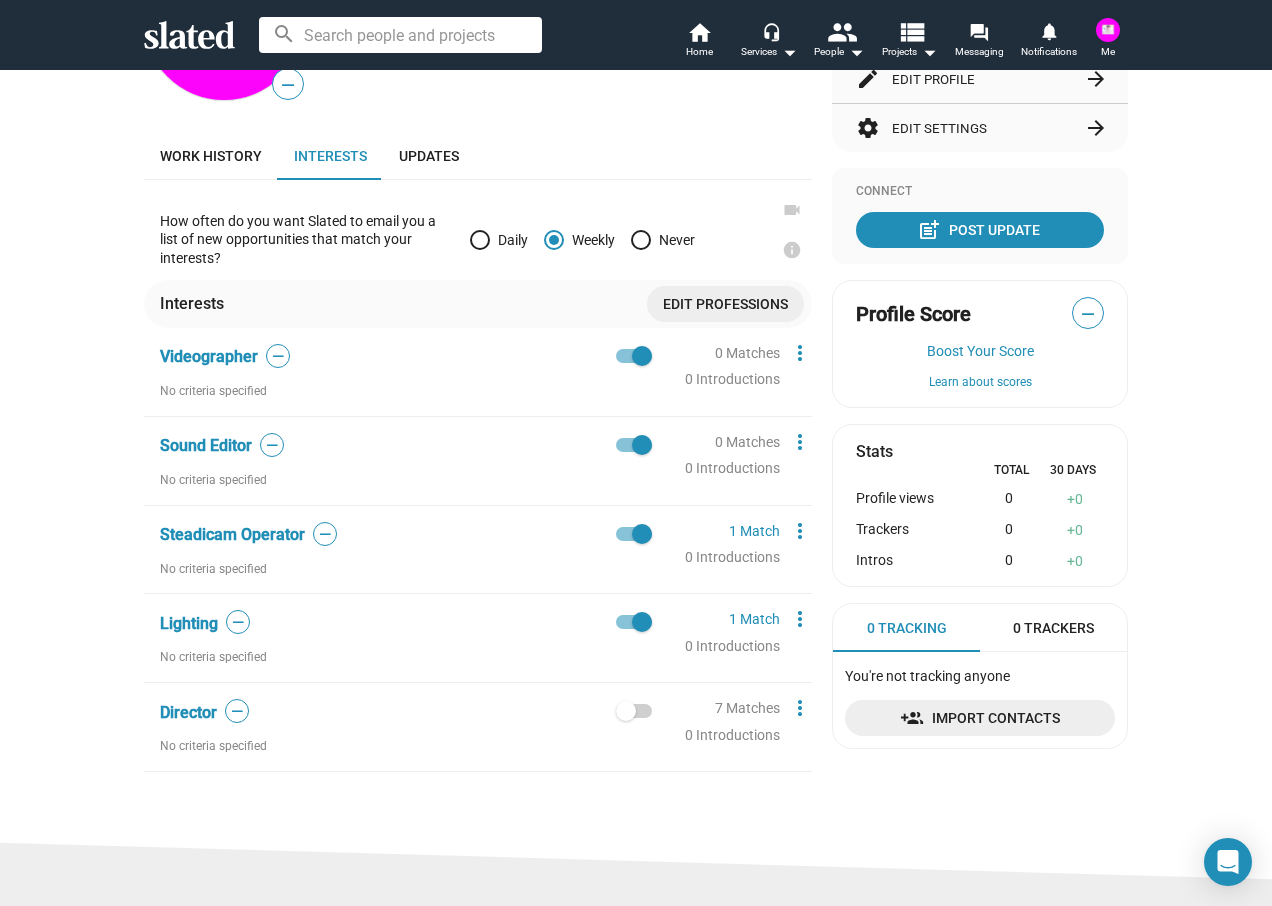 scroll, scrollTop: 400, scrollLeft: 0, axis: vertical 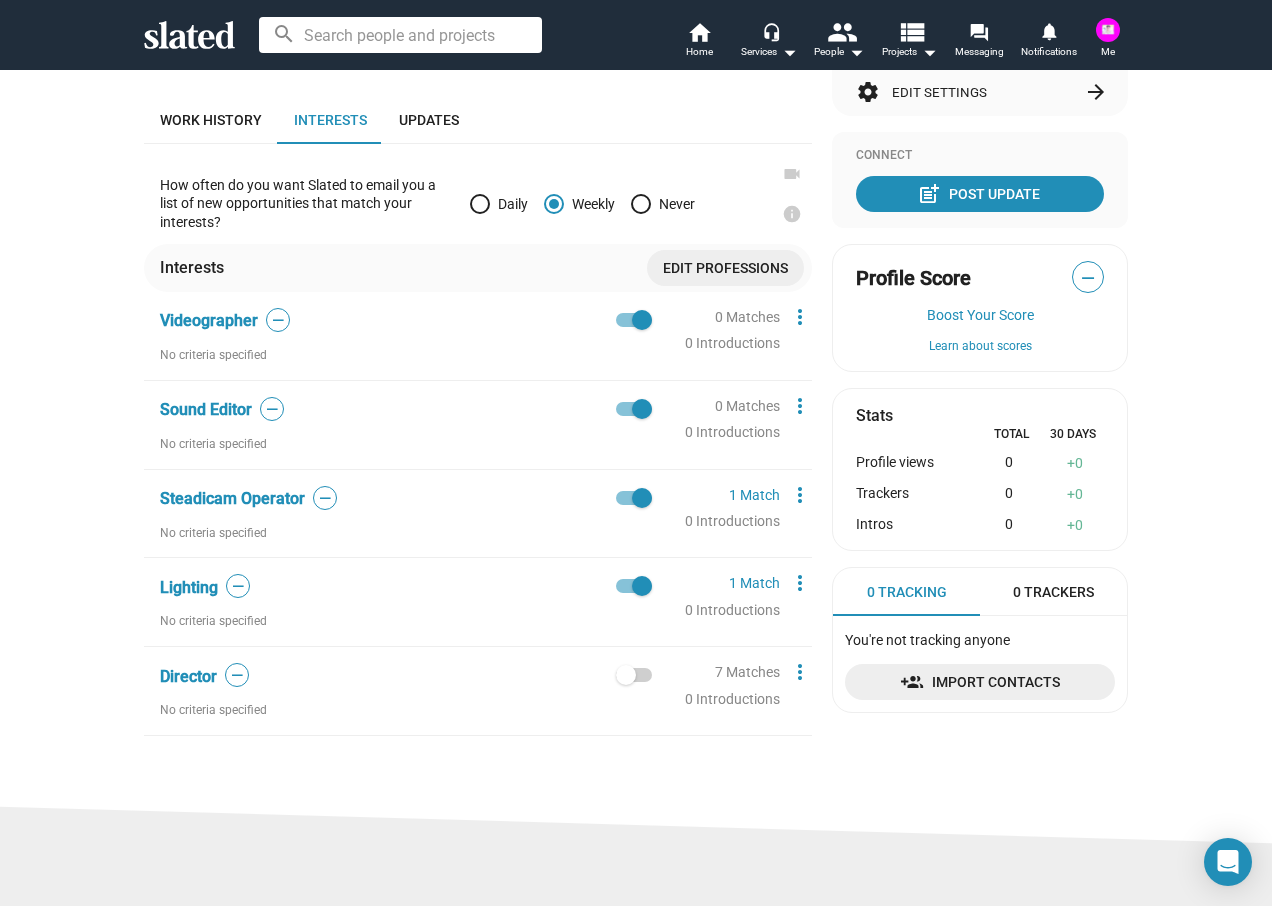 click at bounding box center [626, 675] 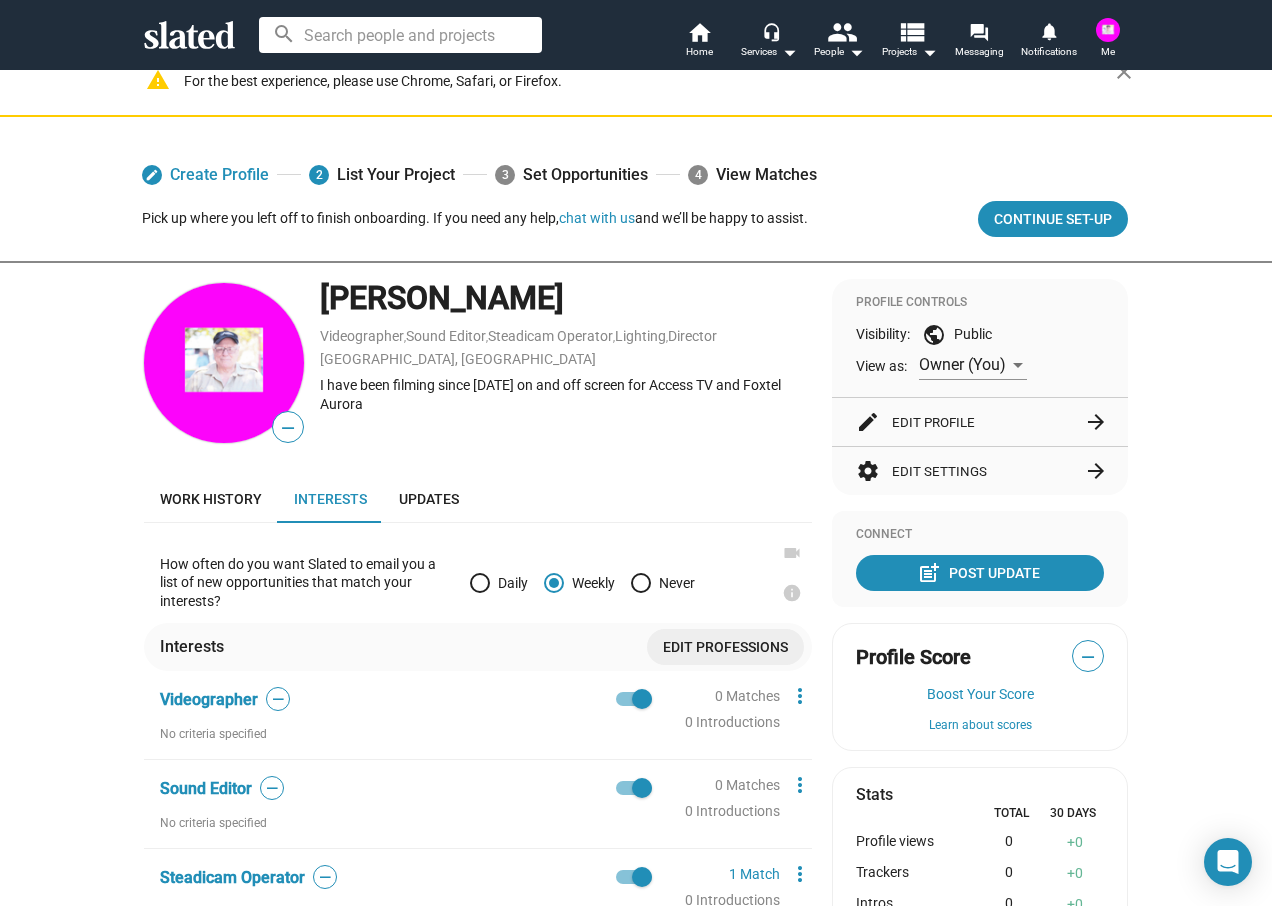 scroll, scrollTop: 0, scrollLeft: 0, axis: both 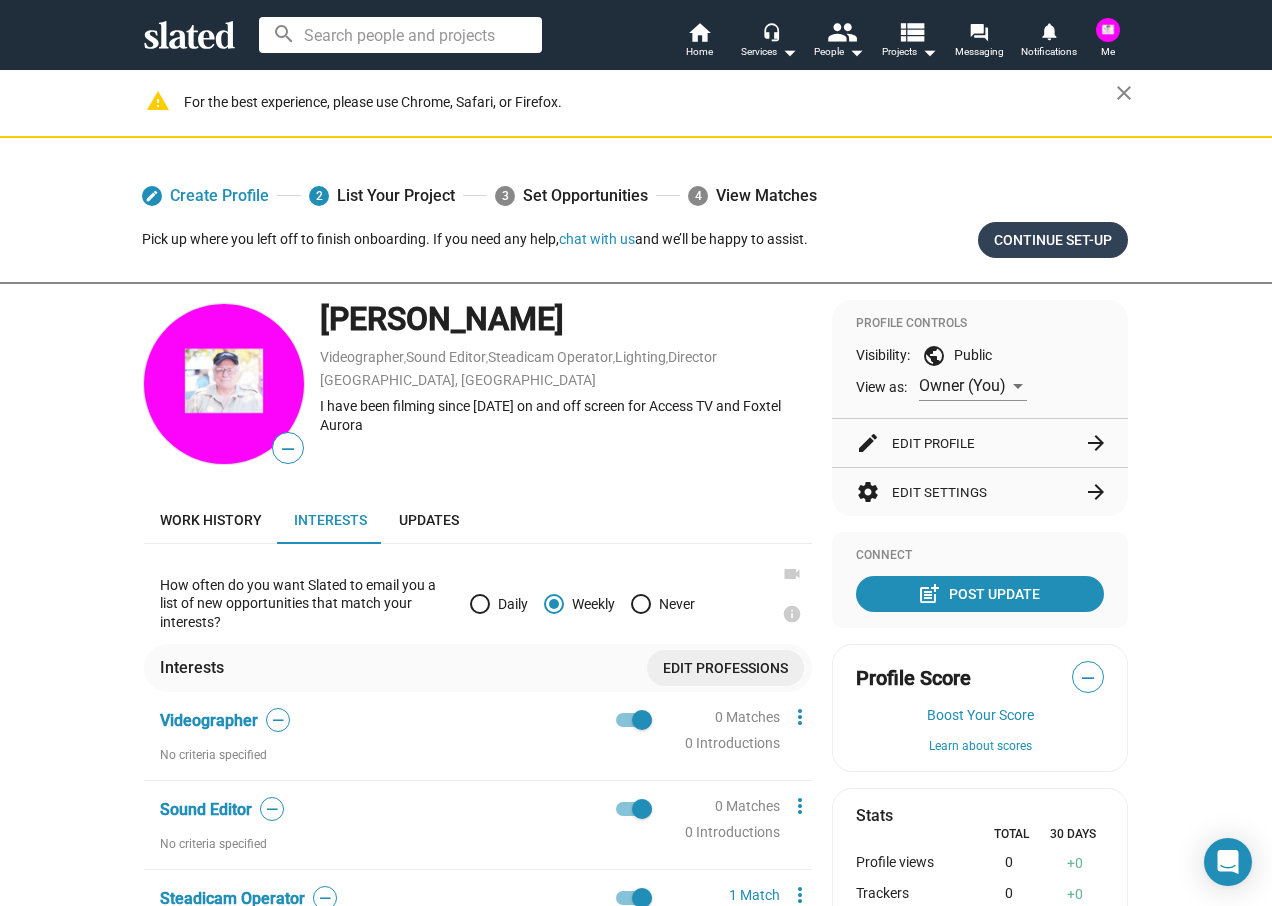 click on "Continue Set-up" at bounding box center (1053, 240) 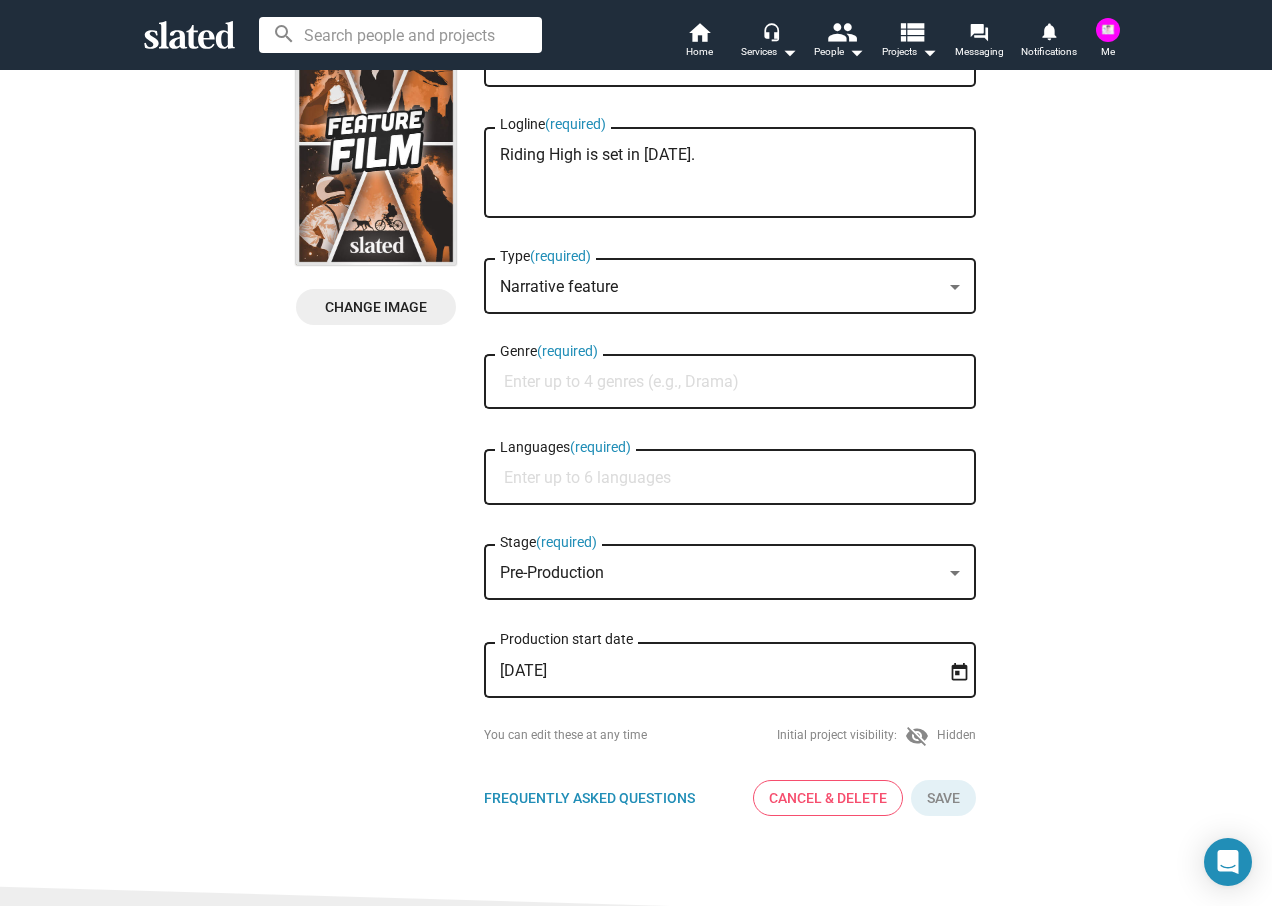 scroll, scrollTop: 300, scrollLeft: 0, axis: vertical 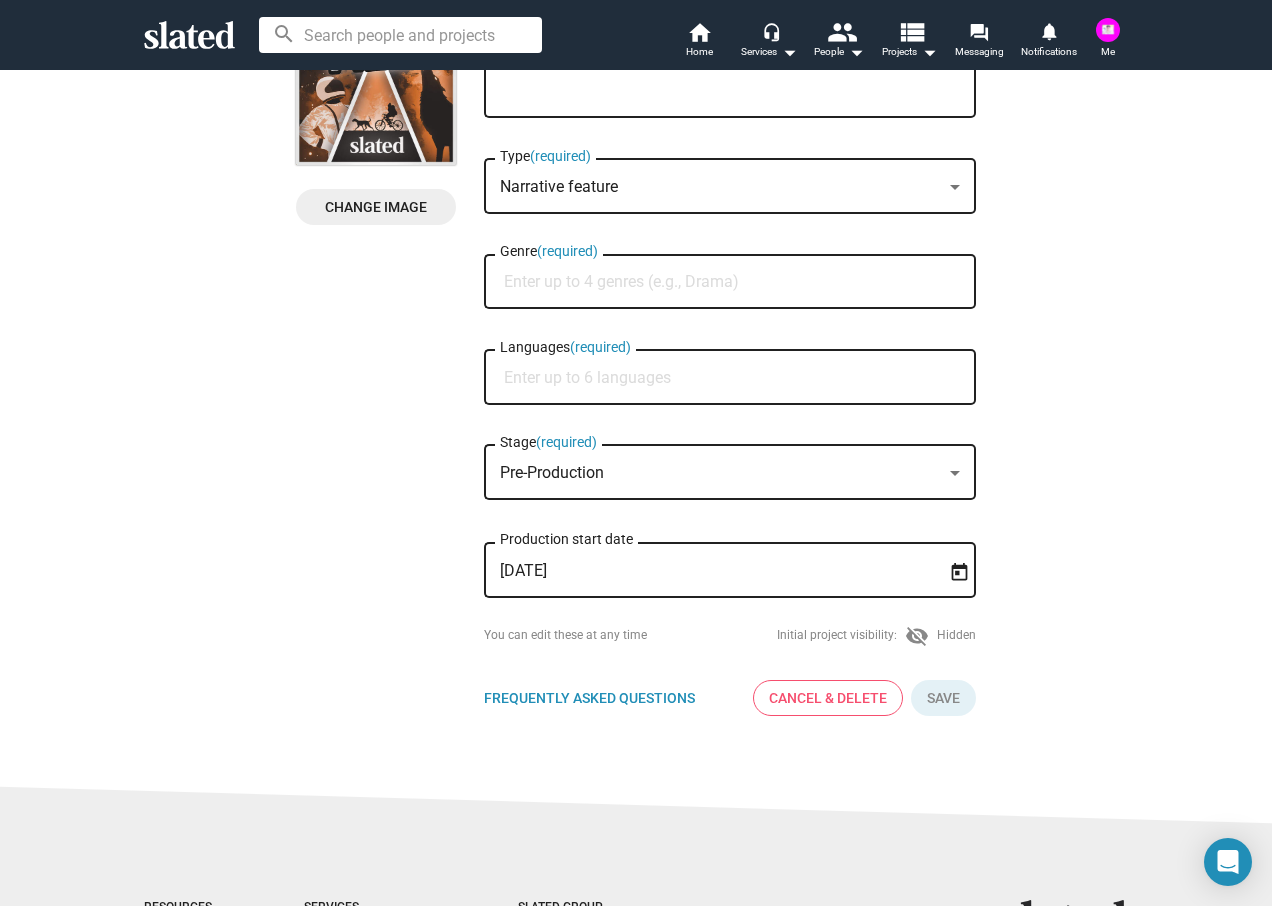 click at bounding box center (955, 473) 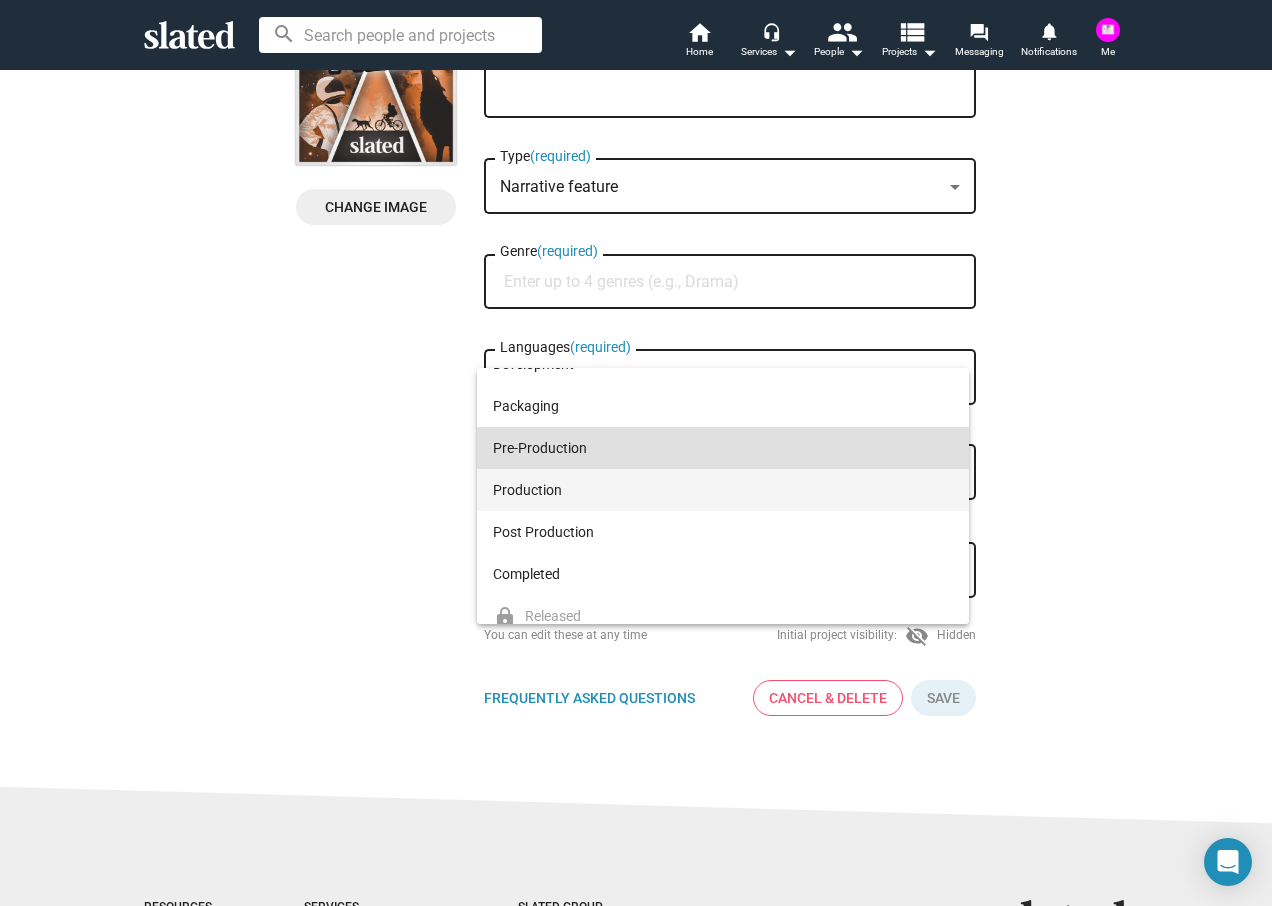 scroll, scrollTop: 38, scrollLeft: 0, axis: vertical 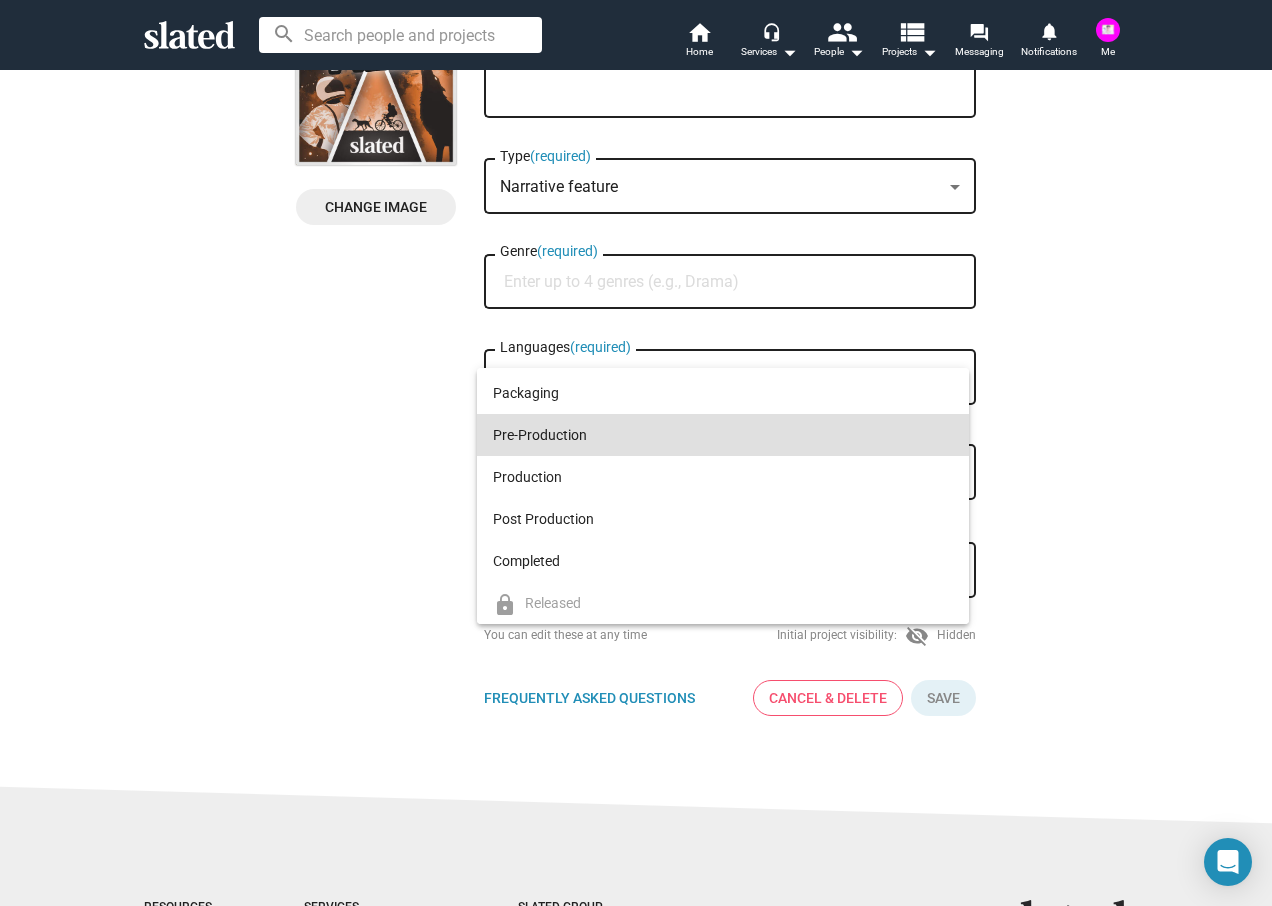 click at bounding box center [636, 453] 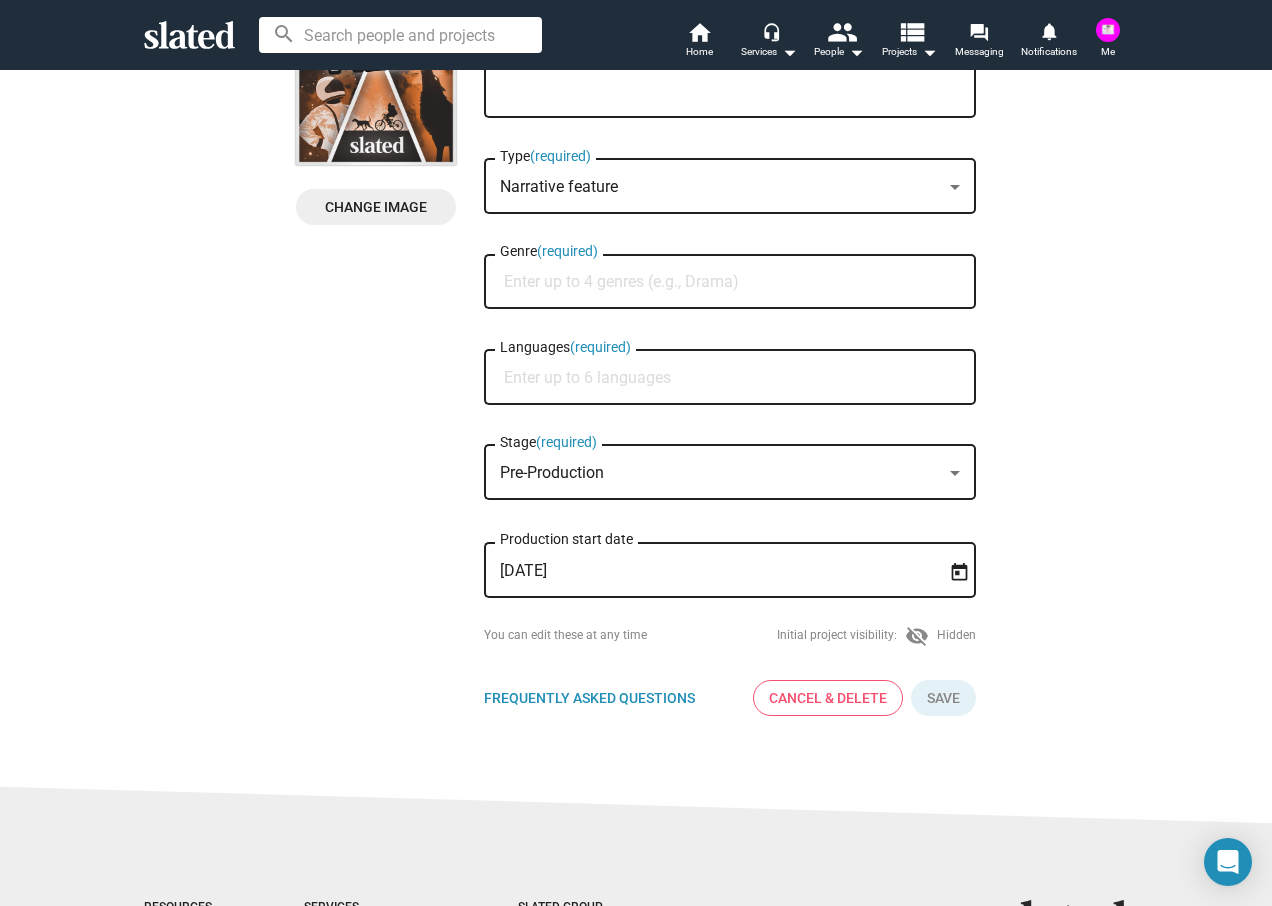 click on "Genre  (required)" at bounding box center [734, 282] 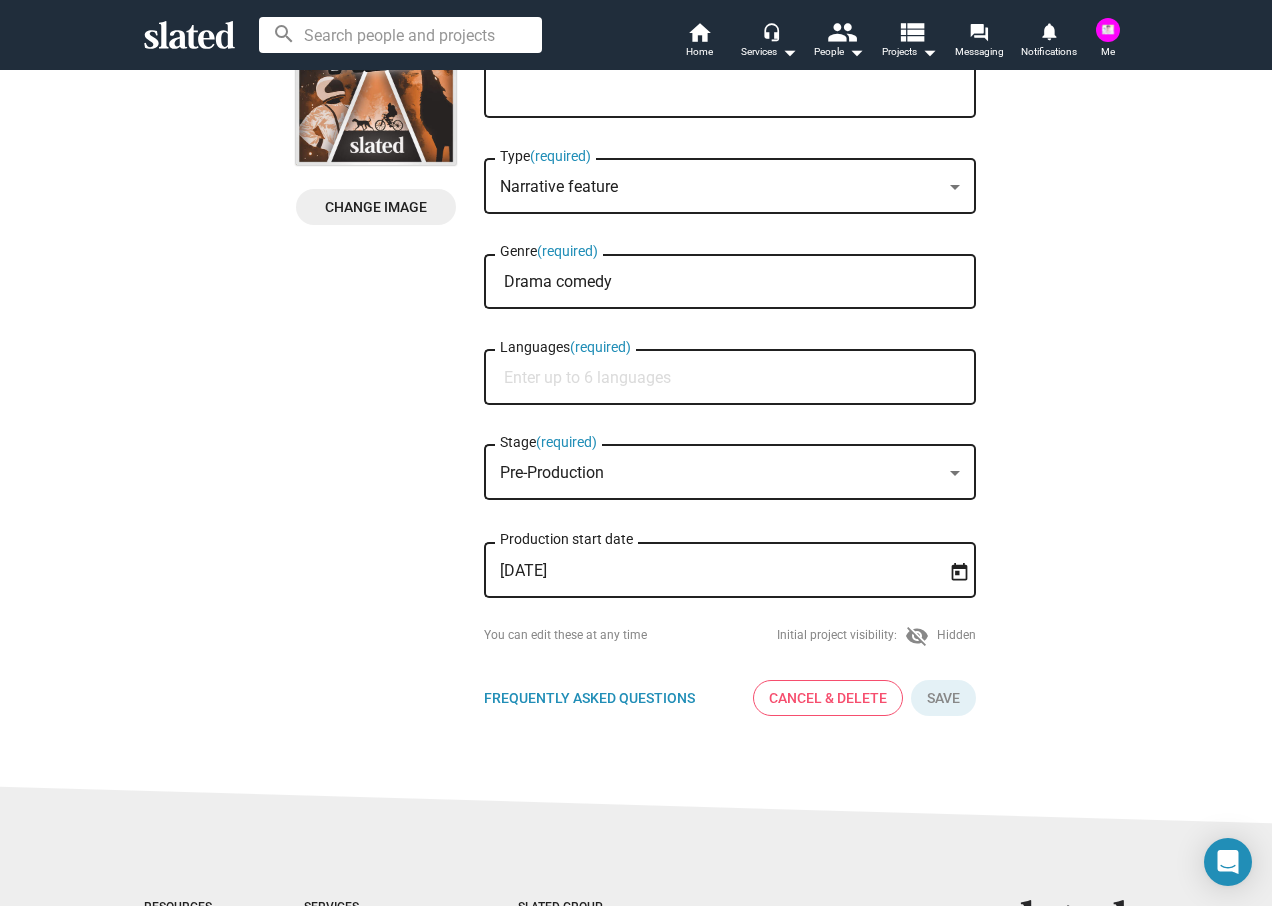 type on "Drama comedy" 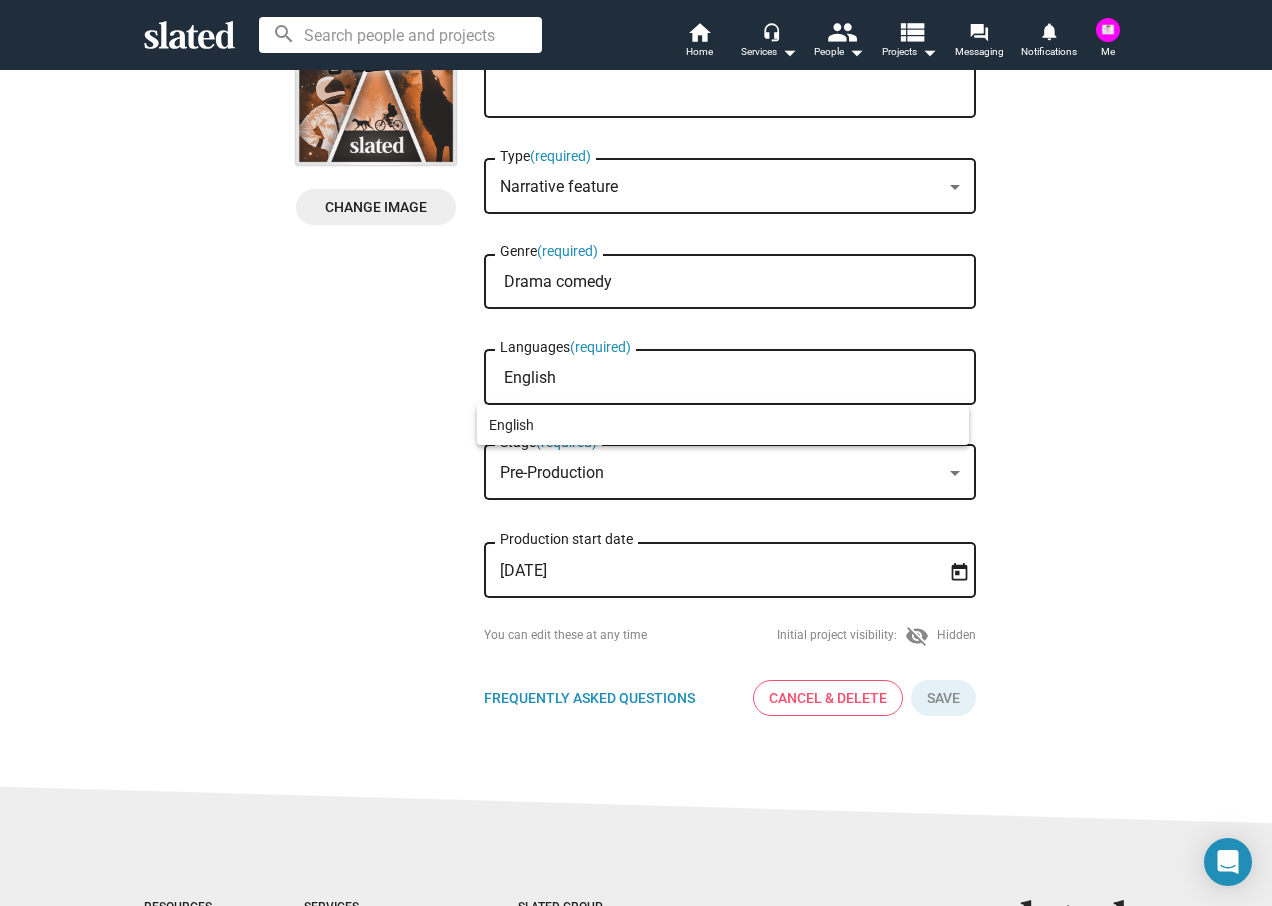 type on "English" 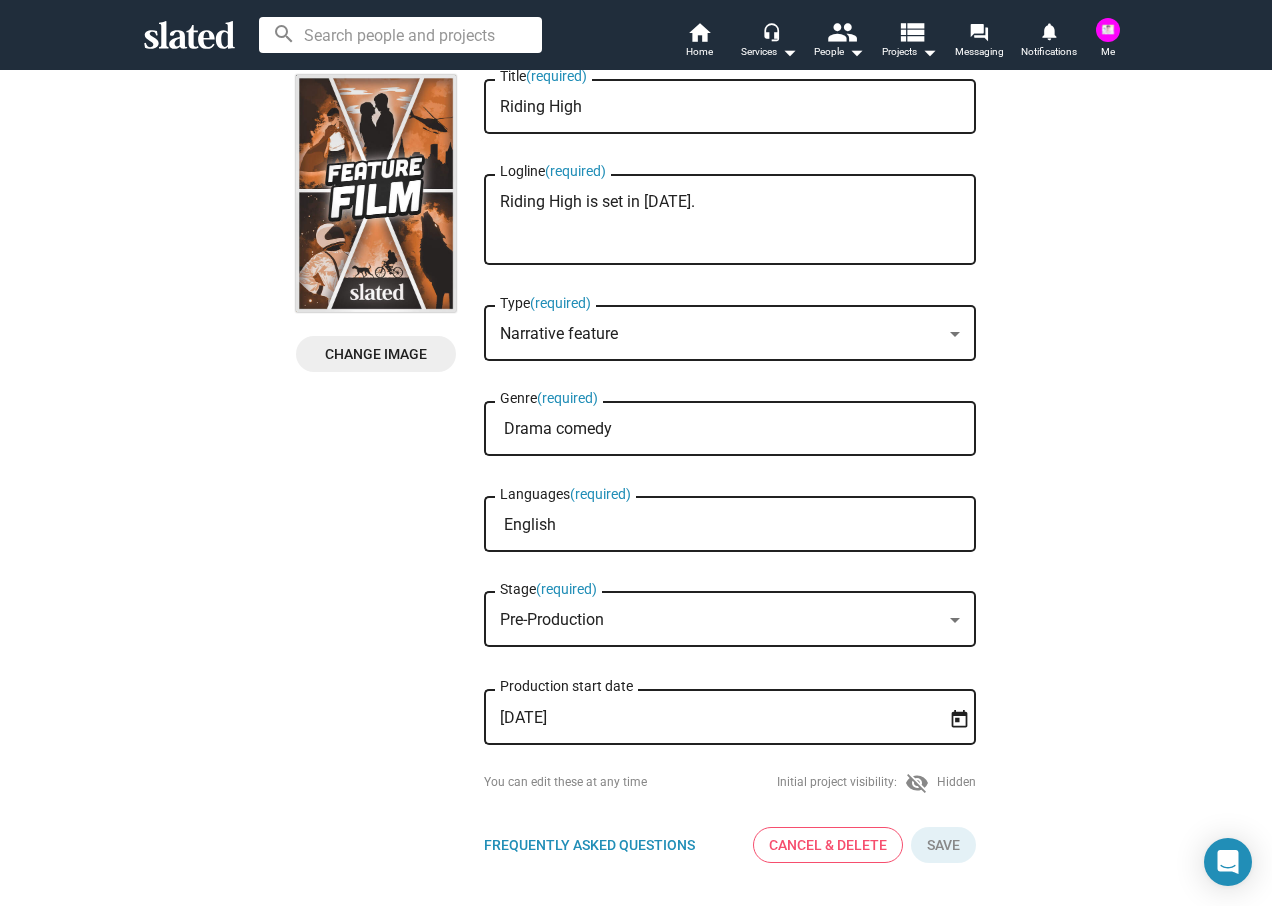scroll, scrollTop: 0, scrollLeft: 0, axis: both 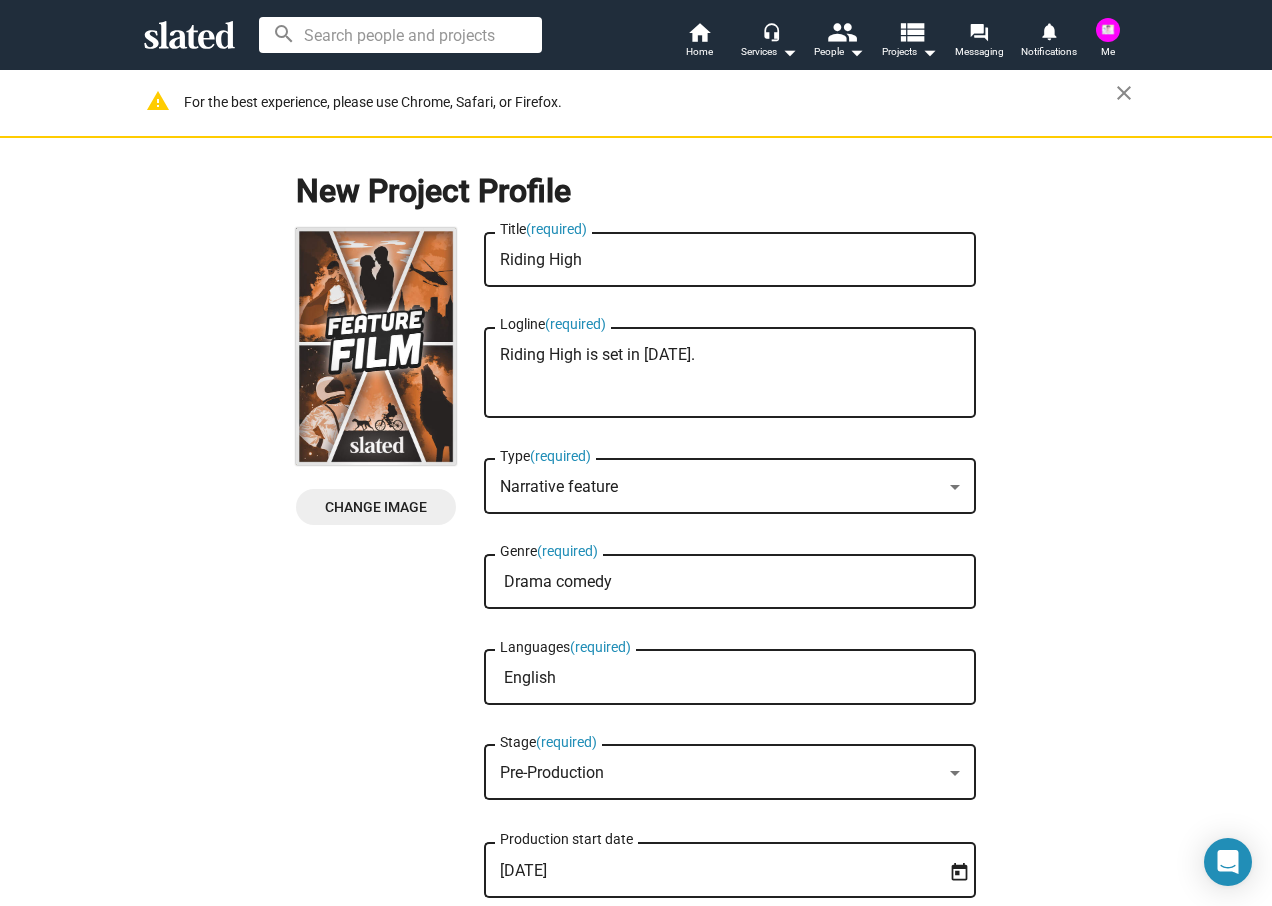 click at bounding box center [955, 487] 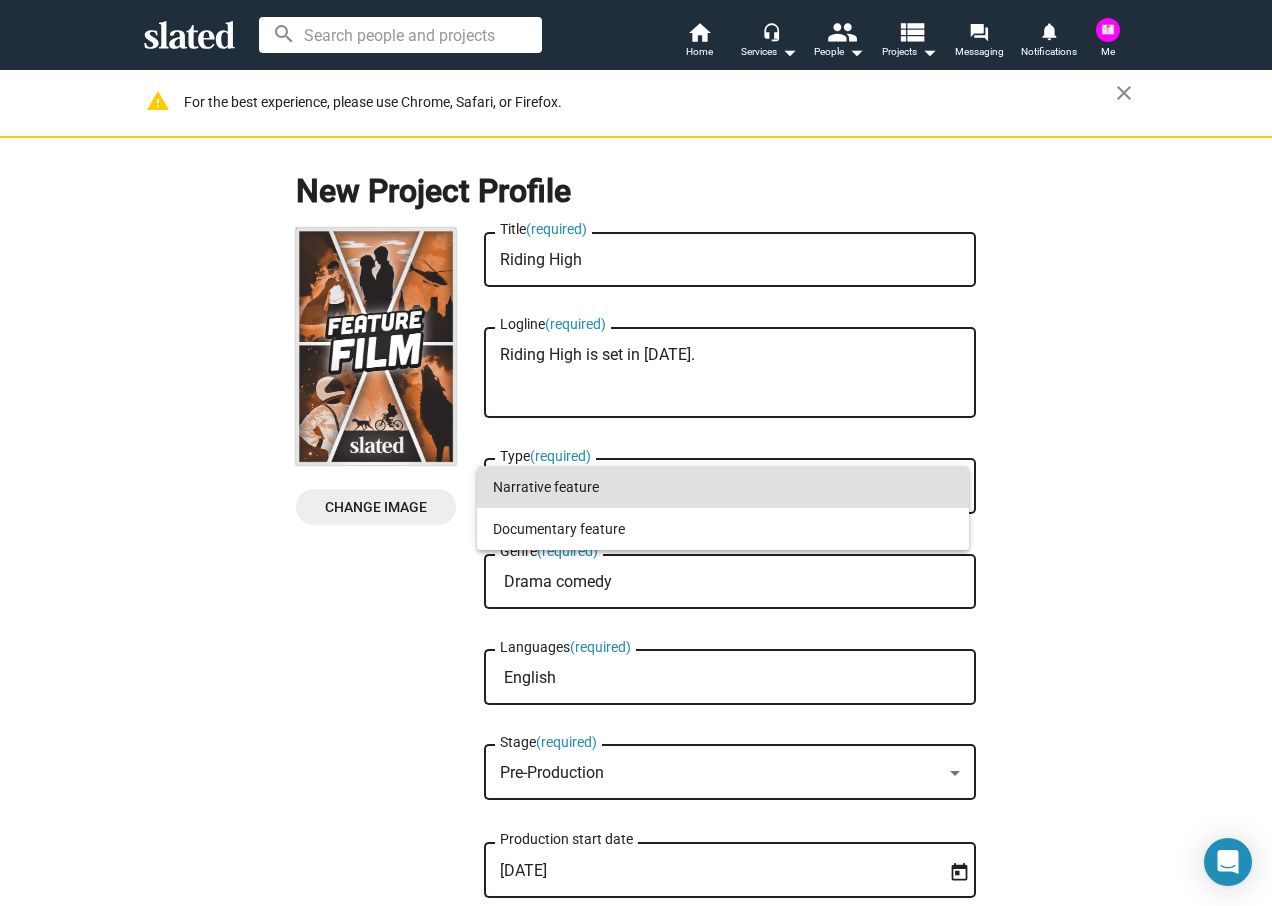 click on "Narrative feature" at bounding box center [723, 487] 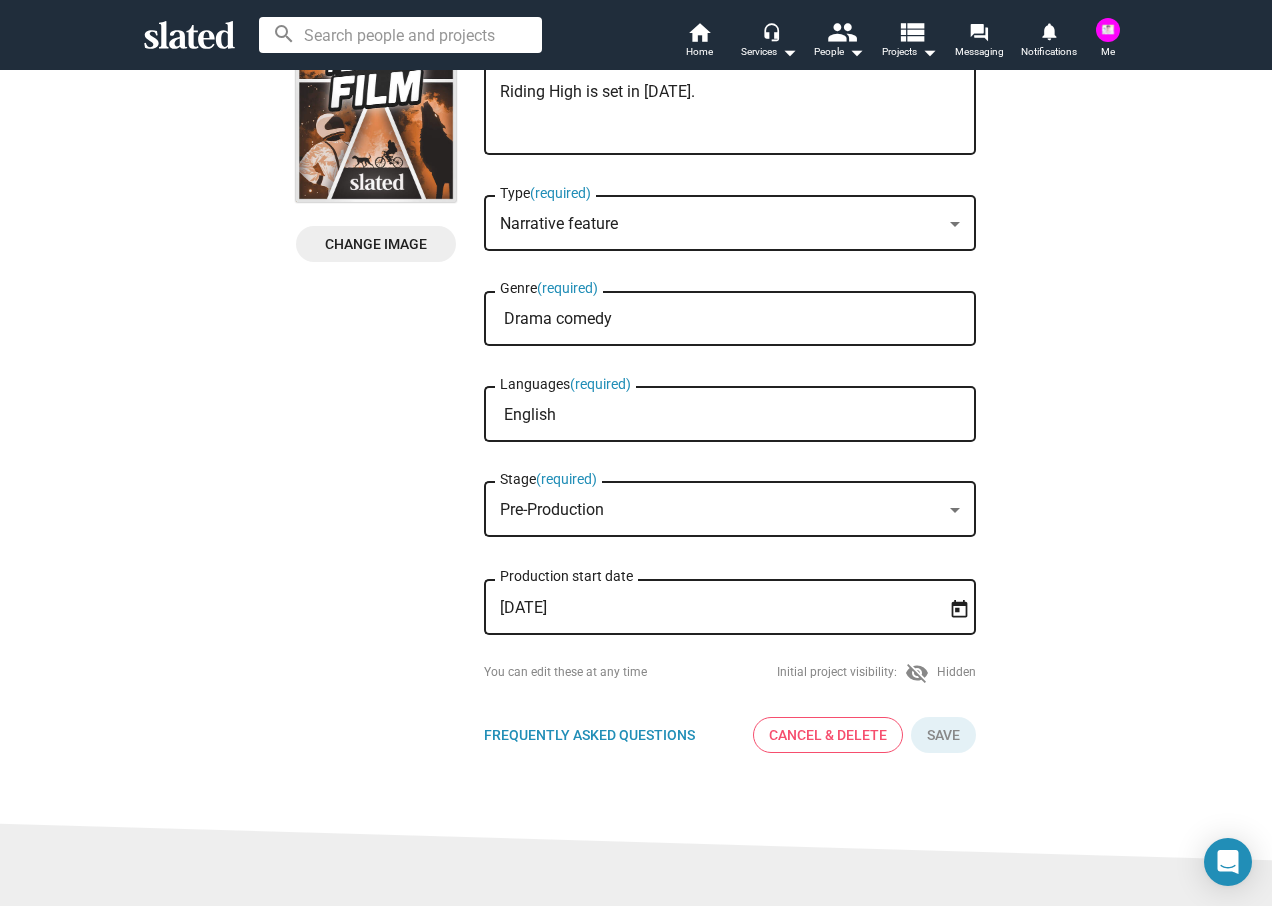 scroll, scrollTop: 300, scrollLeft: 0, axis: vertical 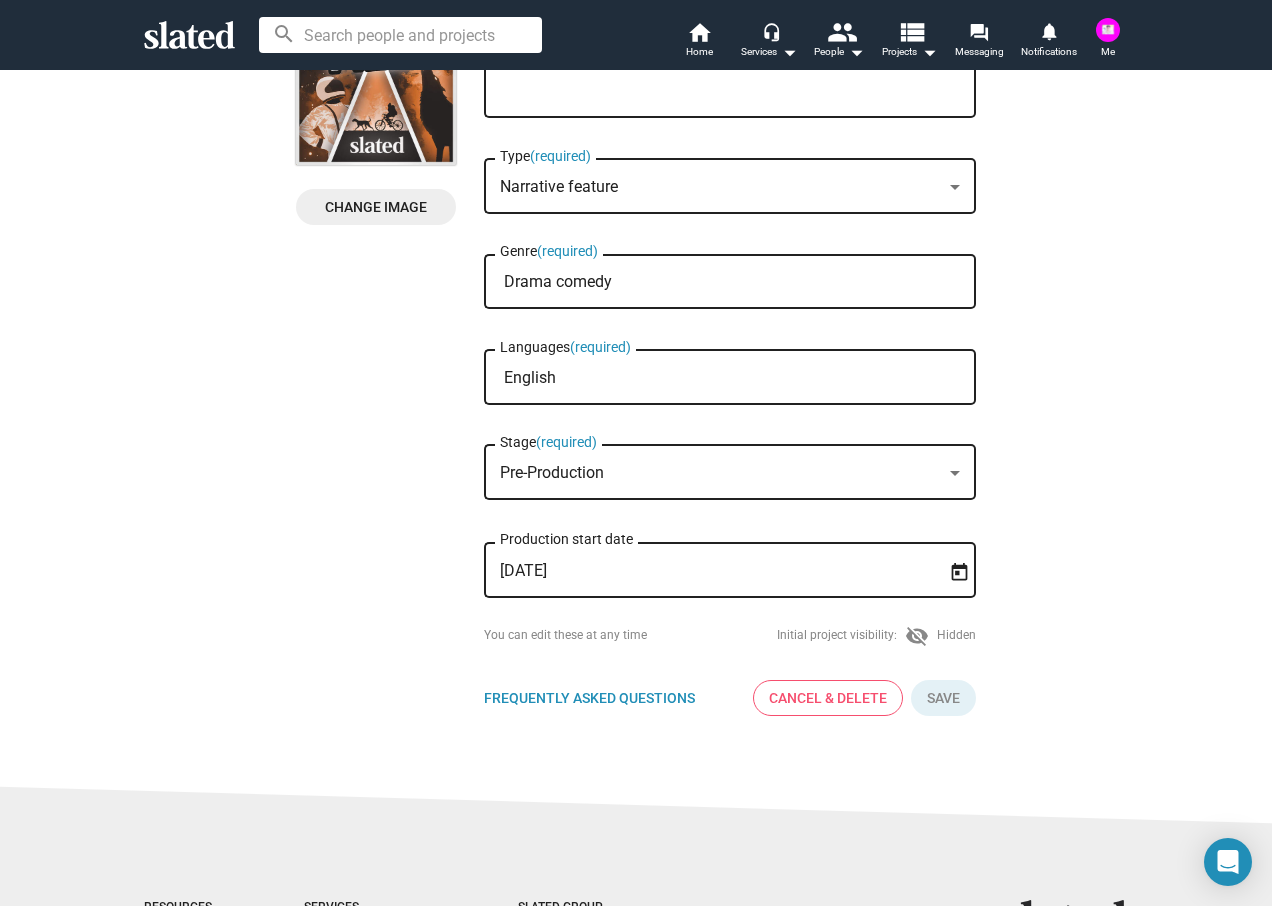 click on "Drama comedy Genre  (required)" 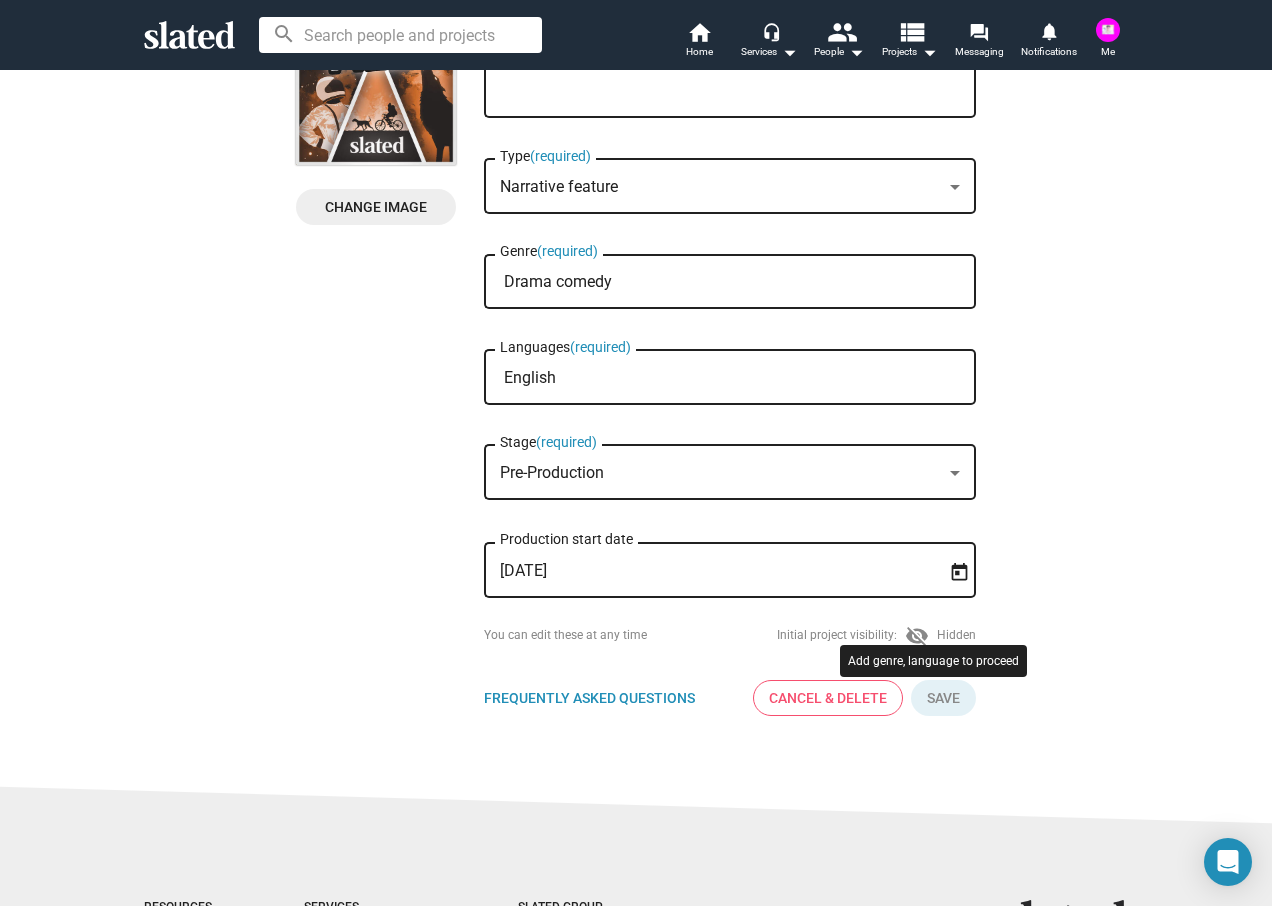 click 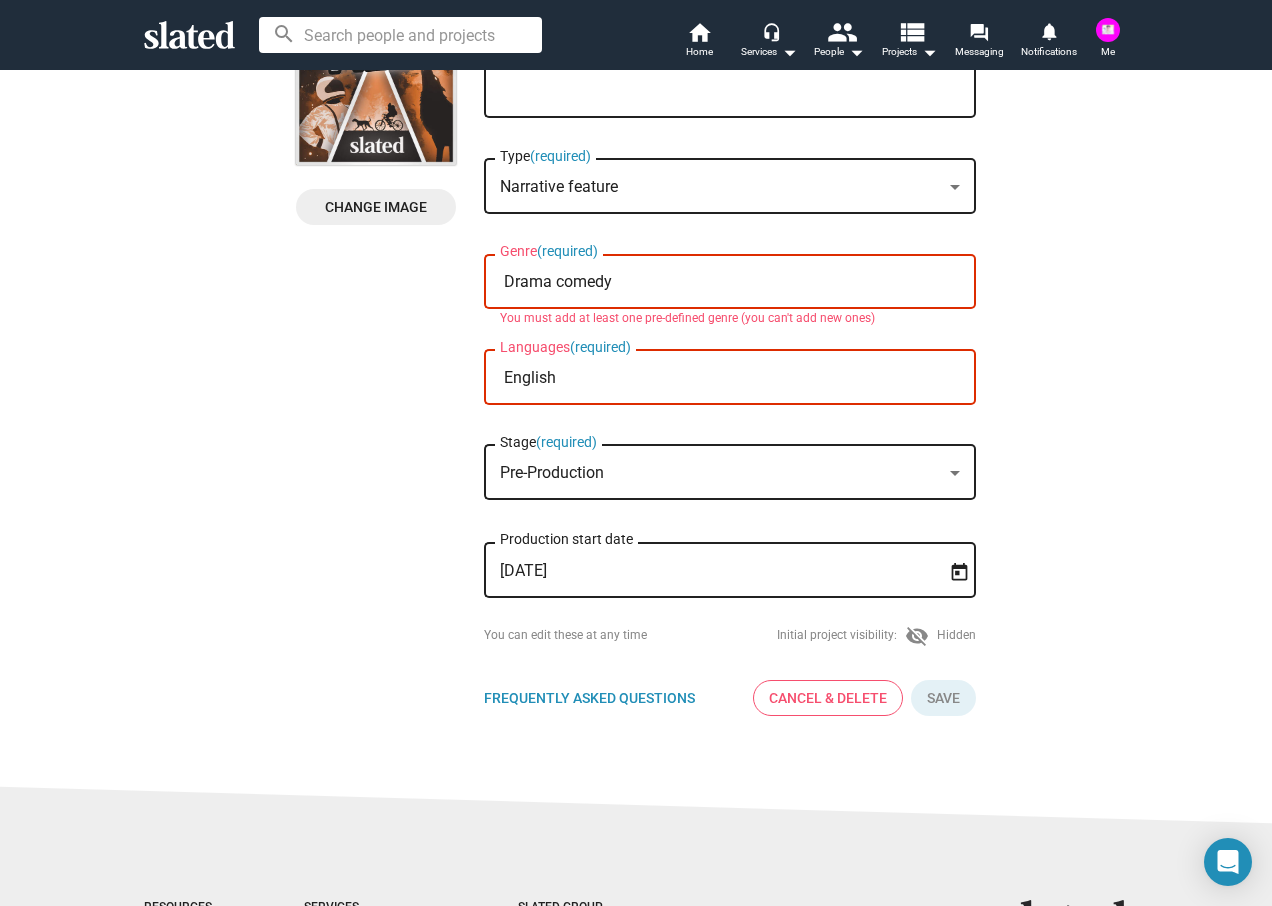 click on "Drama comedy" at bounding box center [734, 282] 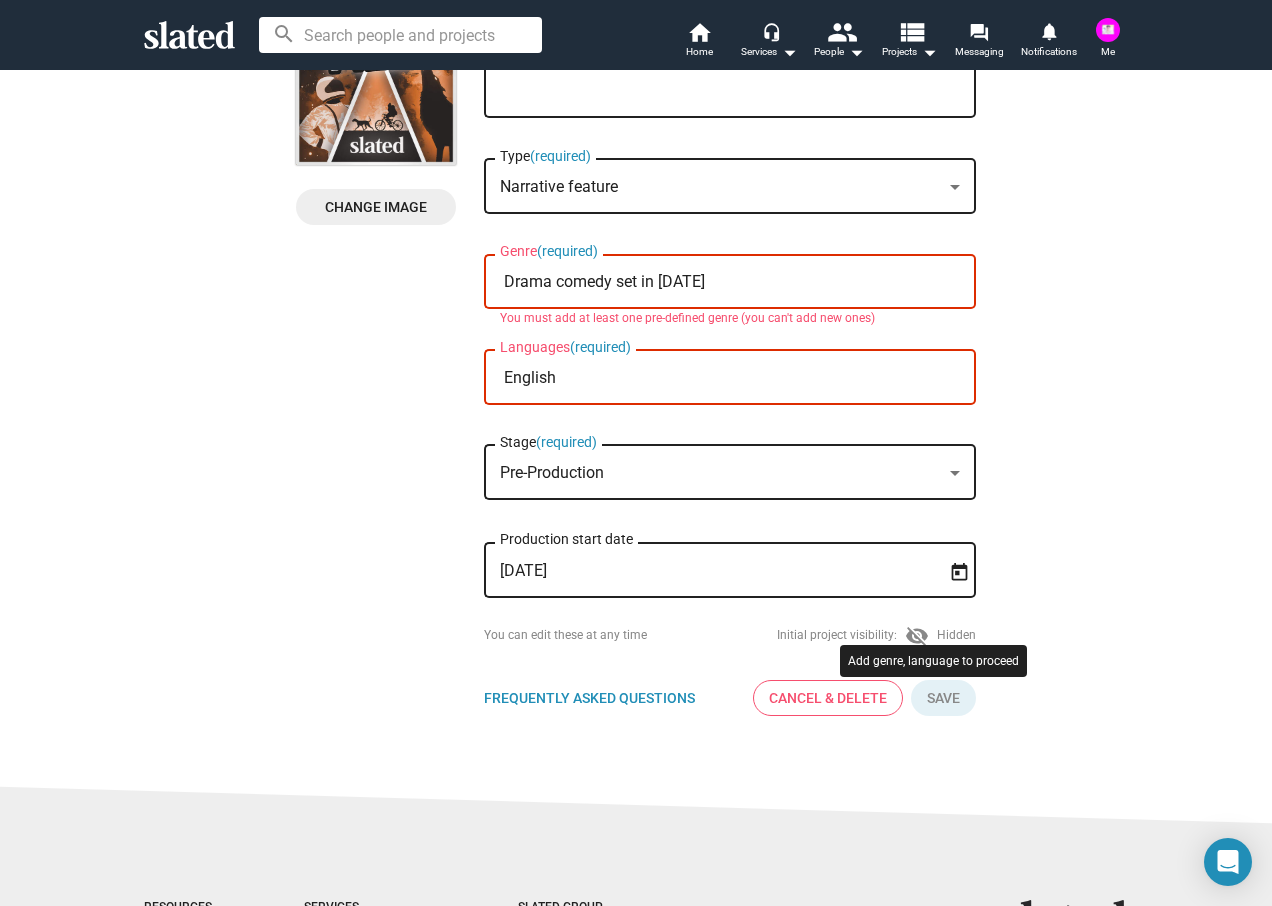 type on "Drama comedy set in 1901" 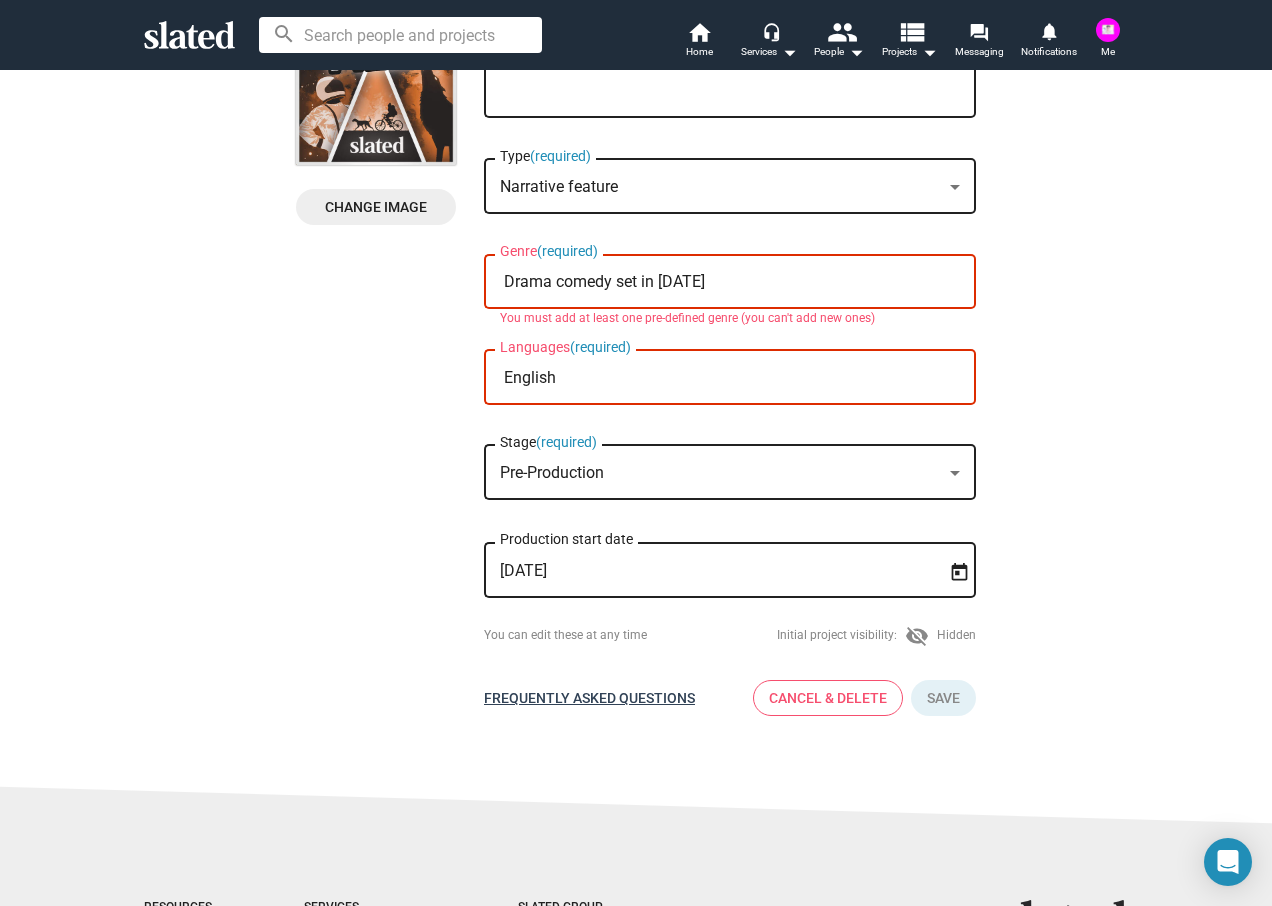 click on "Frequently Asked Questions" 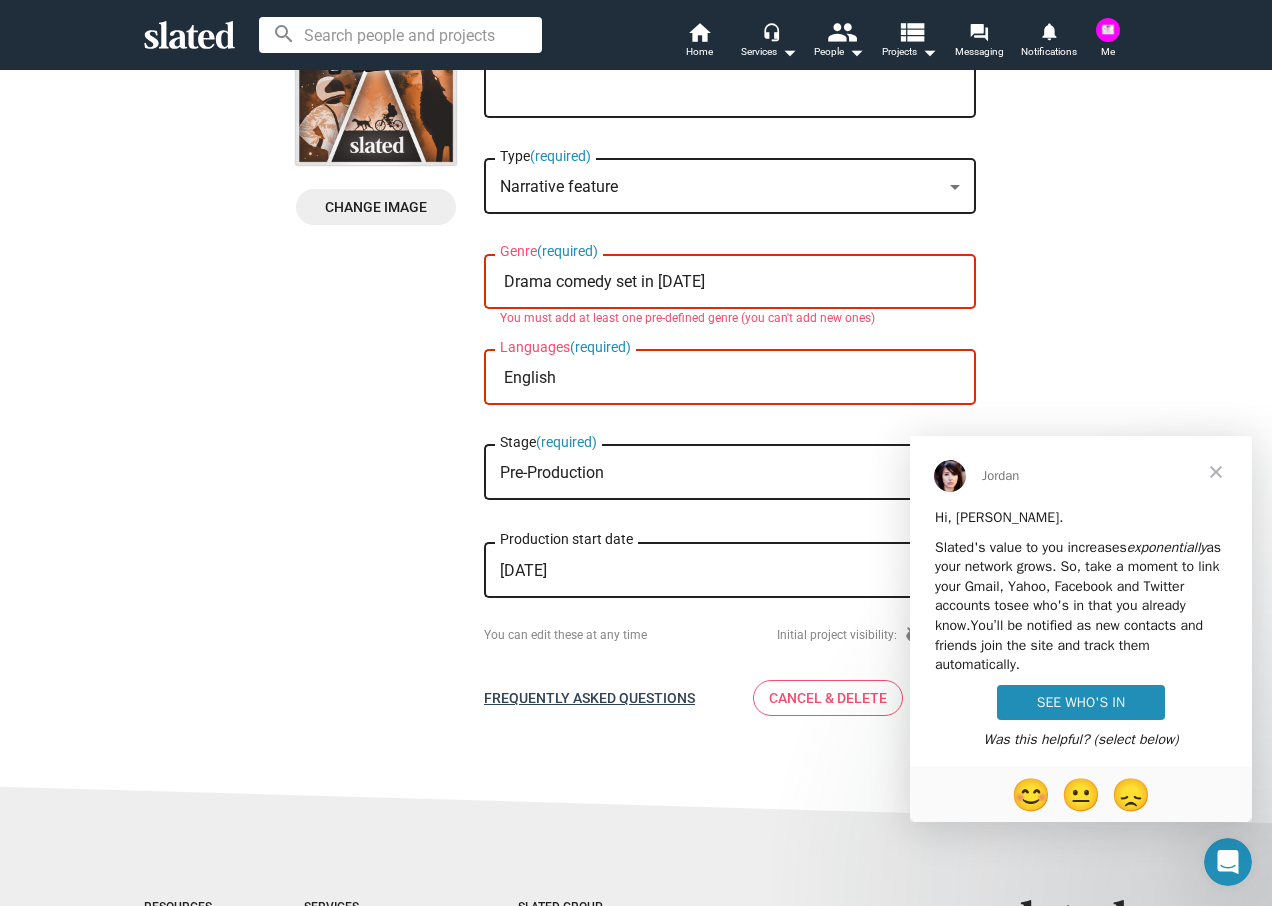 scroll, scrollTop: 0, scrollLeft: 0, axis: both 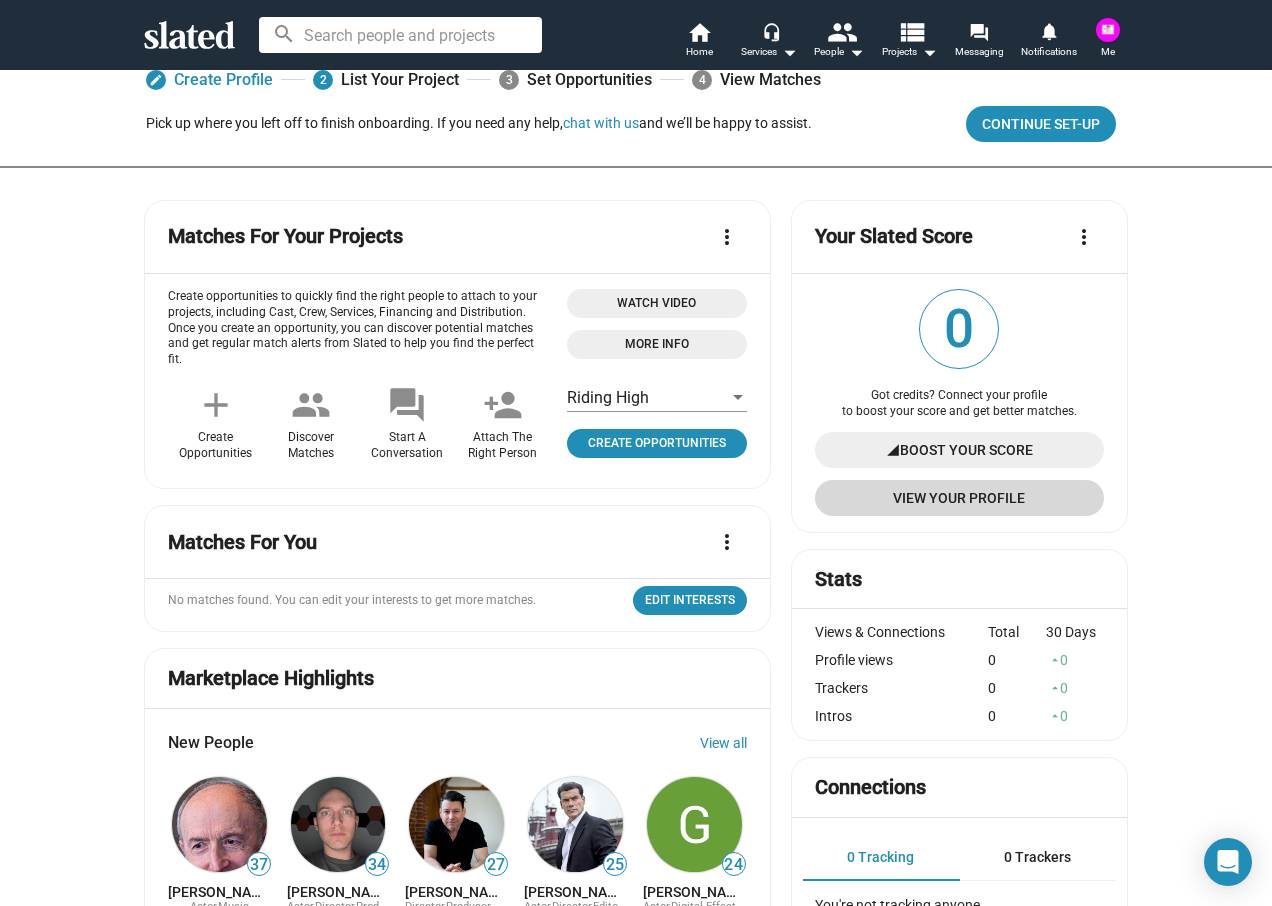 click on "View Your Profile" 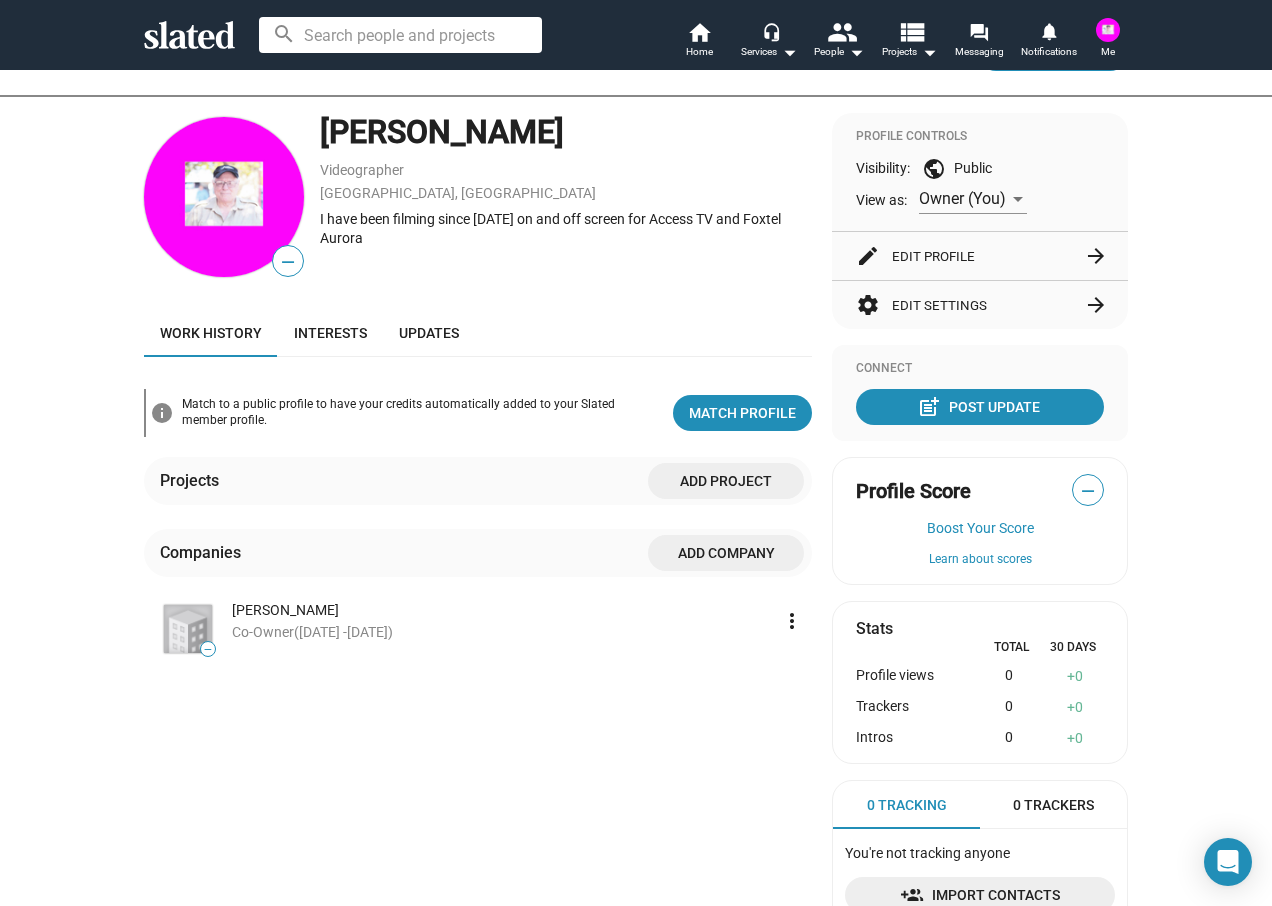 scroll, scrollTop: 200, scrollLeft: 0, axis: vertical 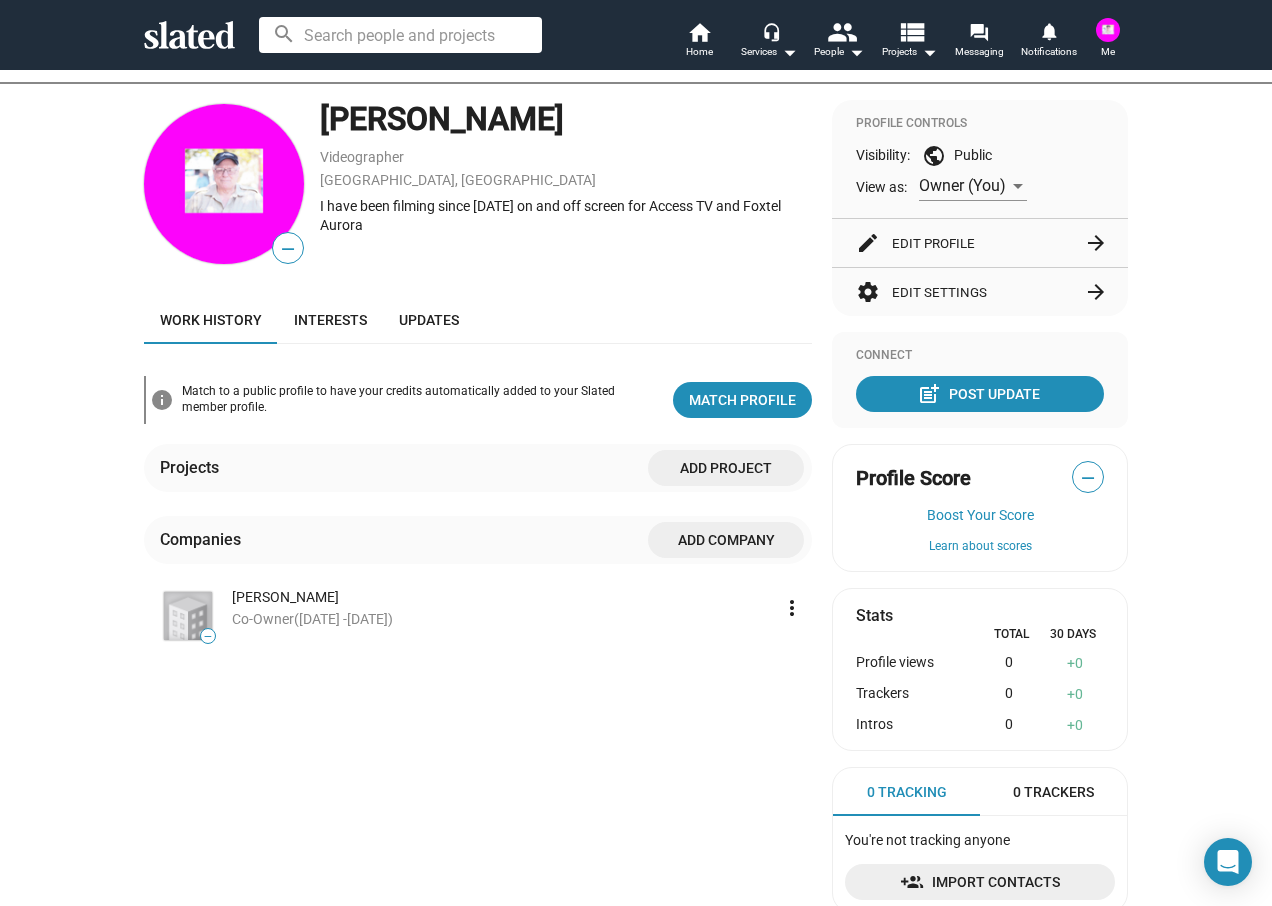 click on "Add Company" 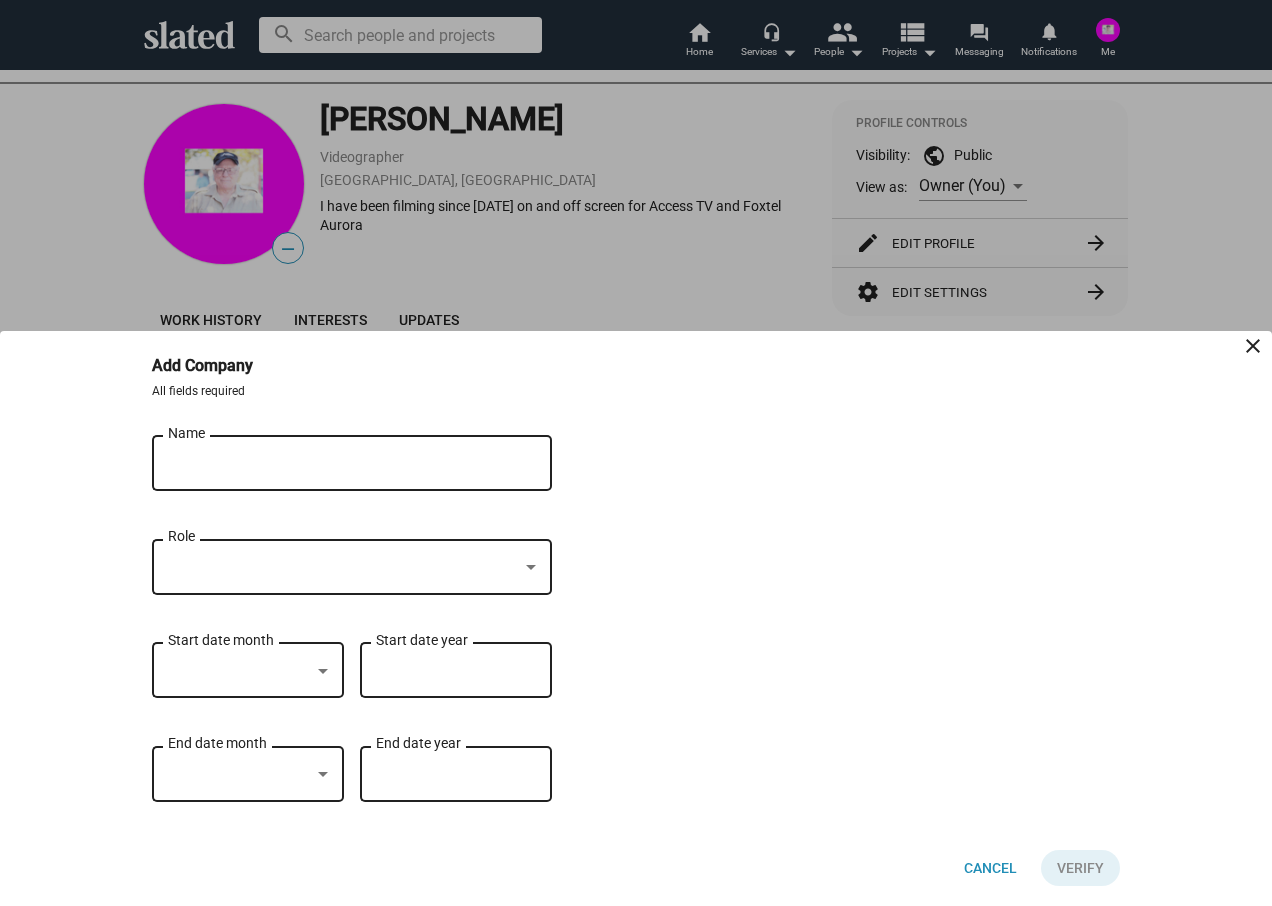click on "close" at bounding box center [1253, 346] 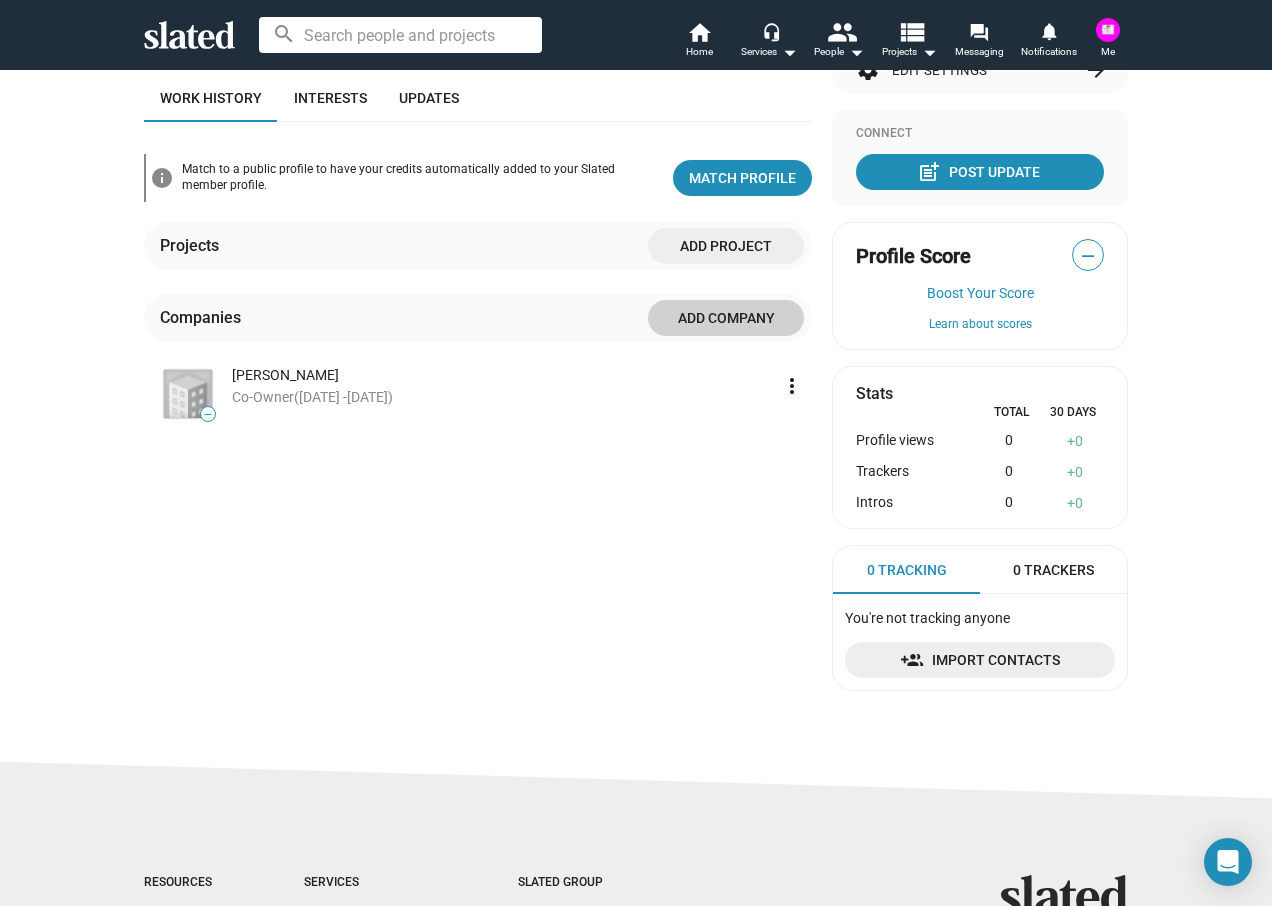 scroll, scrollTop: 500, scrollLeft: 0, axis: vertical 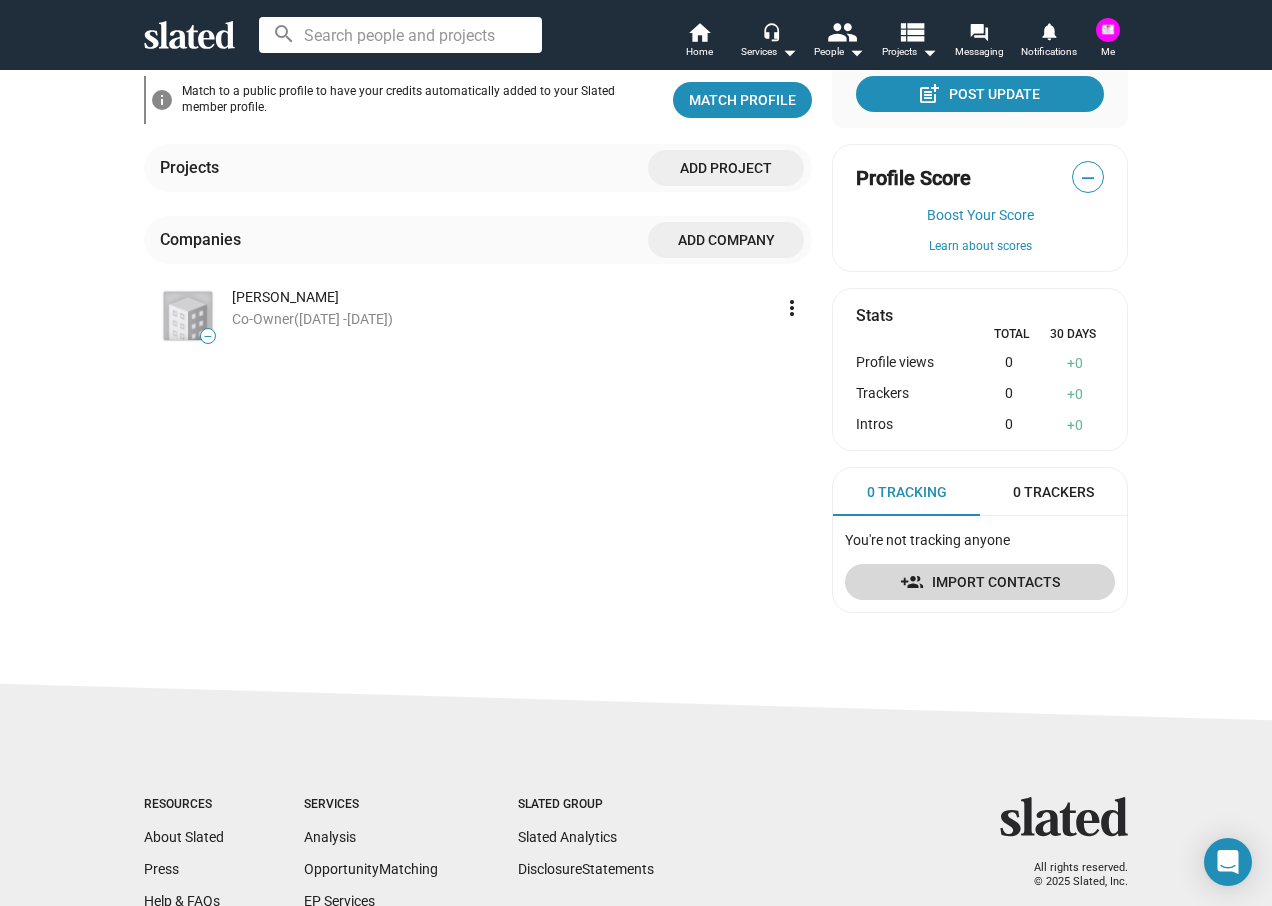 click on "Import Contacts" at bounding box center [980, 582] 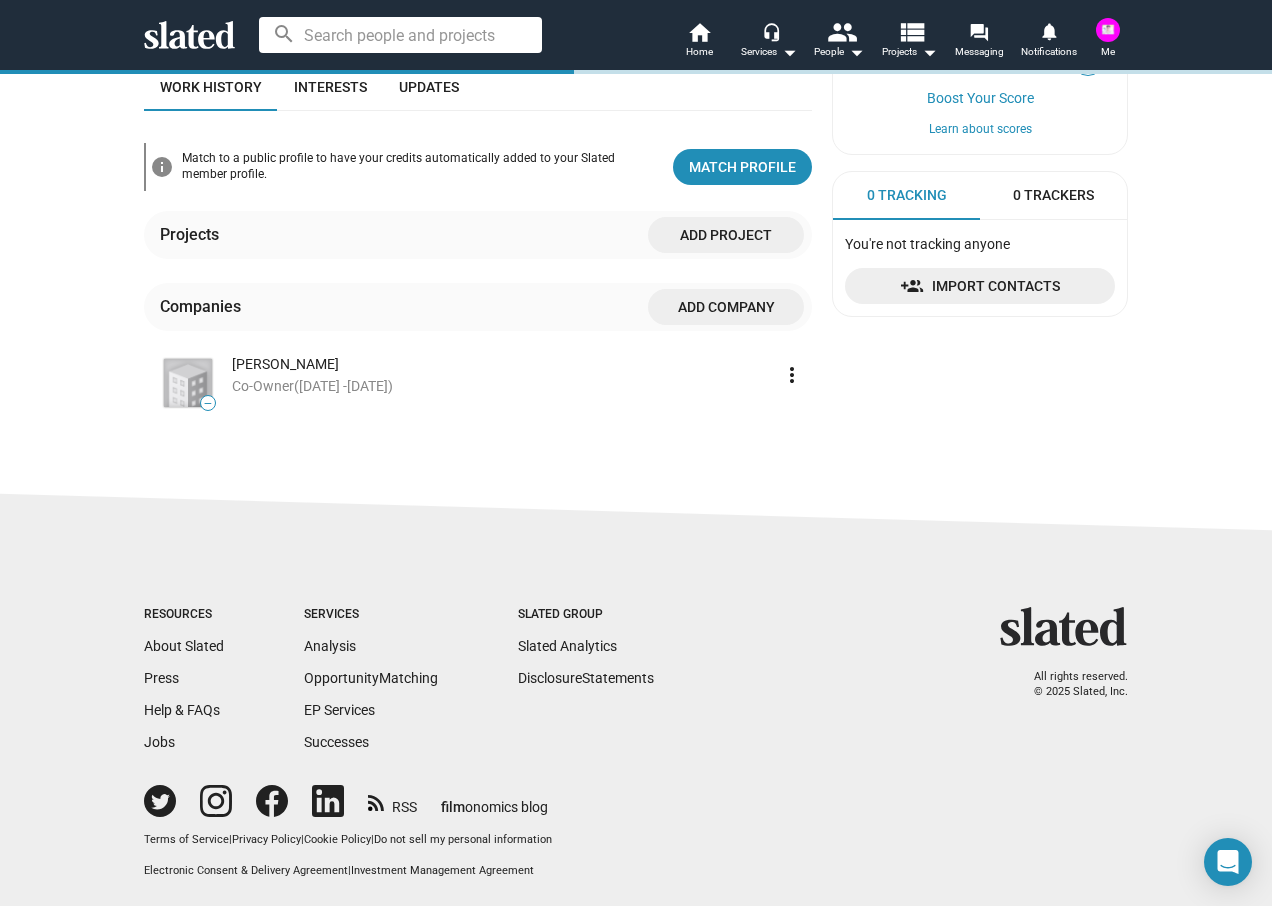 scroll, scrollTop: 433, scrollLeft: 0, axis: vertical 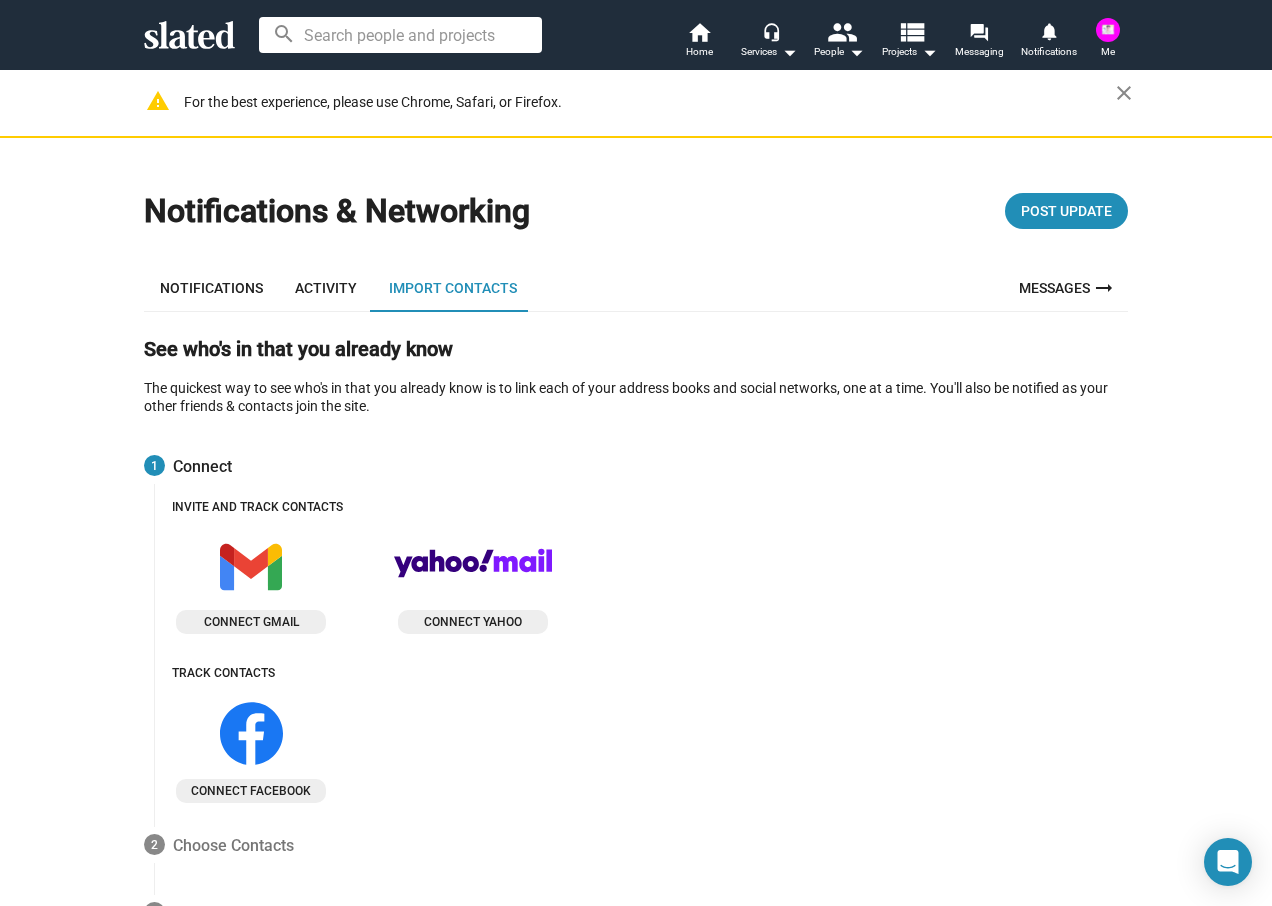 click on "Activity" at bounding box center (326, 288) 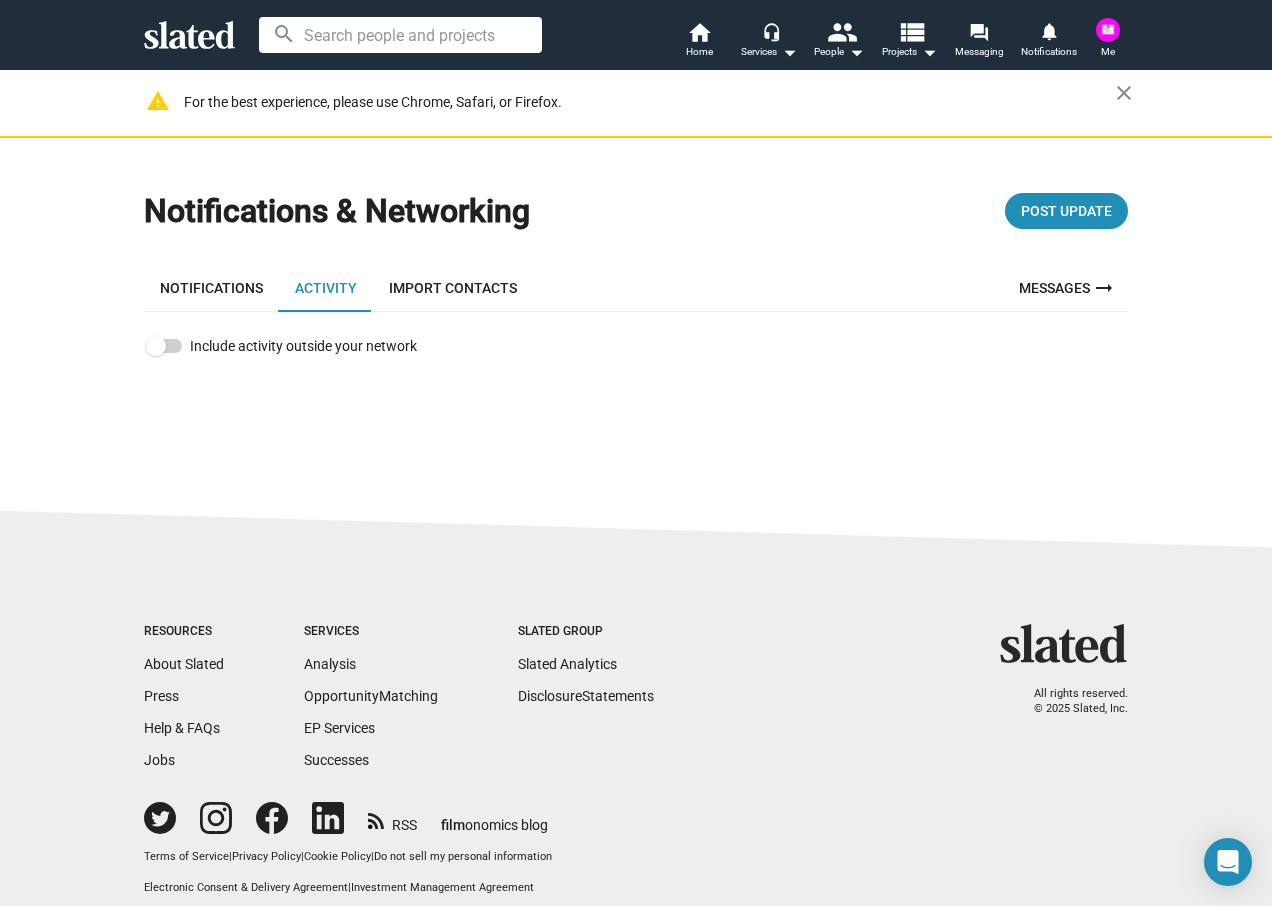 click on "Notifications" at bounding box center [211, 288] 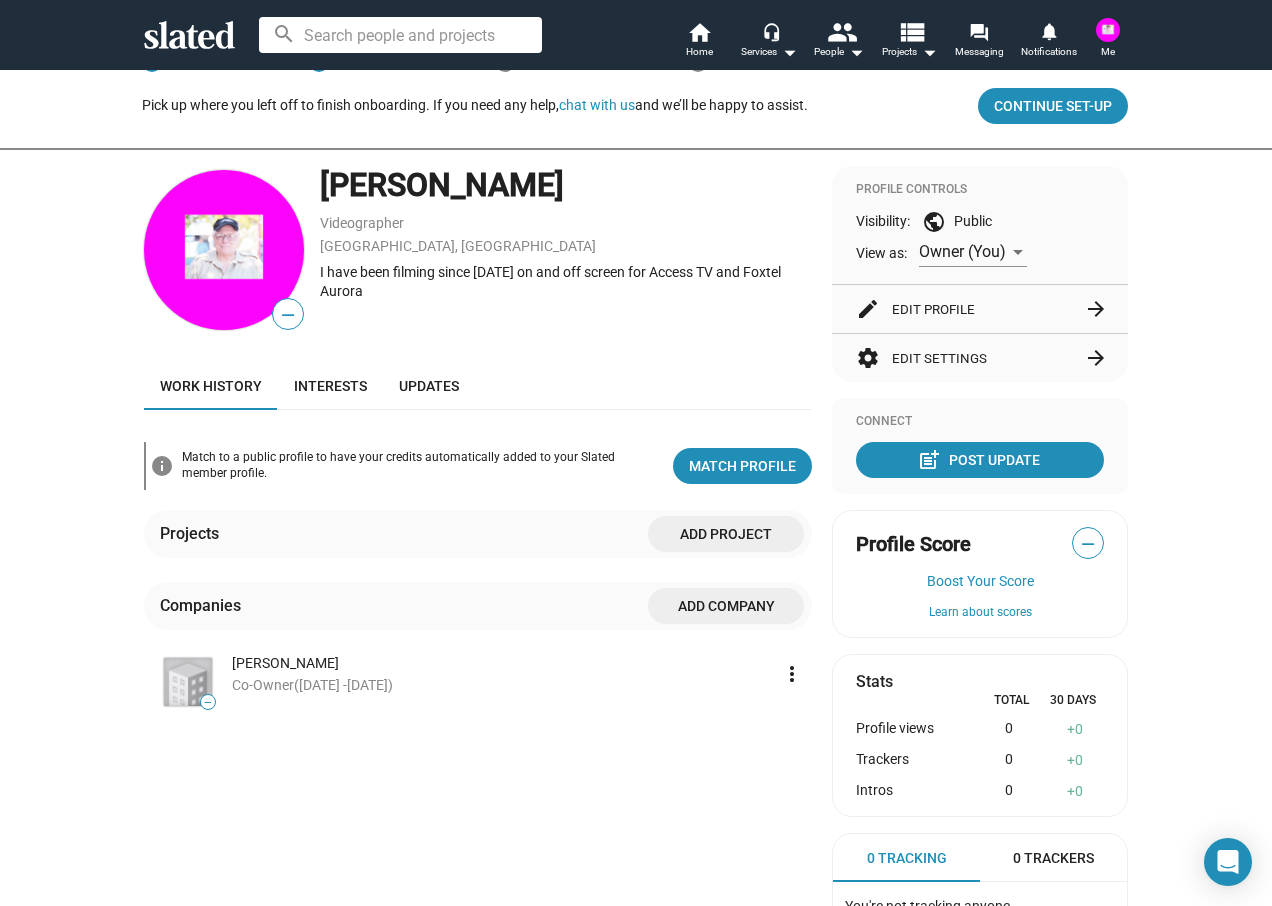 scroll, scrollTop: 0, scrollLeft: 0, axis: both 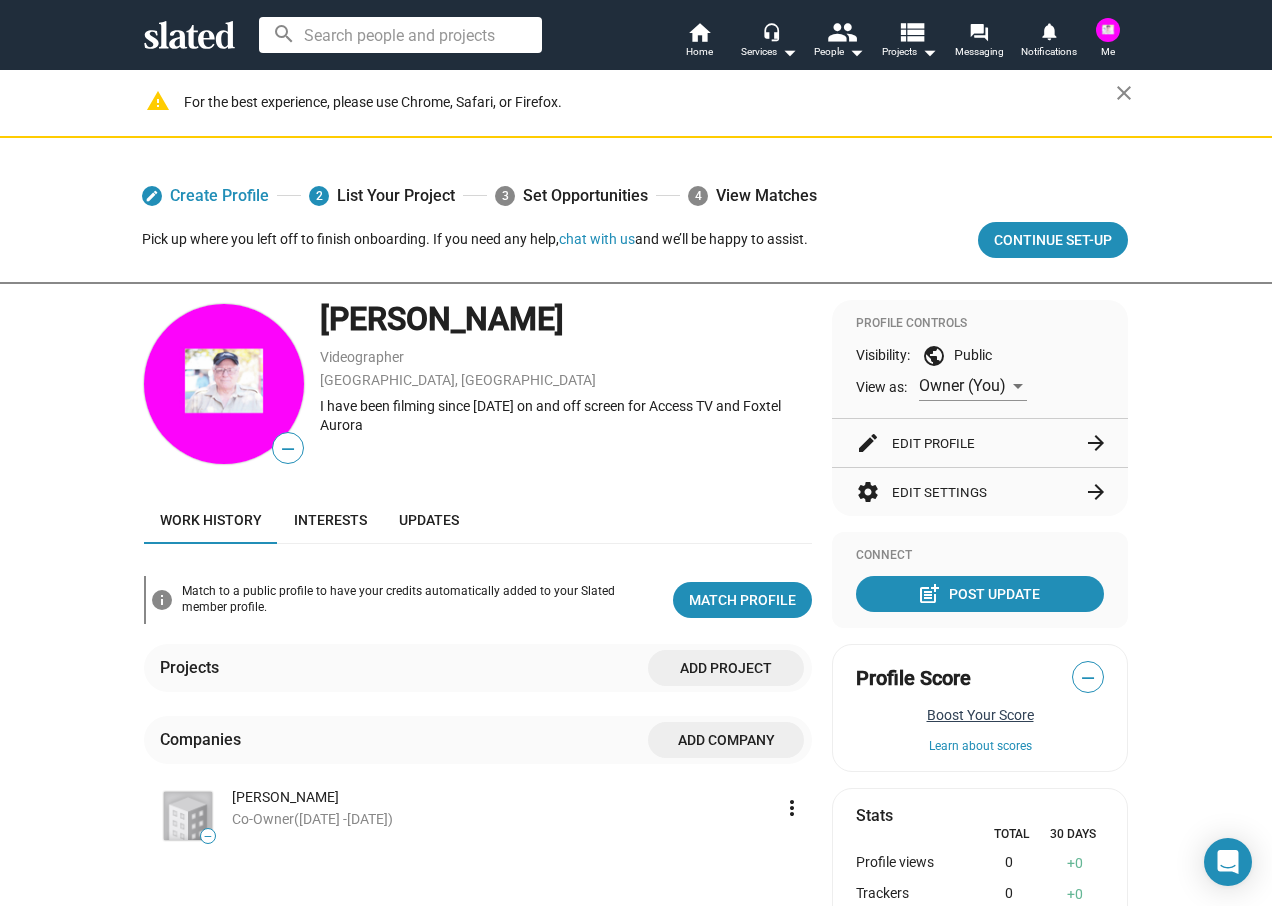 click on "Boost Your Score" 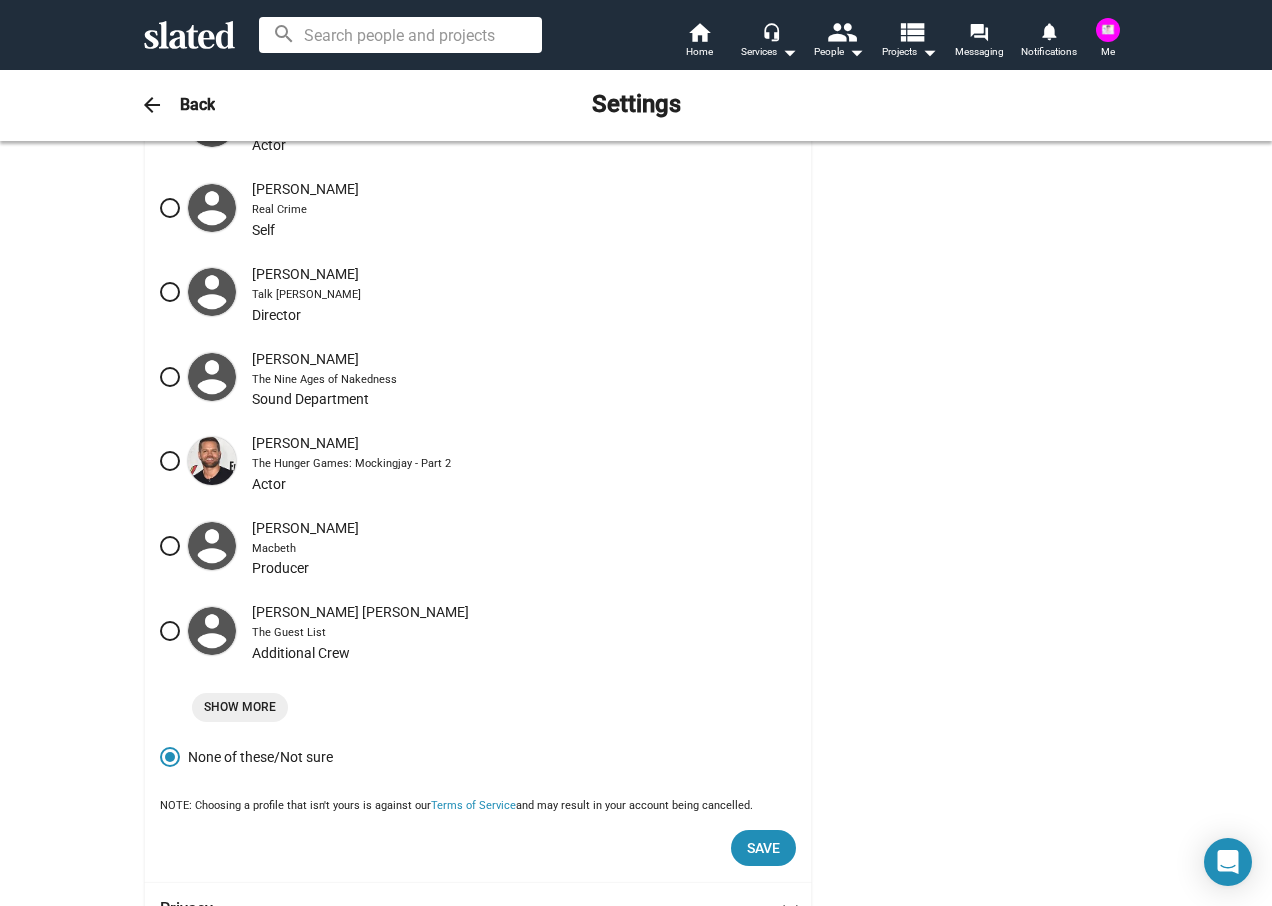 scroll, scrollTop: 610, scrollLeft: 0, axis: vertical 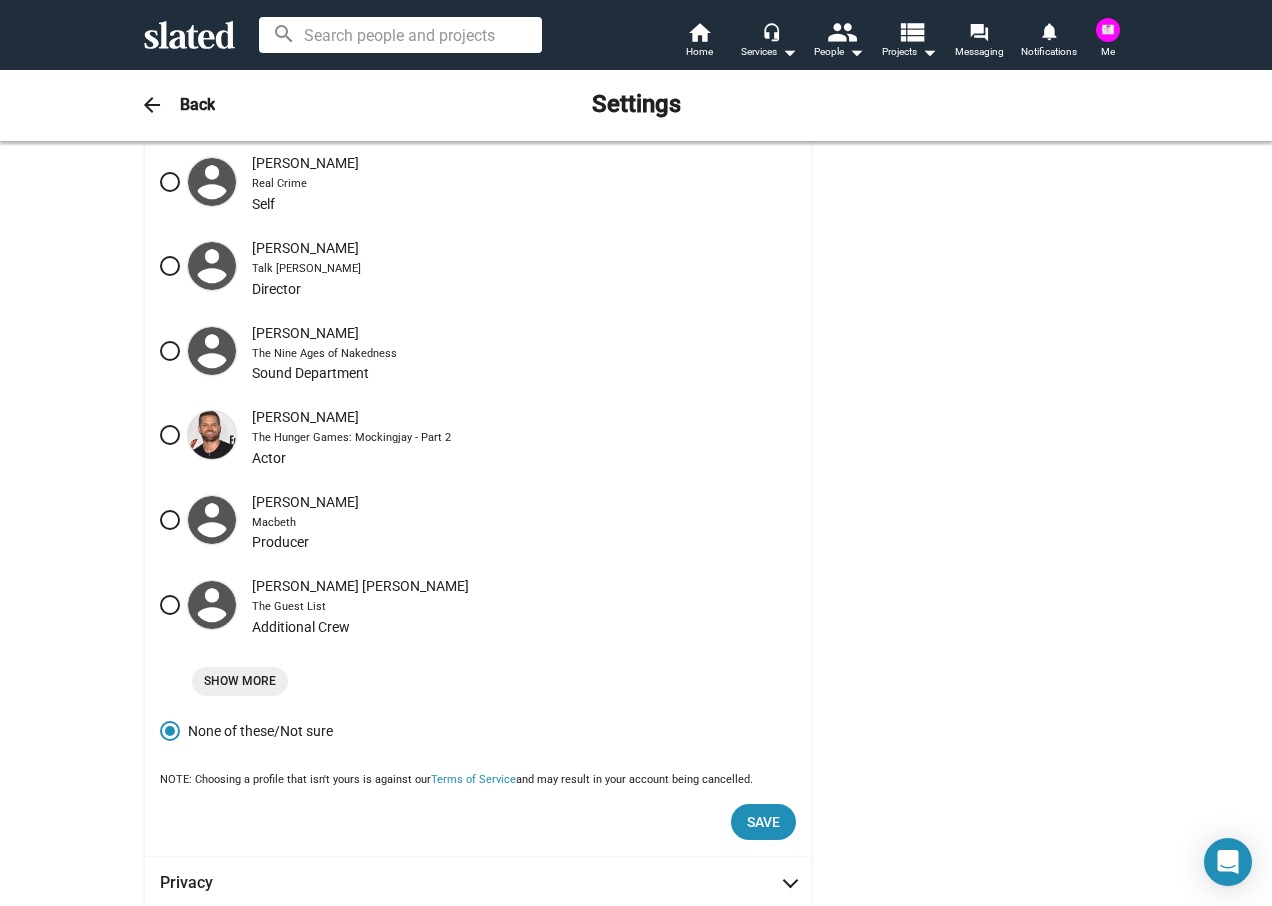 click on "Show More" at bounding box center [240, 681] 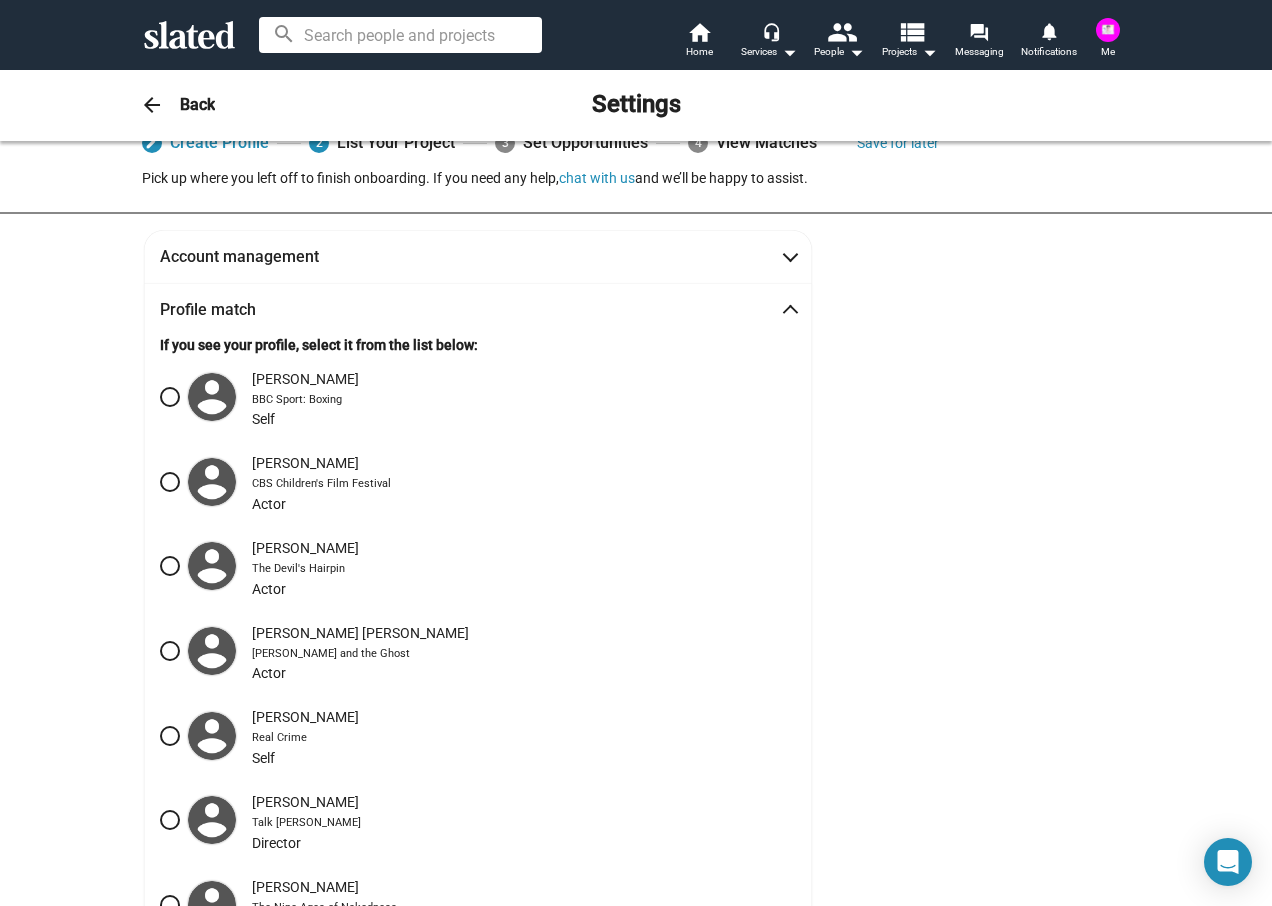 scroll, scrollTop: 0, scrollLeft: 0, axis: both 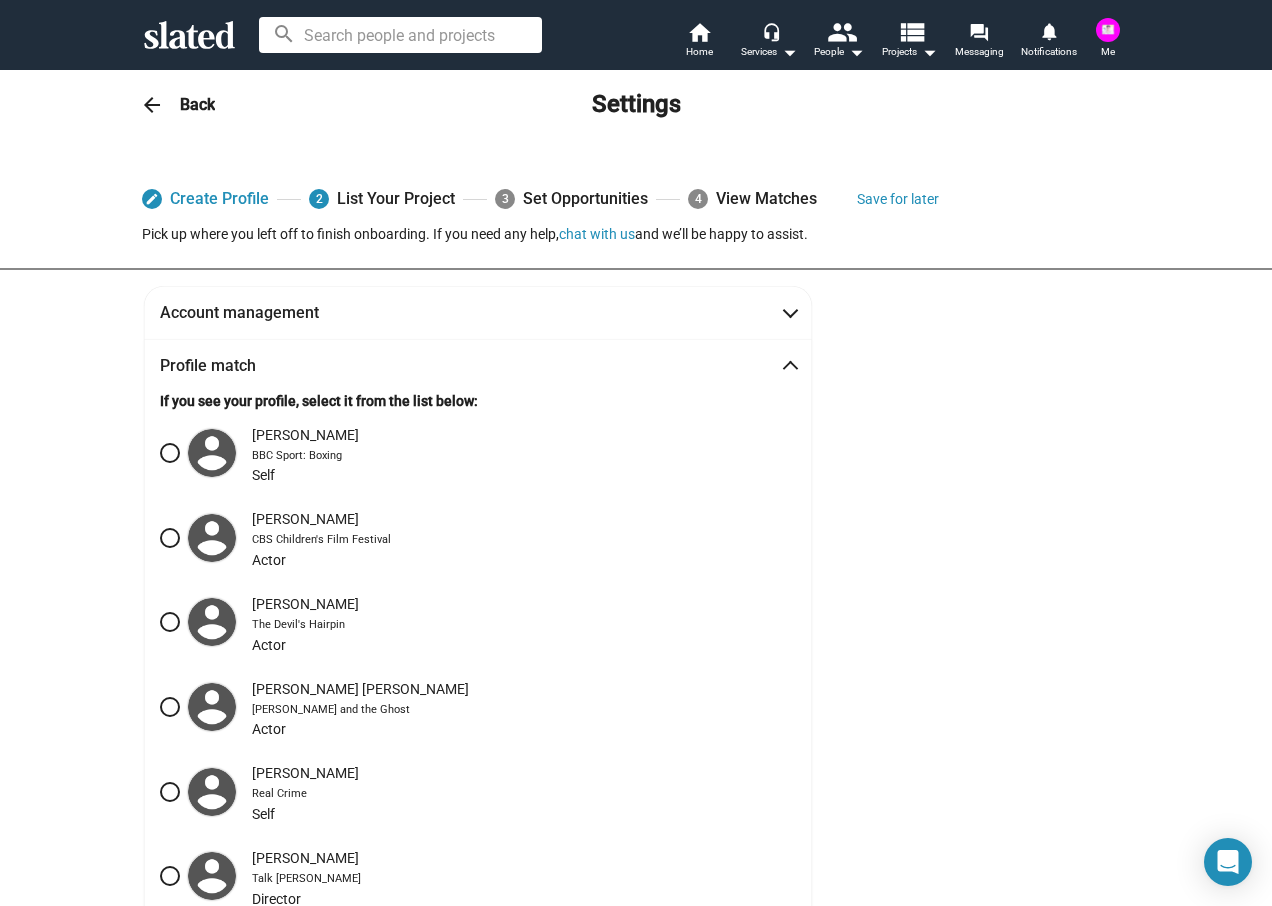 click on "Back" 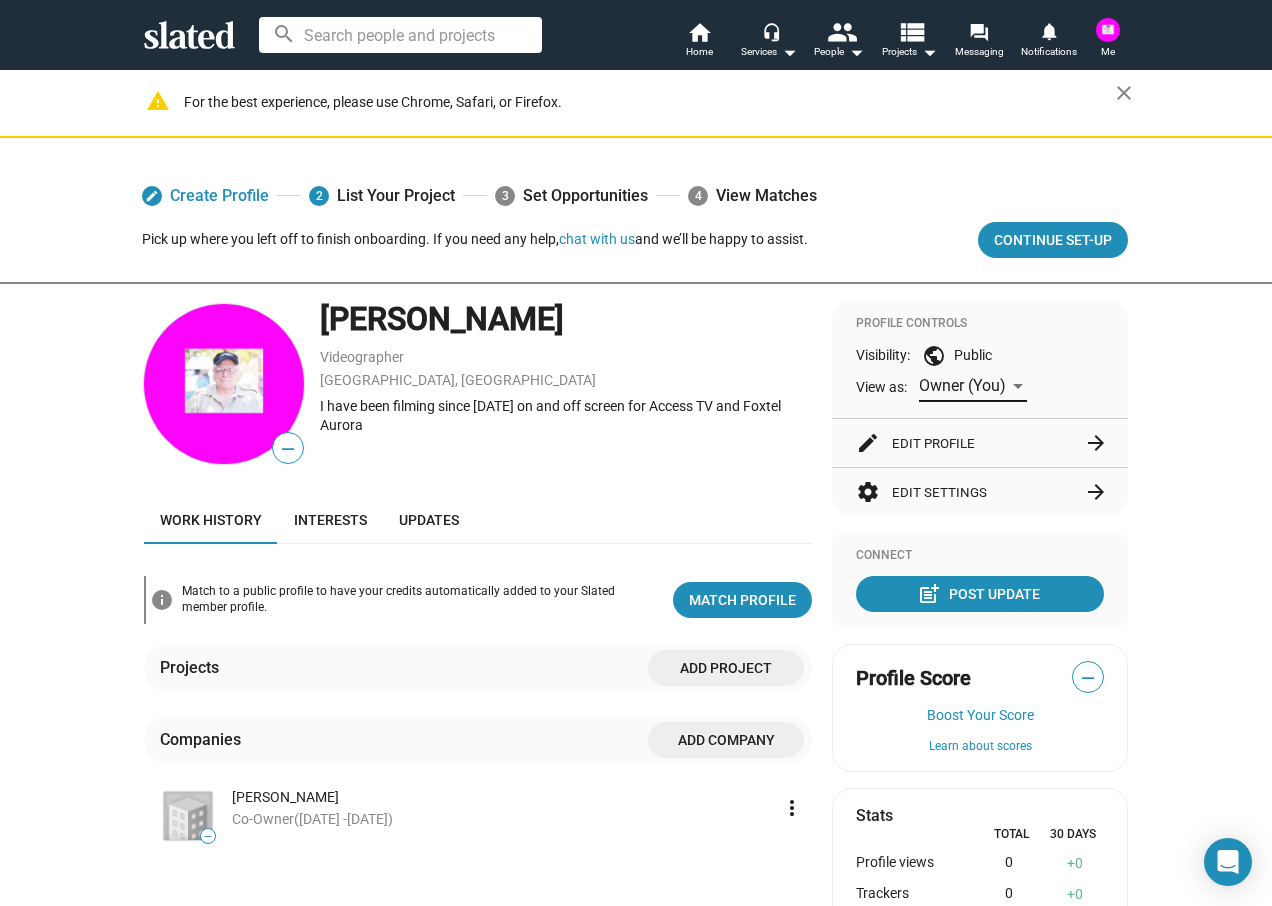 click on "Owner (You)" at bounding box center [973, 387] 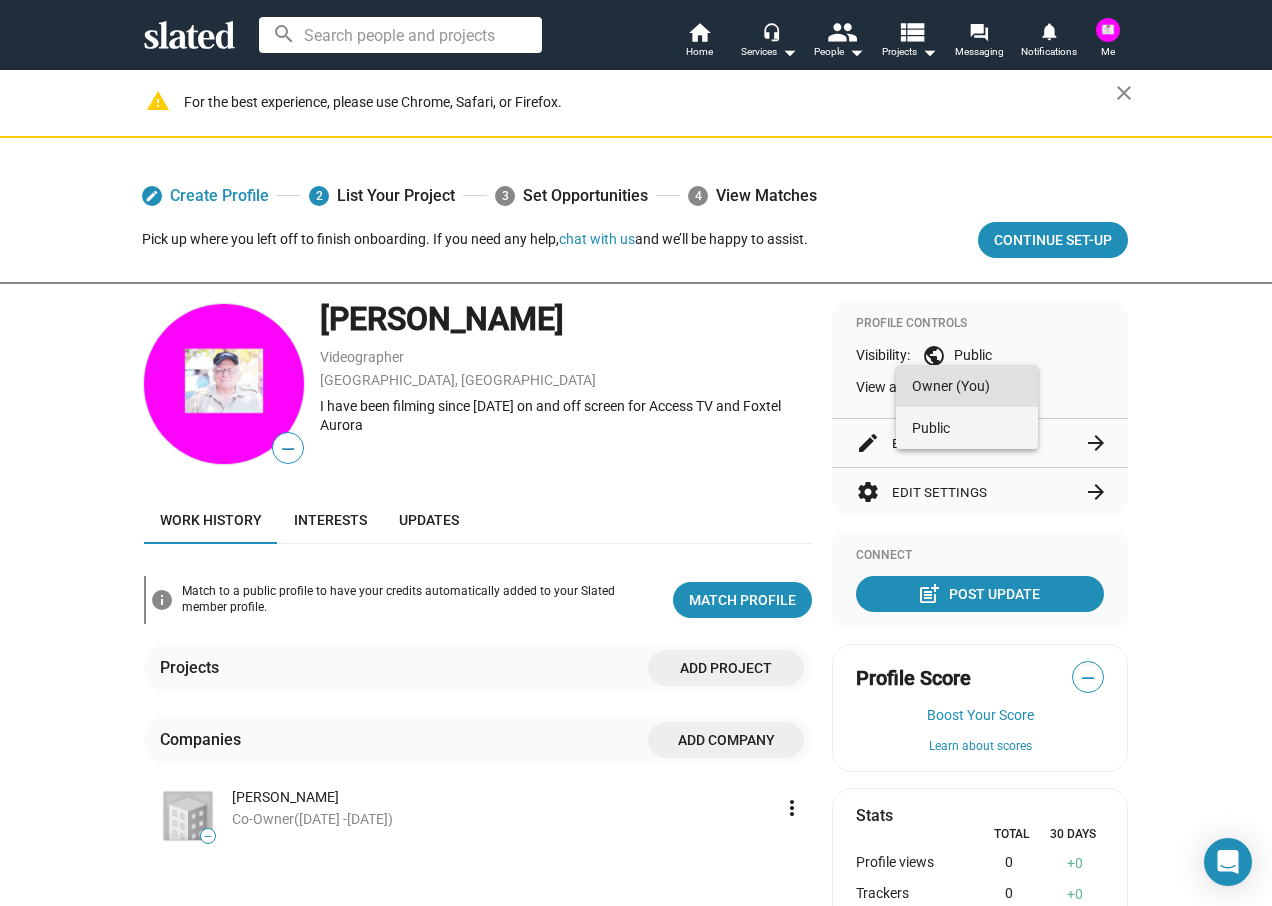 click on "Public" at bounding box center [967, 428] 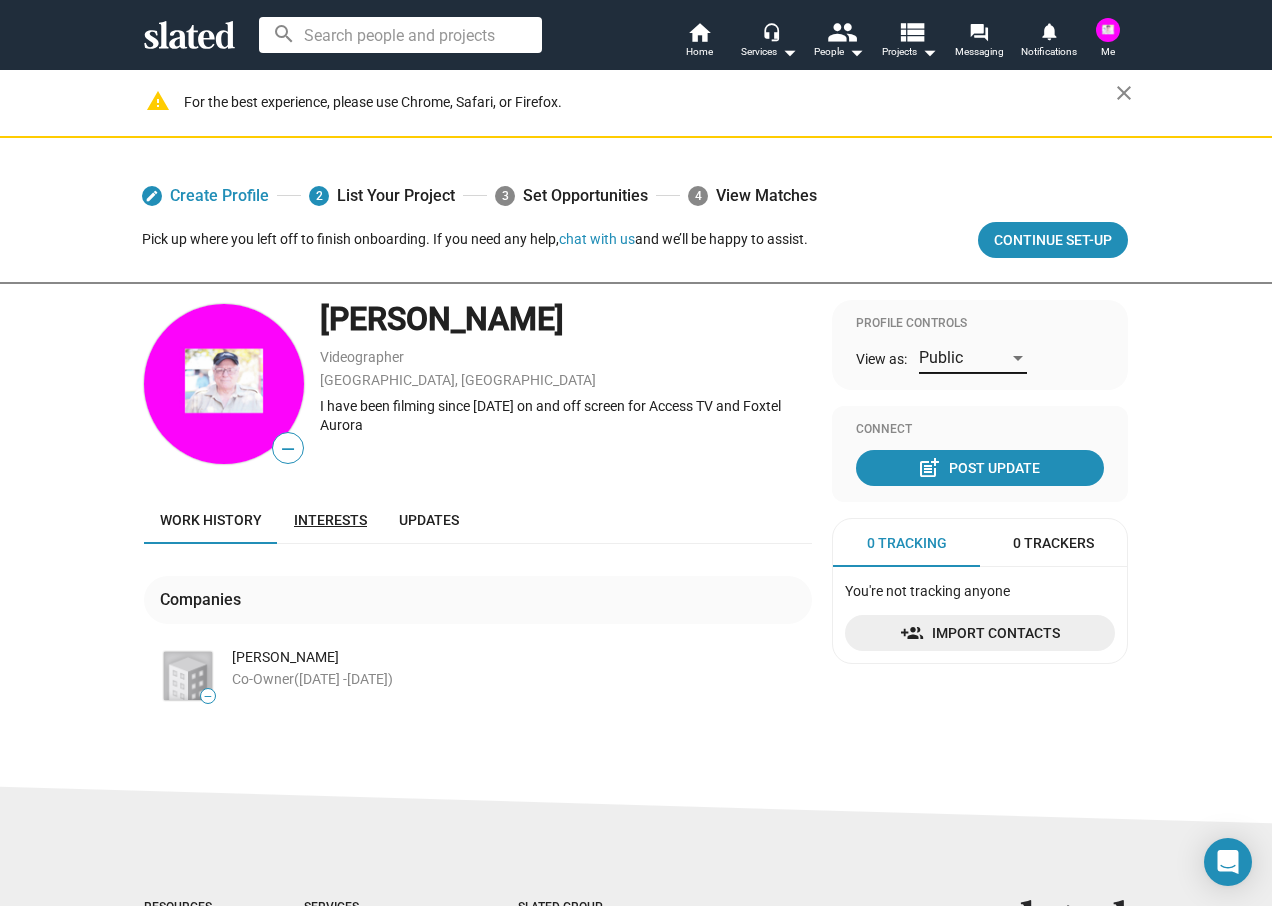 click on "Interests" at bounding box center [330, 520] 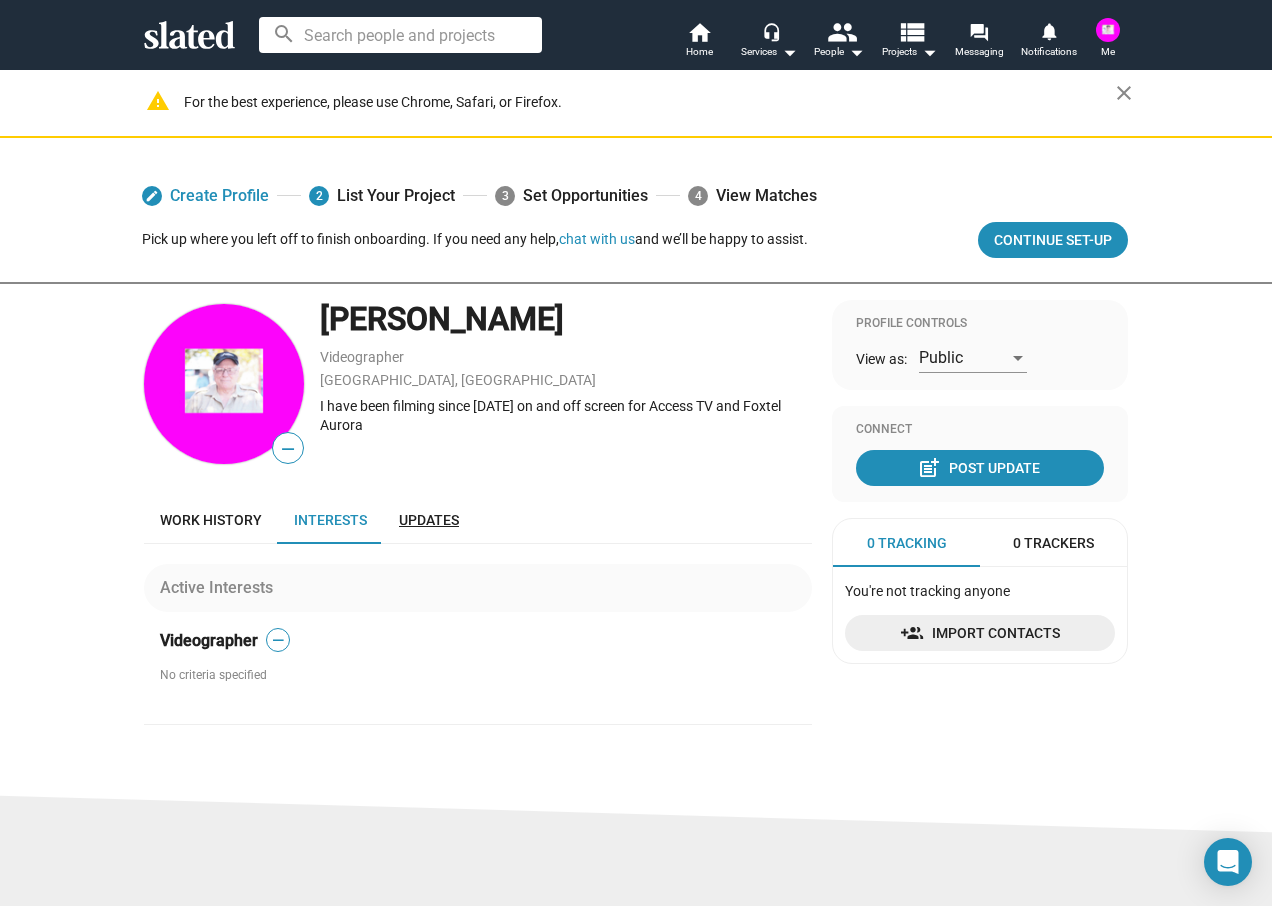 click on "Updates" at bounding box center (429, 520) 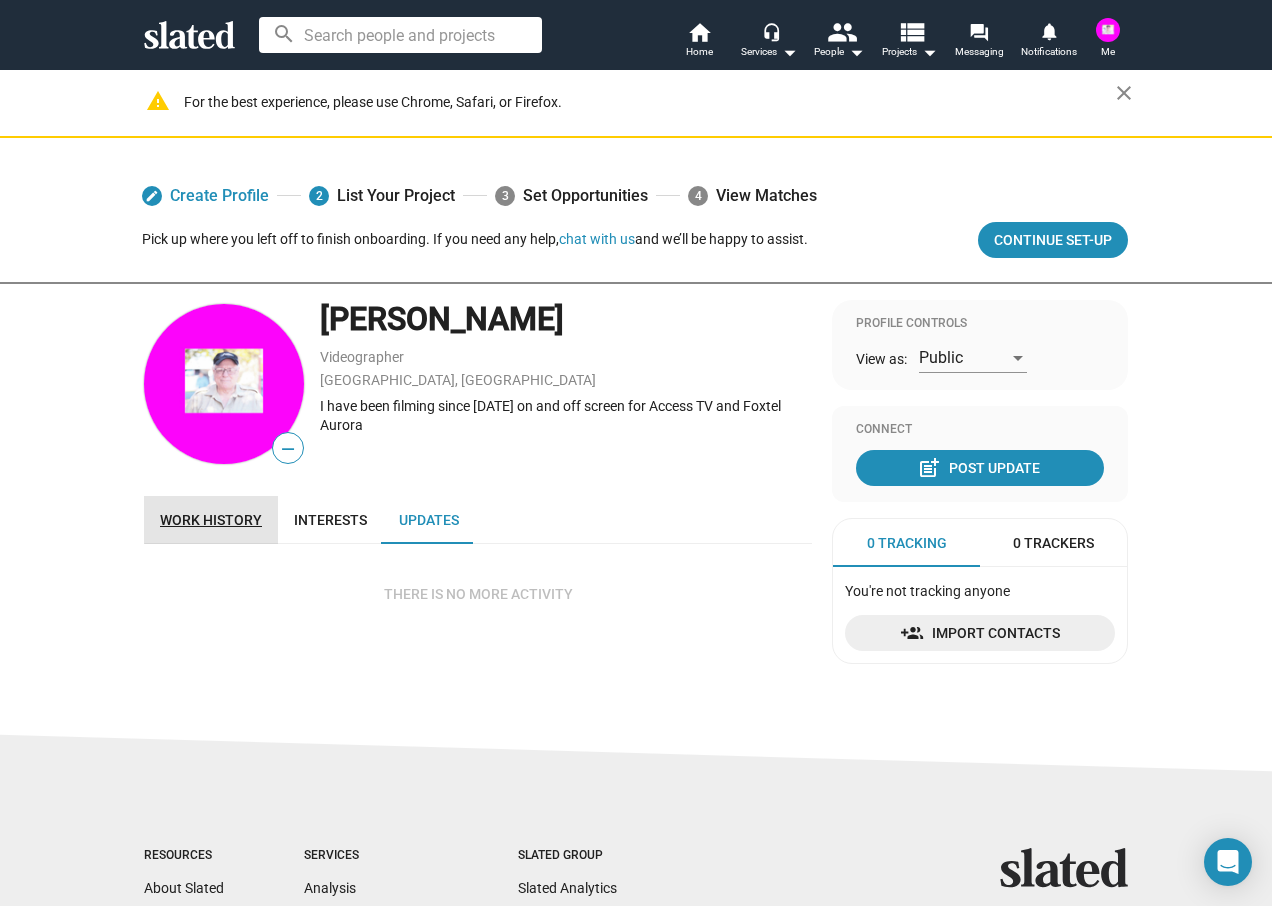 click on "Work history" at bounding box center [211, 520] 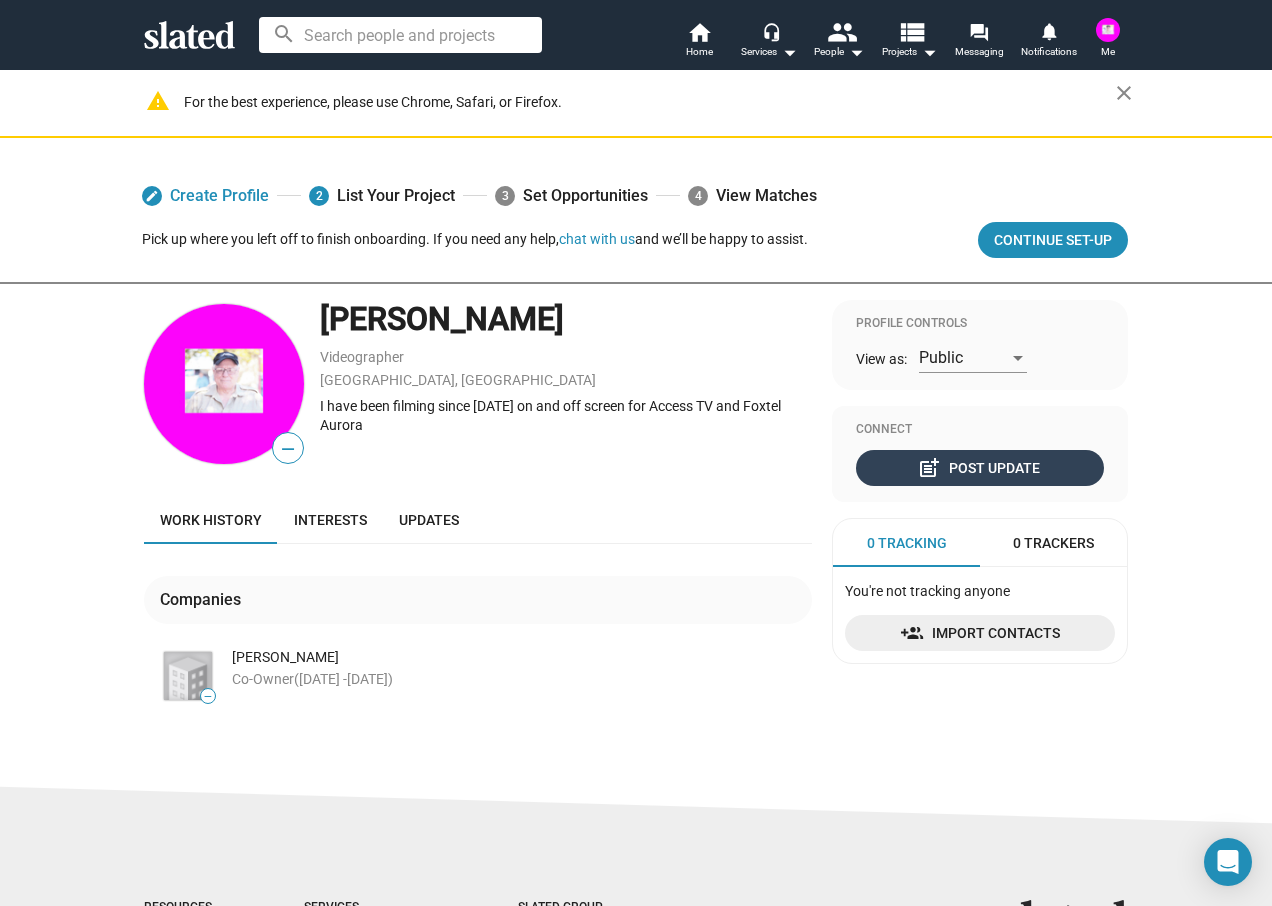 click on "post_add  Post Update" at bounding box center [980, 468] 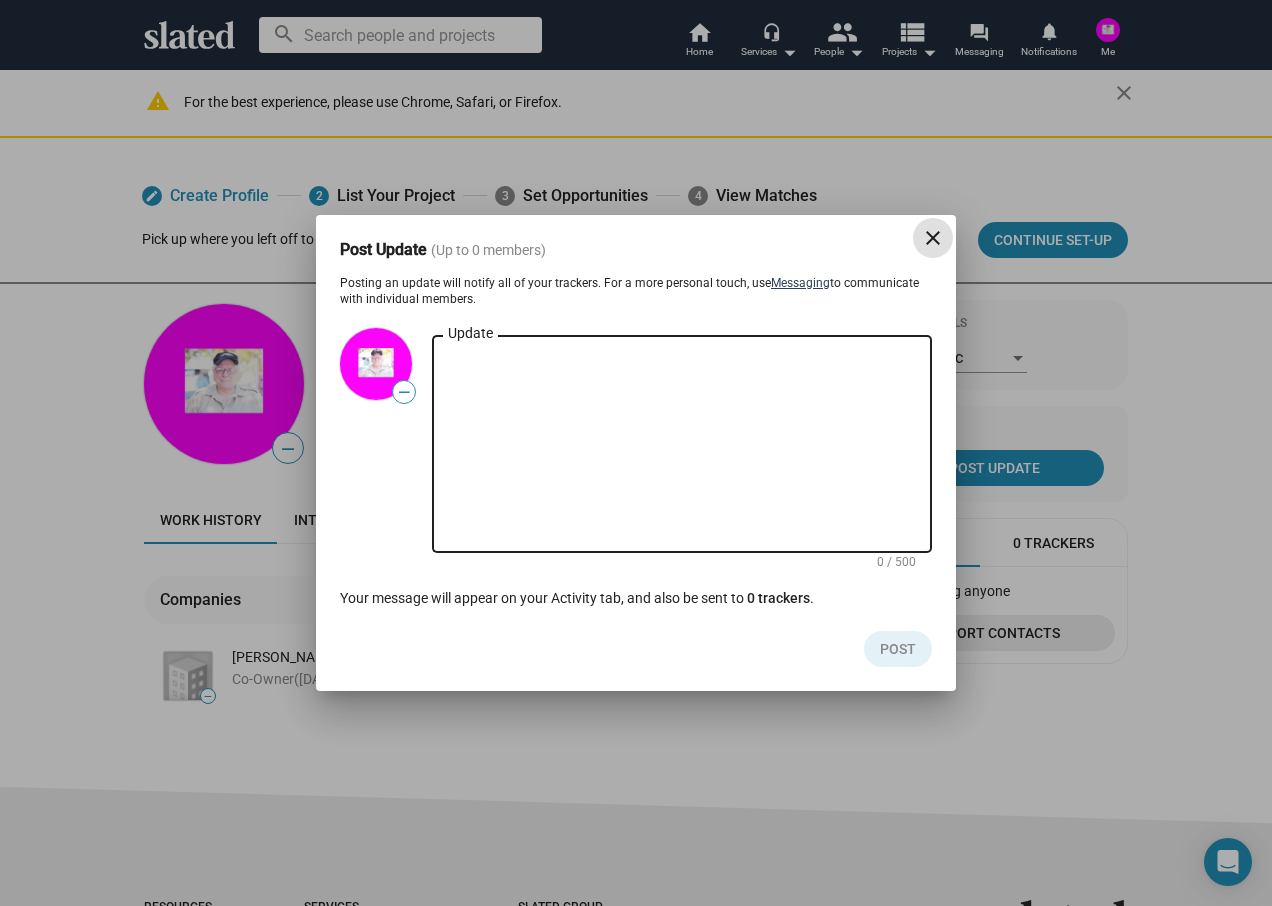 click on "Messaging" at bounding box center [800, 283] 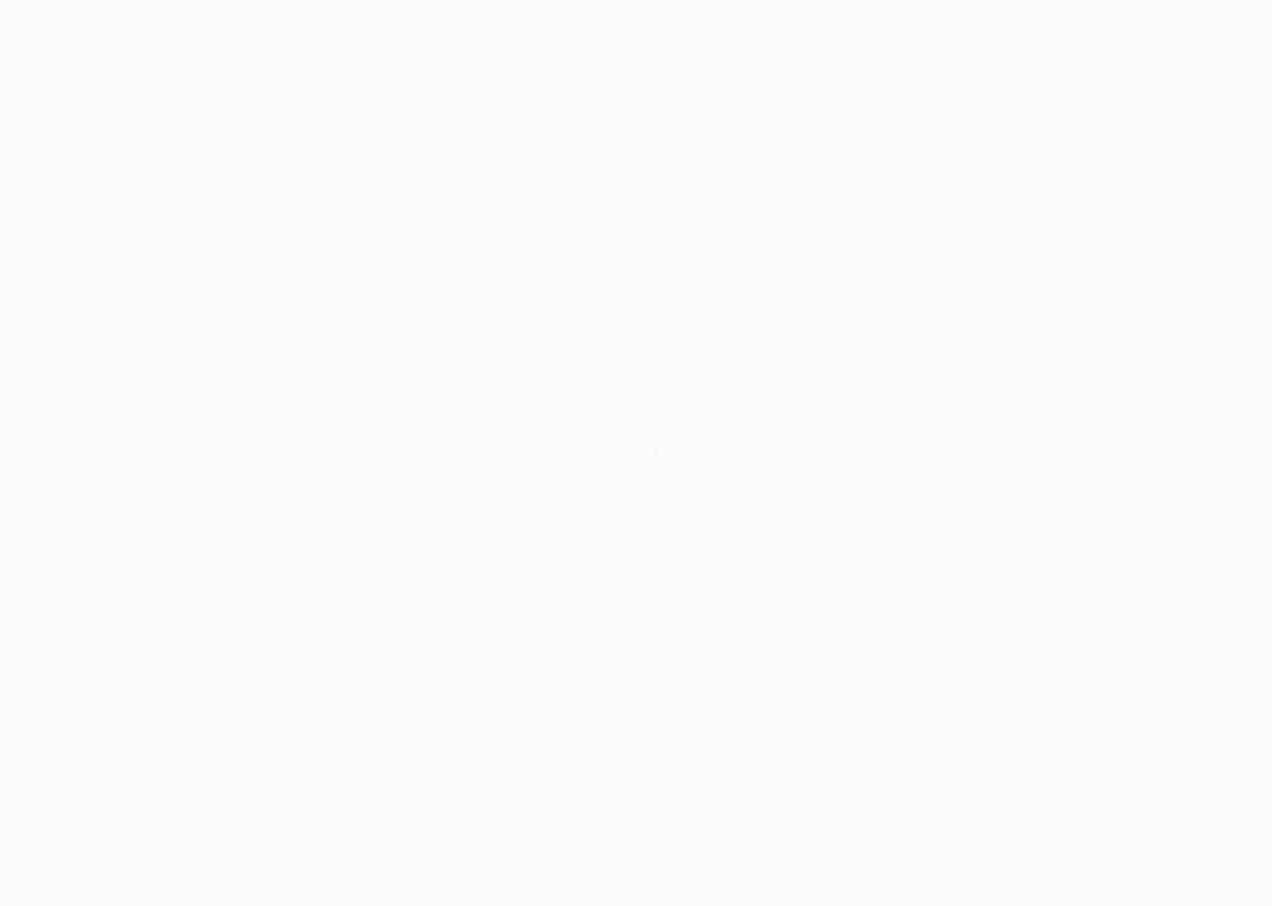 scroll, scrollTop: 0, scrollLeft: 0, axis: both 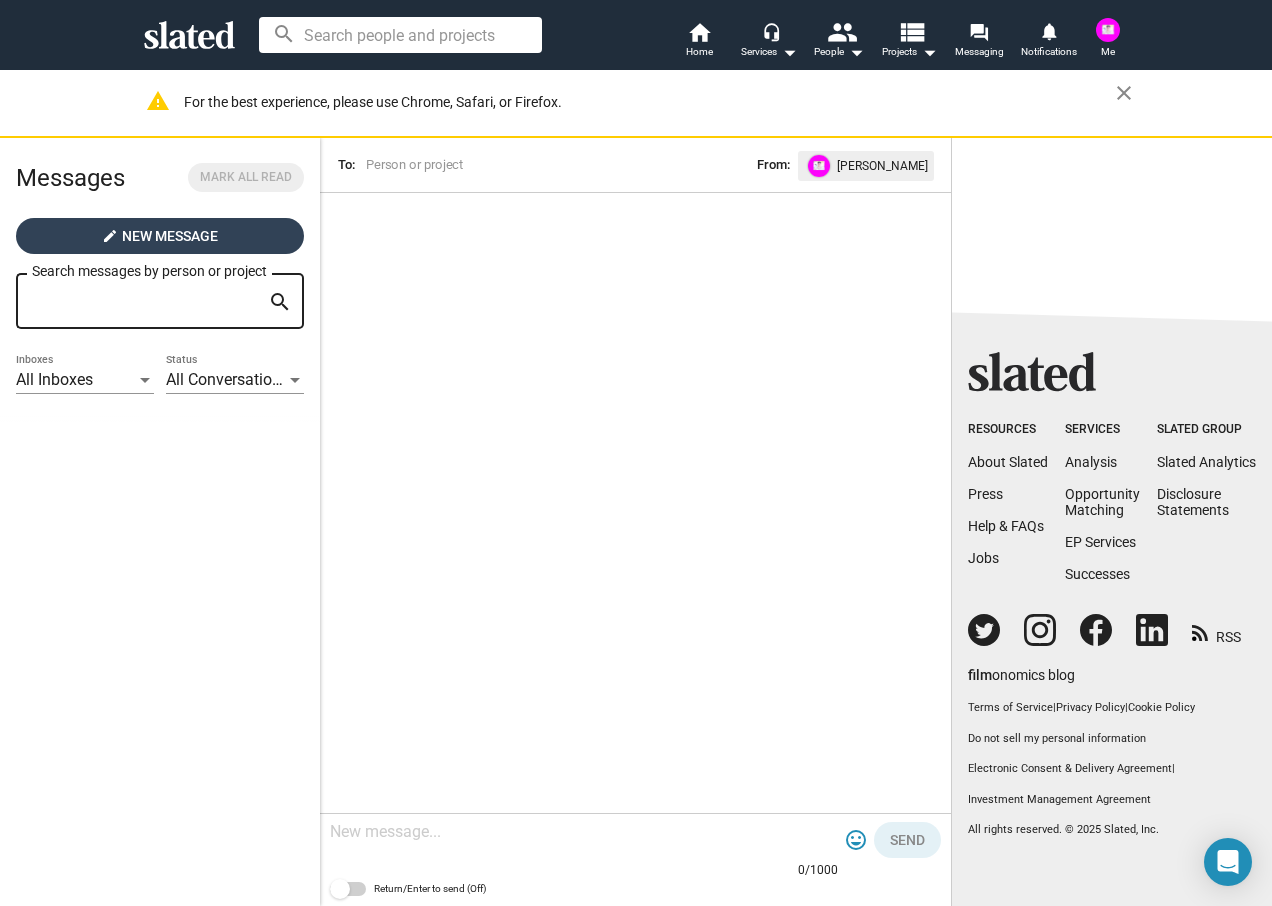 click on "New Message" at bounding box center [170, 236] 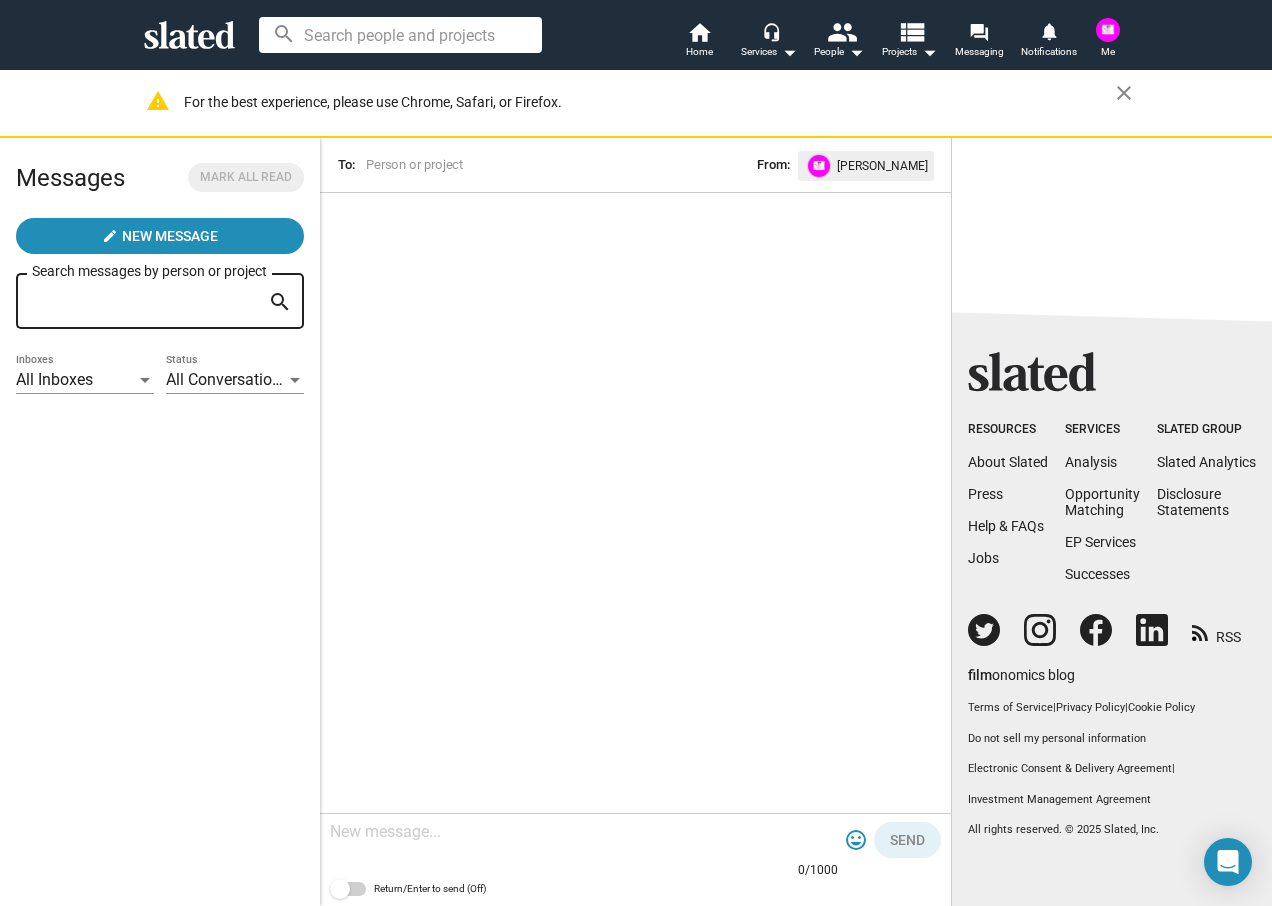 click on "All Inboxes" at bounding box center (54, 379) 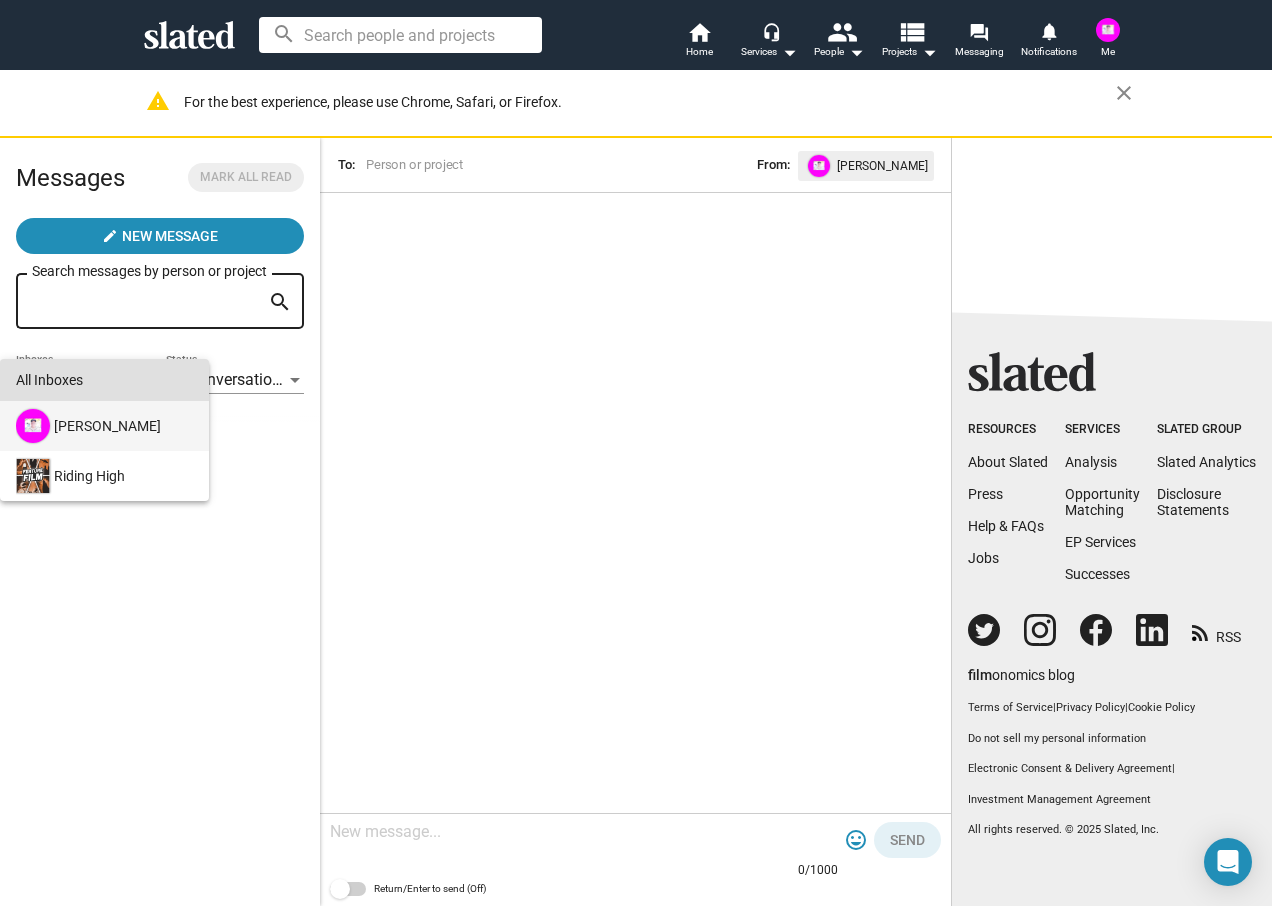 click on "[PERSON_NAME]" at bounding box center [102, 426] 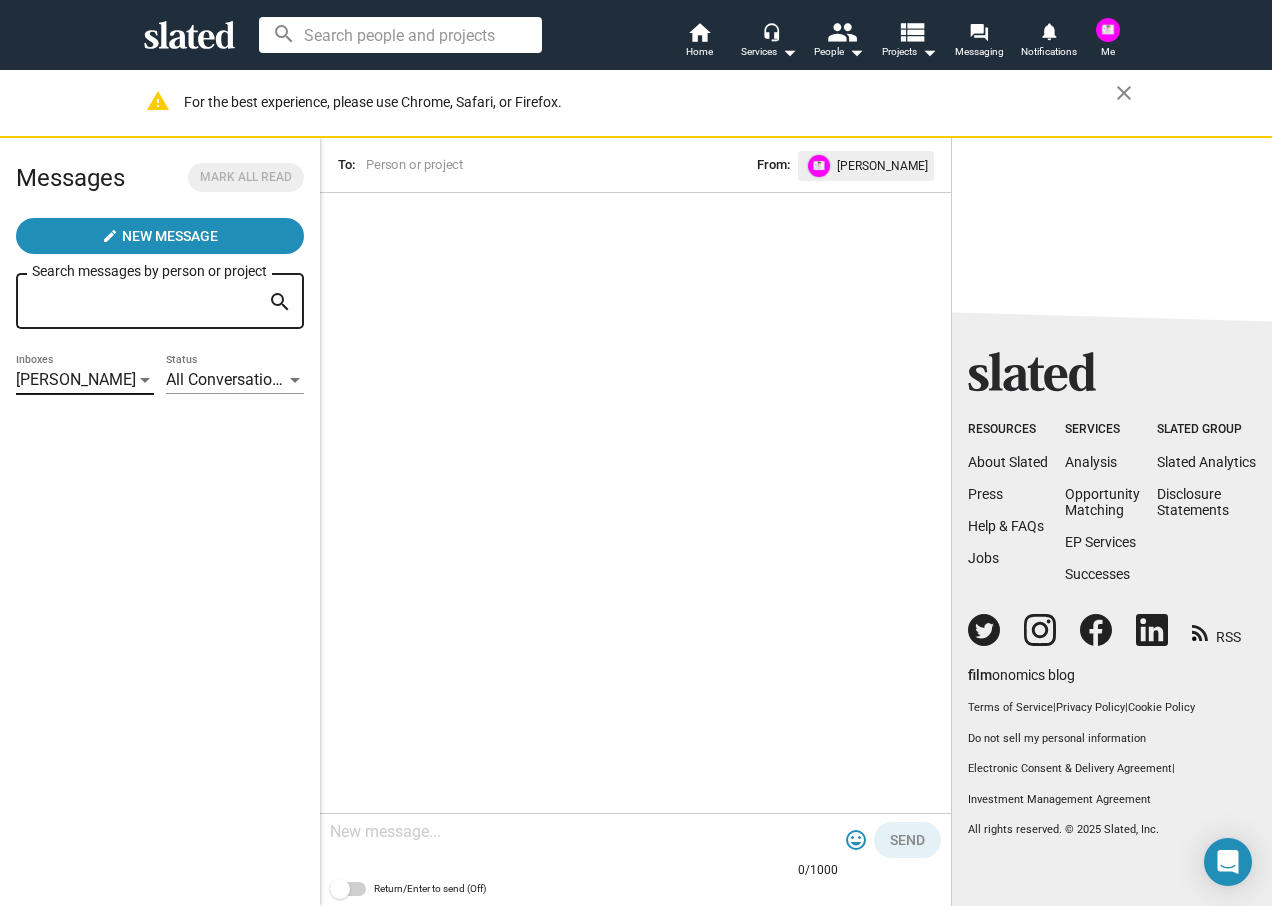 click at bounding box center [486, 165] 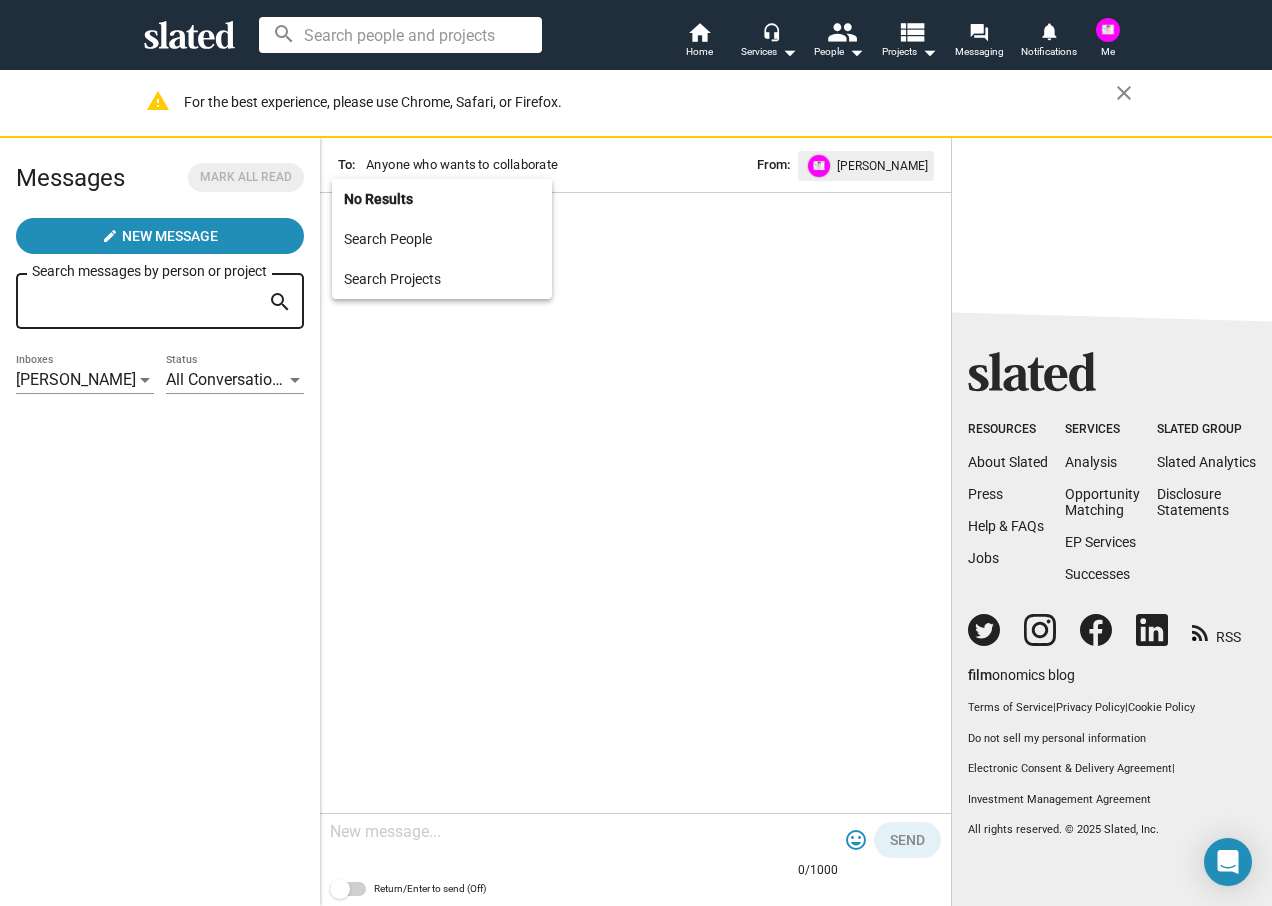 type on "Anyone who wants to collaborate" 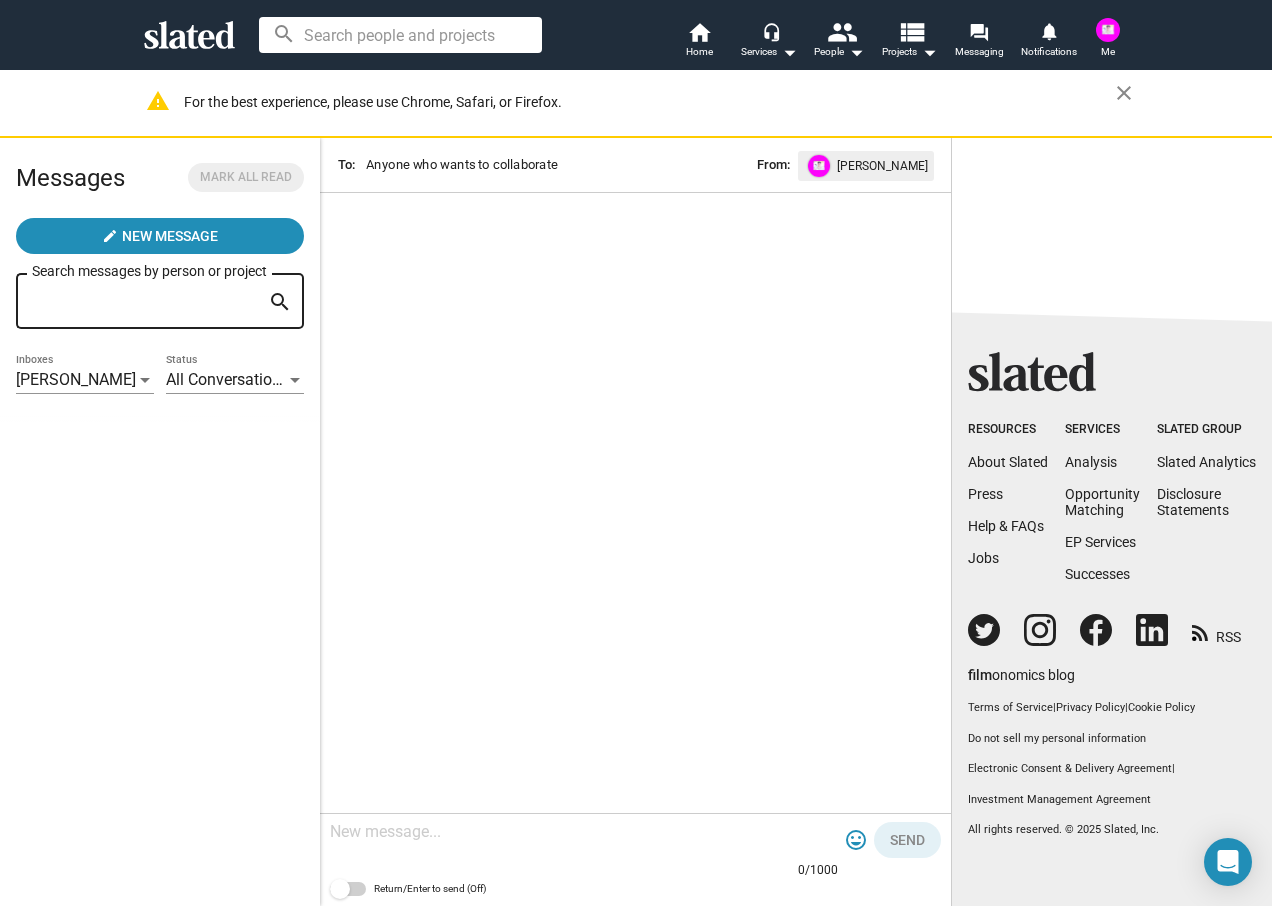 click on "arrow_back To:  Anyone who wants to collaborate From: [PERSON_NAME] 0/1000 tag_faces Send   Return/Enter to send (Off)" 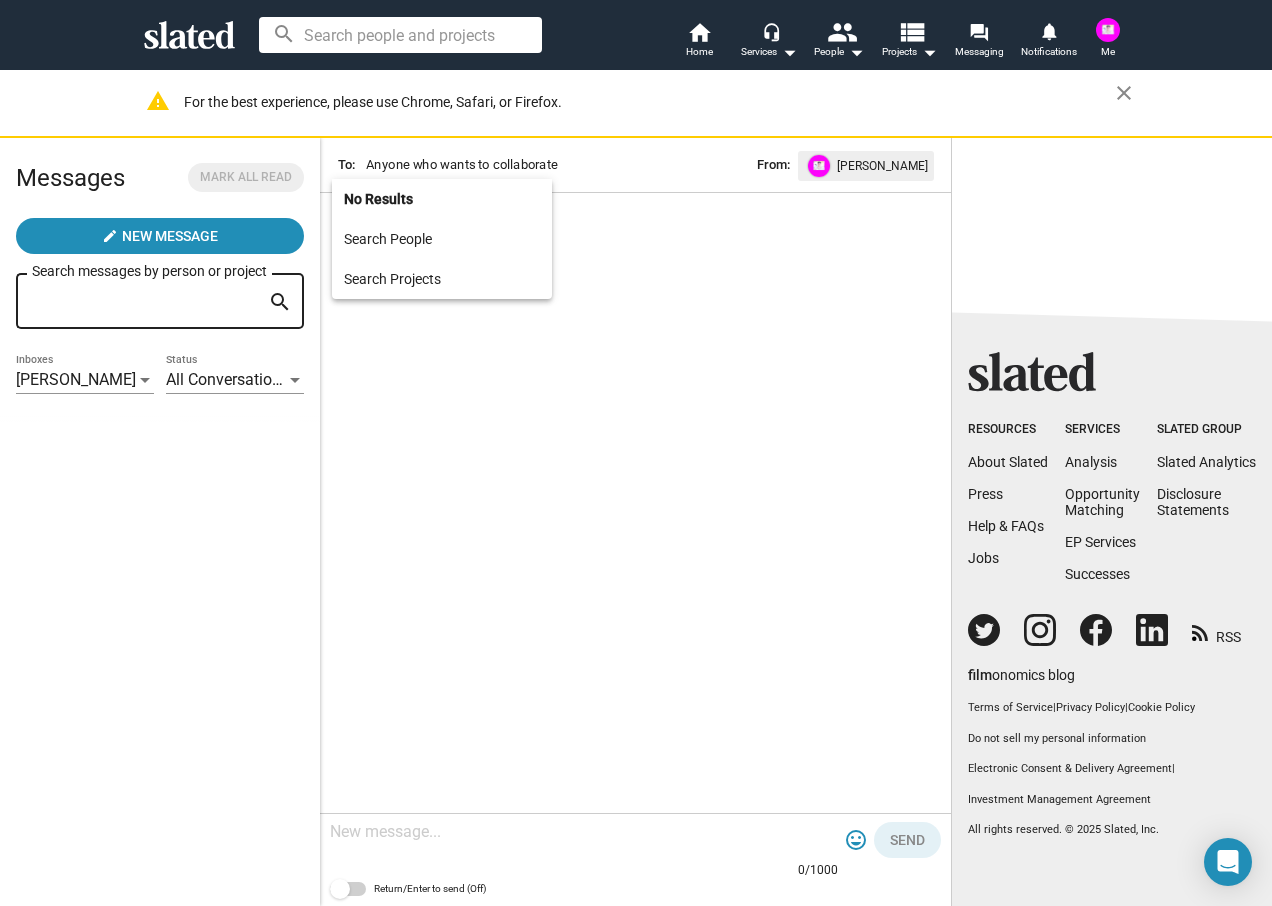 click on "Anyone who wants to collaborate" at bounding box center [486, 165] 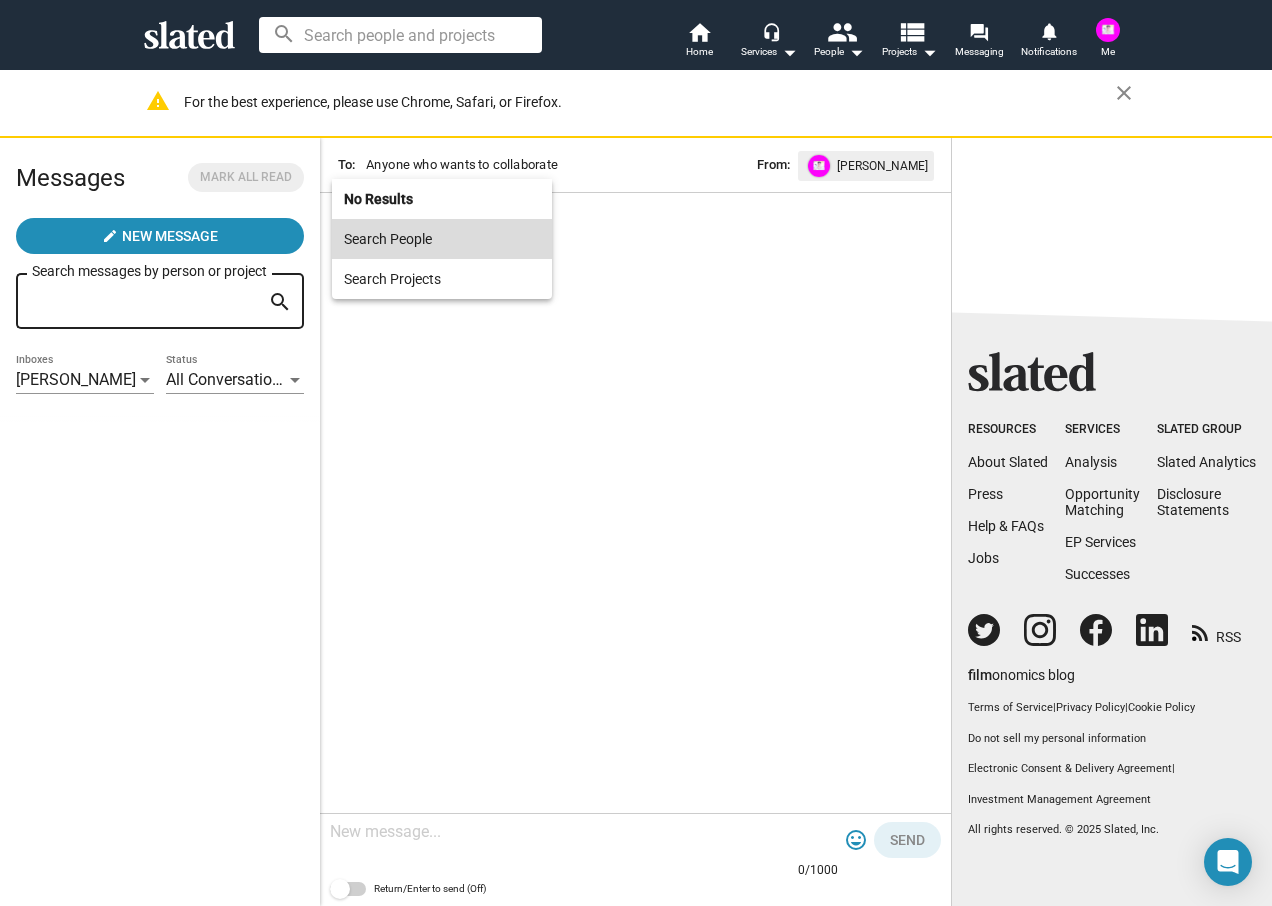 click on "Search People" at bounding box center [442, 239] 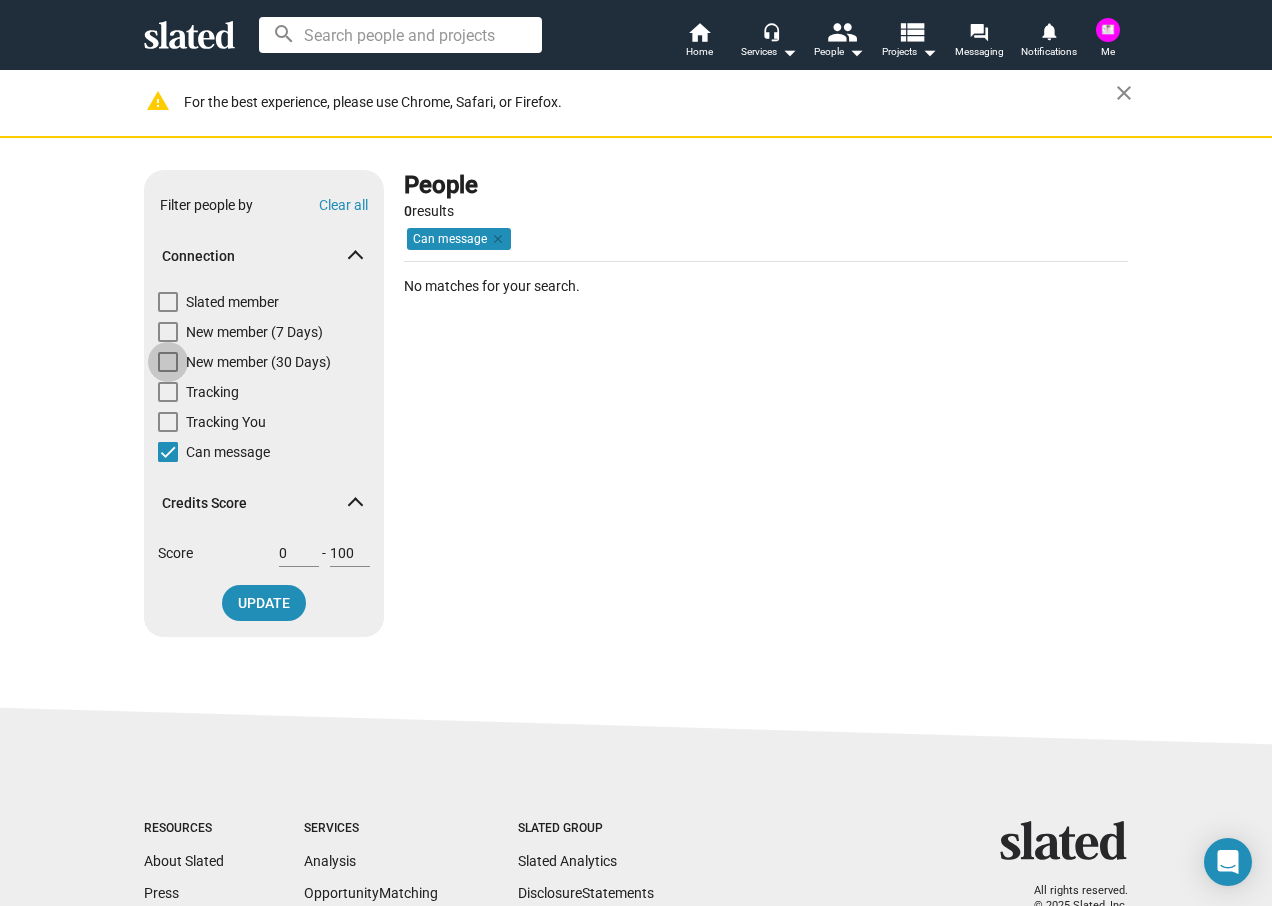 click at bounding box center (168, 362) 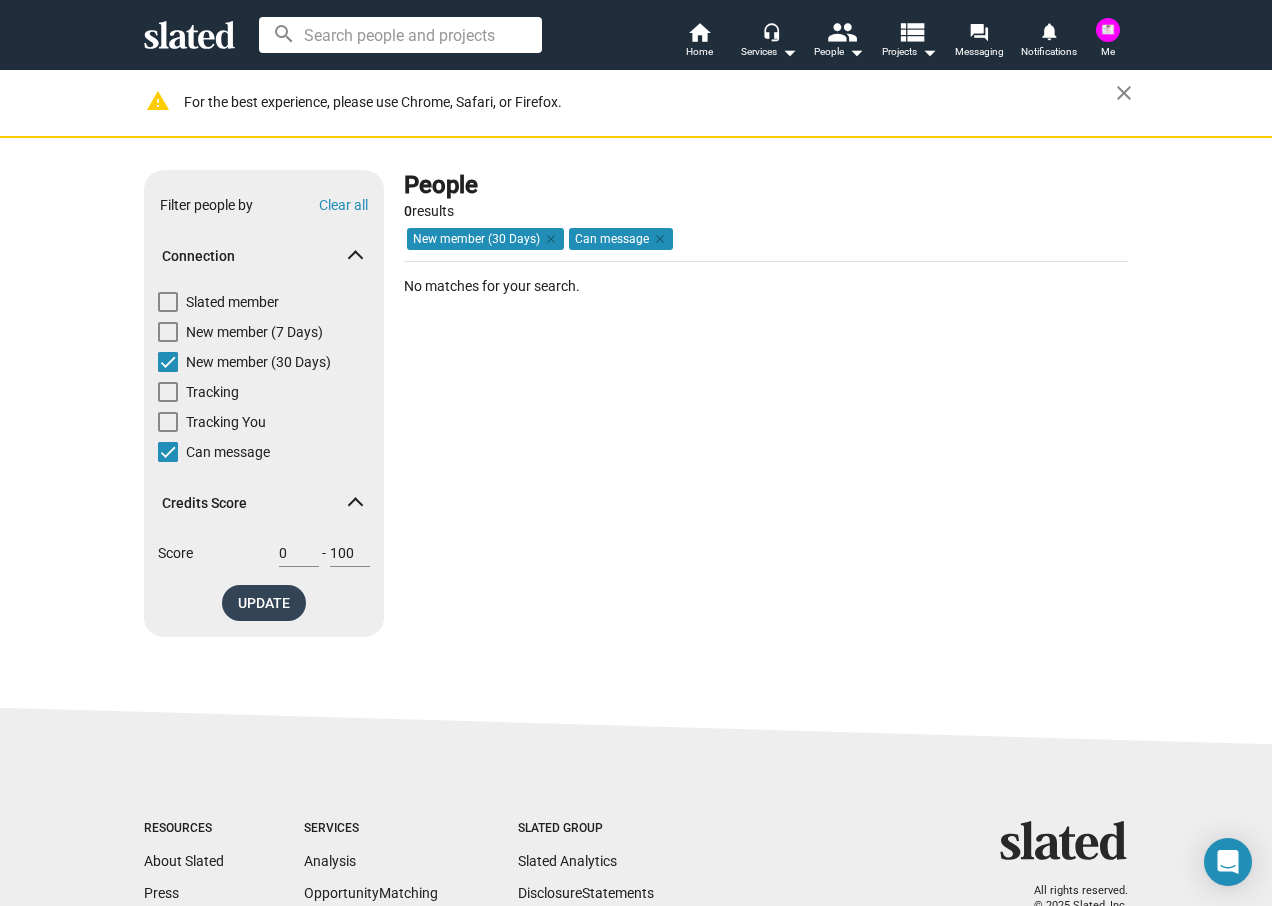 click on "UPDATE" at bounding box center [264, 603] 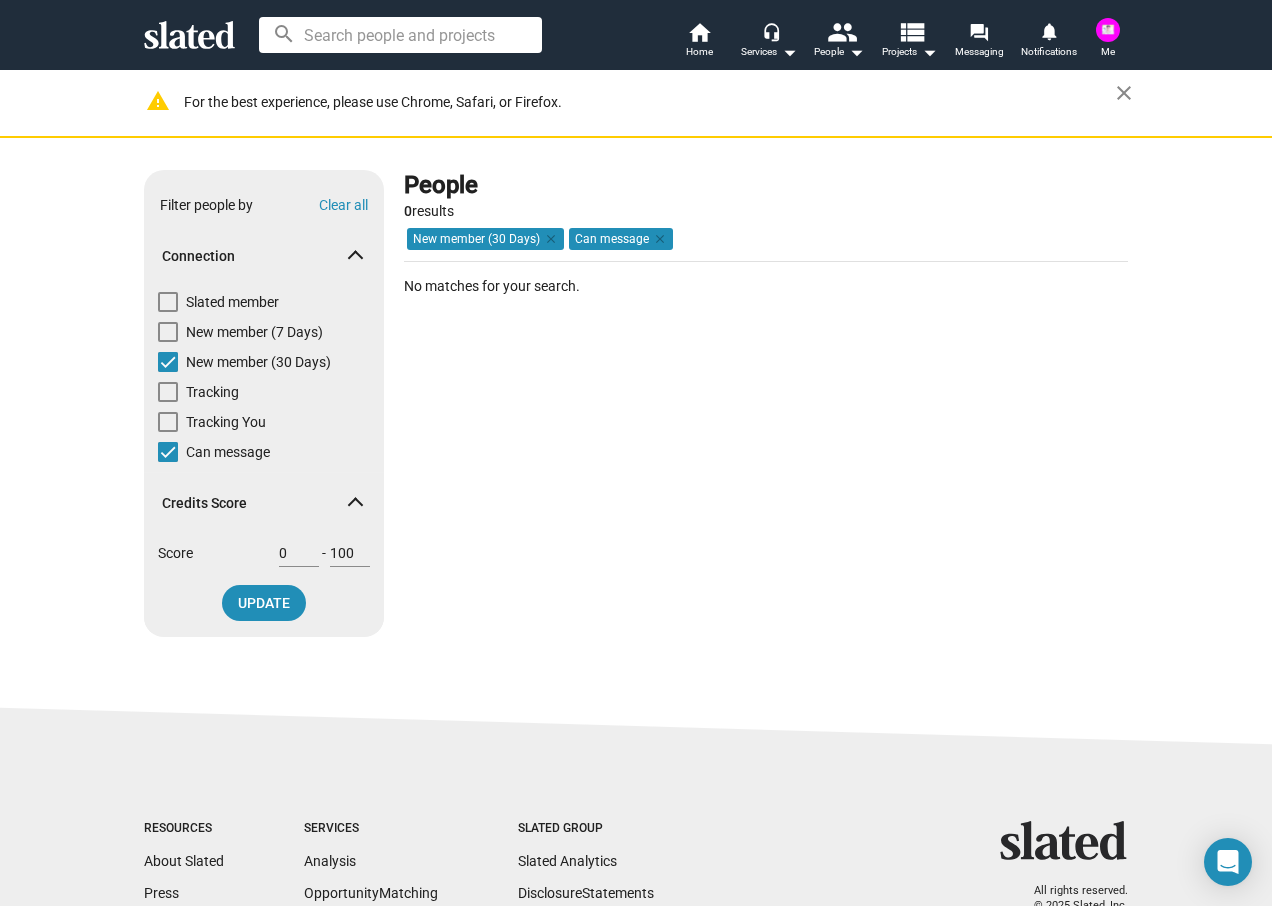 click on "Connection" at bounding box center [264, 256] 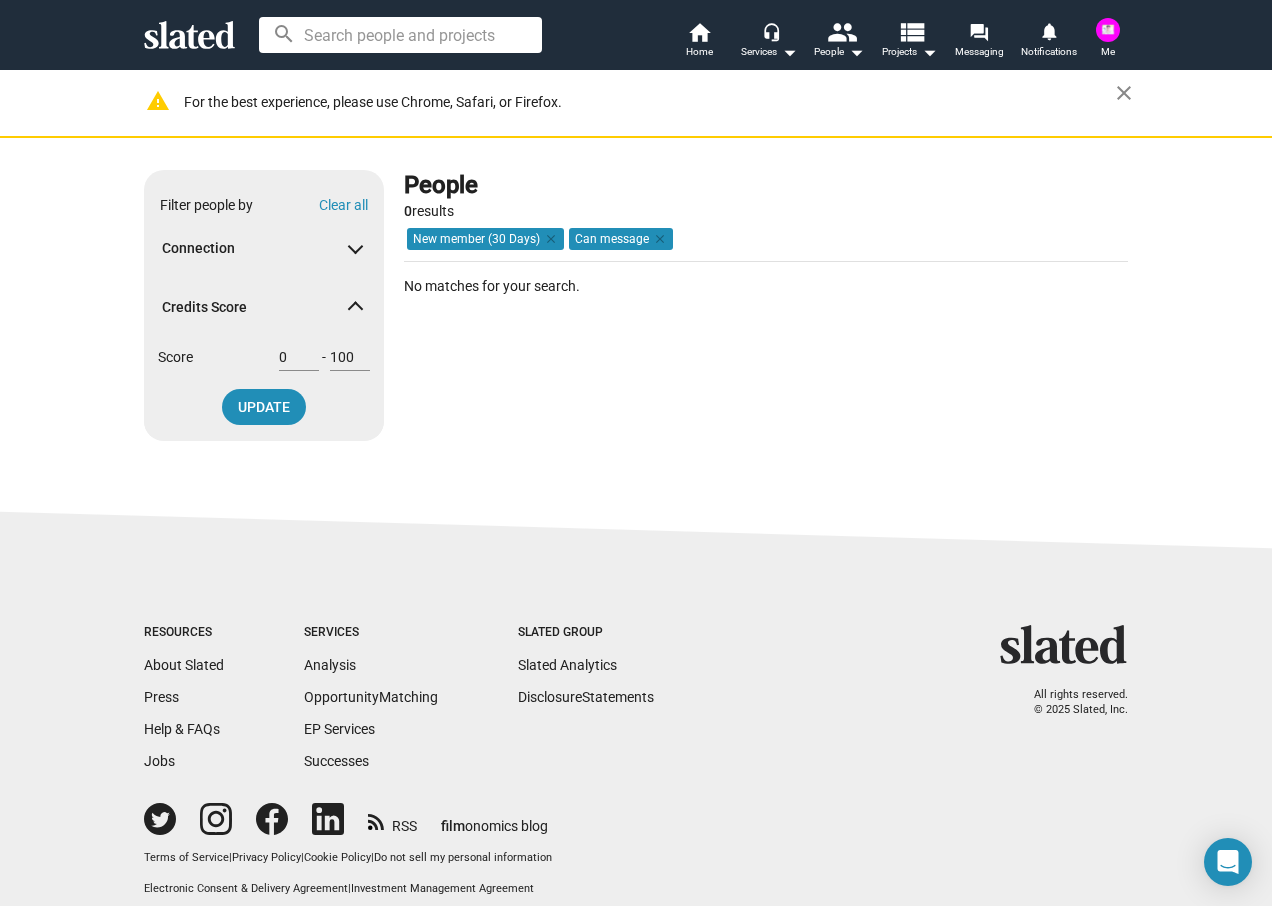 click on "Credits Score" at bounding box center [264, 307] 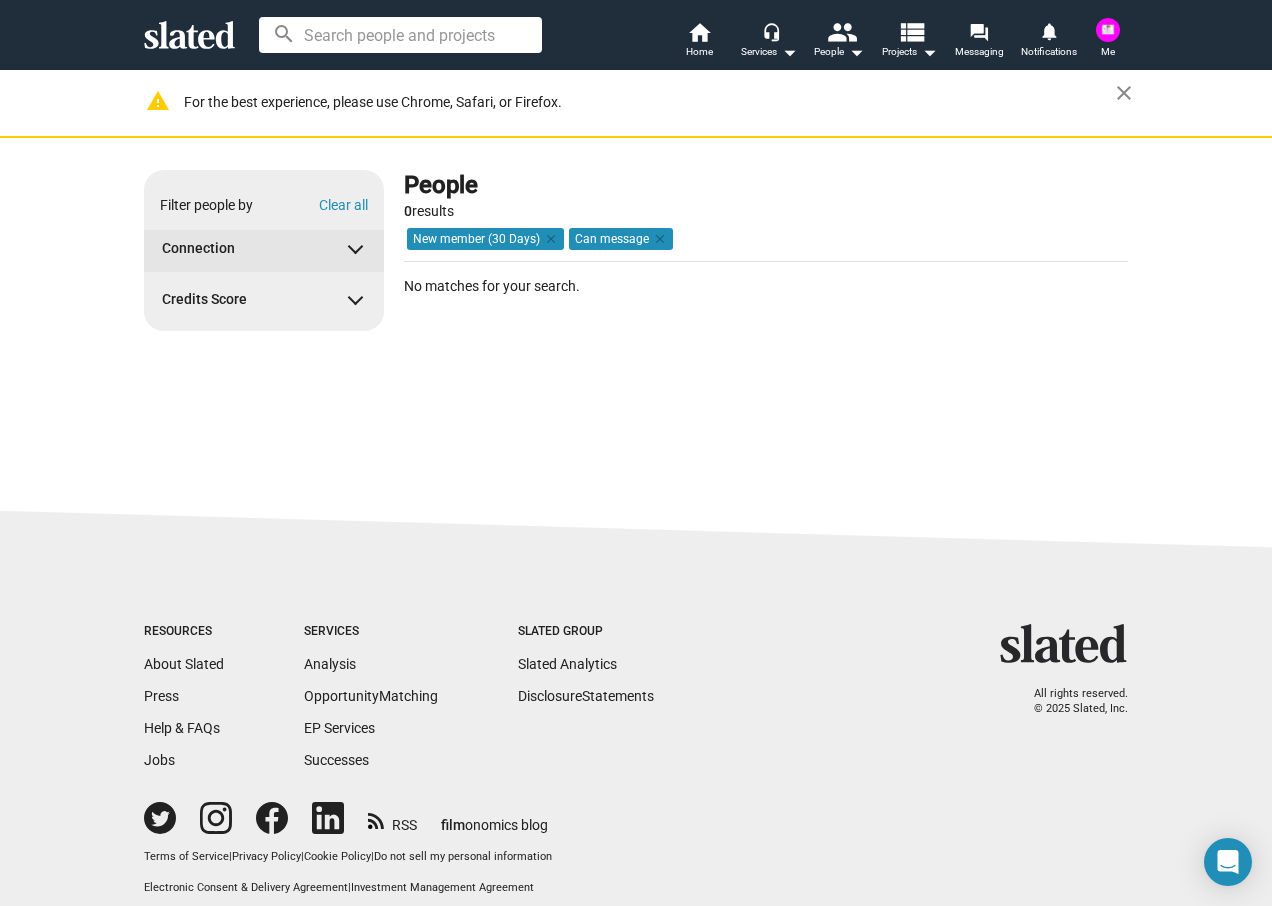 click at bounding box center [355, 245] 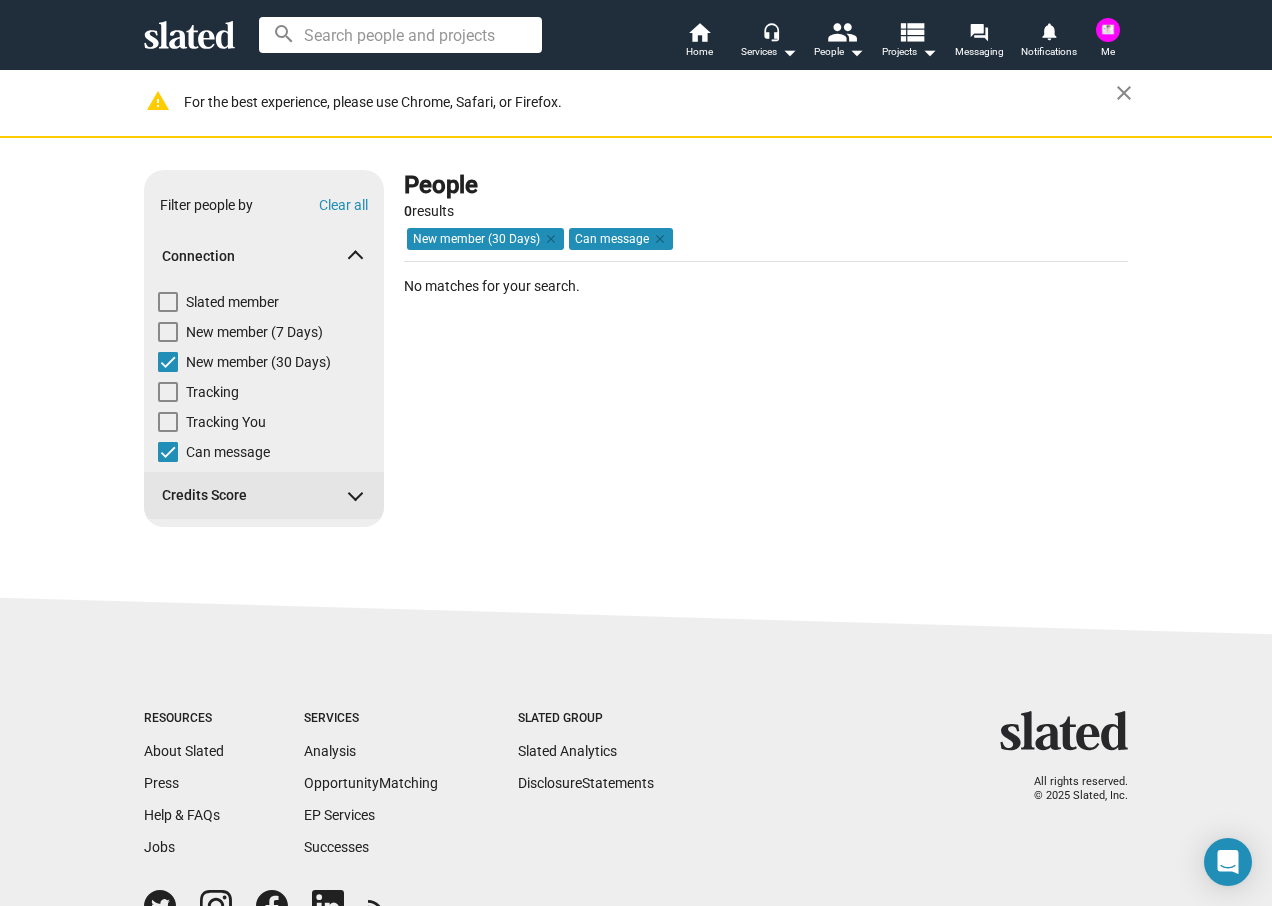 click at bounding box center [355, 492] 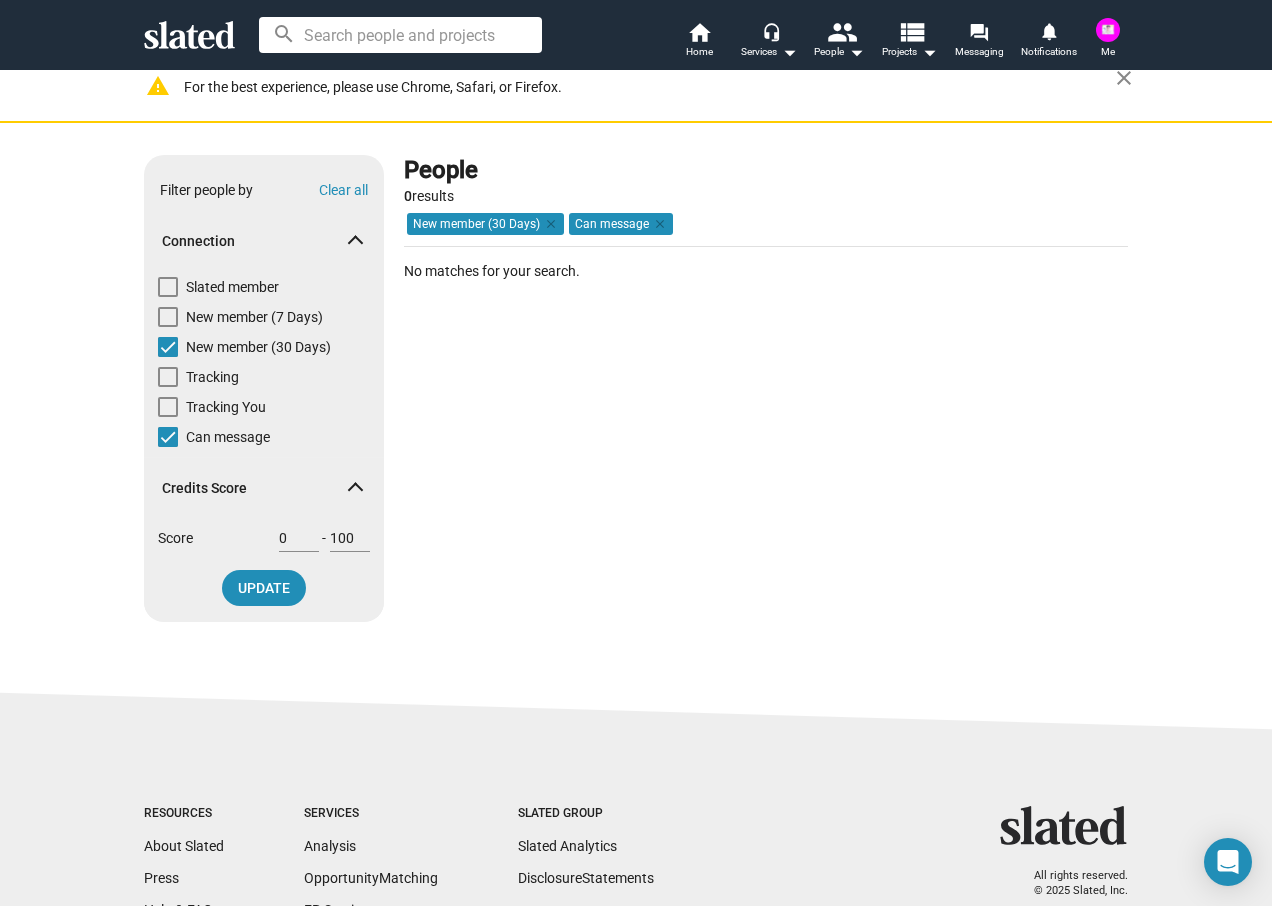 scroll, scrollTop: 0, scrollLeft: 0, axis: both 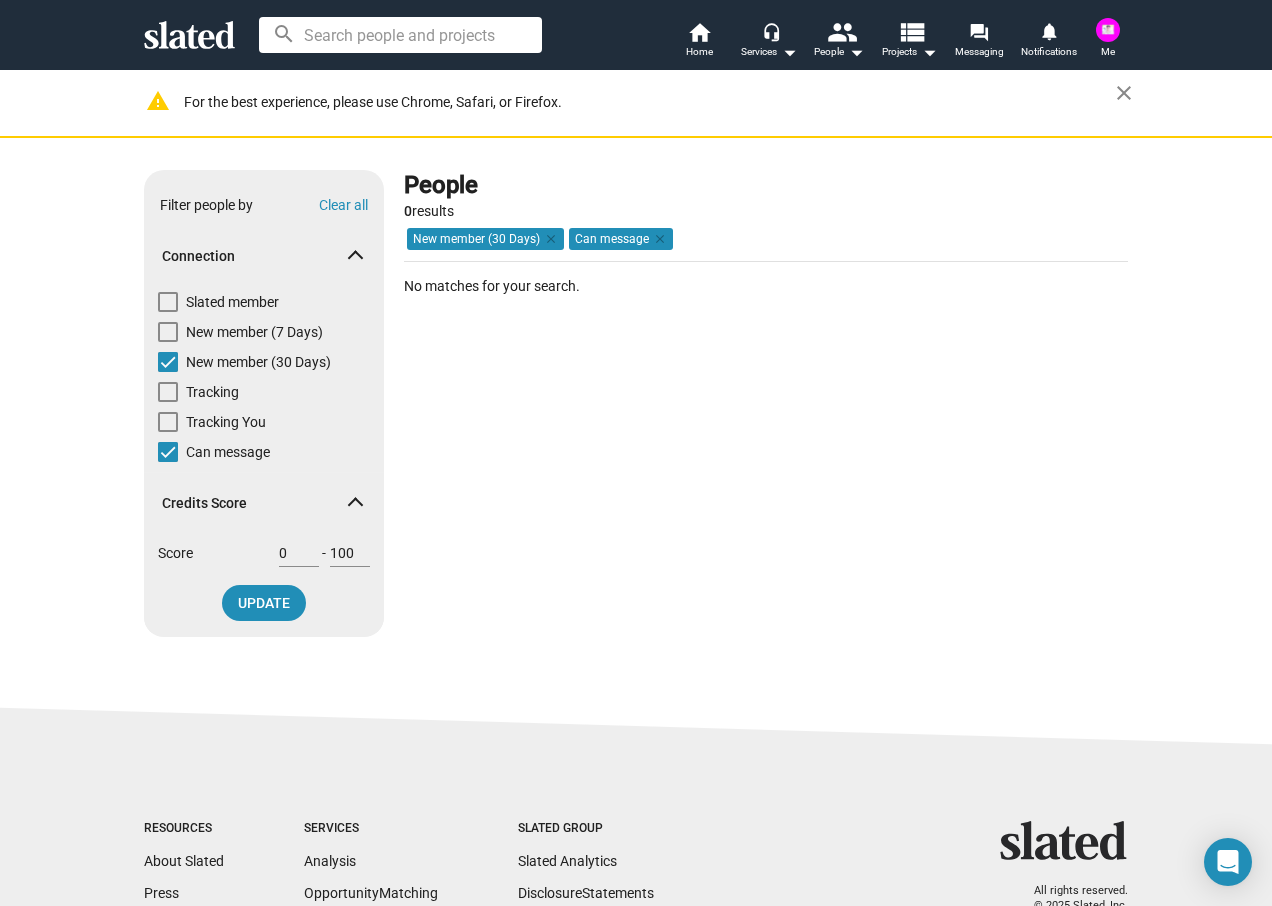 click at bounding box center (1108, 30) 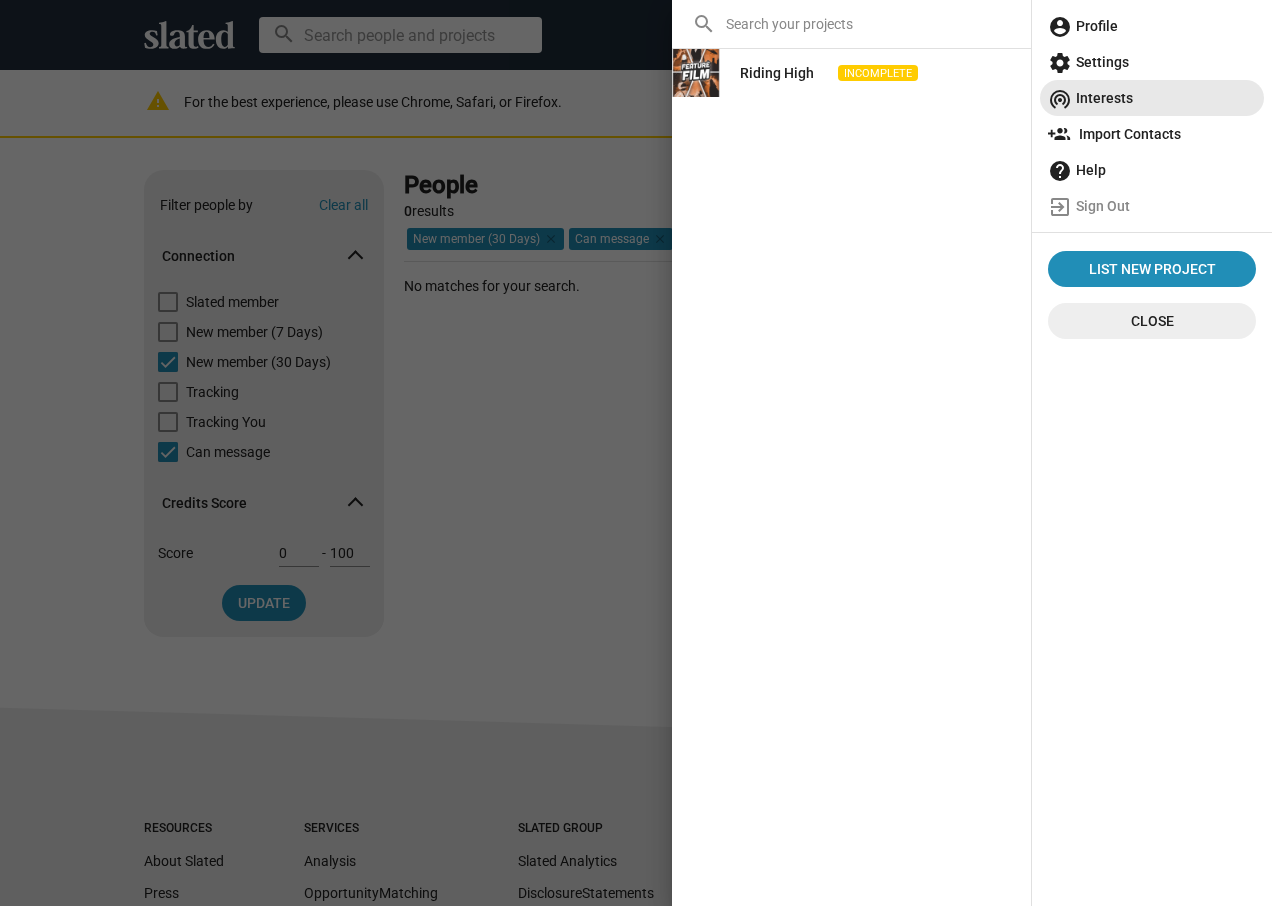 click on "wifi_tethering  Interests" 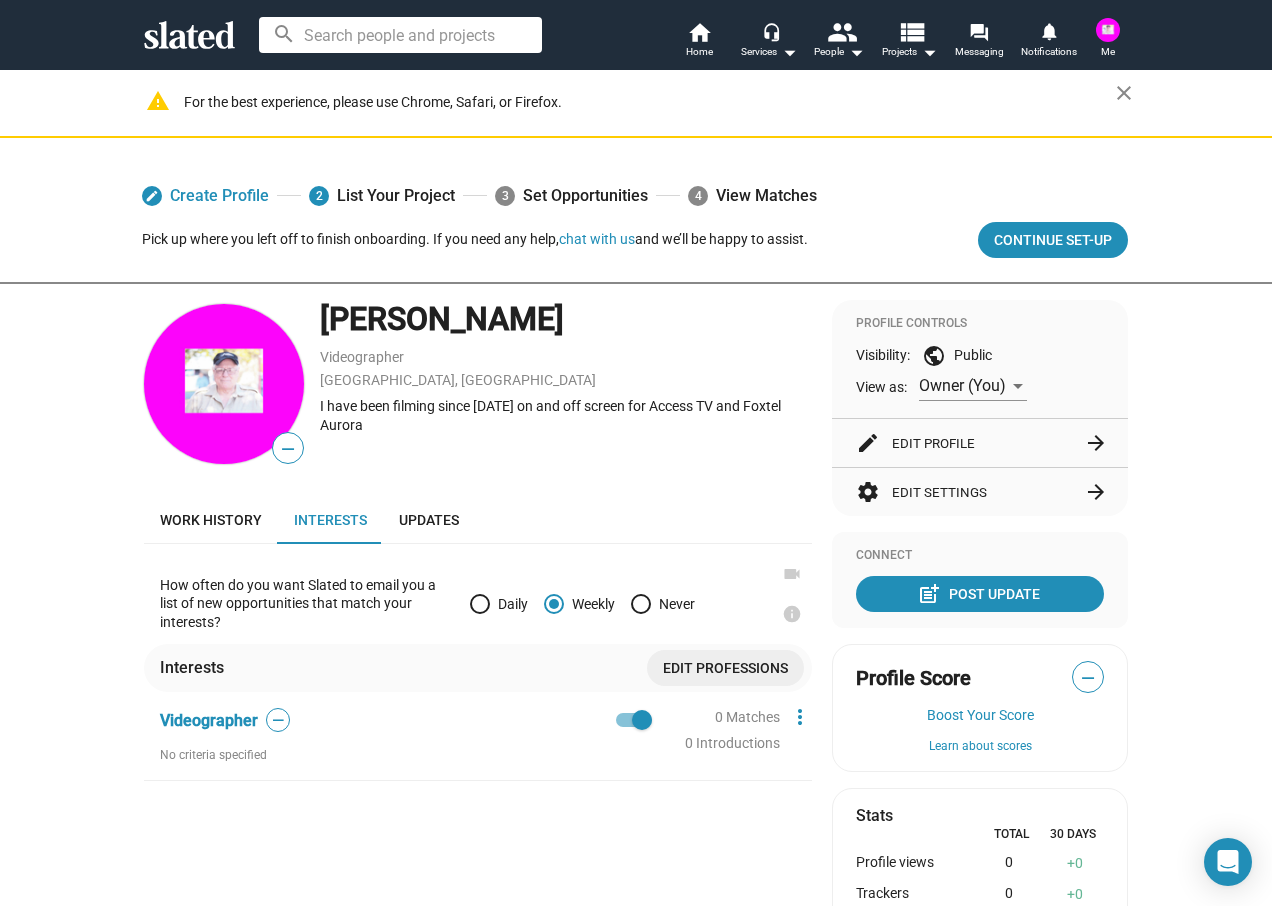 click at bounding box center [1108, 30] 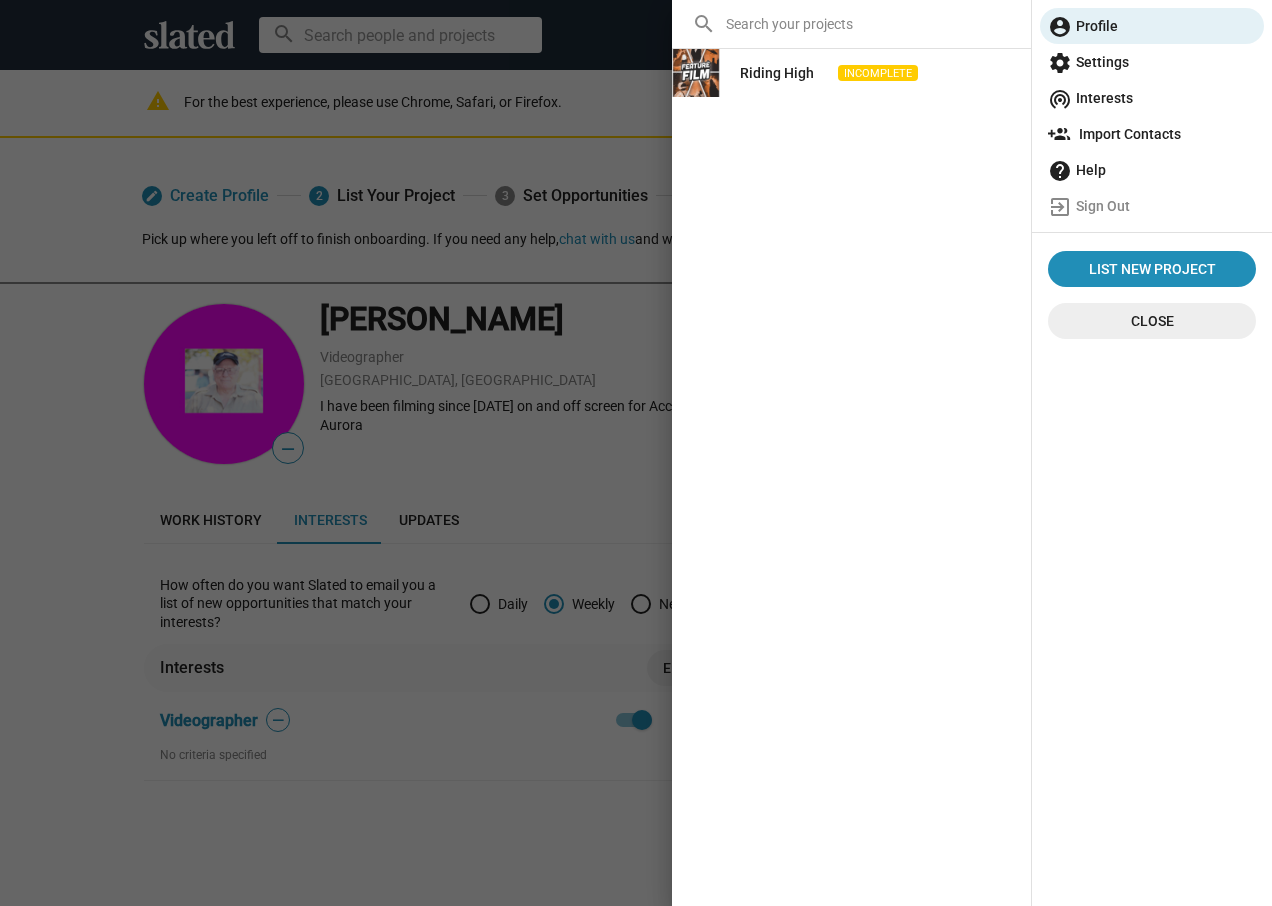 click on "Import Contacts" 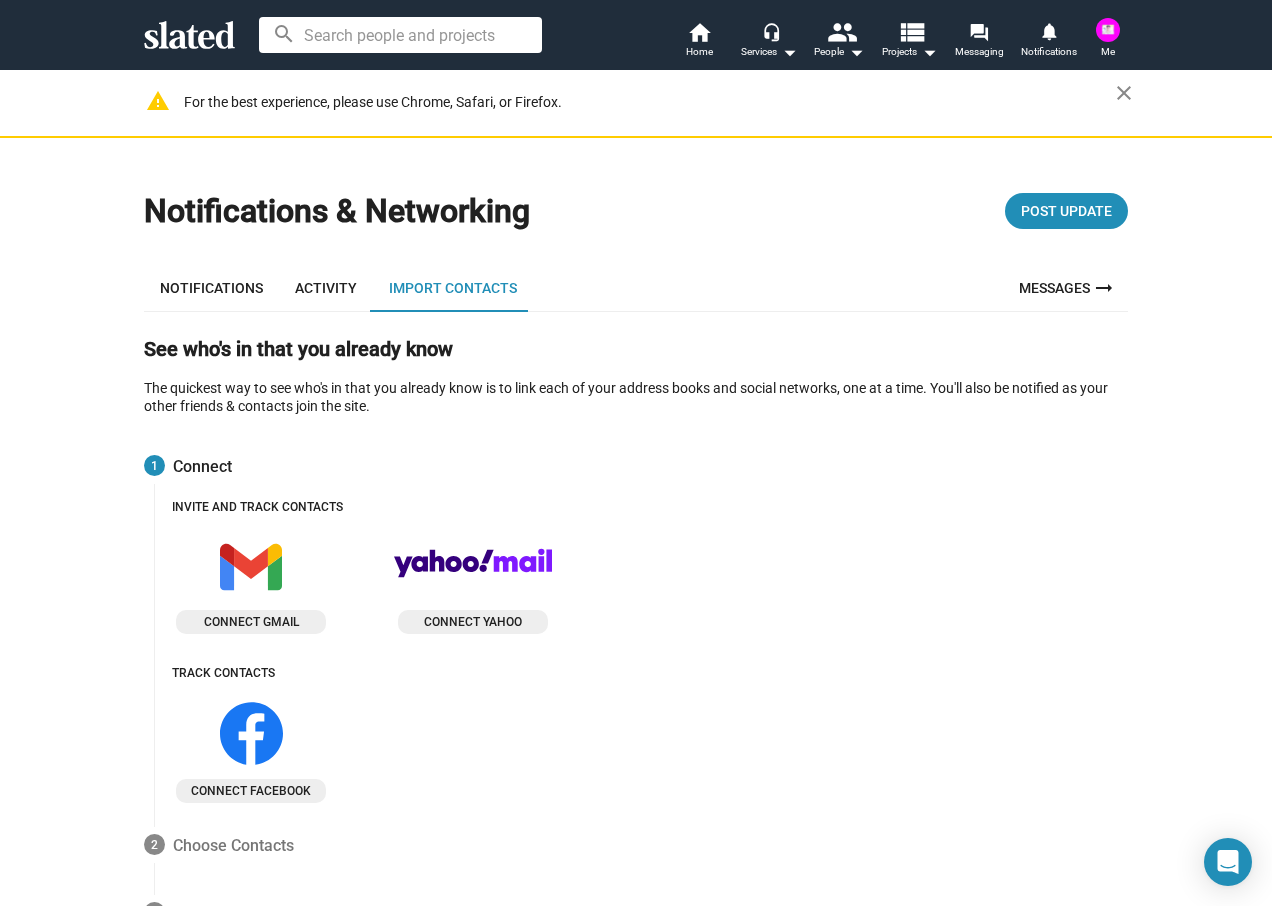 click at bounding box center (1108, 30) 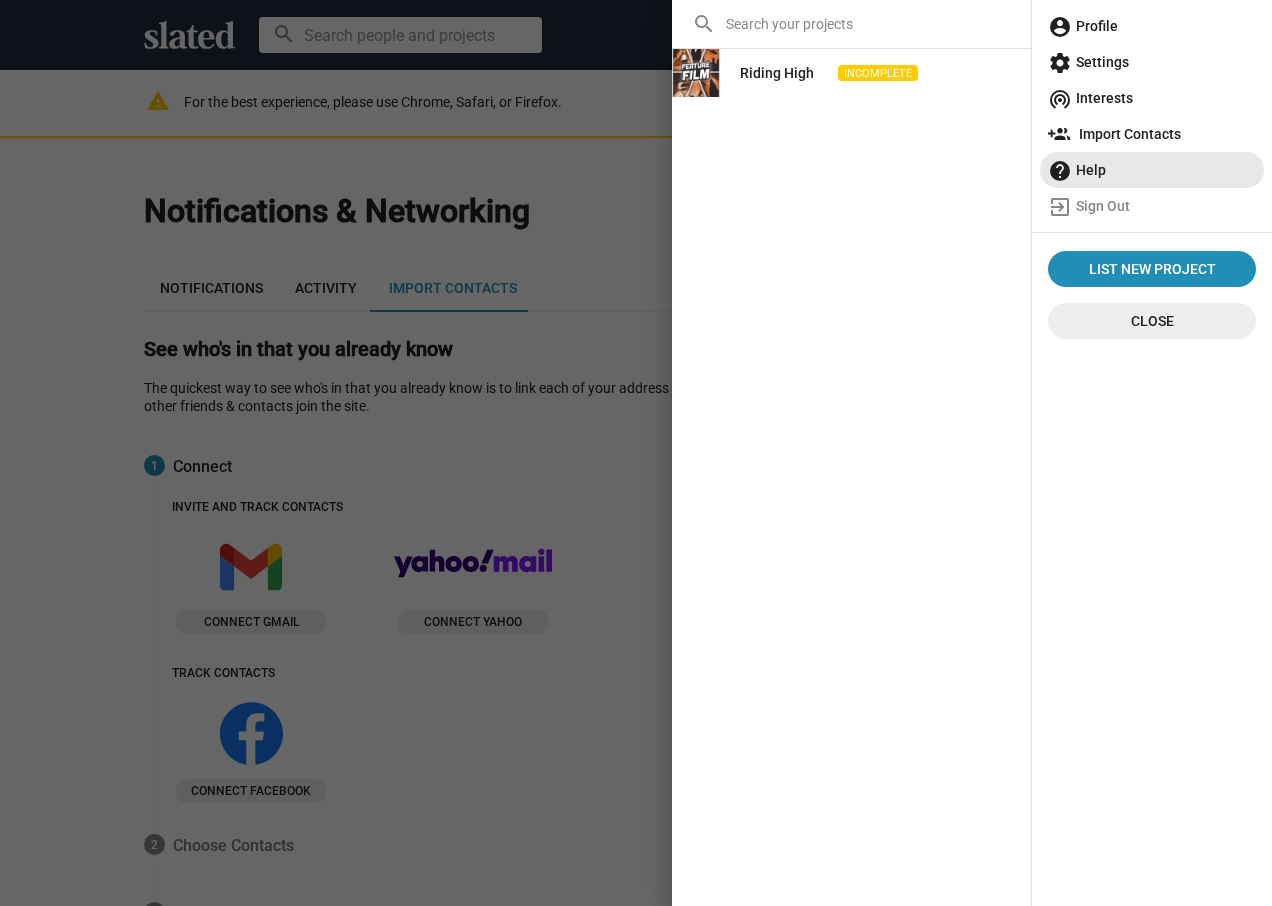 click on "help  Help" 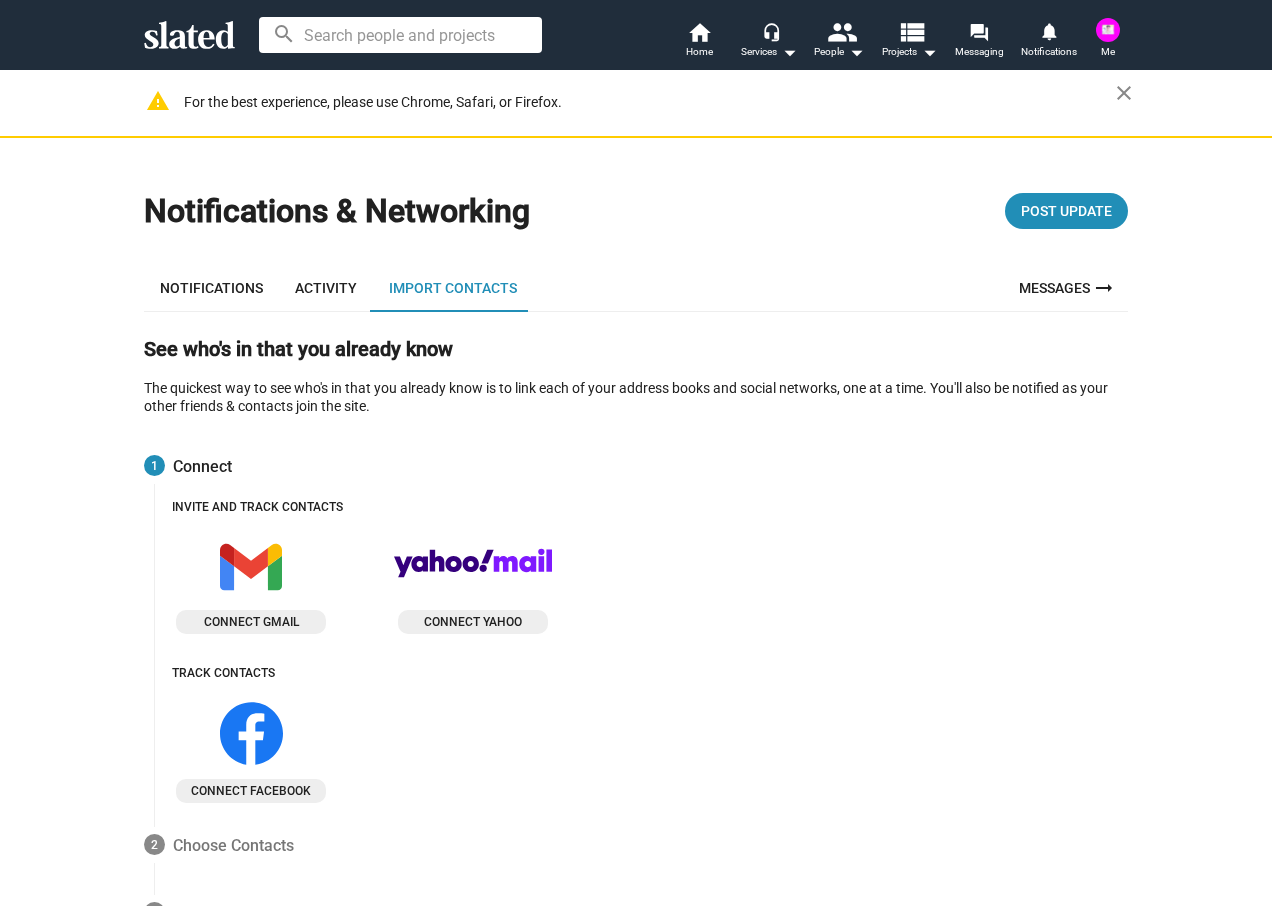 scroll, scrollTop: 0, scrollLeft: 0, axis: both 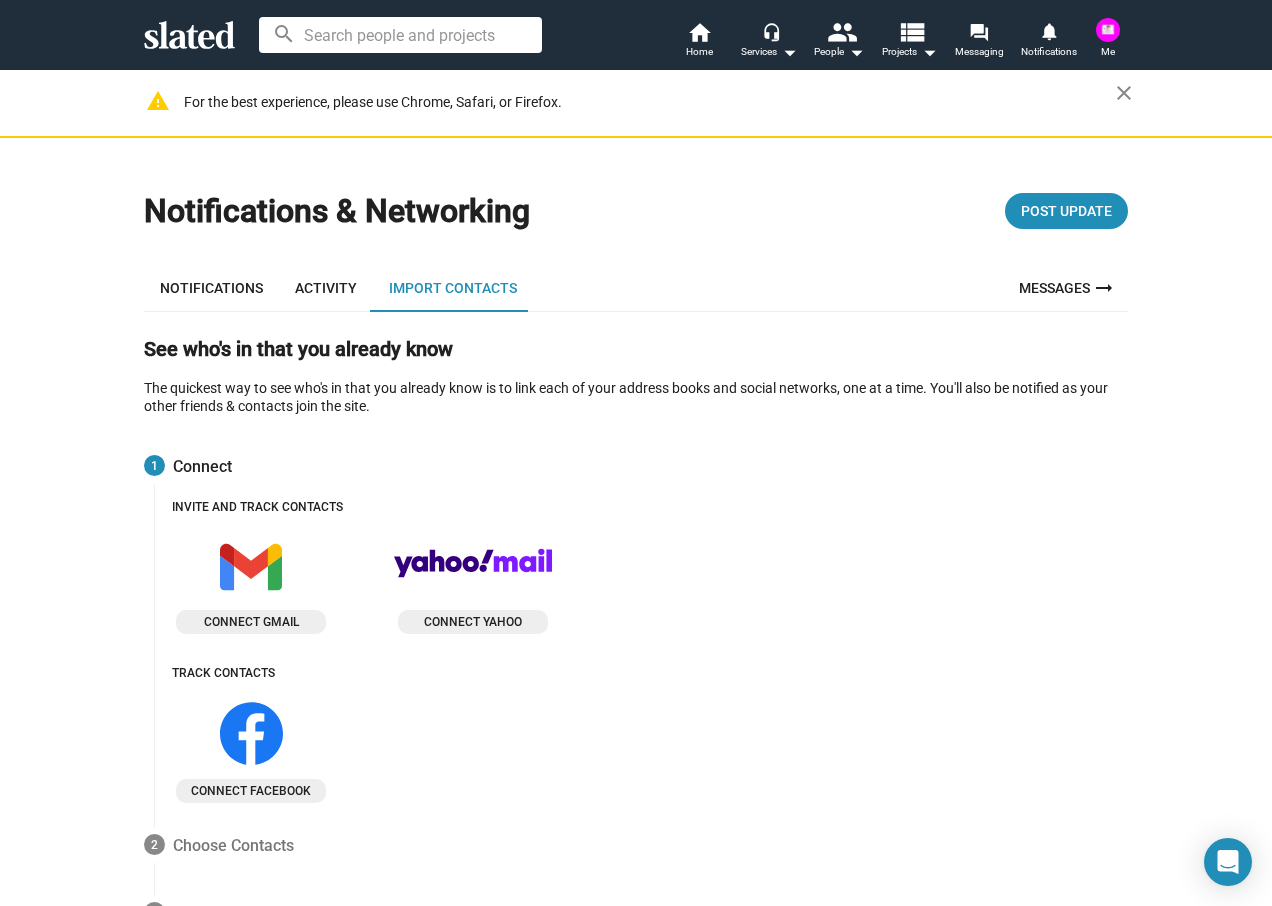 click on "Messages  arrow_right_alt" at bounding box center [1067, 288] 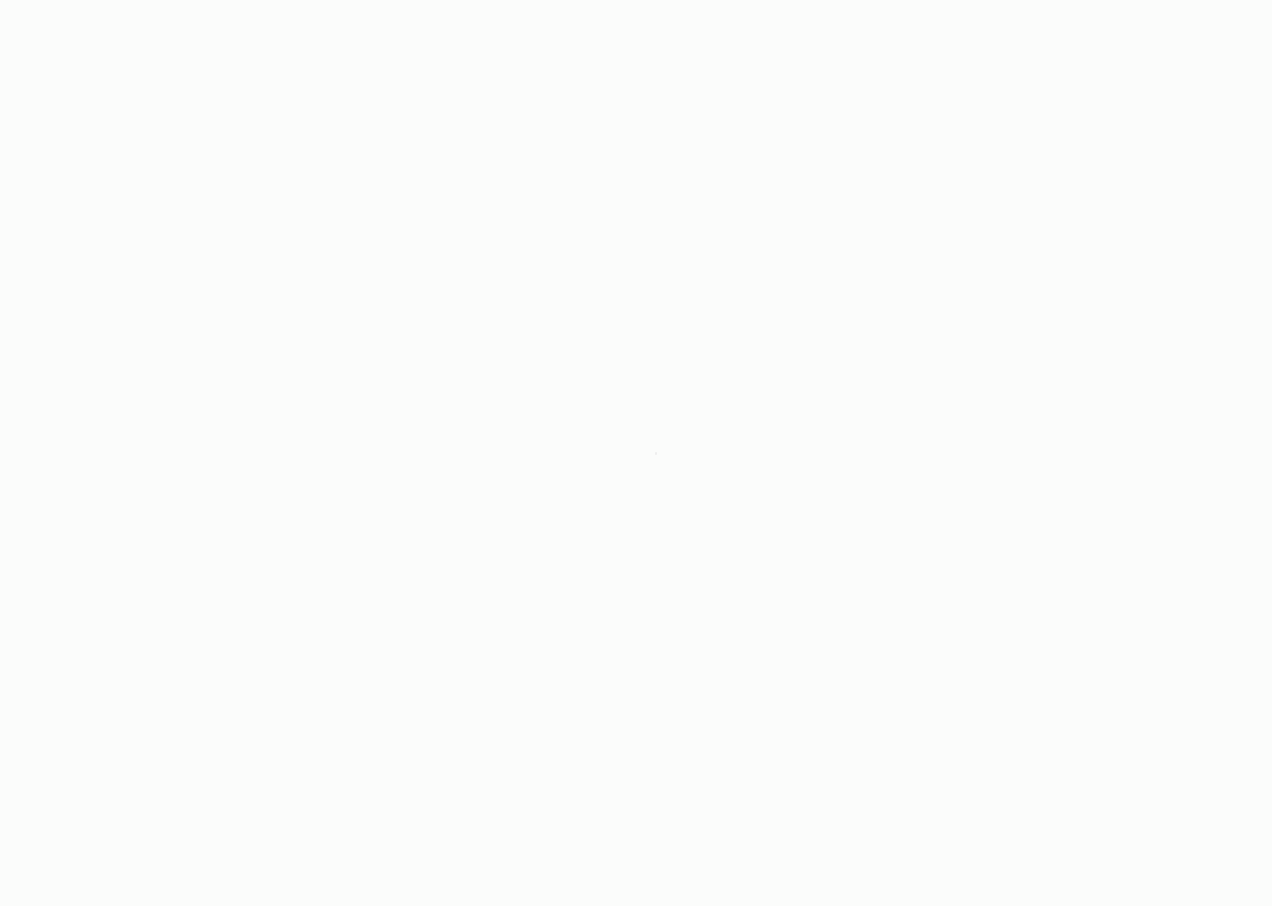 scroll, scrollTop: 0, scrollLeft: 0, axis: both 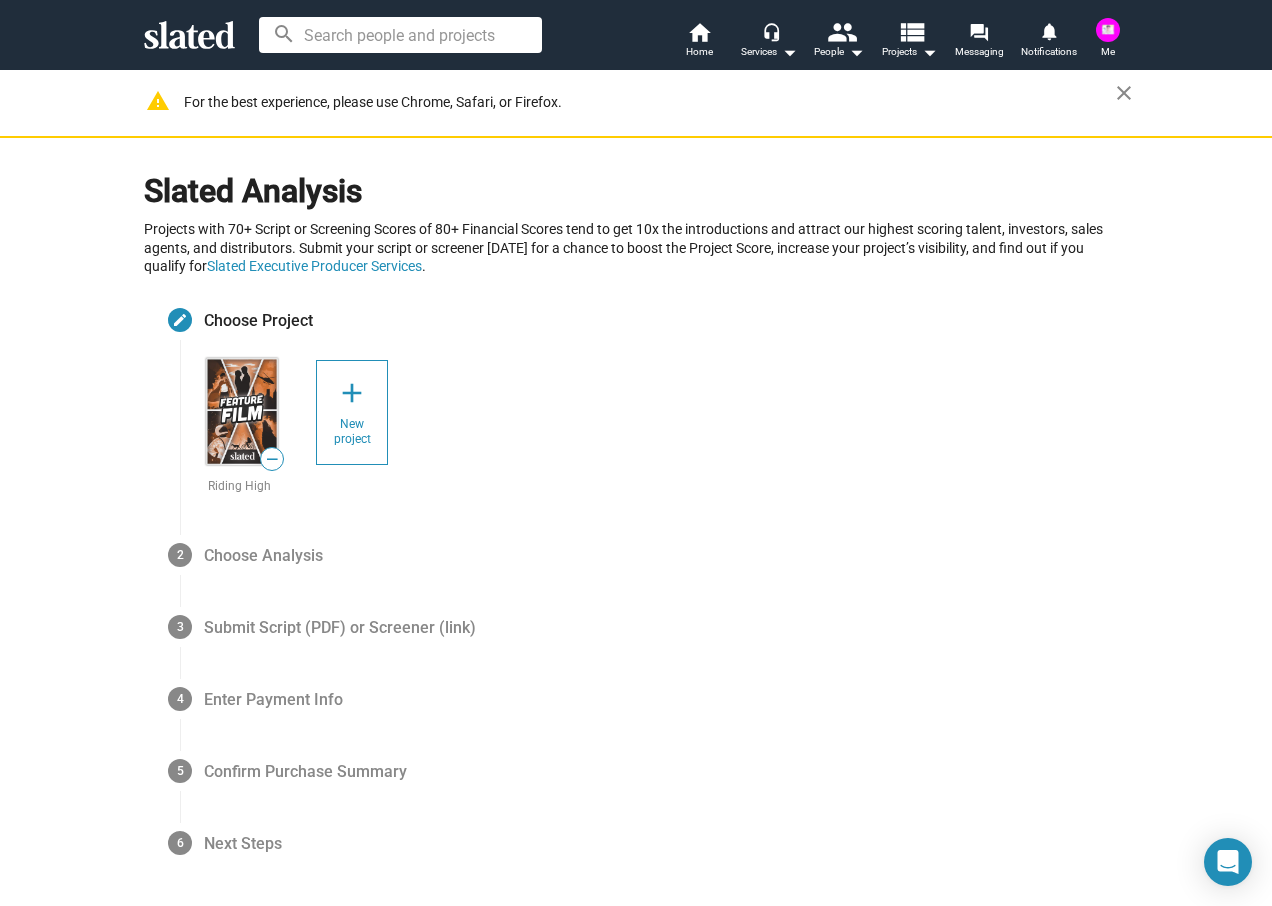 click on "New project" at bounding box center [352, 433] 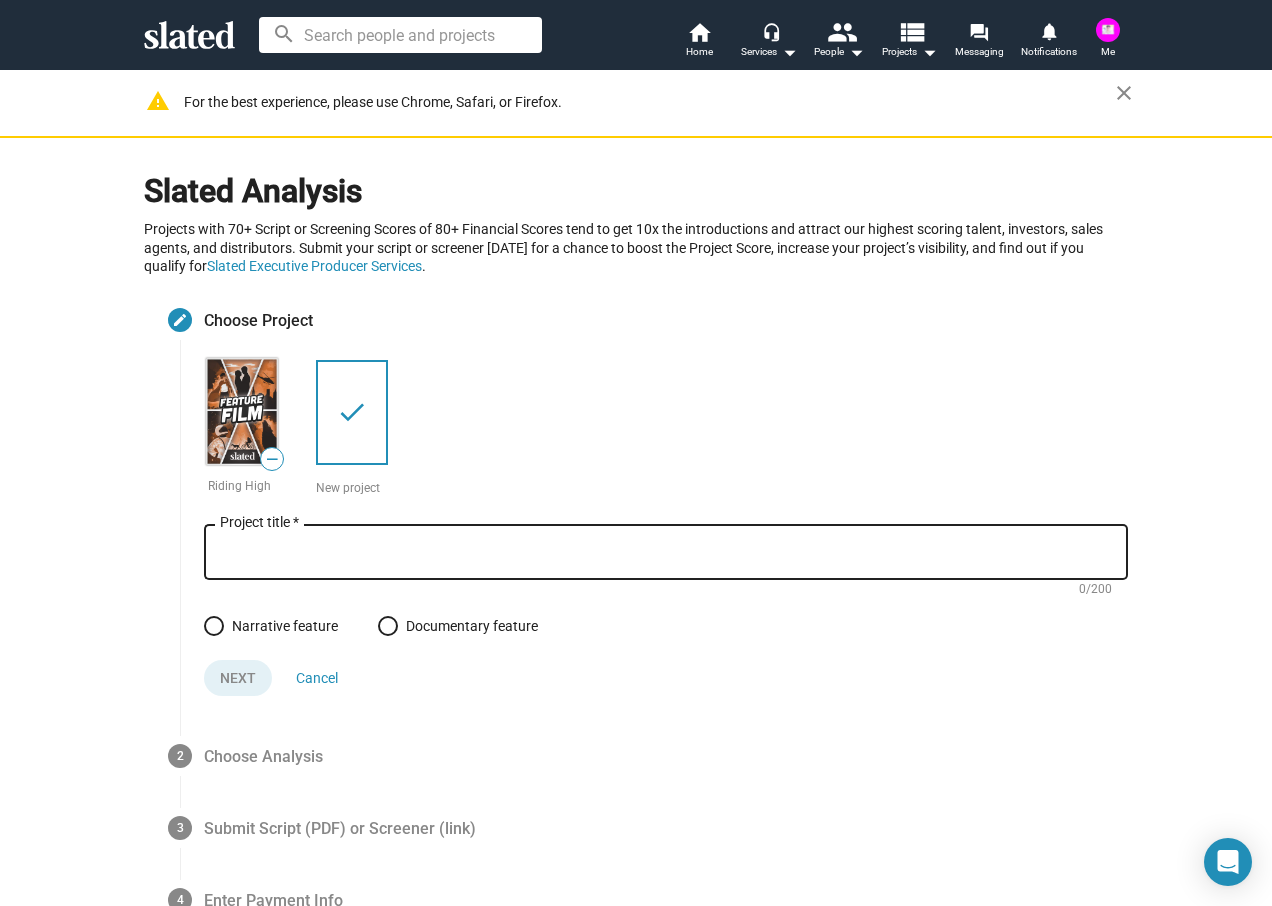 click on "Project title *" at bounding box center (666, 550) 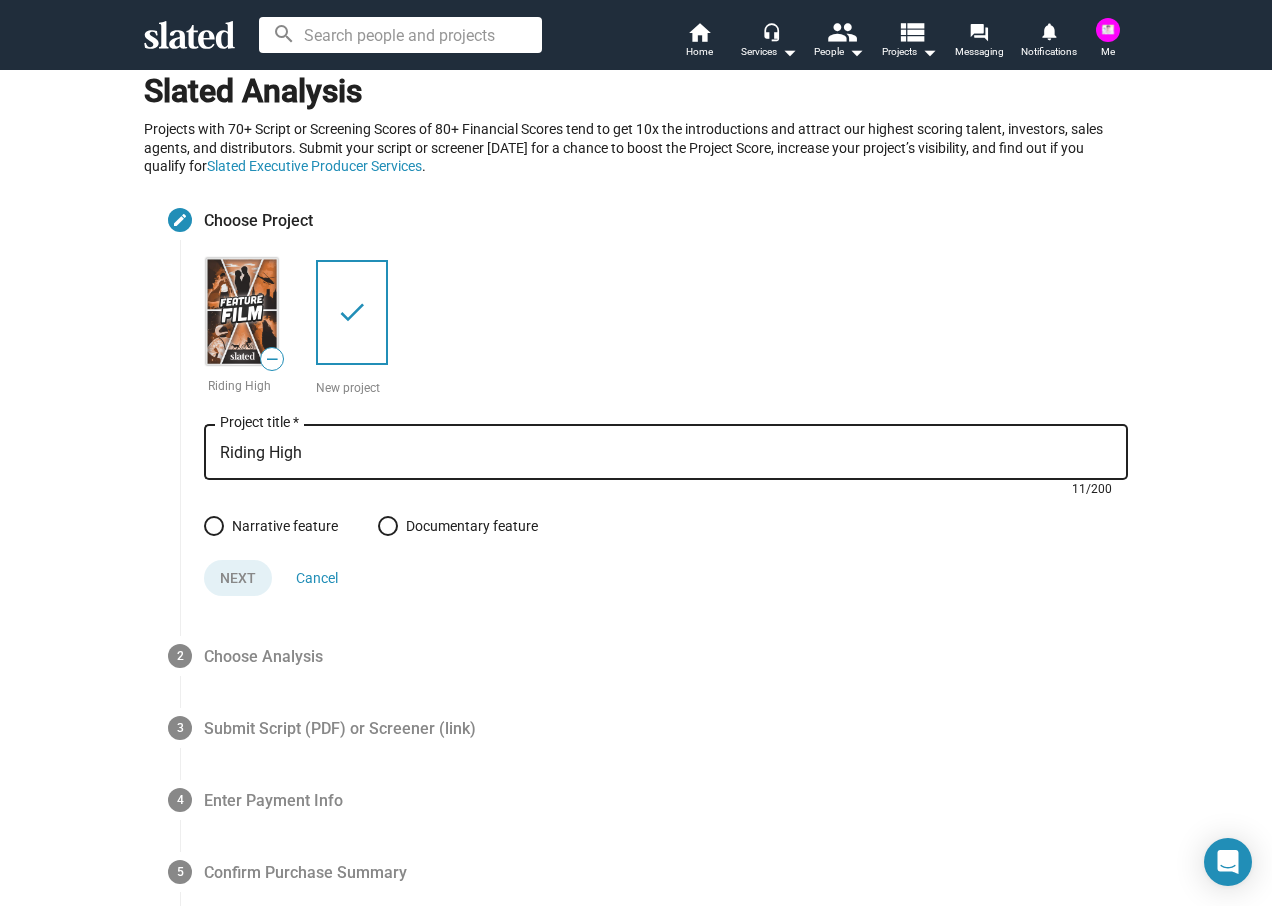 scroll, scrollTop: 0, scrollLeft: 0, axis: both 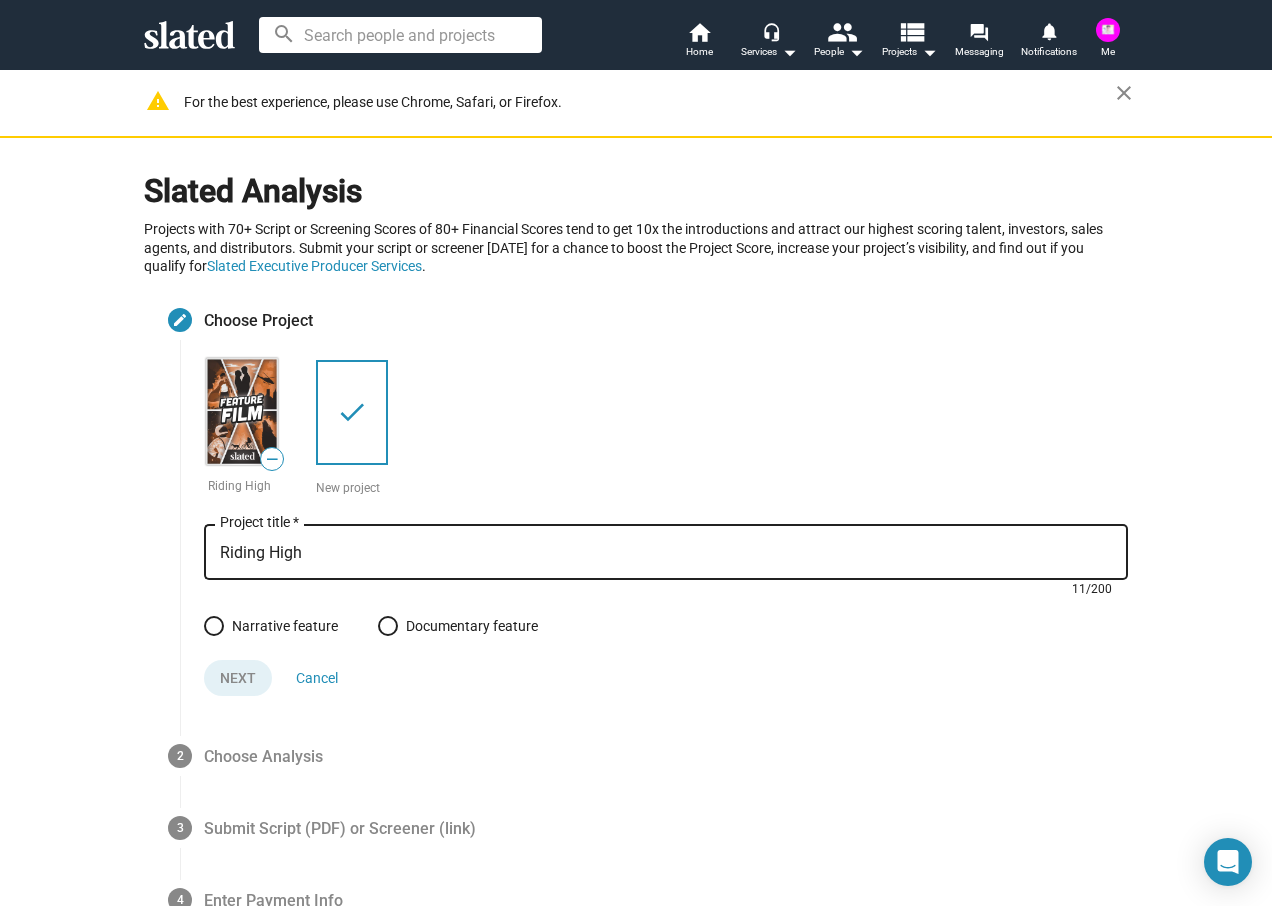 type on "Riding High" 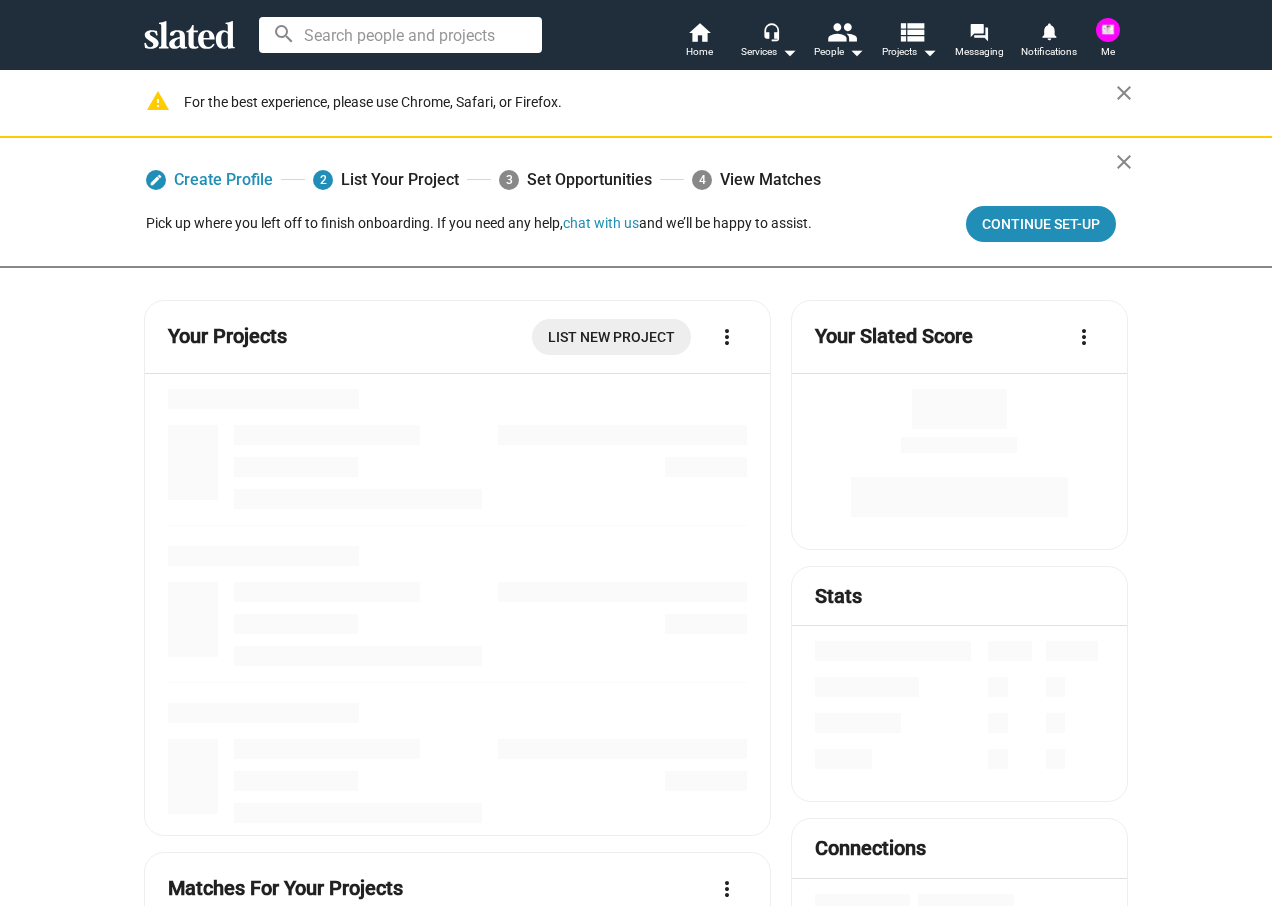 scroll, scrollTop: 0, scrollLeft: 0, axis: both 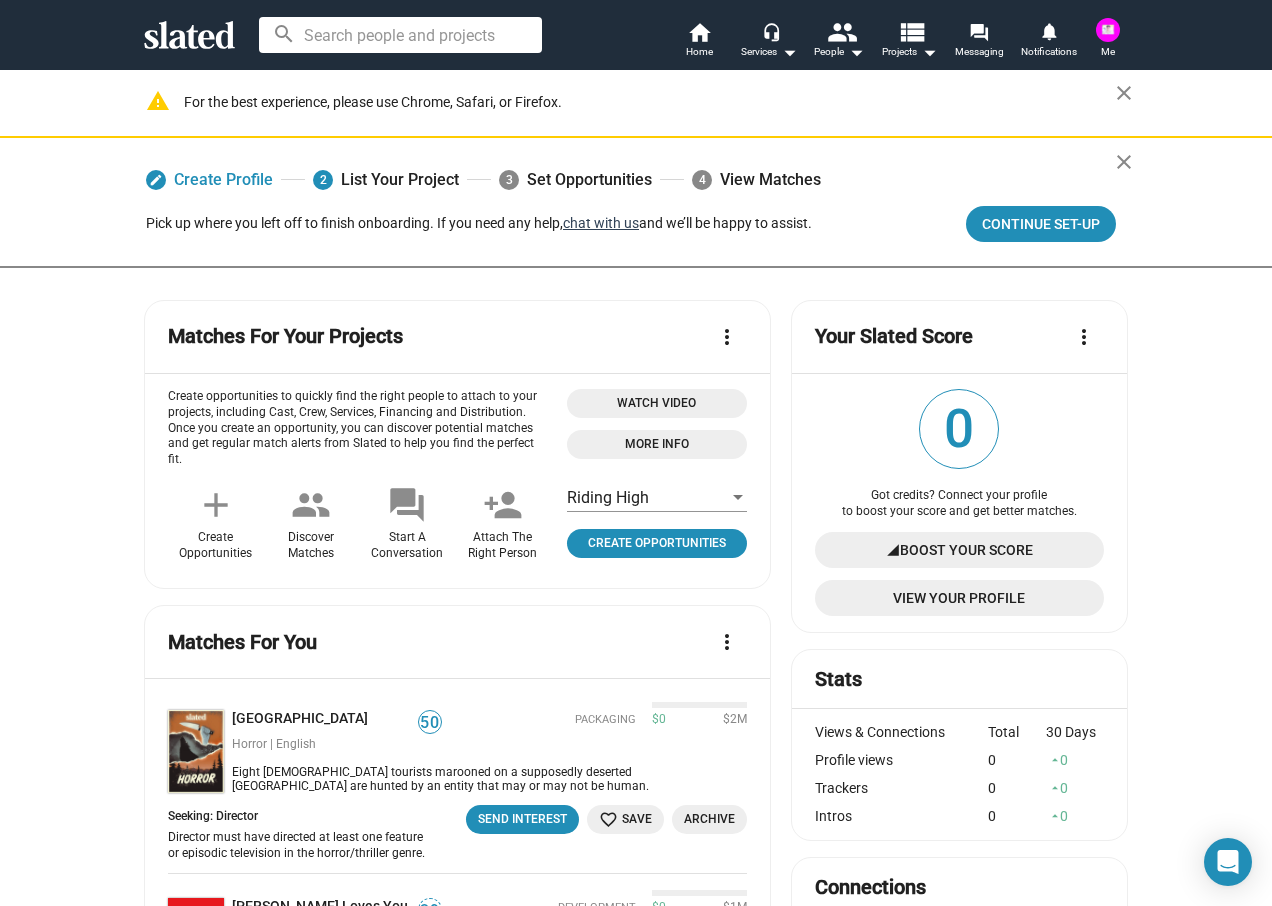 click on "chat with us" 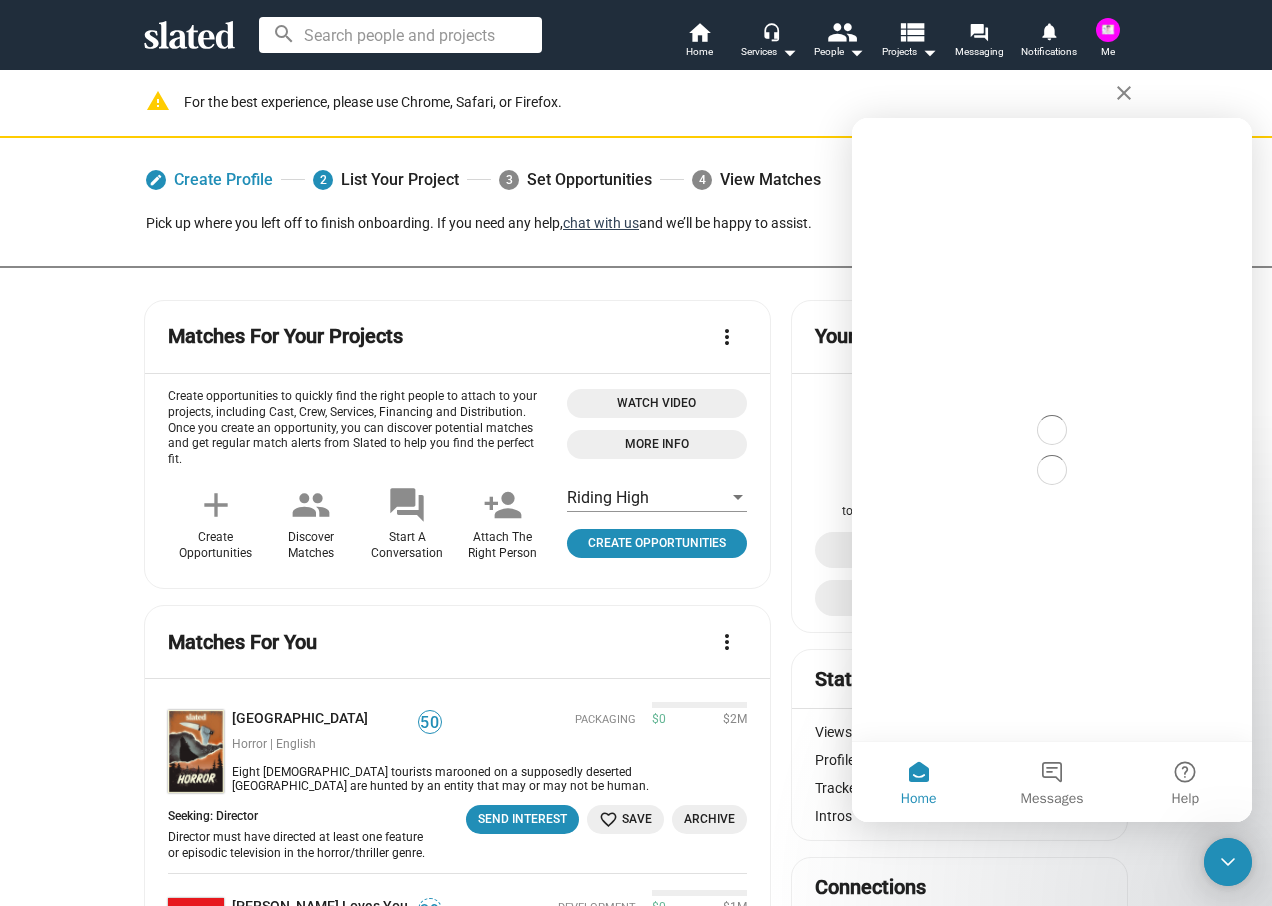 scroll, scrollTop: 0, scrollLeft: 0, axis: both 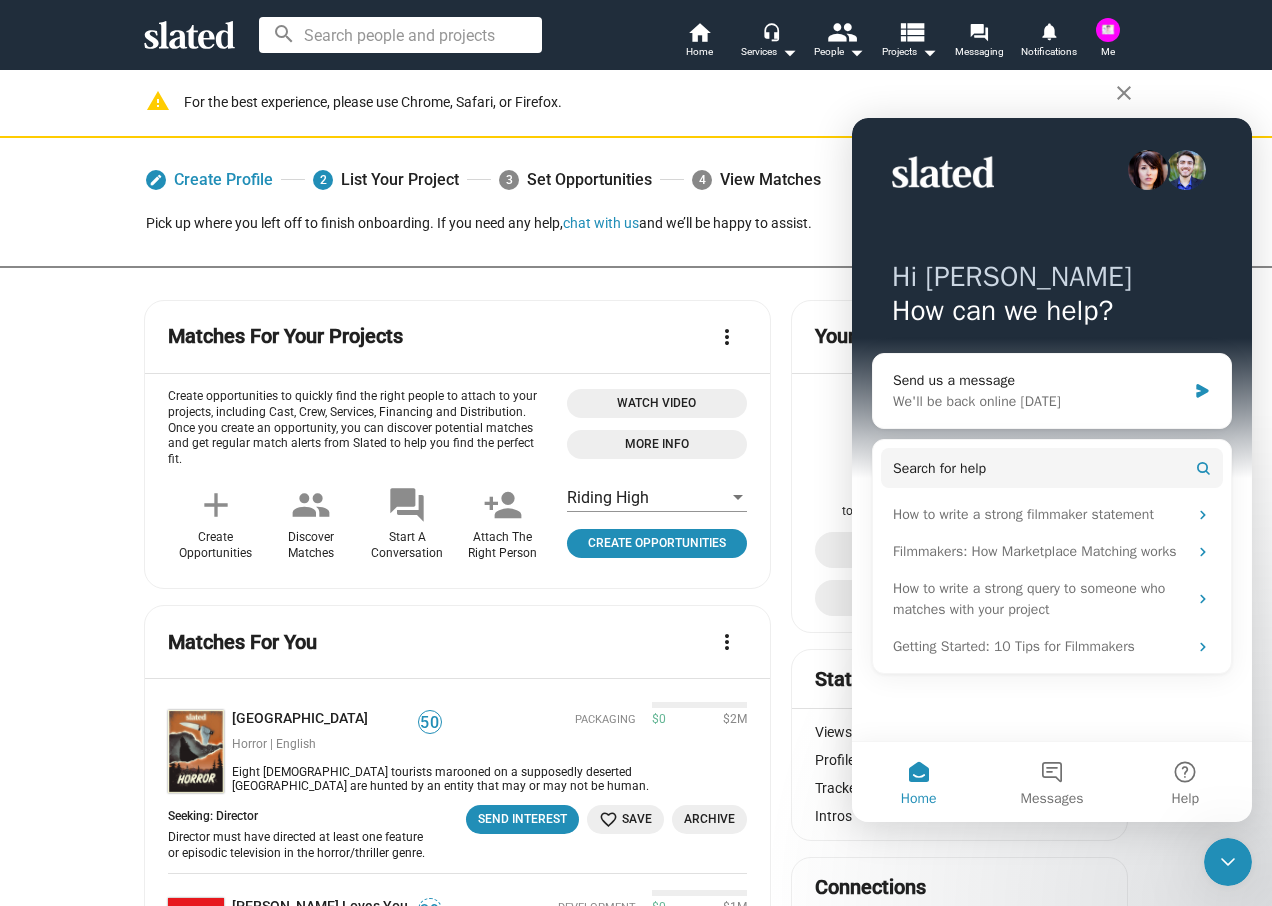 click 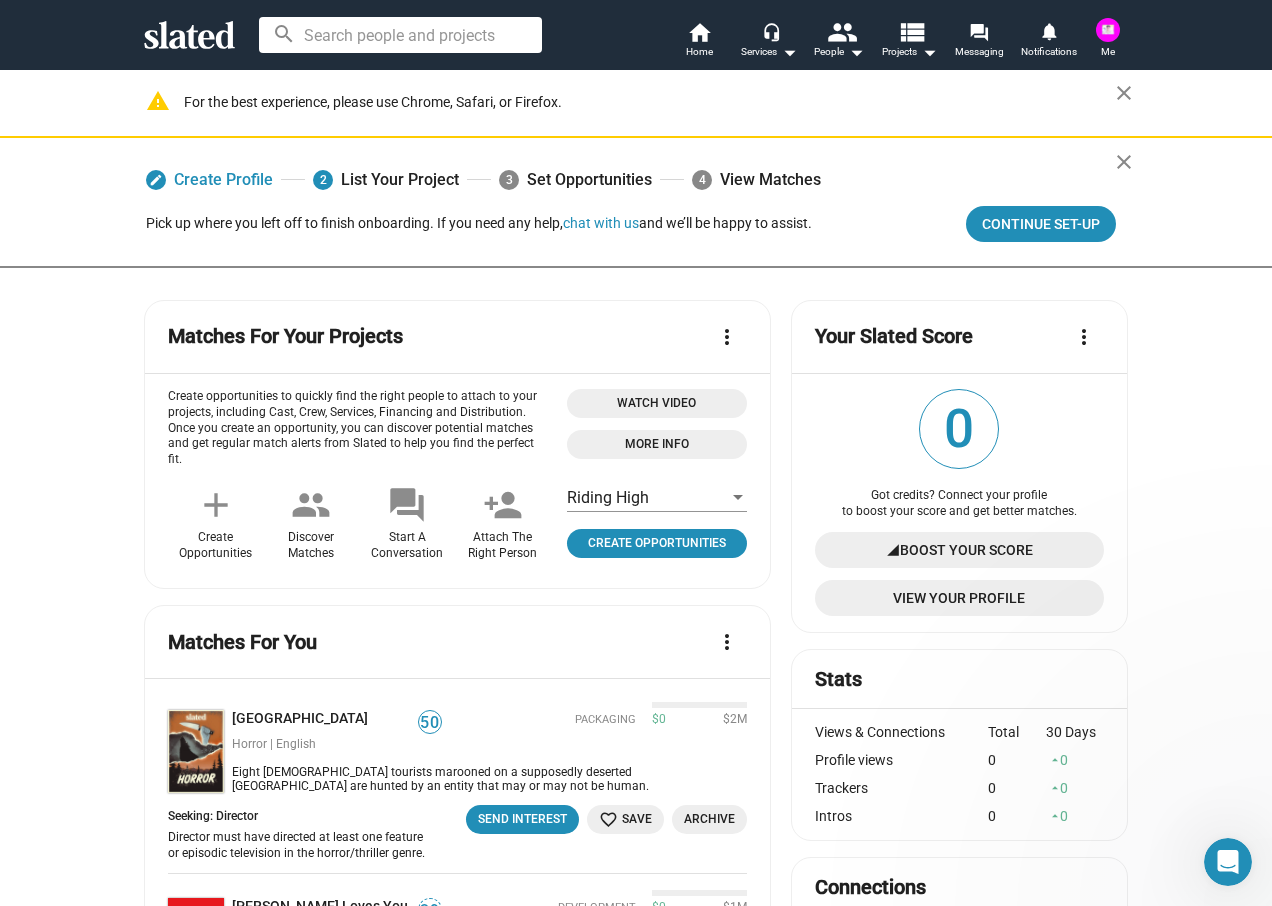 scroll, scrollTop: 0, scrollLeft: 0, axis: both 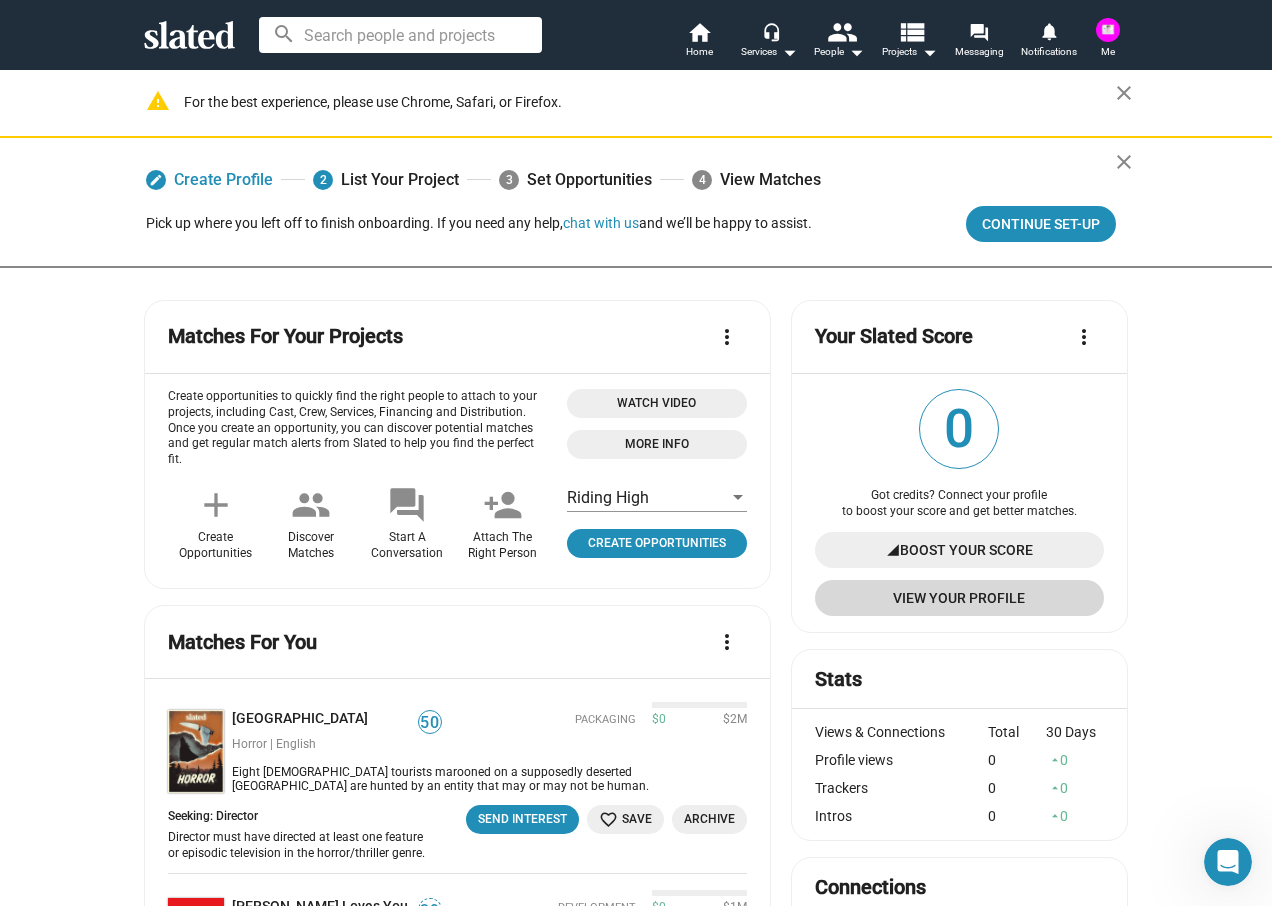 click on "View Your Profile" 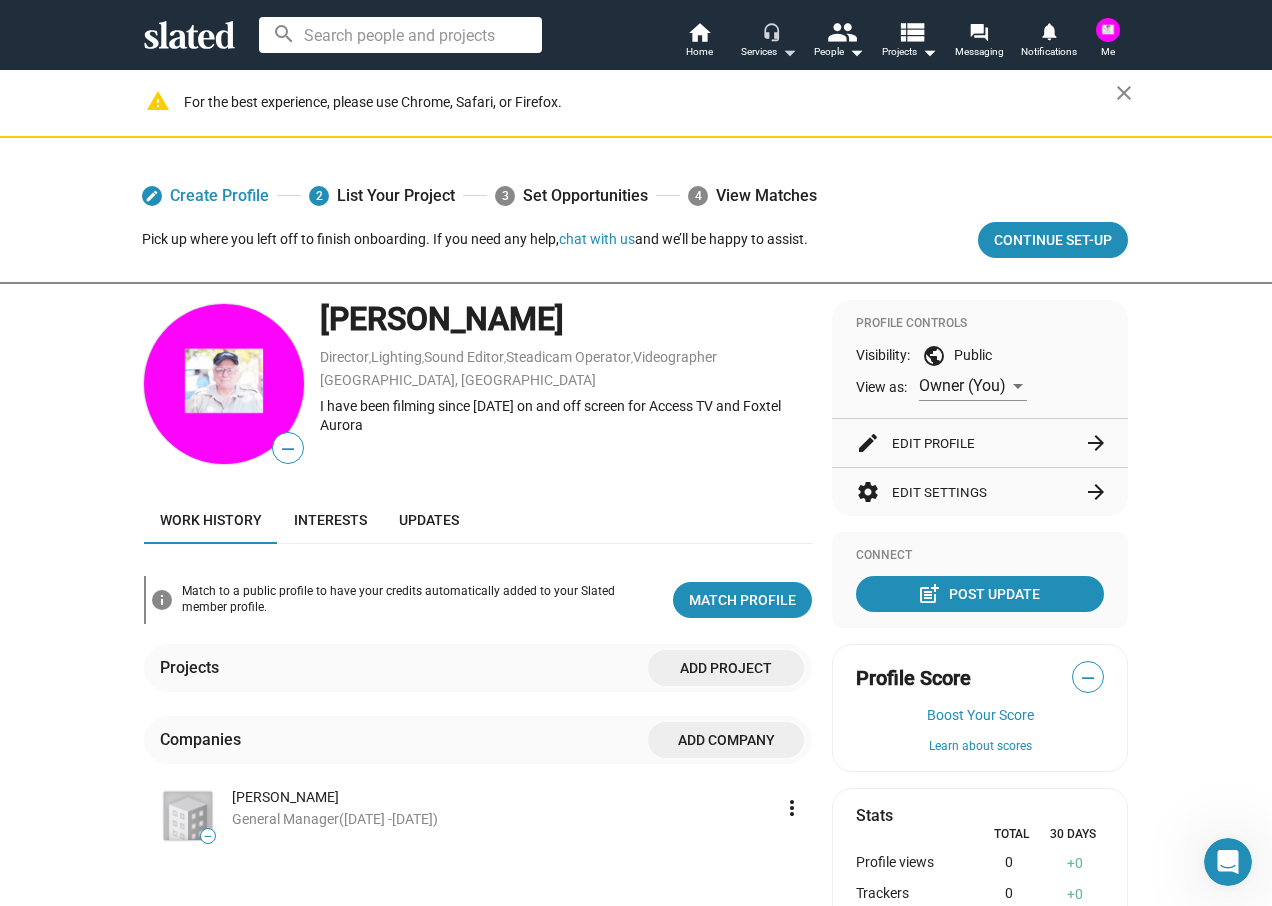 click on "headset_mic" at bounding box center [771, 31] 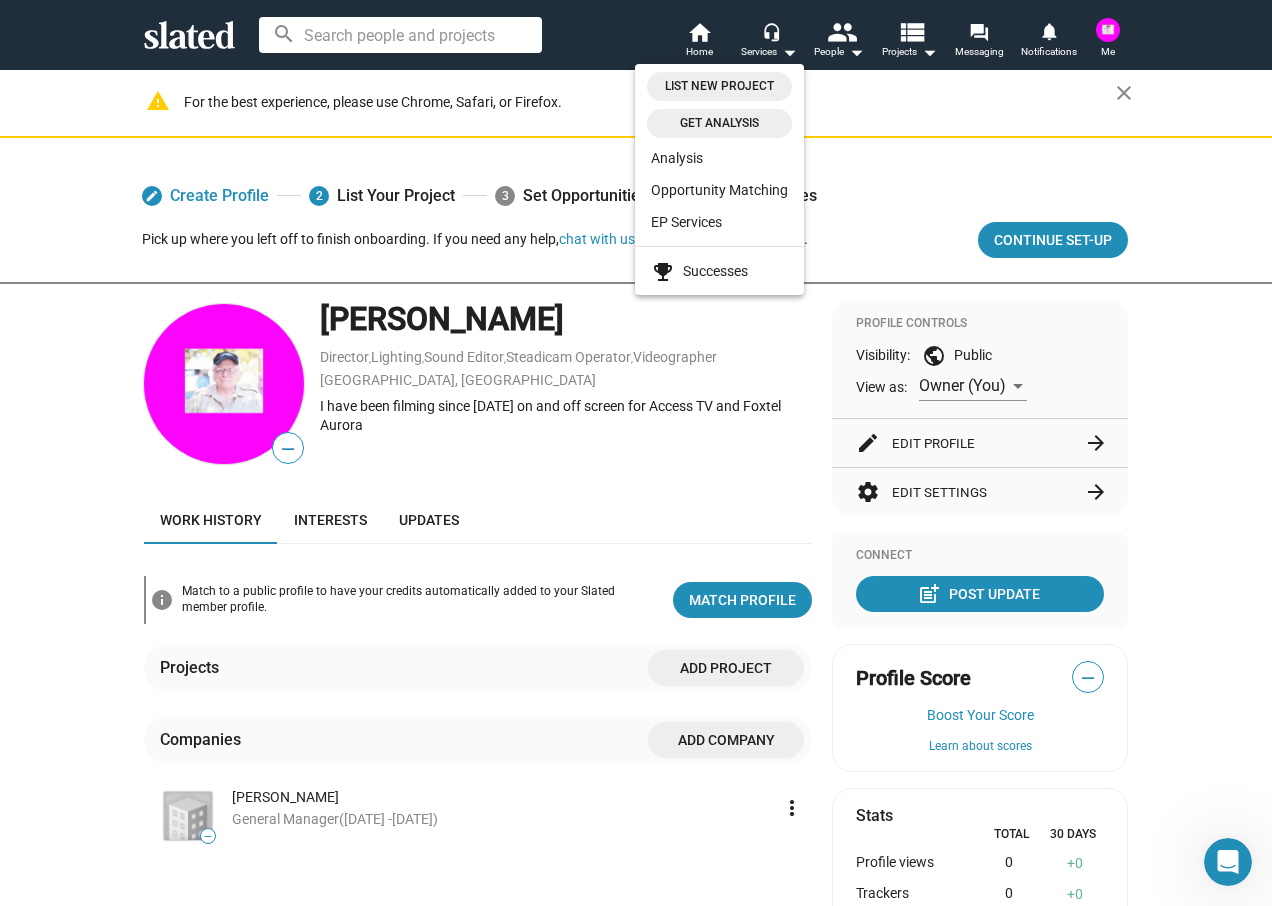 click at bounding box center (636, 453) 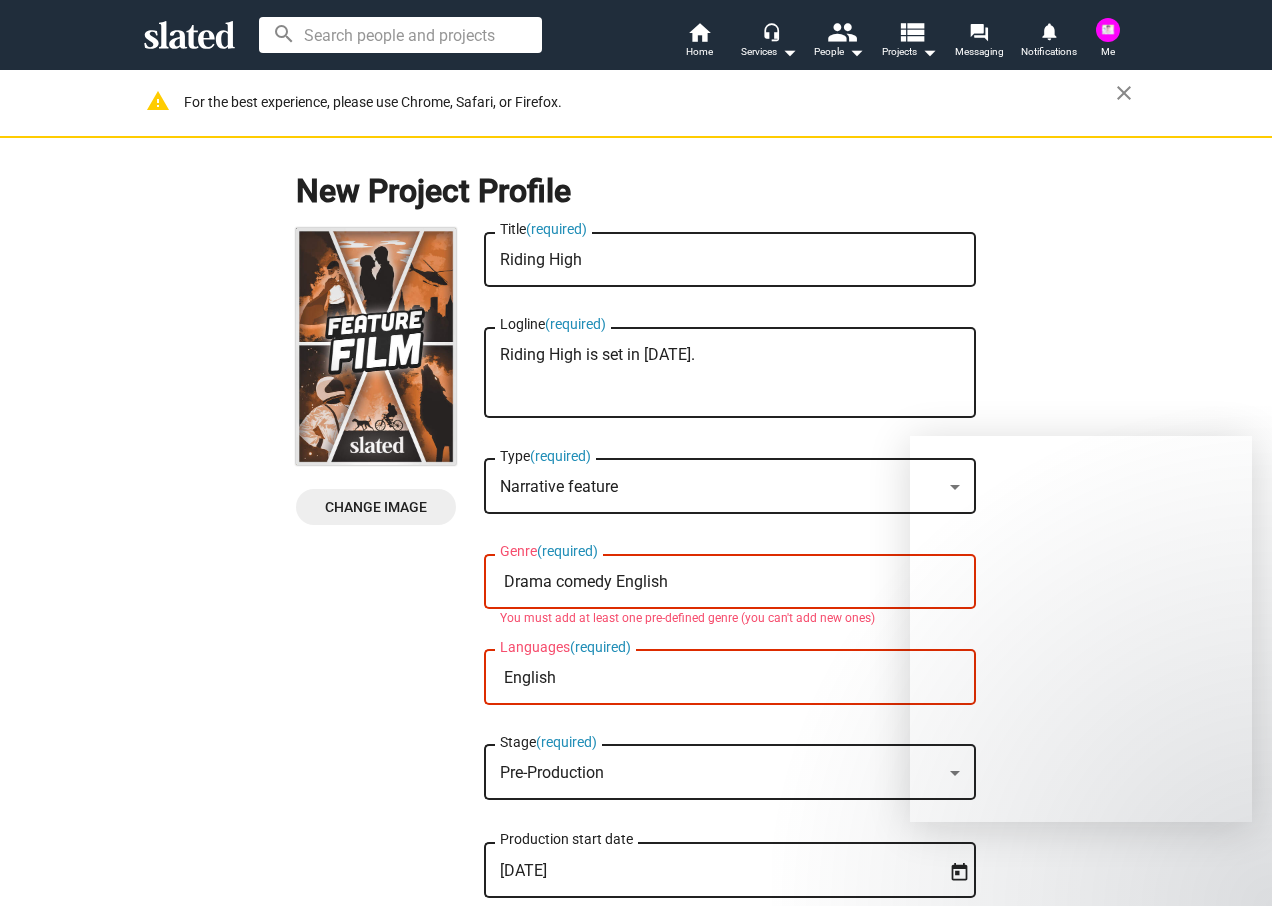 scroll, scrollTop: 0, scrollLeft: 0, axis: both 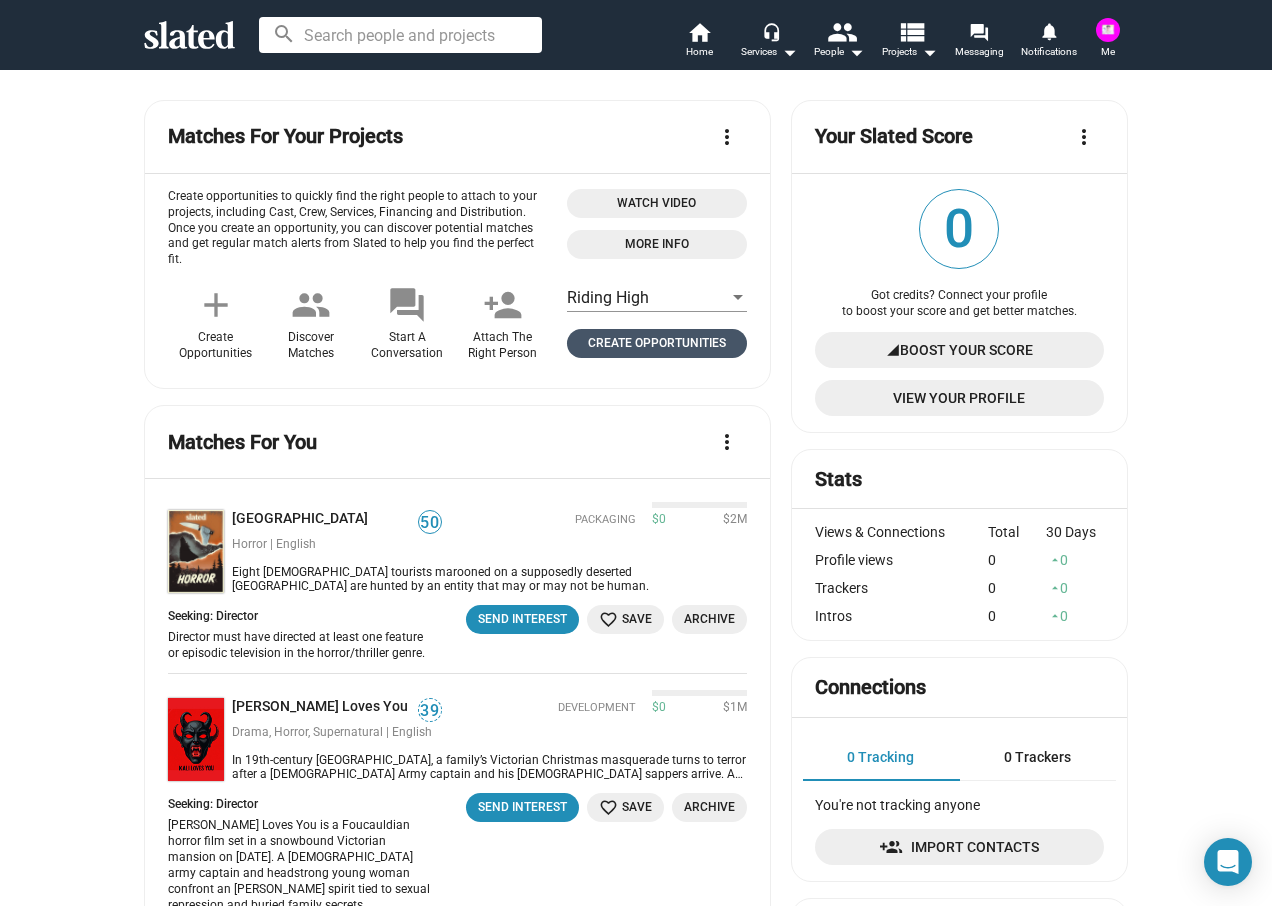 click on "Create Opportunities" 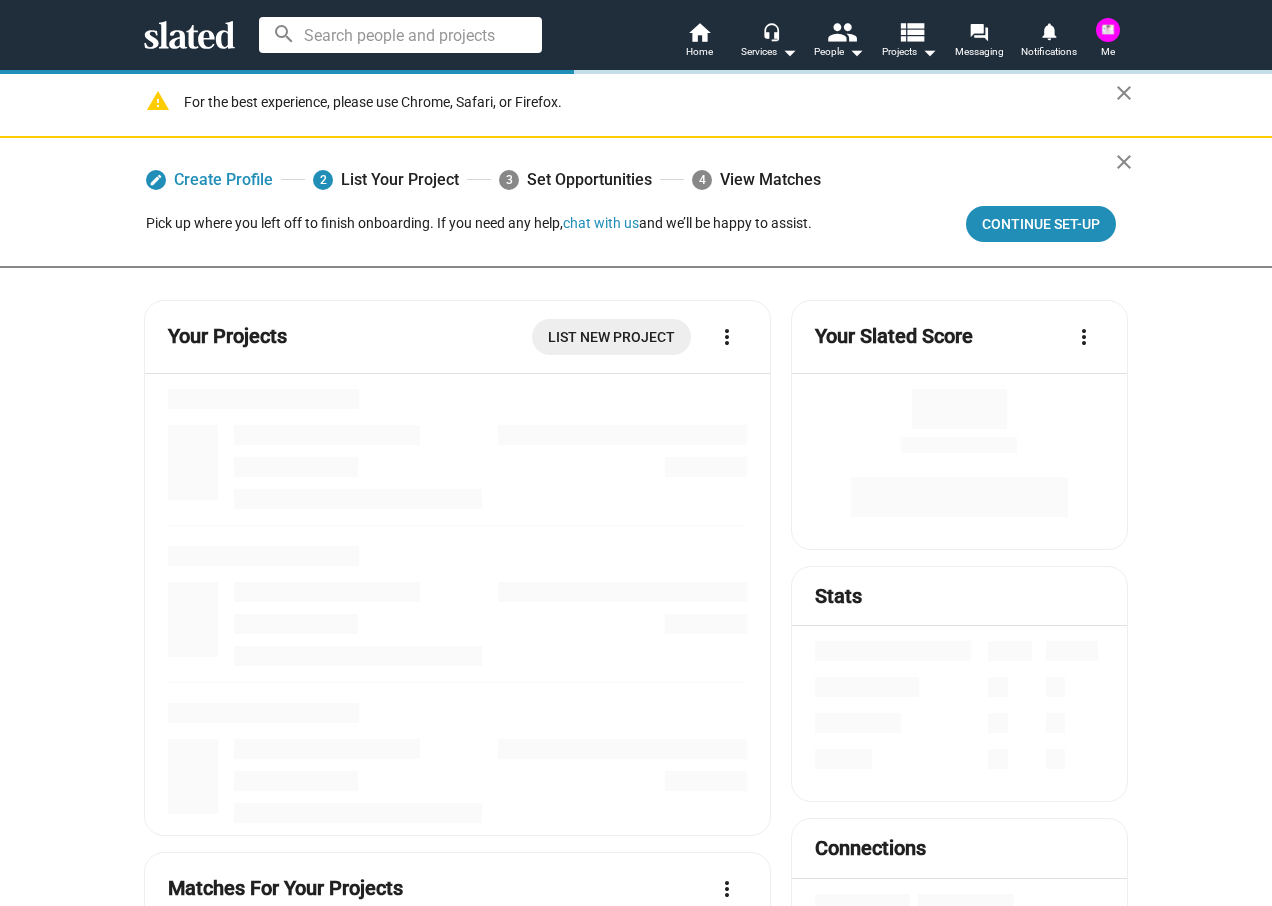 scroll, scrollTop: 0, scrollLeft: 0, axis: both 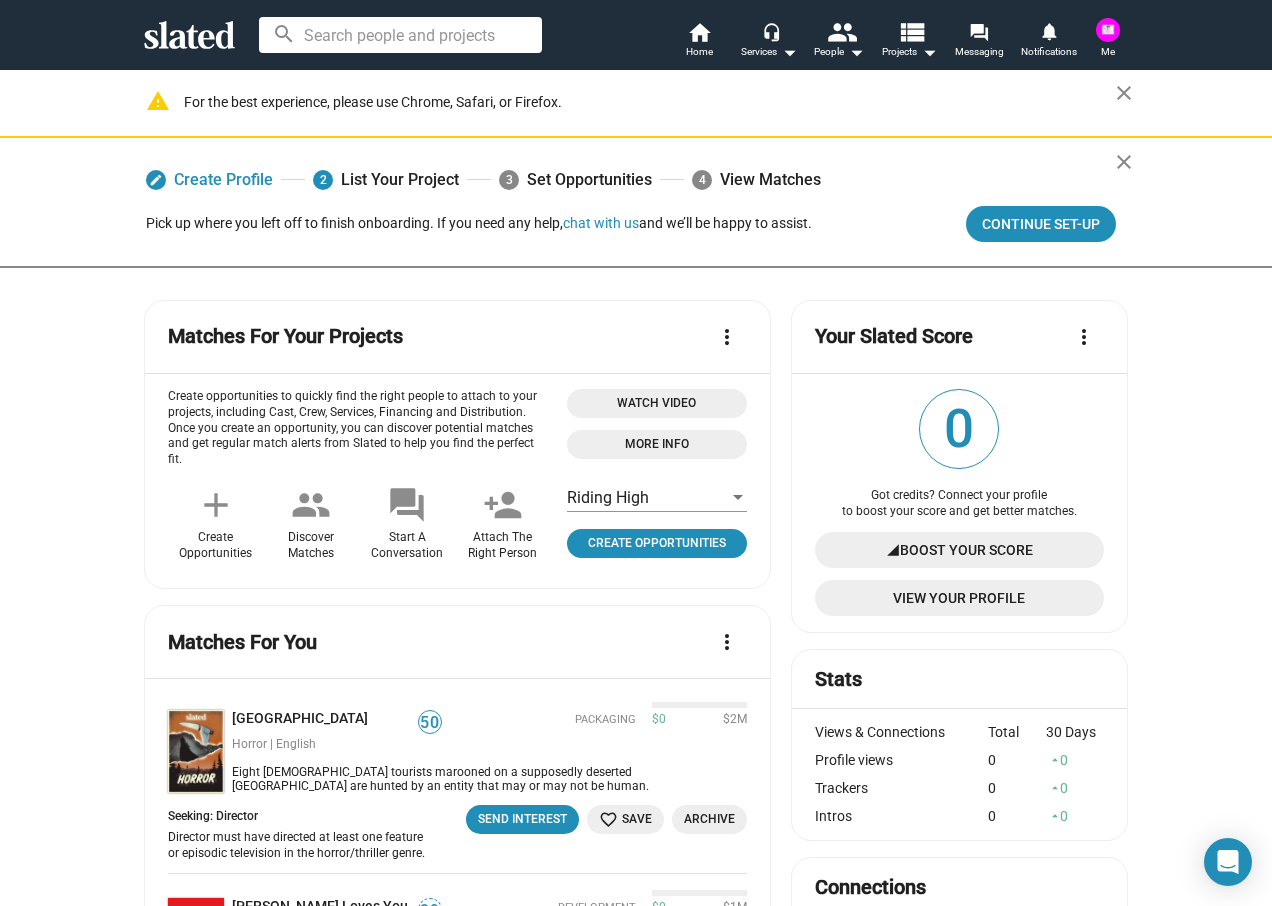 click on "Watch Video" 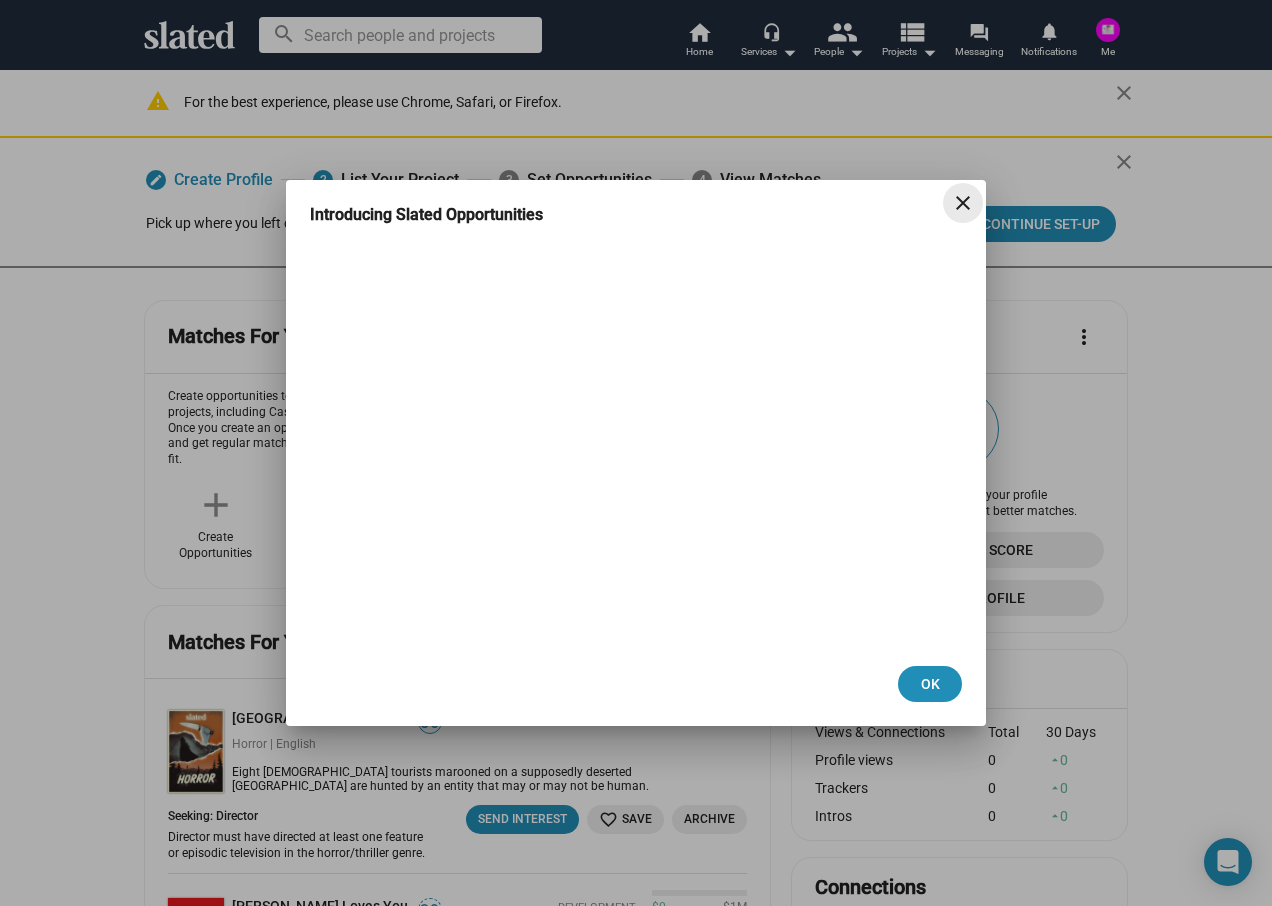 click on "close" at bounding box center [963, 203] 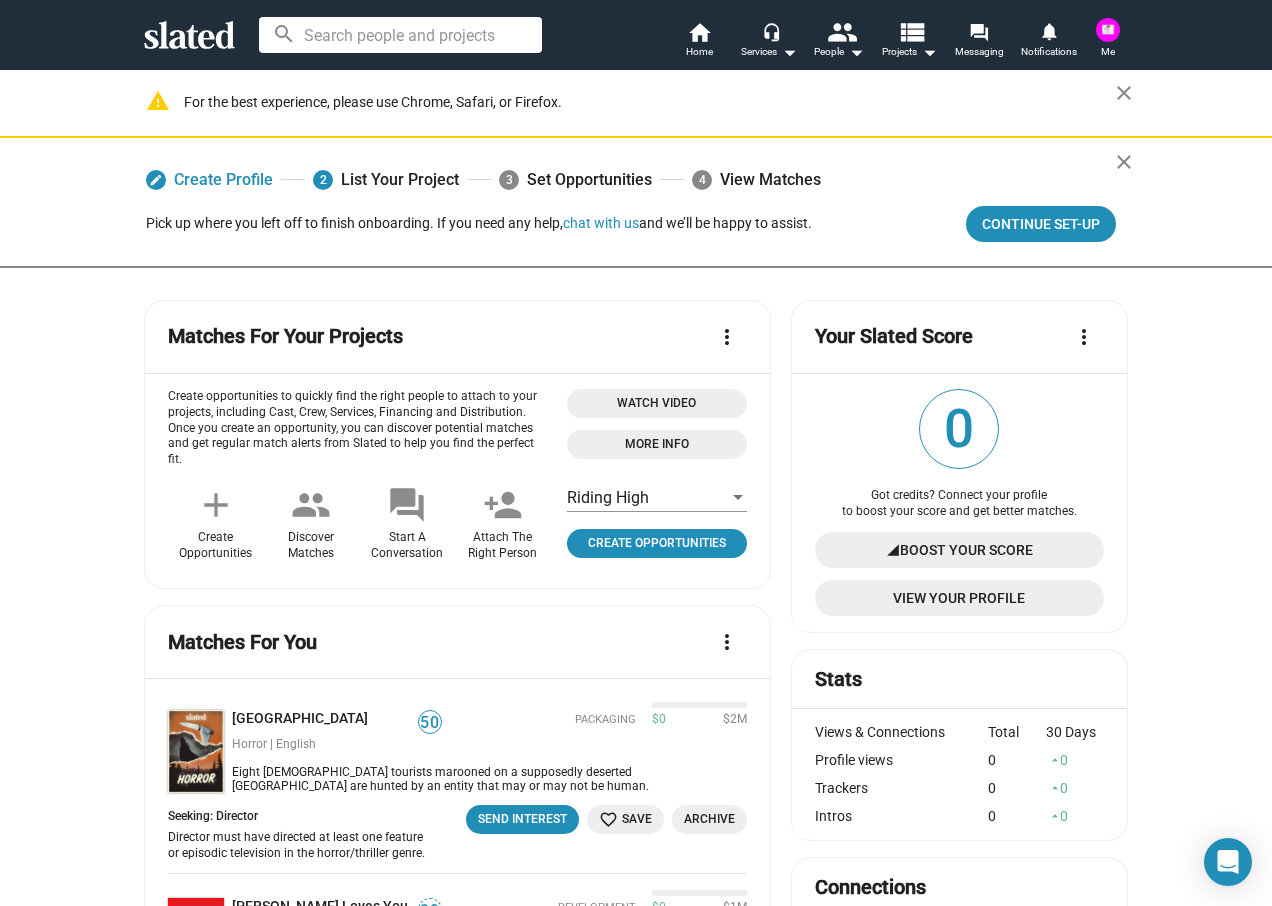 click on "more_vert" 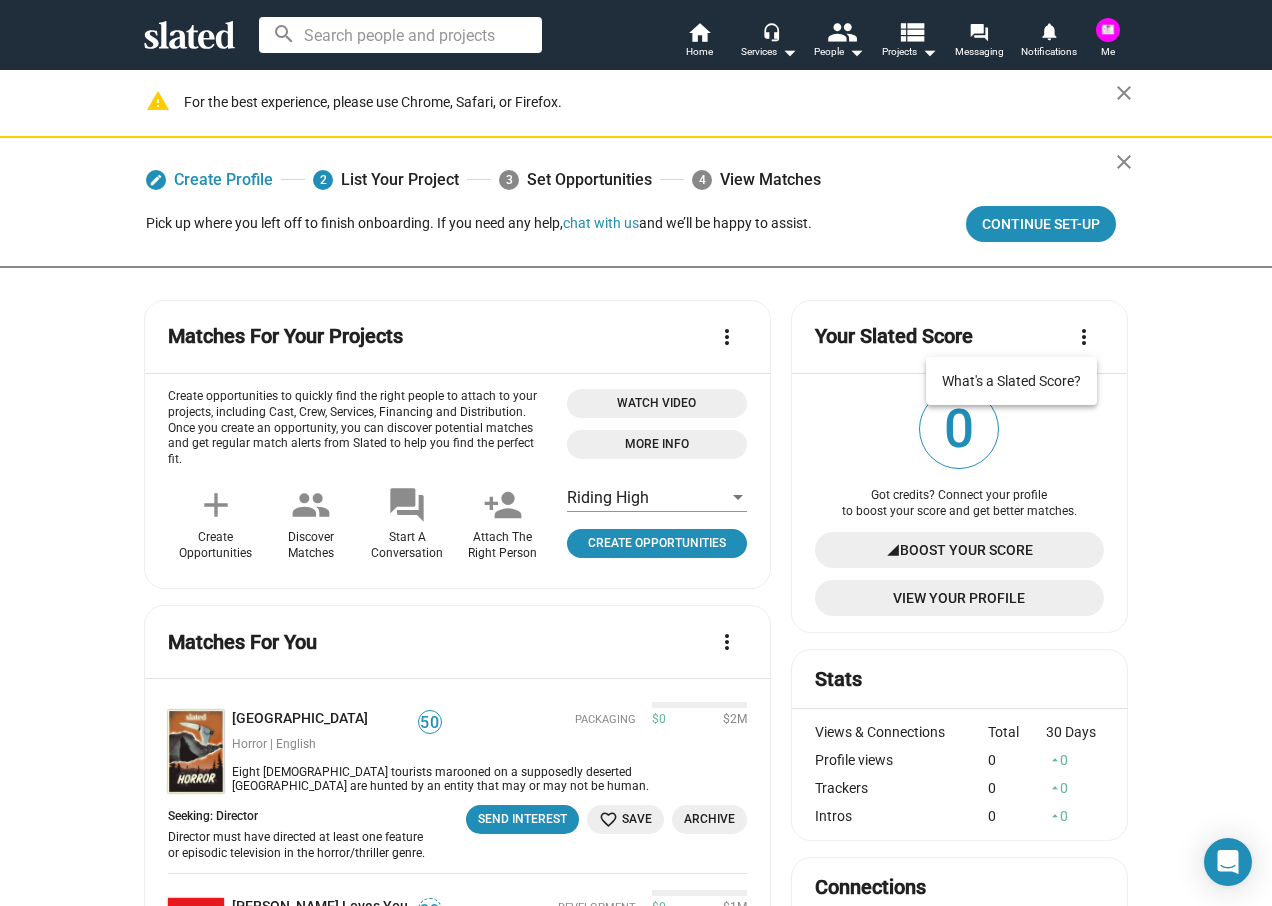 click at bounding box center (636, 453) 